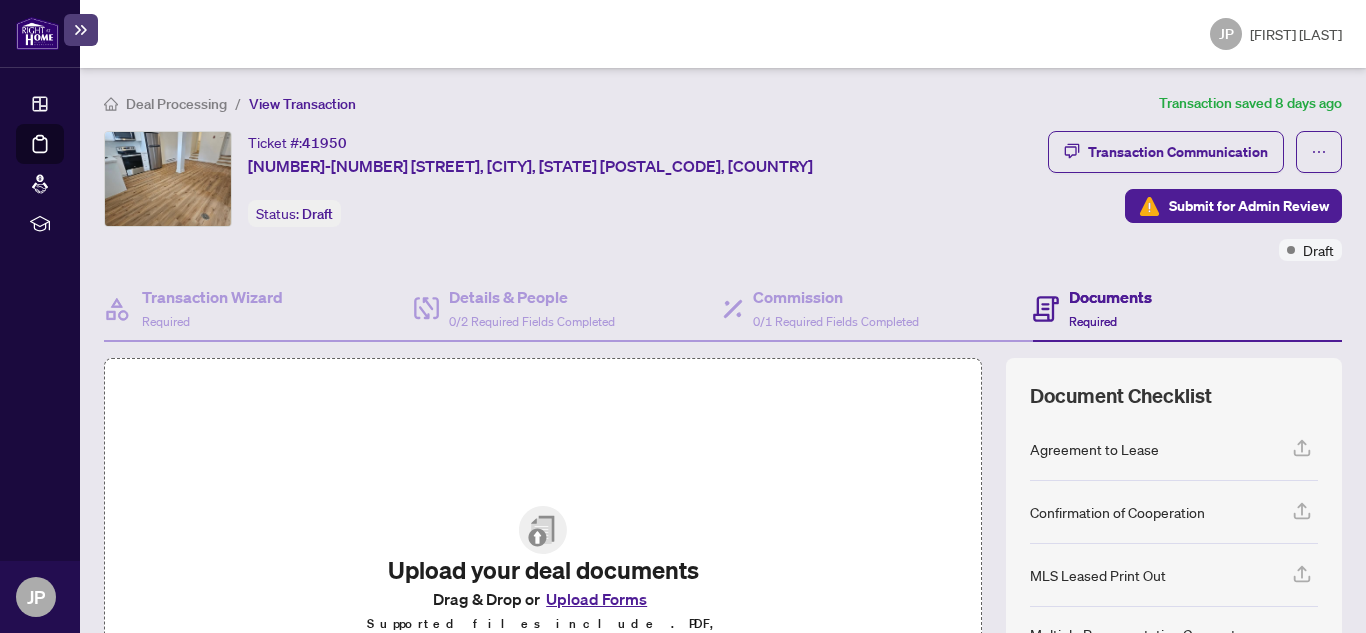 scroll, scrollTop: 0, scrollLeft: 0, axis: both 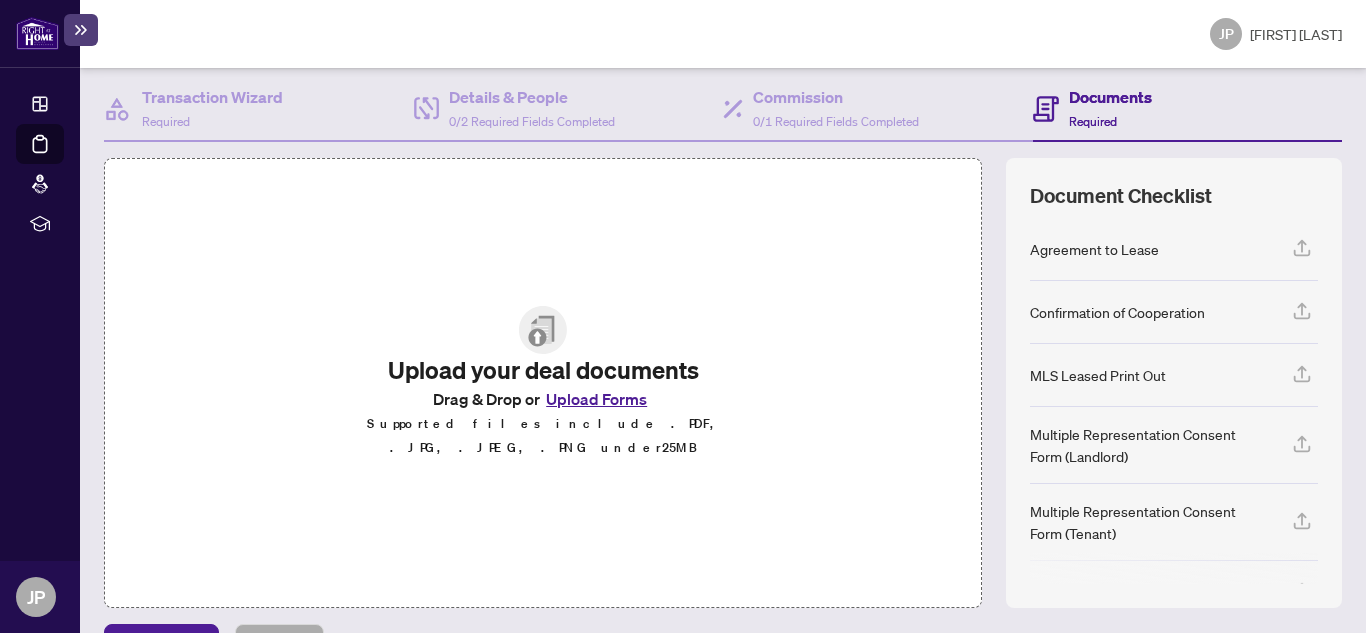 click 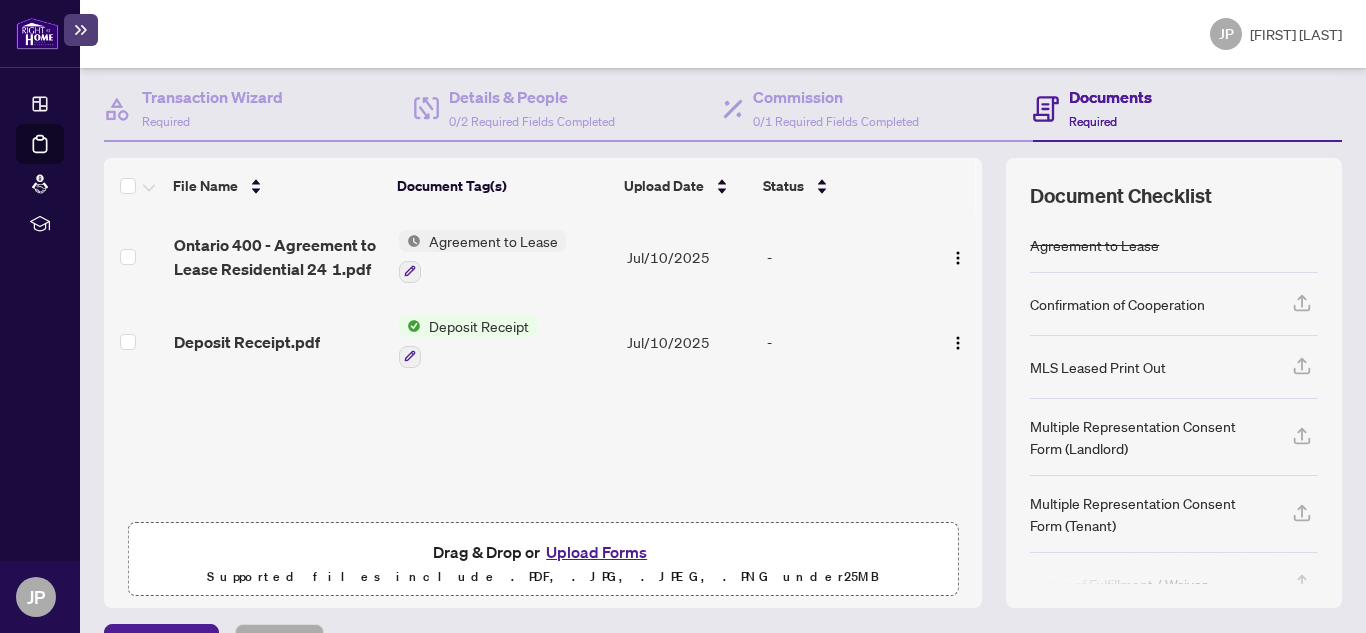 click 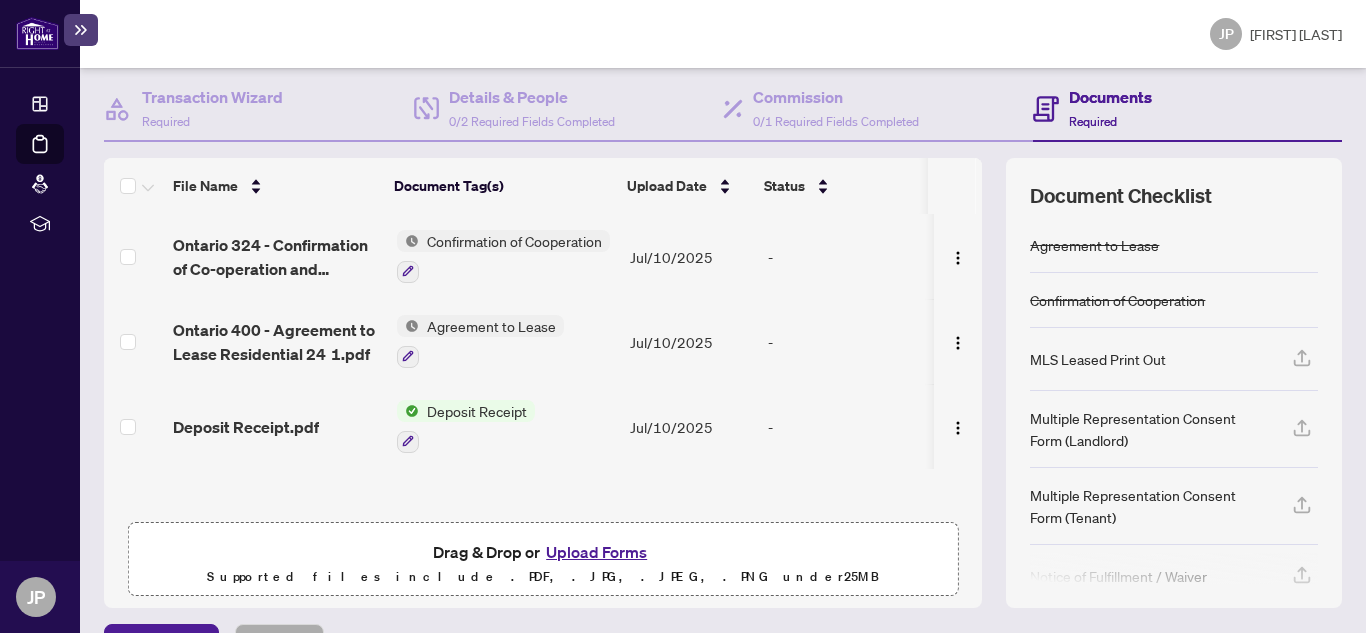 click 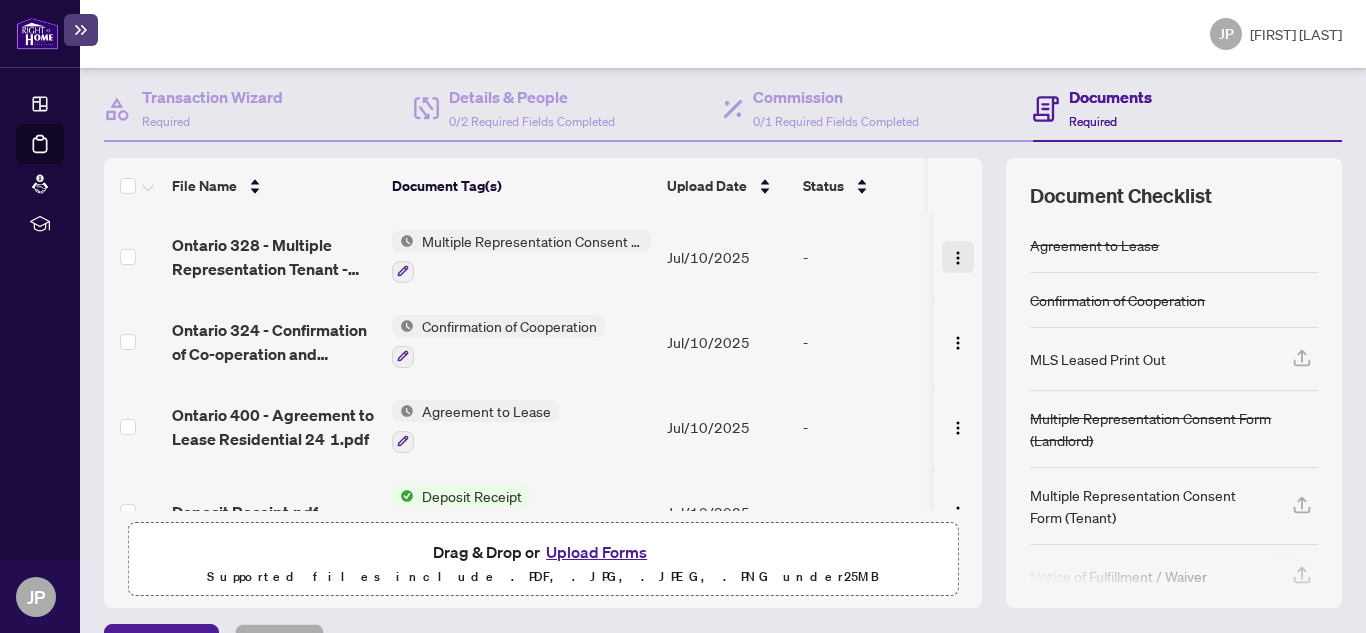 click at bounding box center [958, 258] 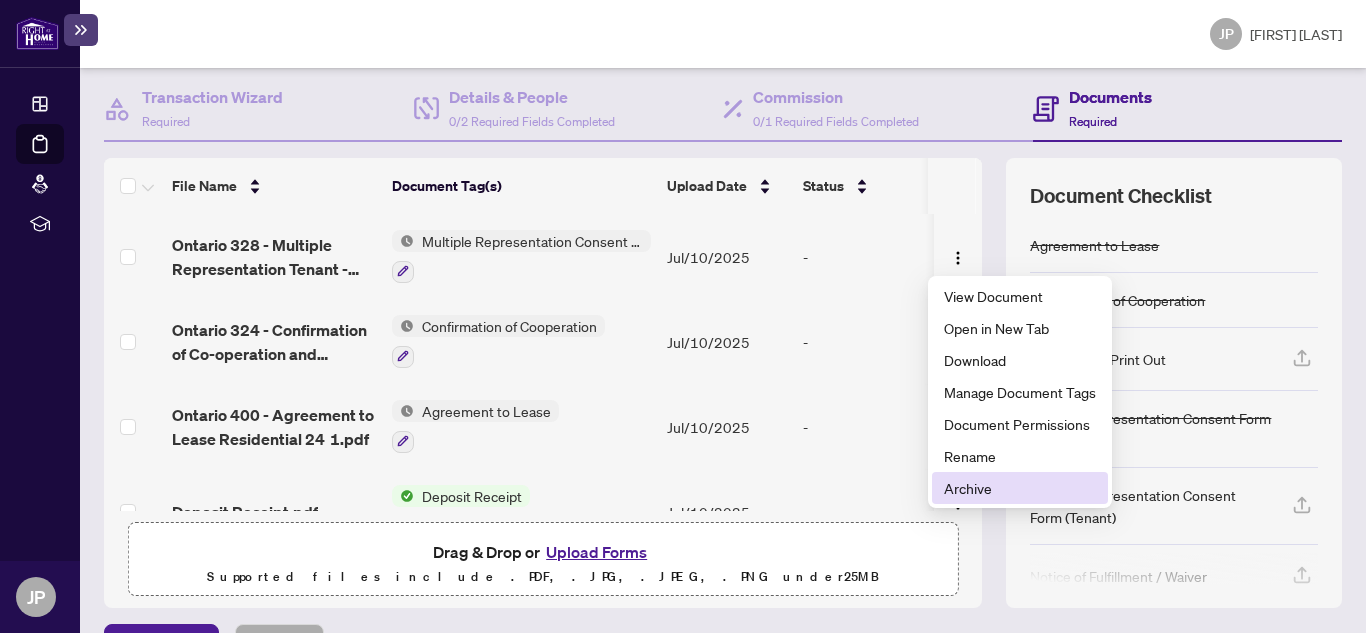 click on "Archive" at bounding box center (1020, 488) 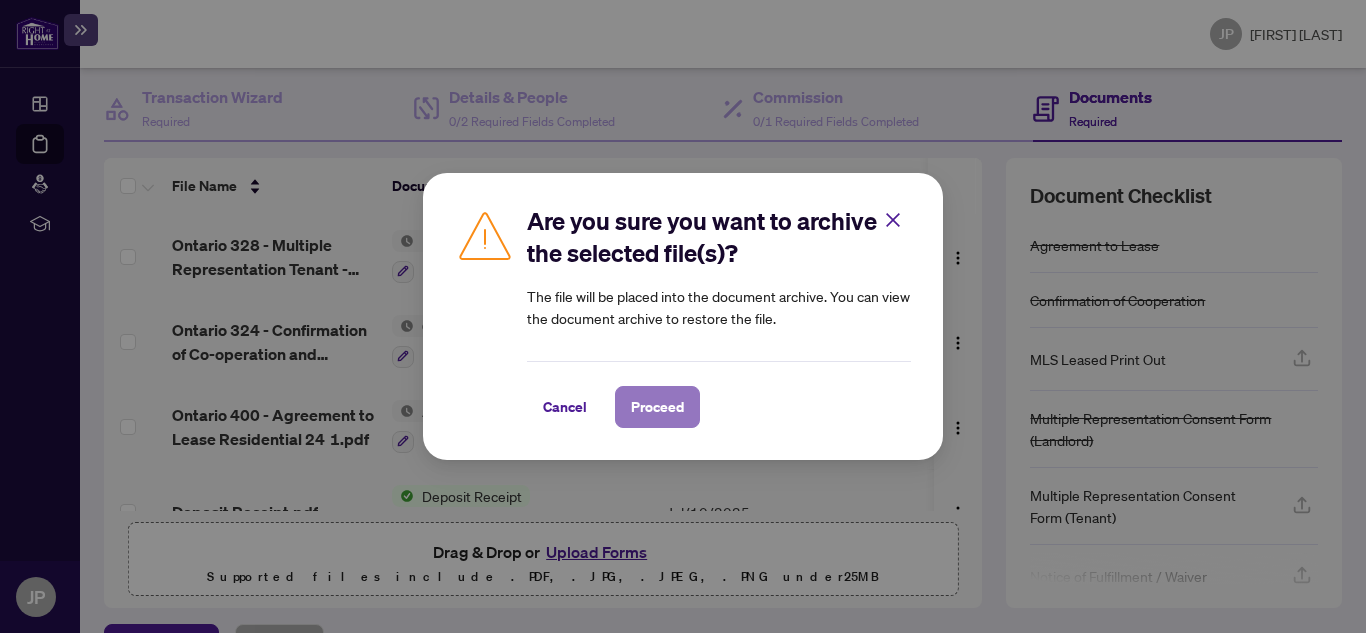 click on "Proceed" at bounding box center [657, 407] 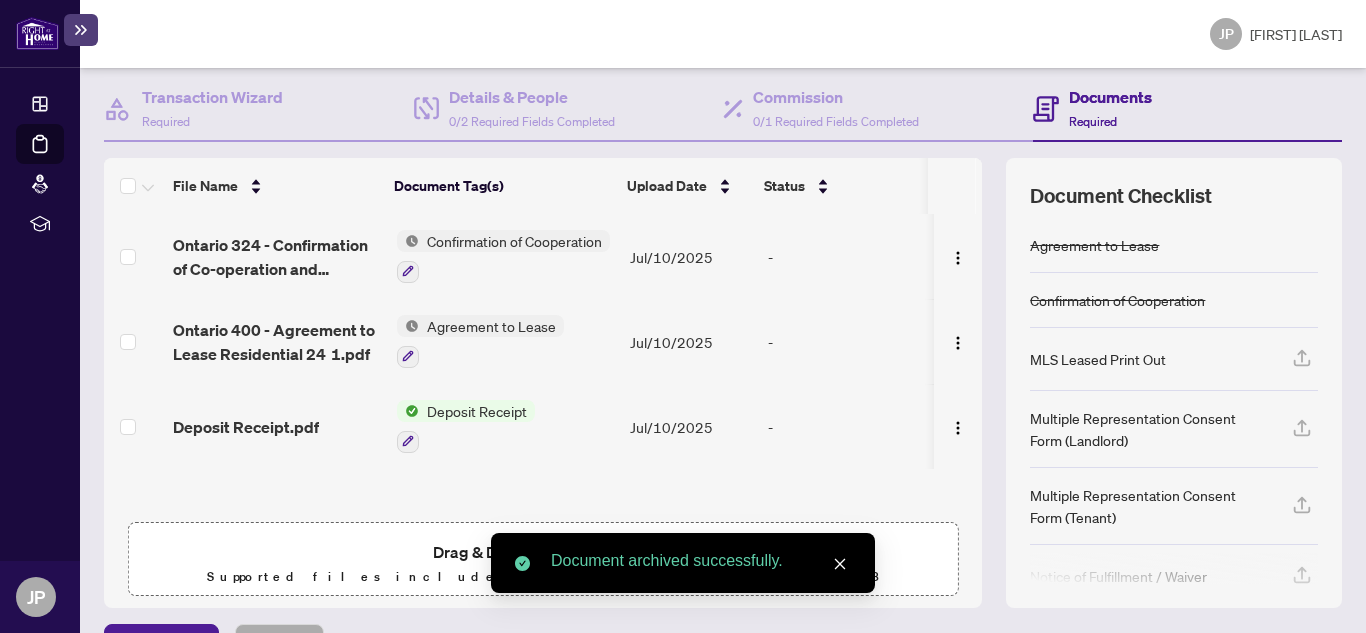 click 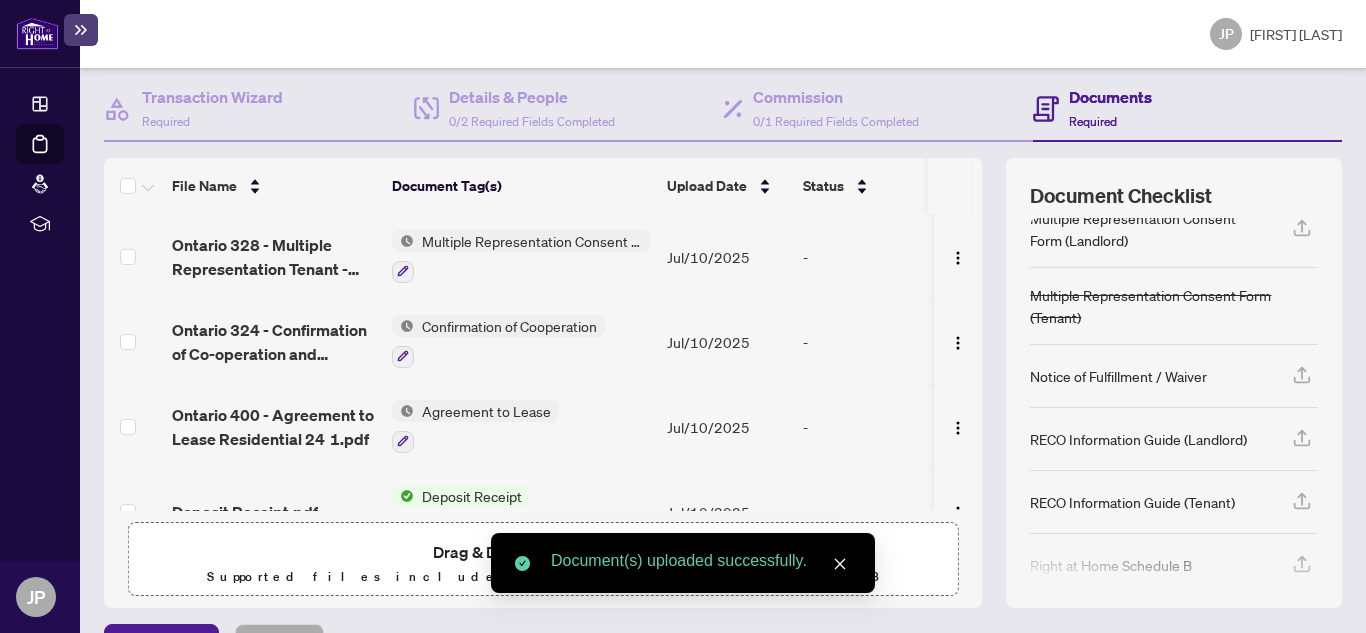 scroll, scrollTop: 292, scrollLeft: 0, axis: vertical 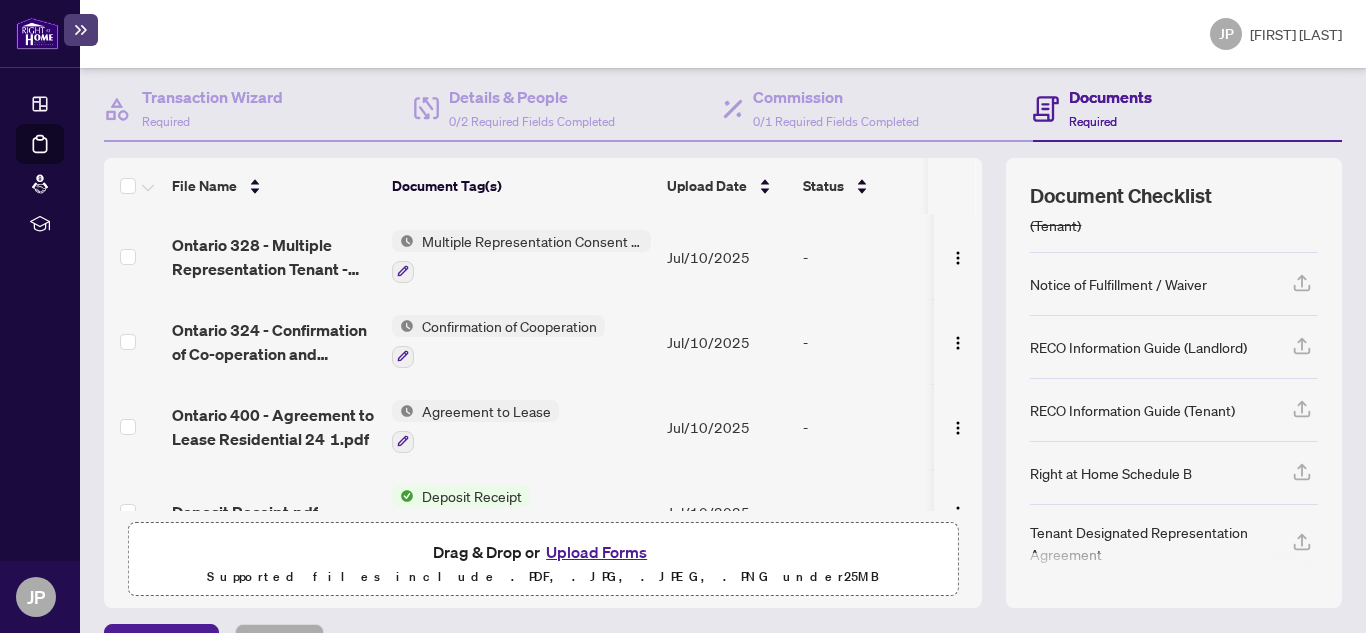 click 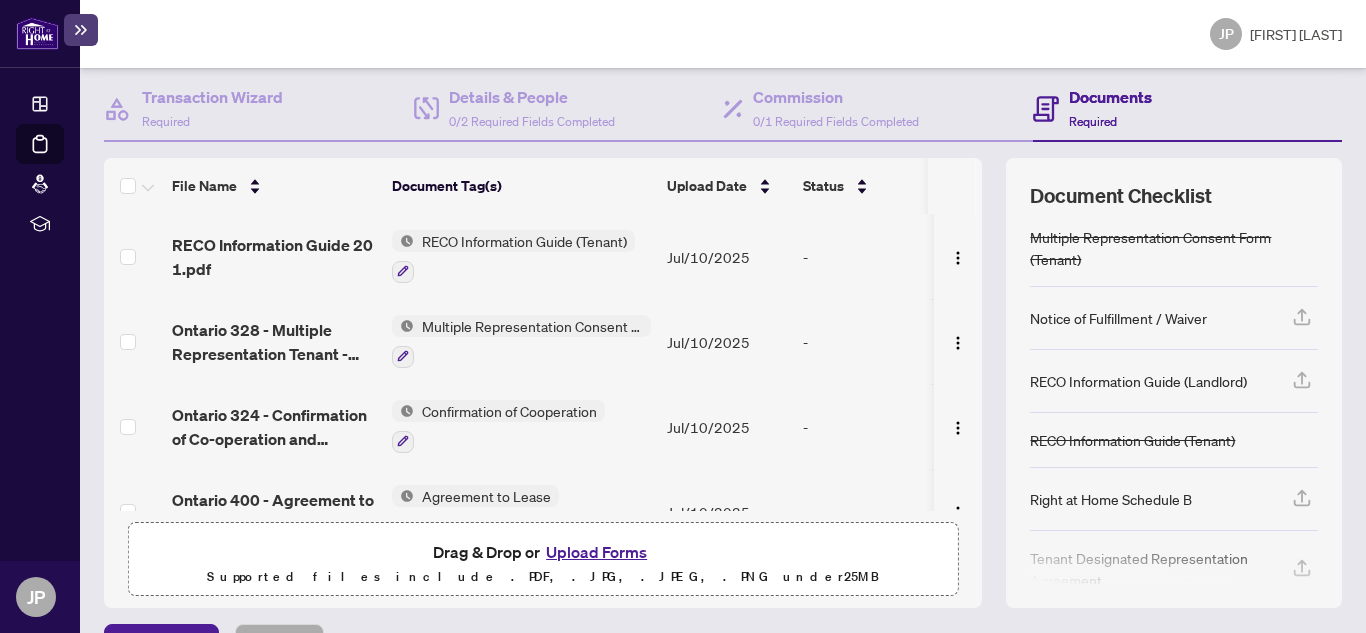 scroll, scrollTop: 285, scrollLeft: 0, axis: vertical 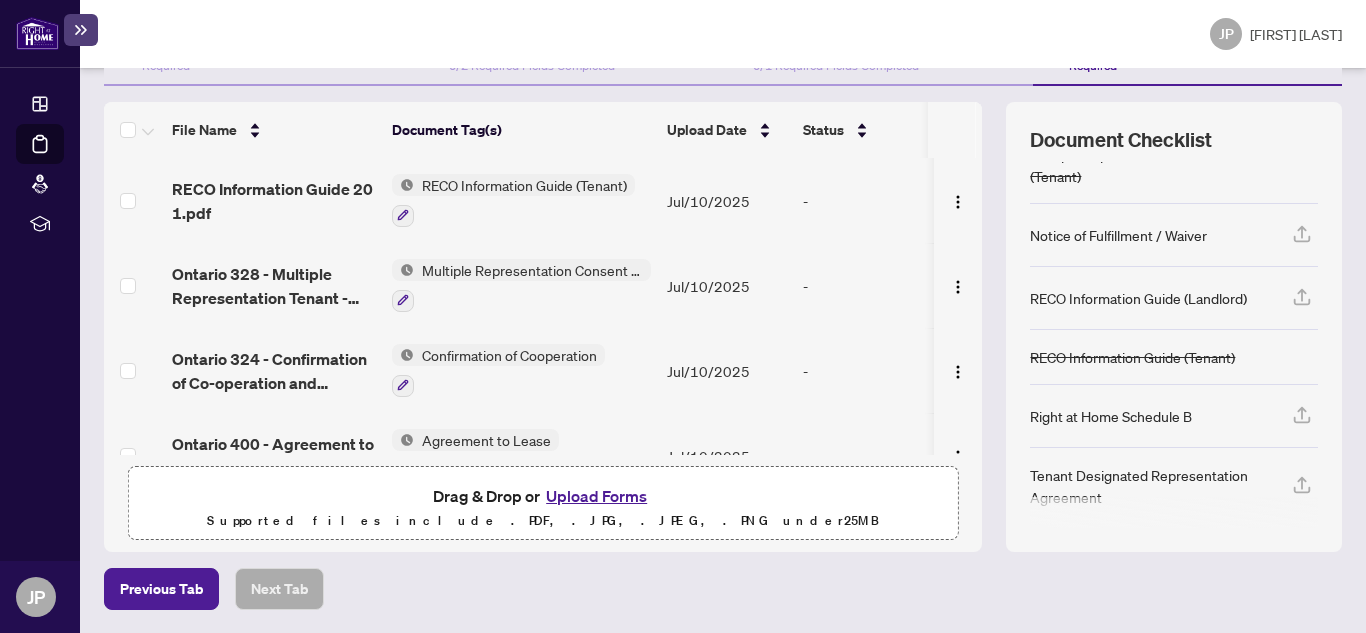 click 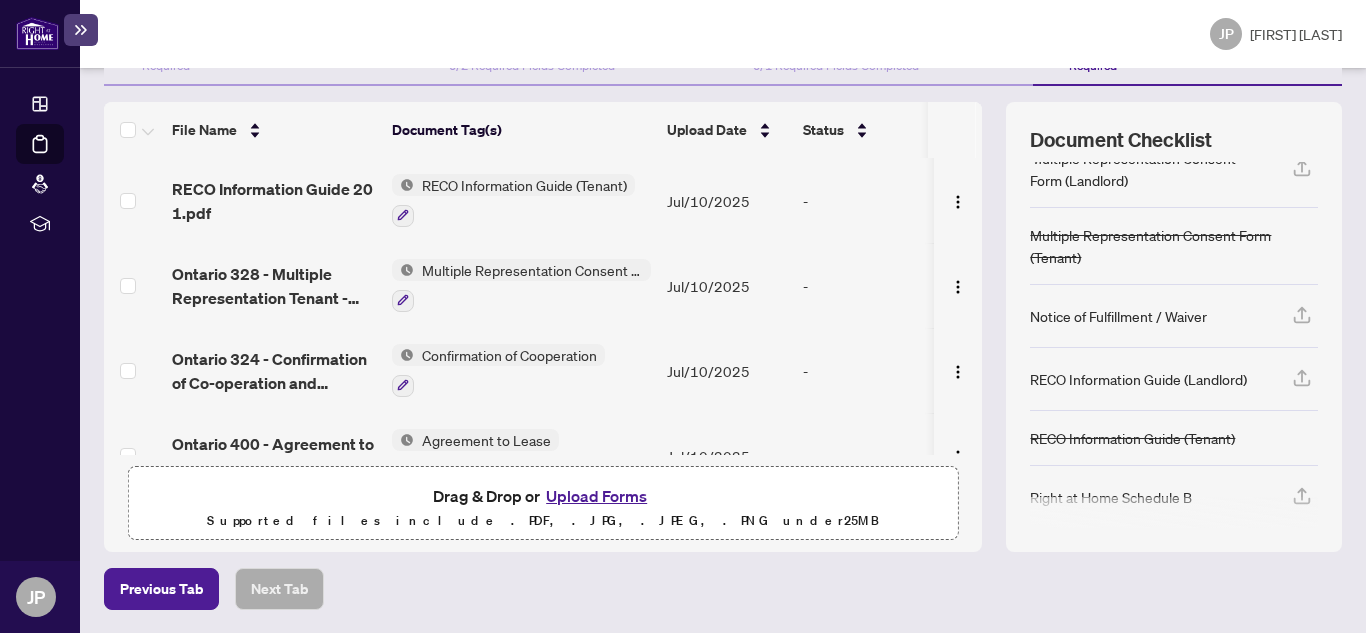 scroll, scrollTop: 85, scrollLeft: 0, axis: vertical 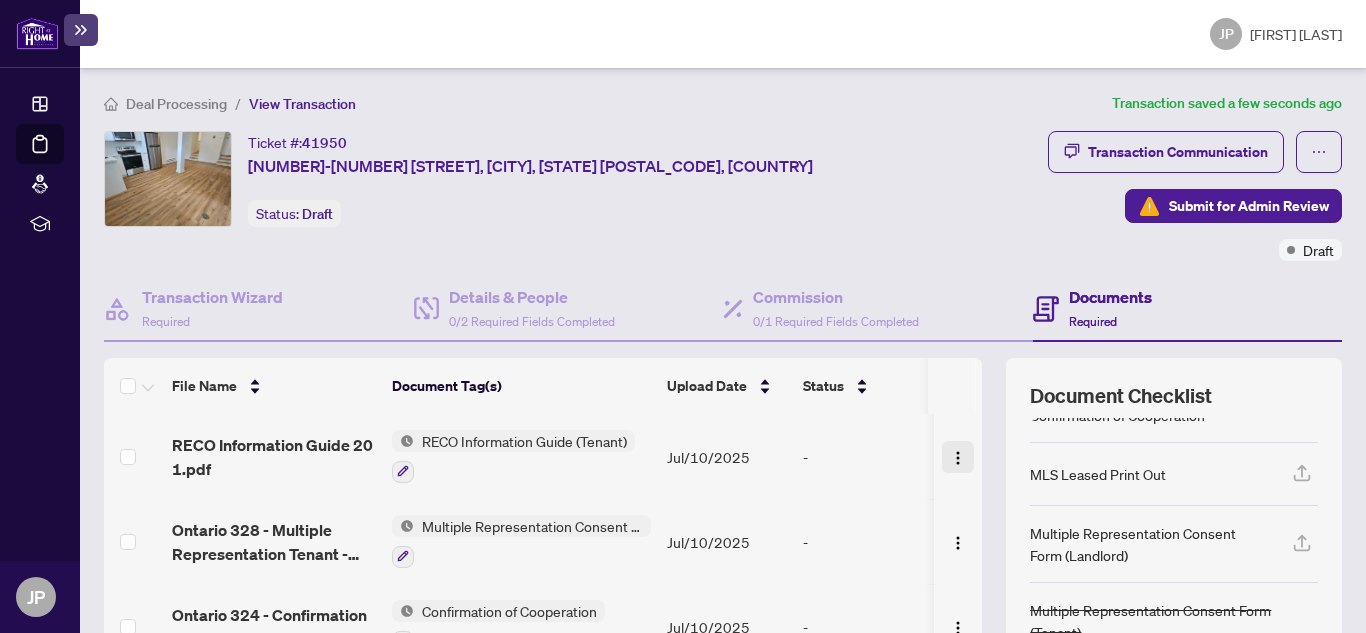 click at bounding box center (958, 456) 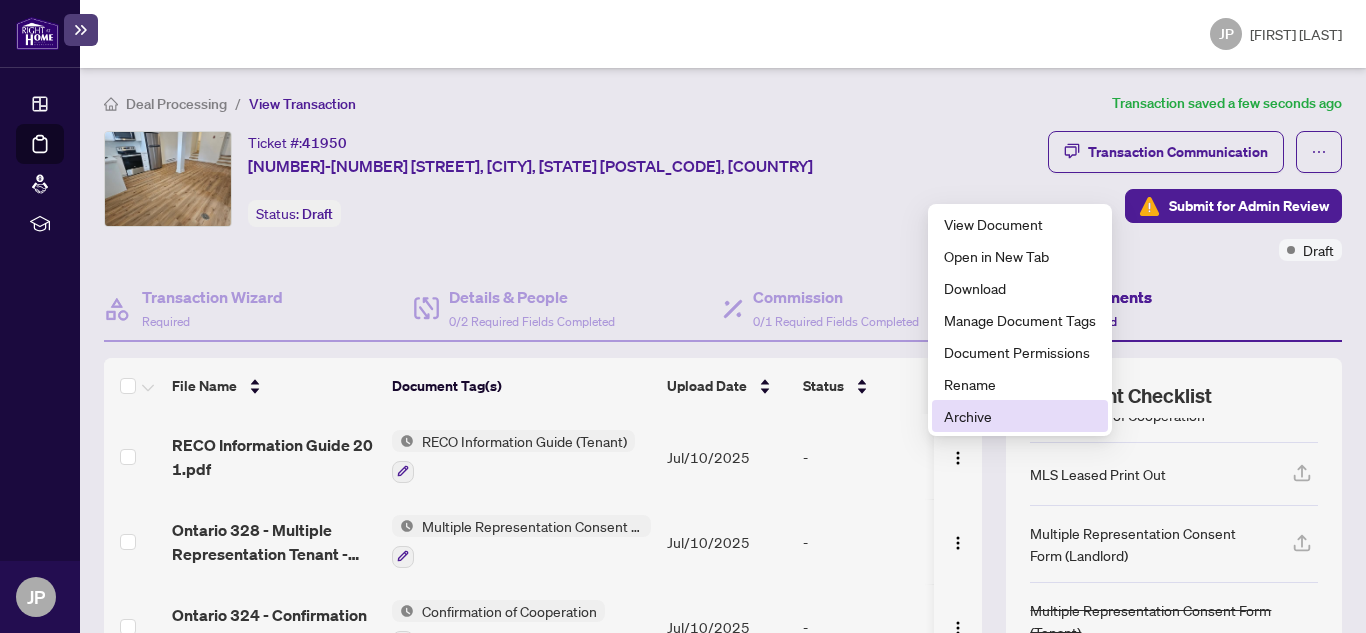 click on "Archive" at bounding box center [1020, 416] 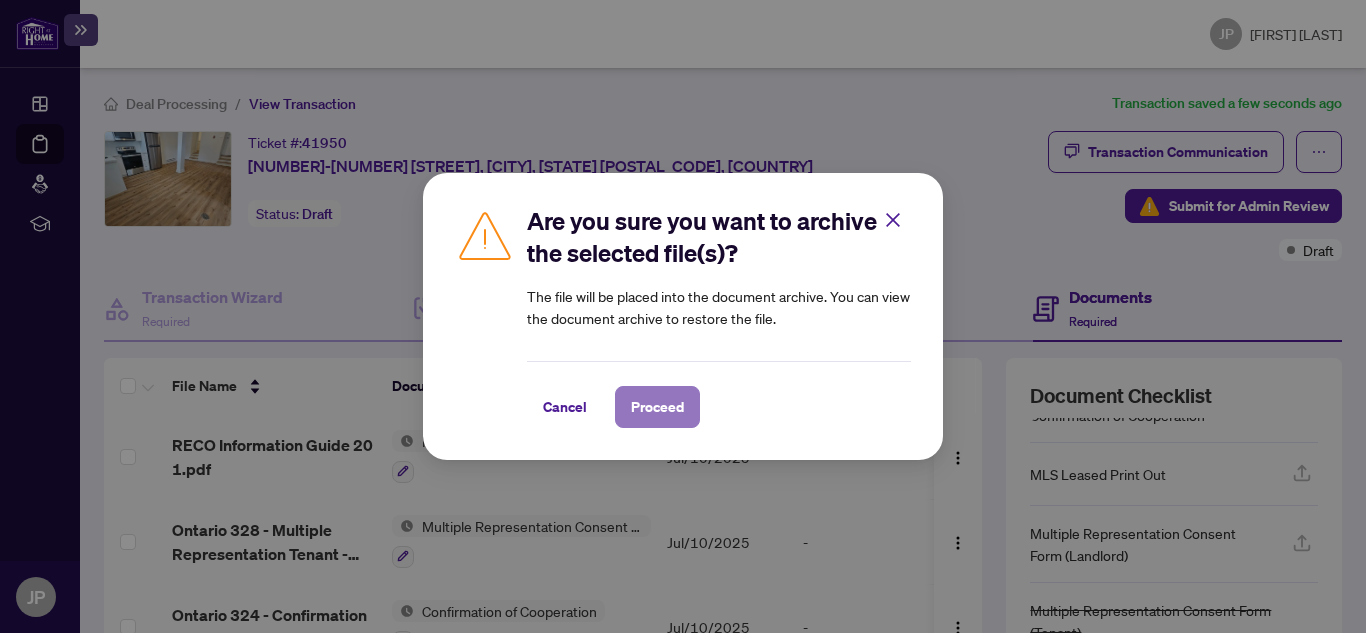 click on "Proceed" at bounding box center [657, 407] 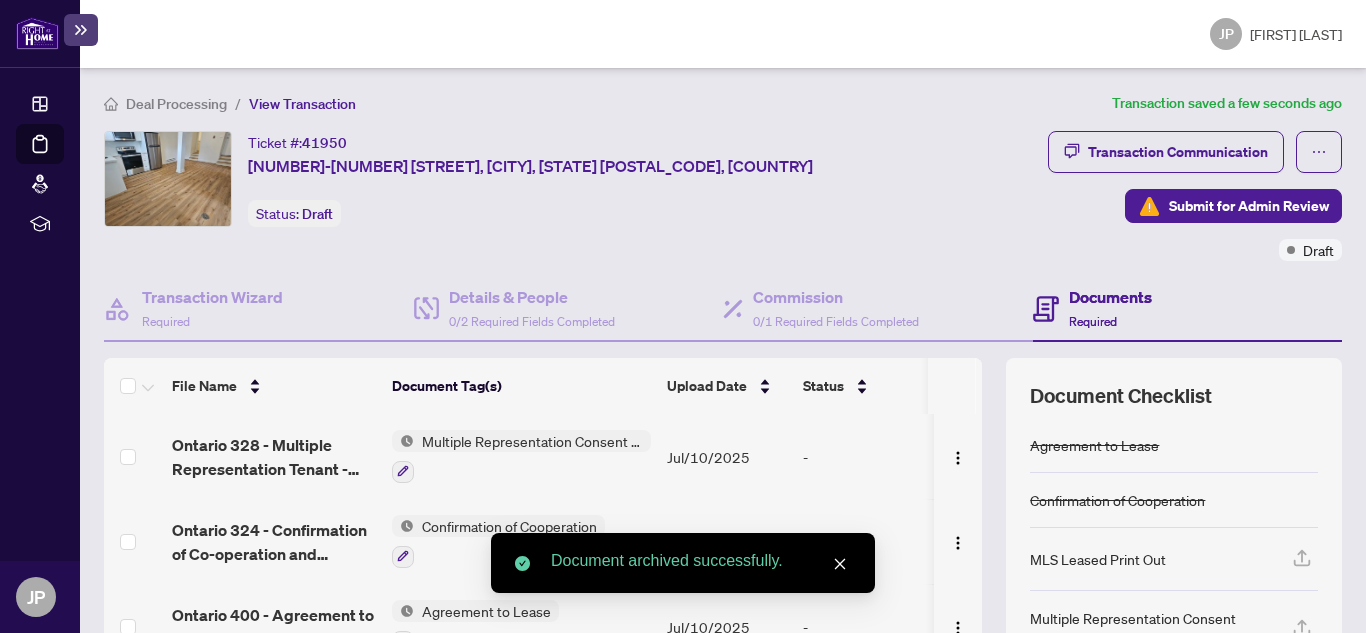 scroll, scrollTop: 100, scrollLeft: 0, axis: vertical 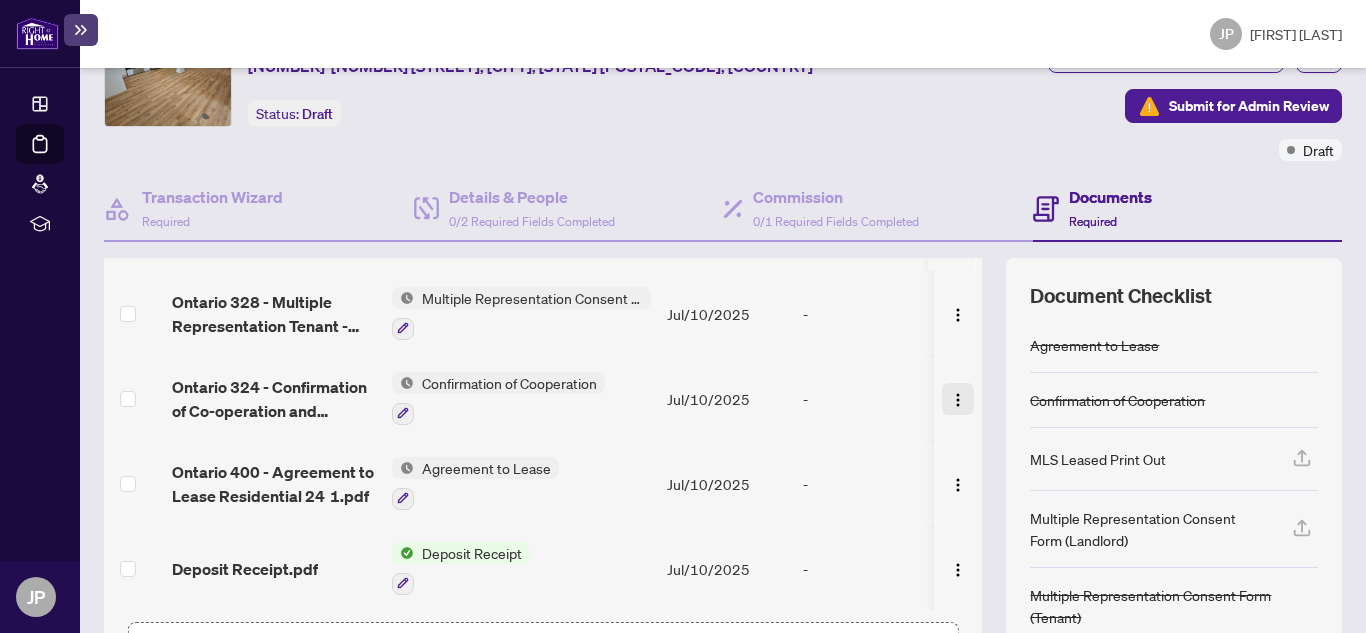 click at bounding box center [958, 400] 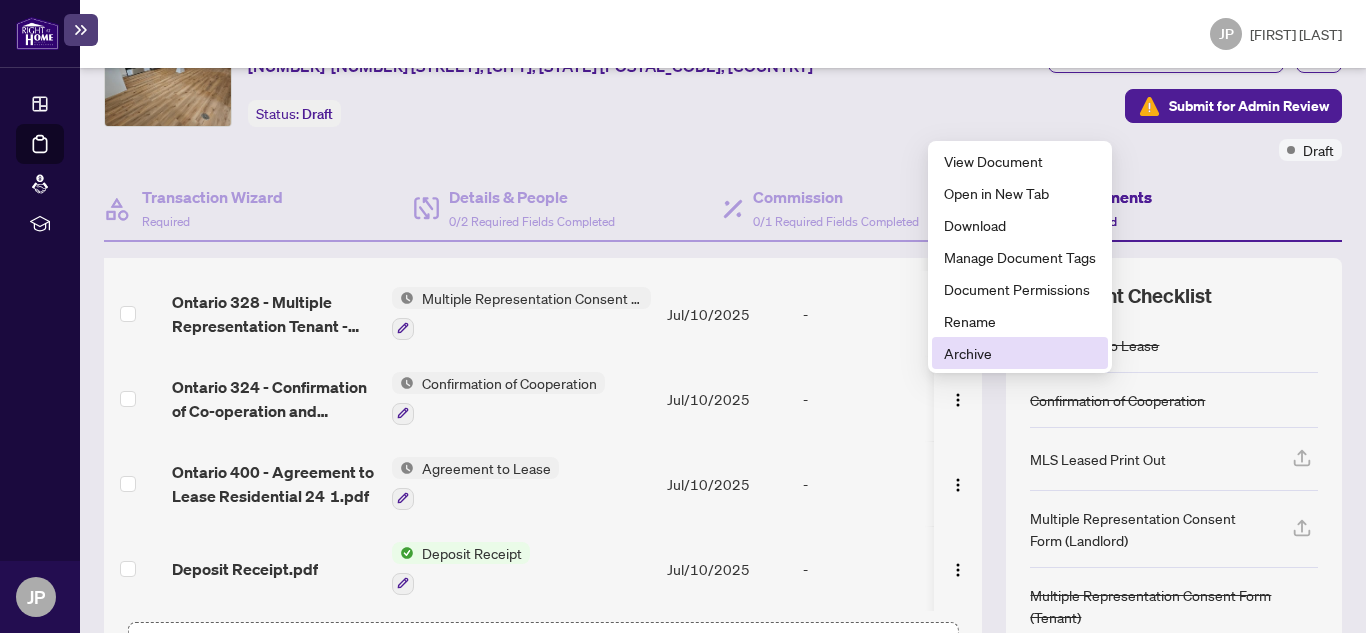 click on "Archive" at bounding box center [1020, 353] 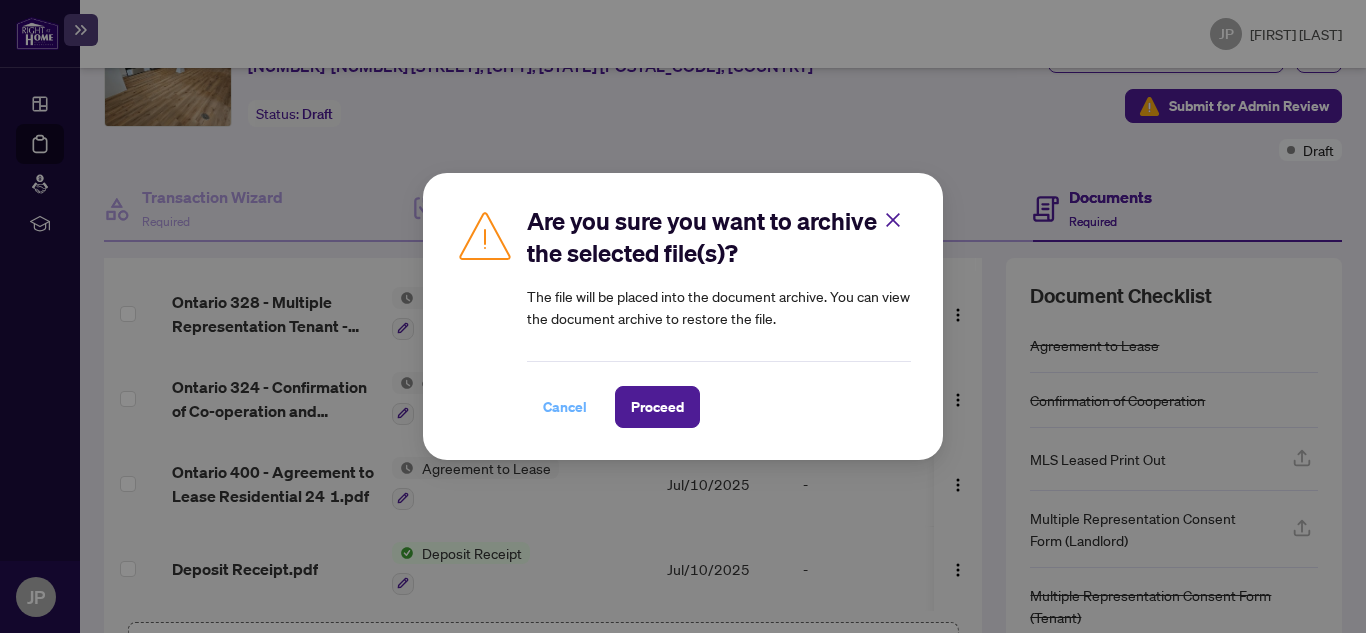 click on "Cancel" at bounding box center [565, 407] 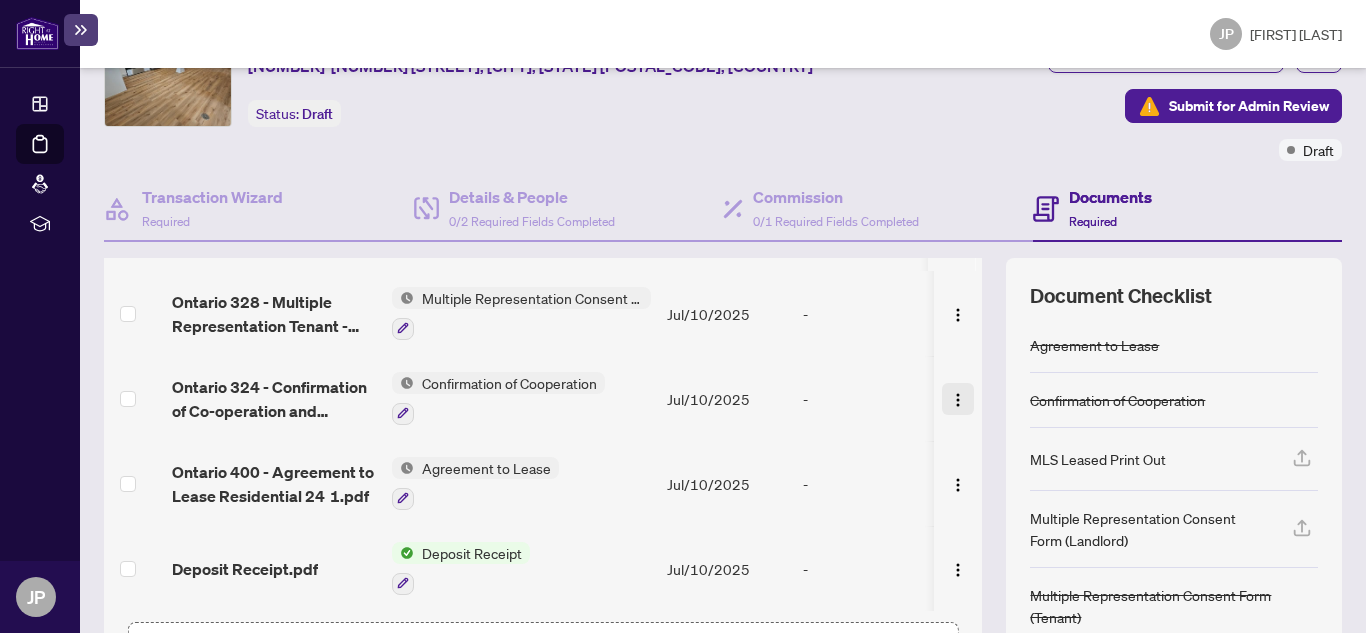 click at bounding box center [958, 400] 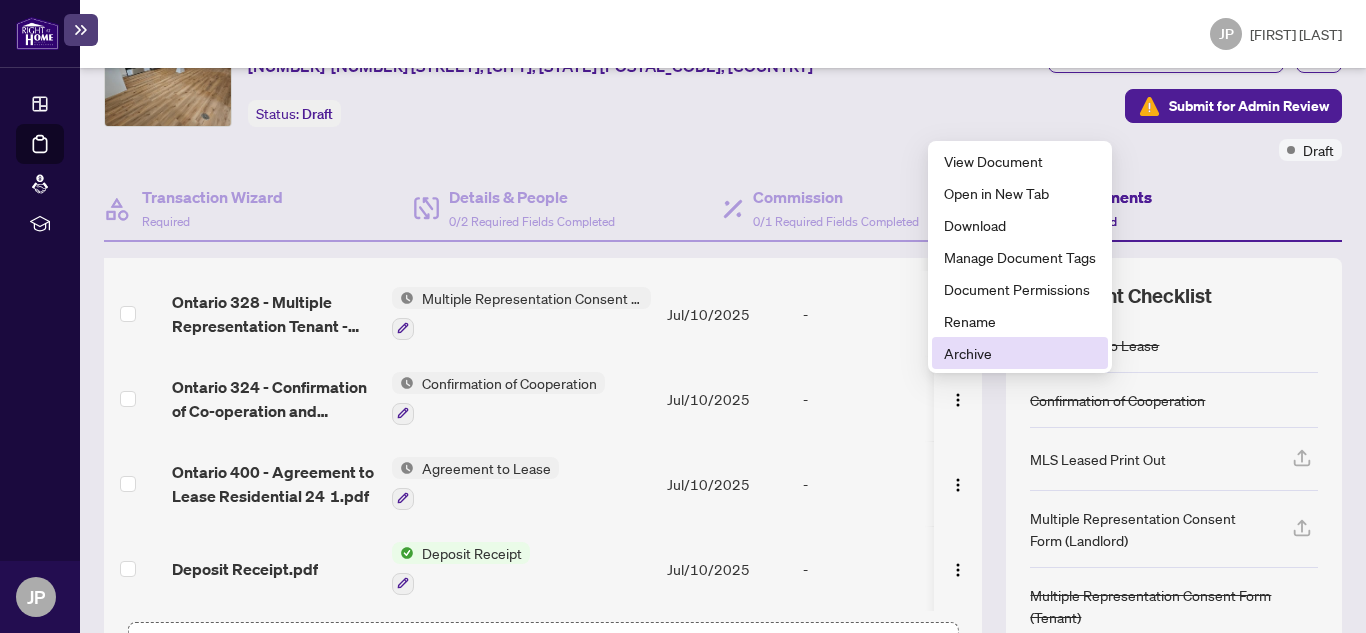 click on "Archive" at bounding box center (1020, 353) 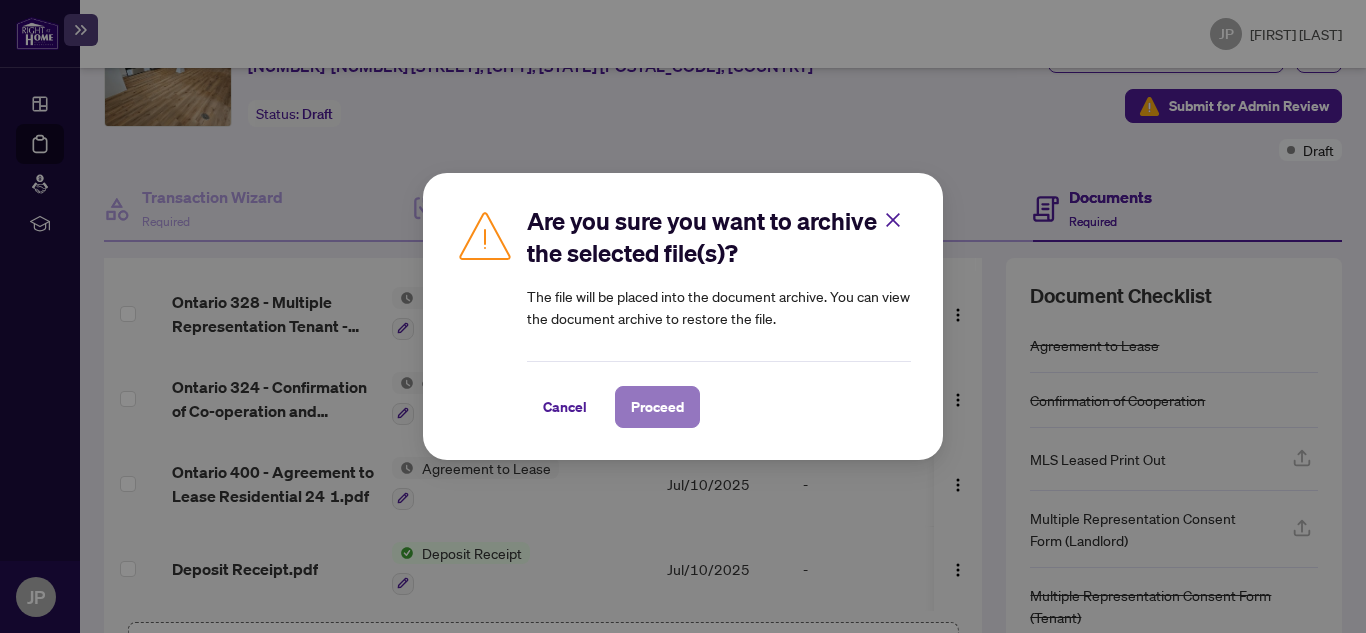 click on "Proceed" at bounding box center [657, 407] 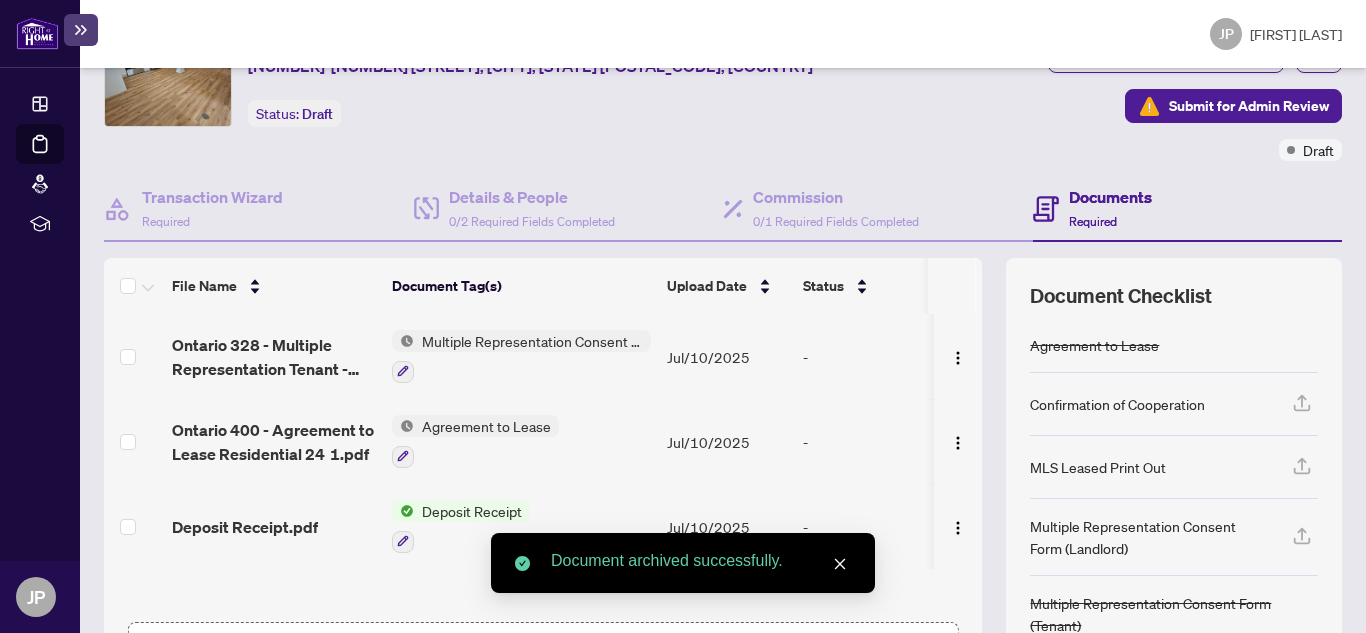 scroll, scrollTop: 0, scrollLeft: 0, axis: both 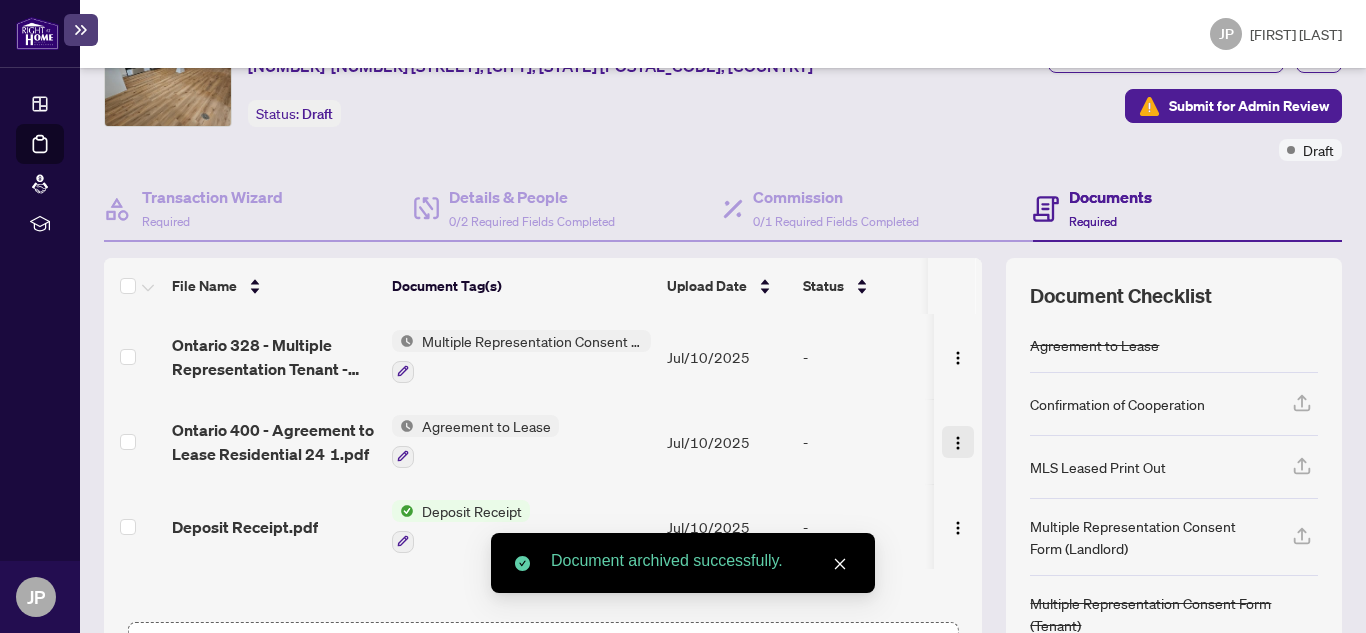 click at bounding box center (958, 442) 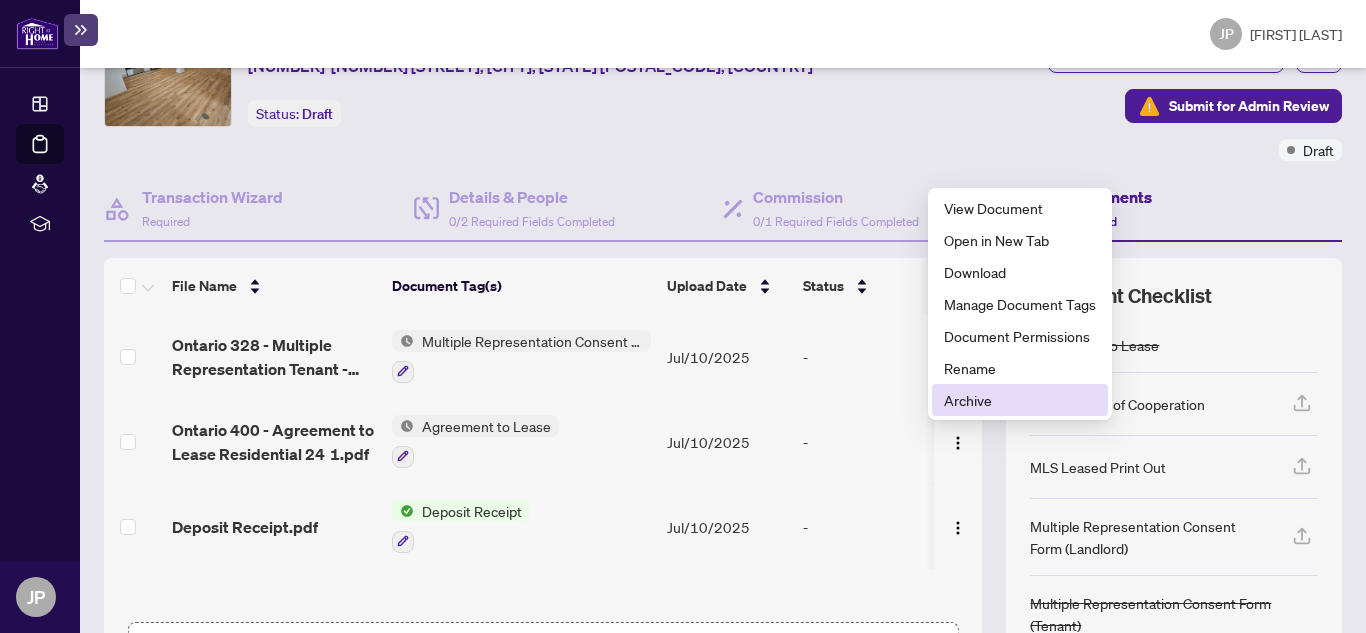 click on "Archive" at bounding box center (1020, 400) 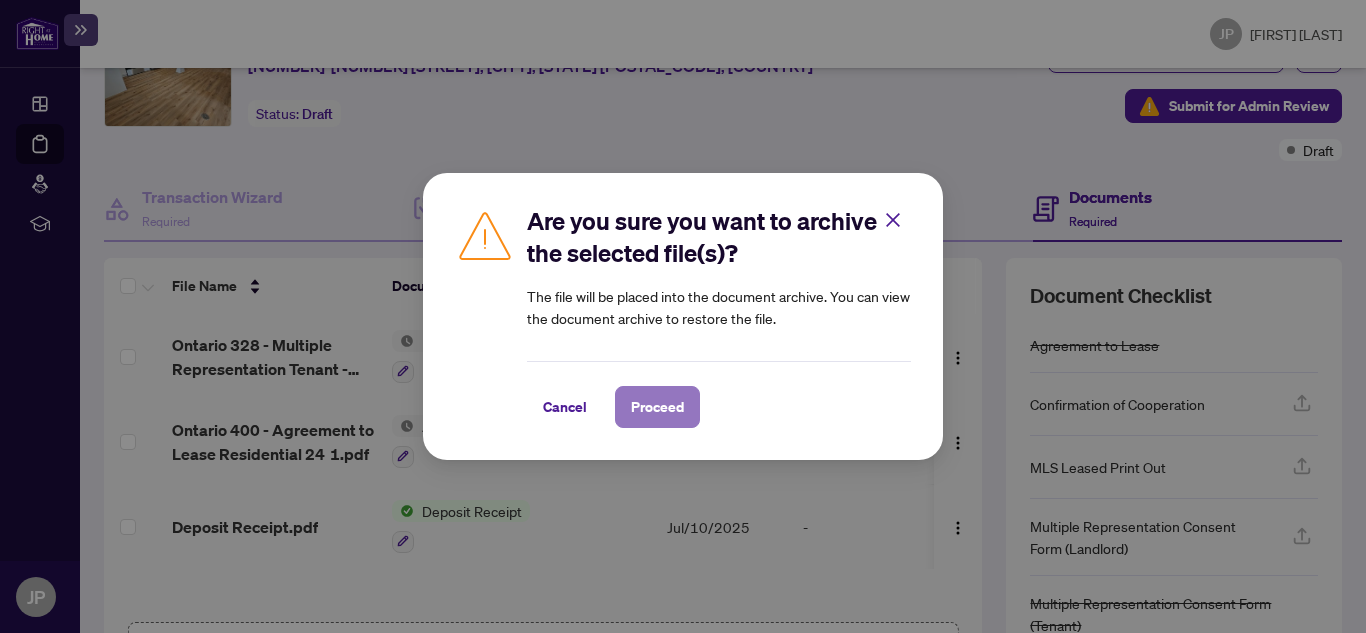 click on "Proceed" at bounding box center [657, 407] 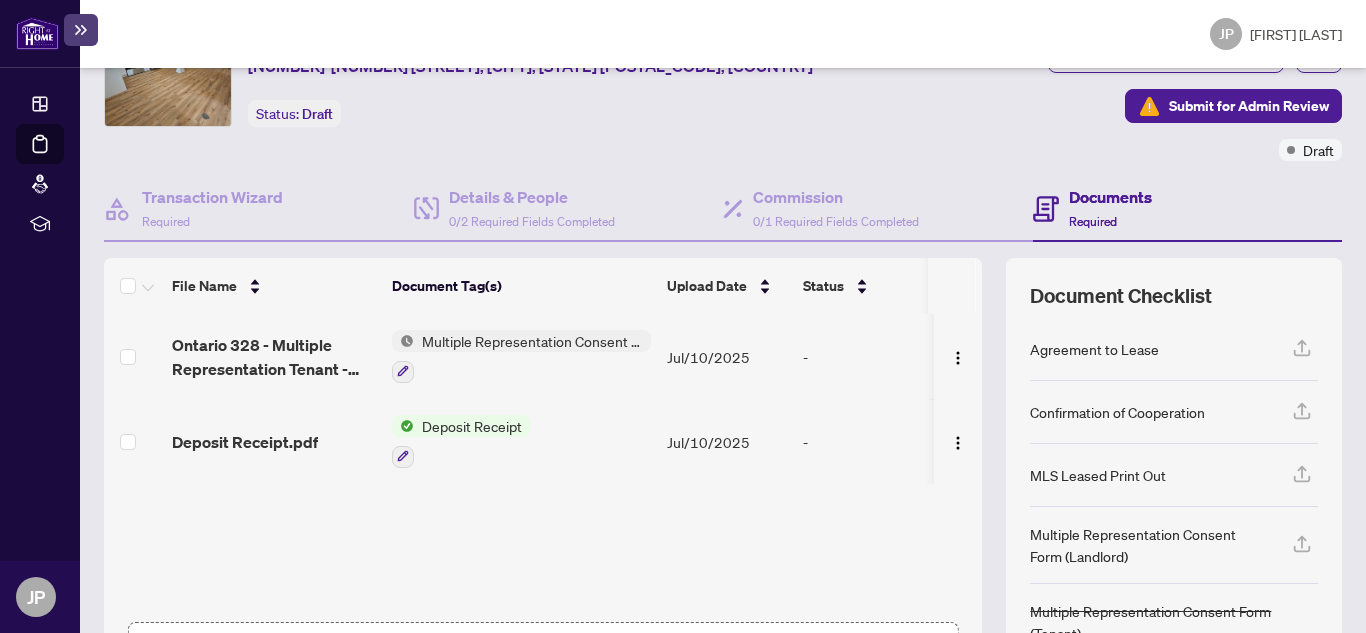 click 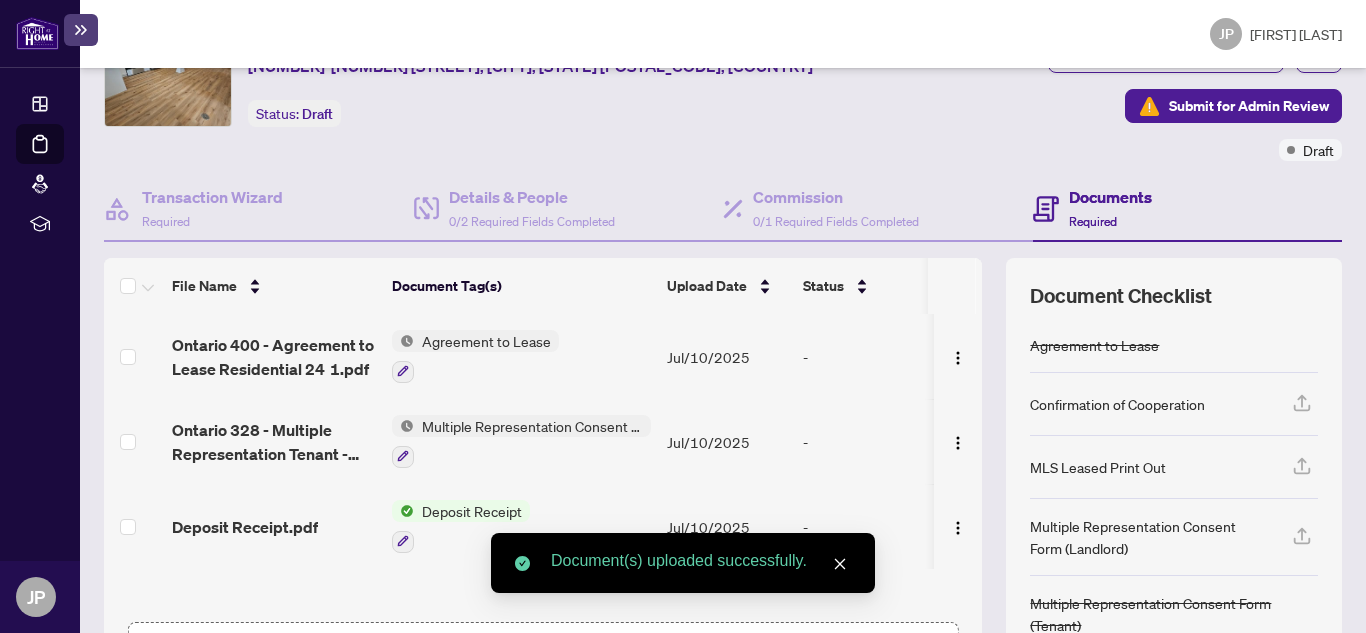 click 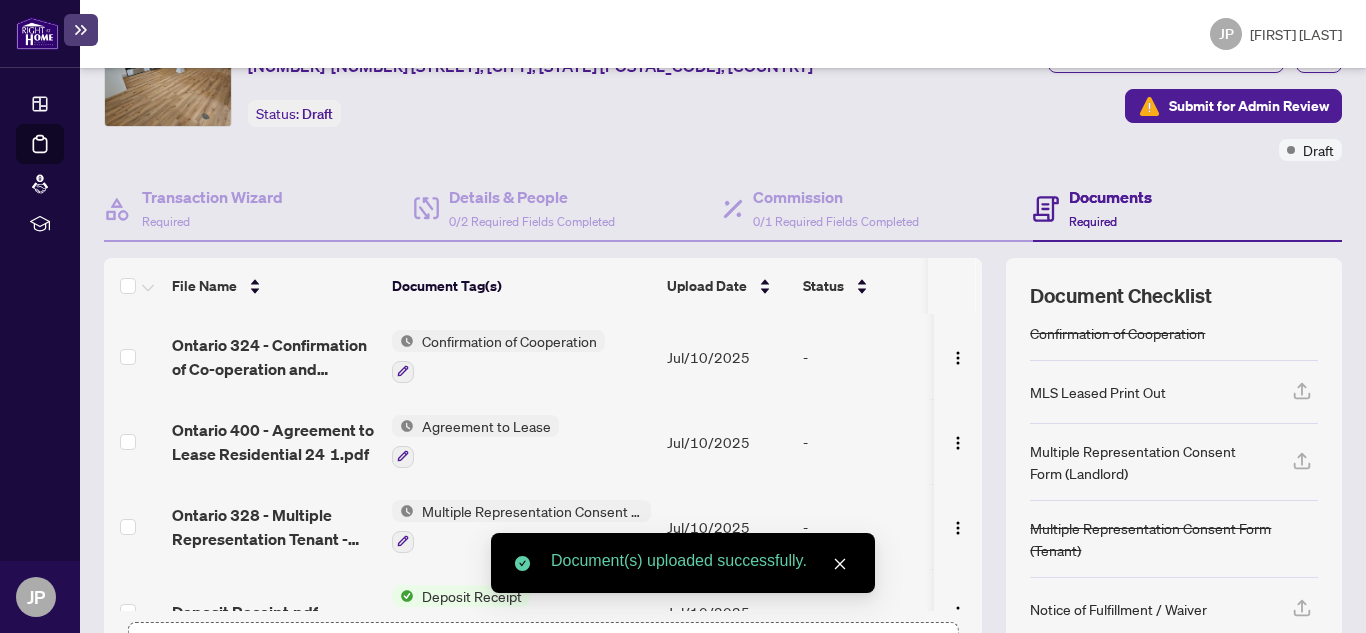 scroll, scrollTop: 100, scrollLeft: 0, axis: vertical 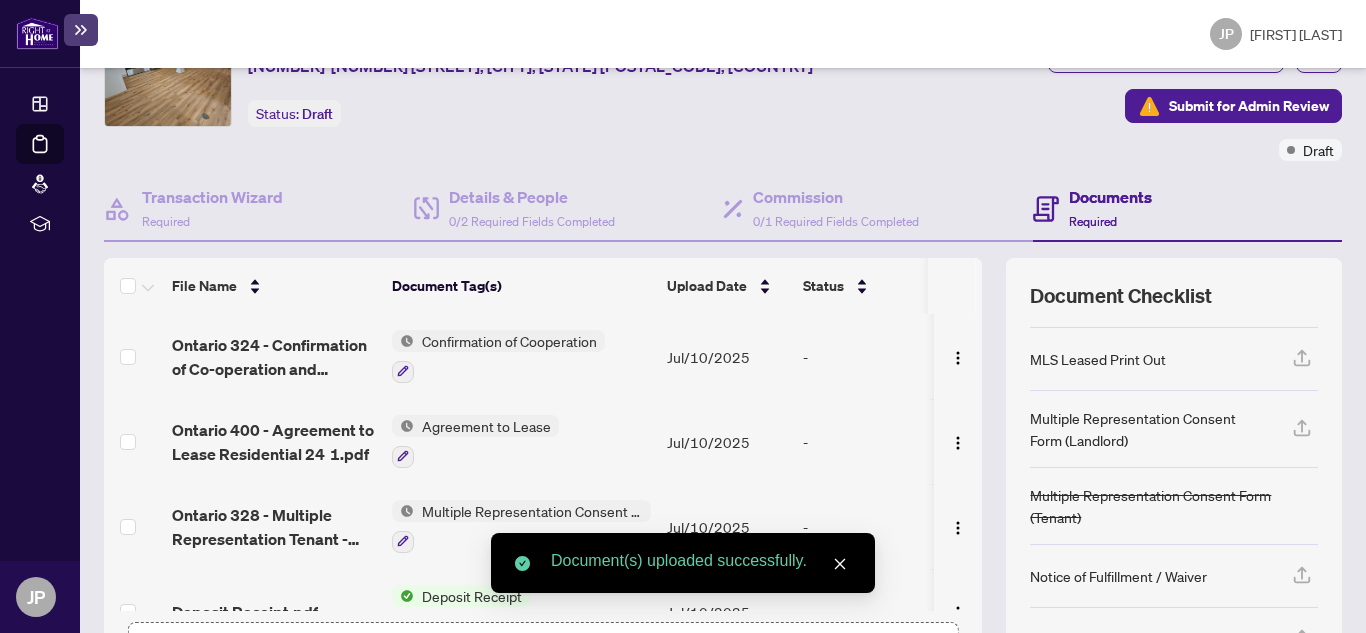 click 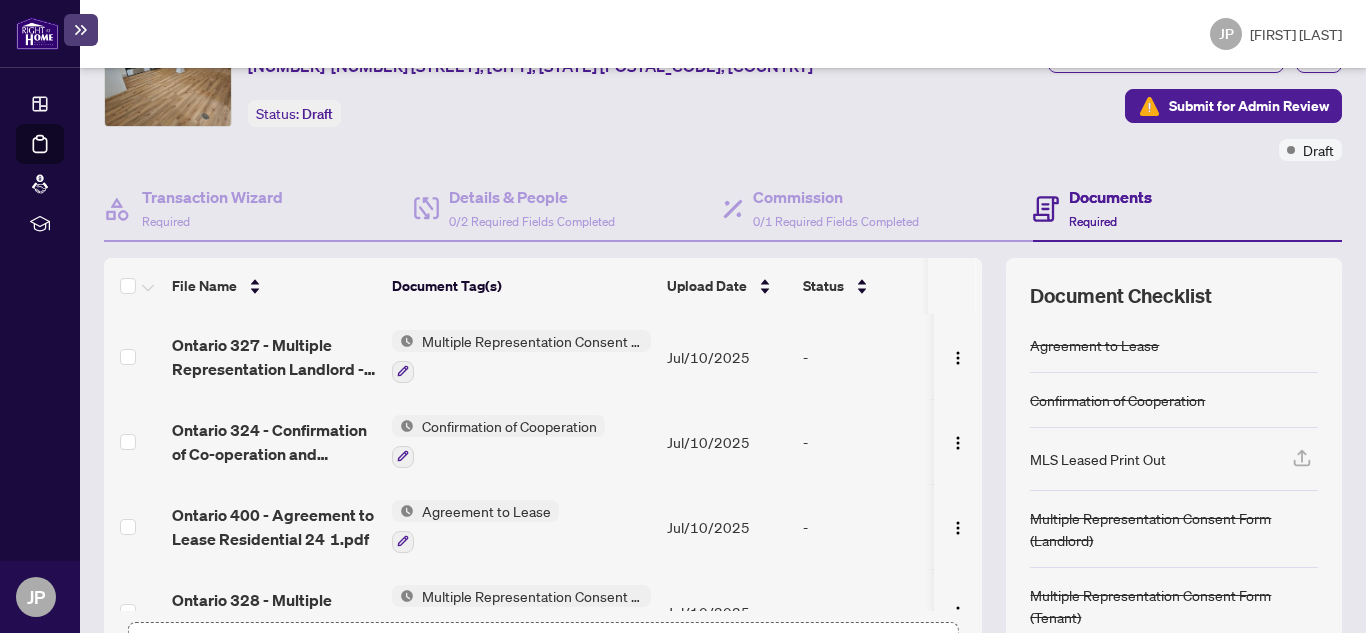 scroll, scrollTop: 200, scrollLeft: 0, axis: vertical 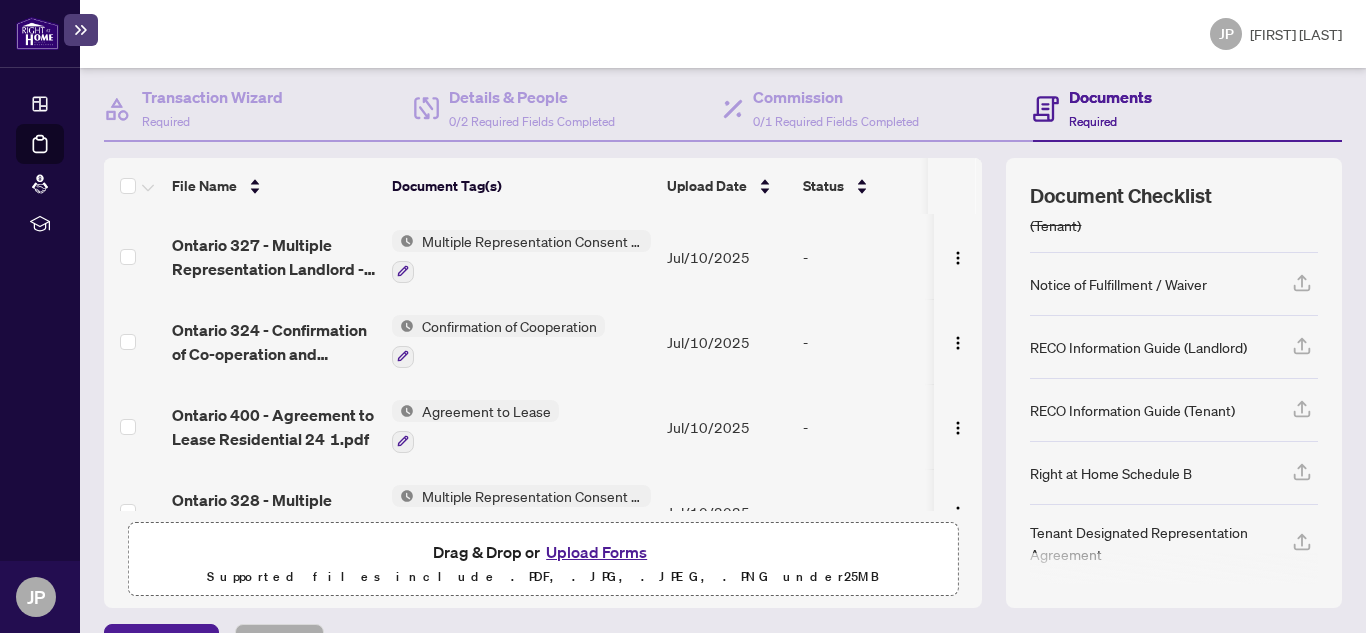 drag, startPoint x: 1288, startPoint y: 345, endPoint x: 1312, endPoint y: 505, distance: 161.79 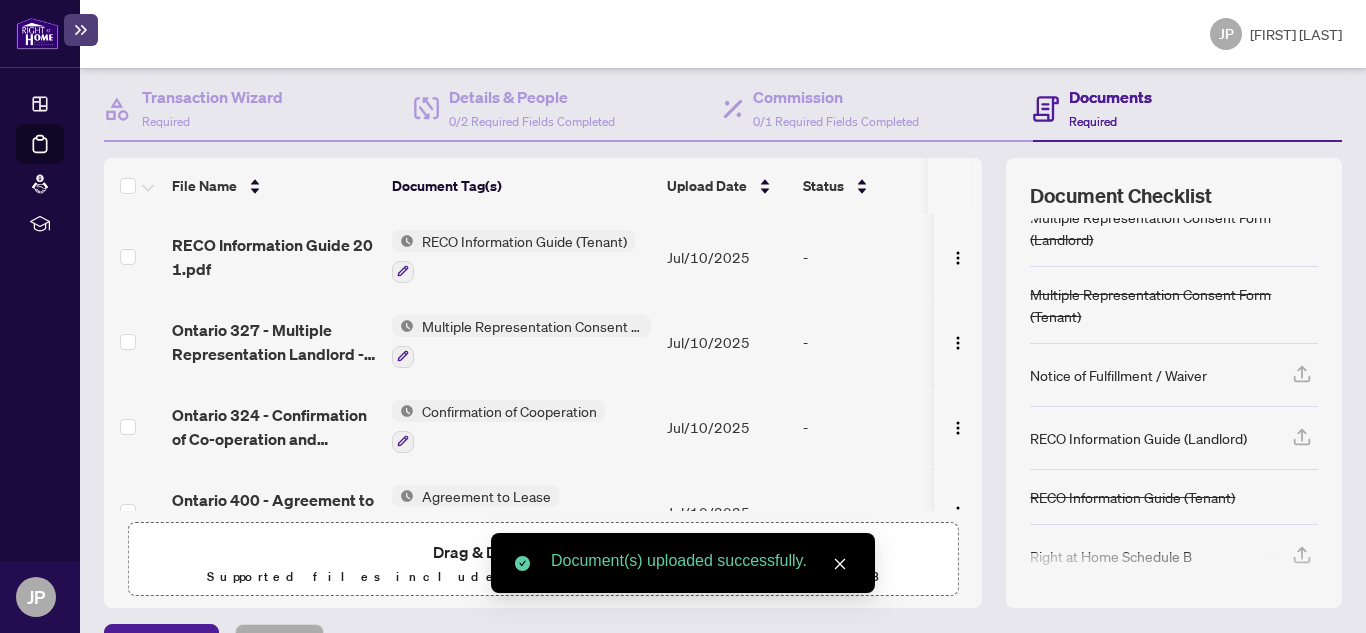 scroll, scrollTop: 285, scrollLeft: 0, axis: vertical 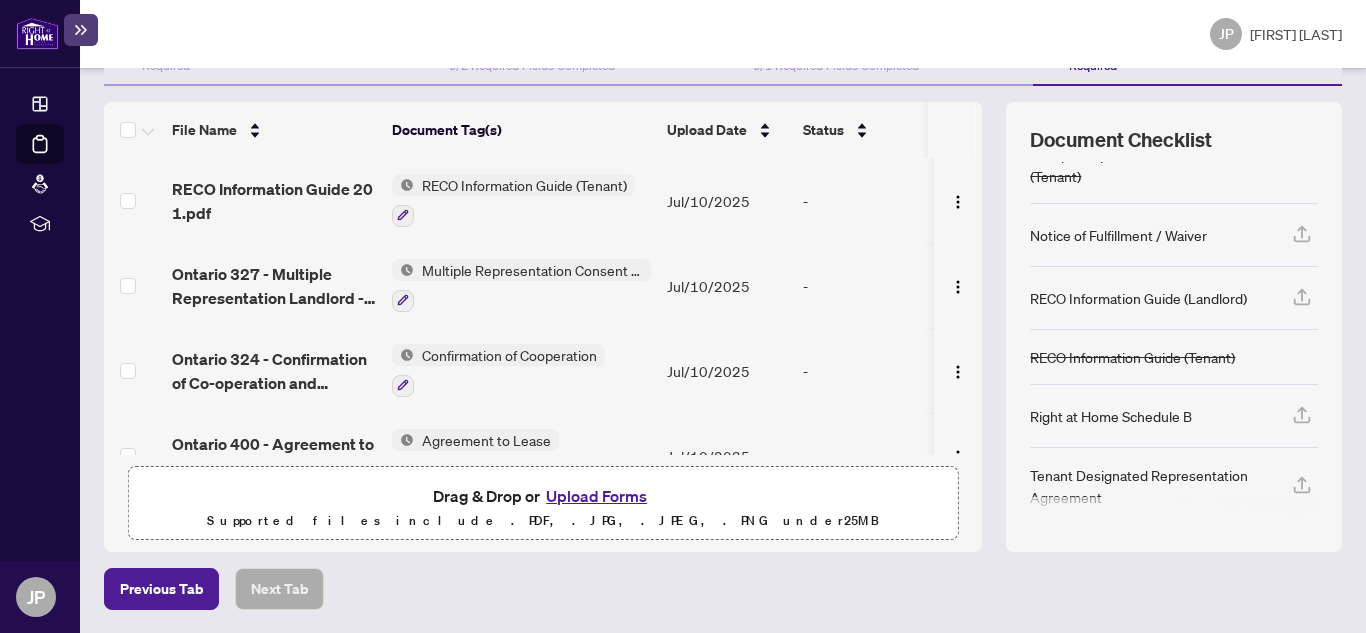 click 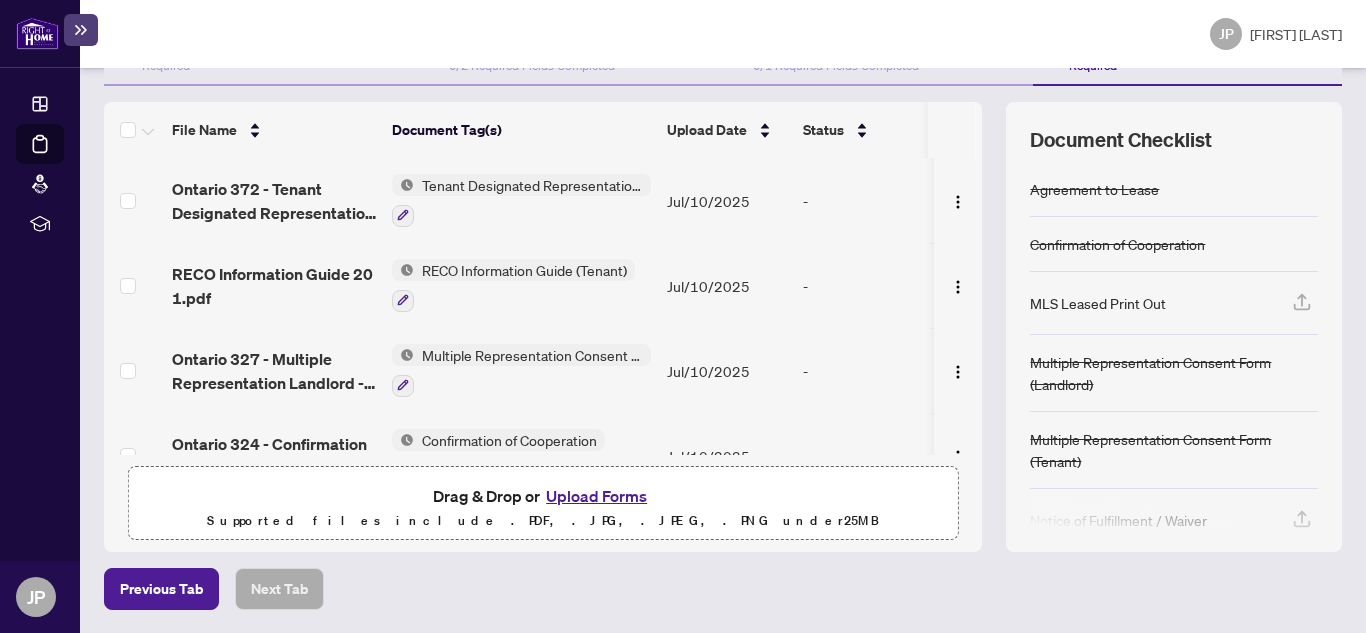 drag, startPoint x: 1087, startPoint y: 583, endPoint x: 1121, endPoint y: 525, distance: 67.23094 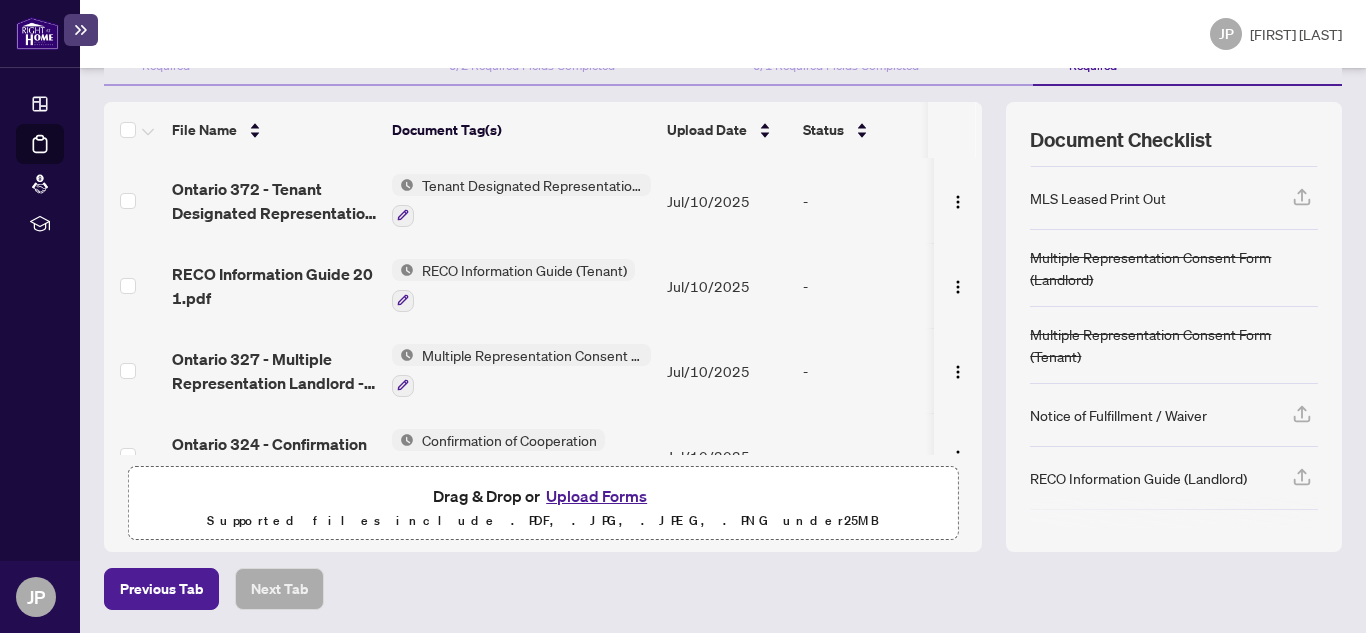 scroll, scrollTop: 0, scrollLeft: 0, axis: both 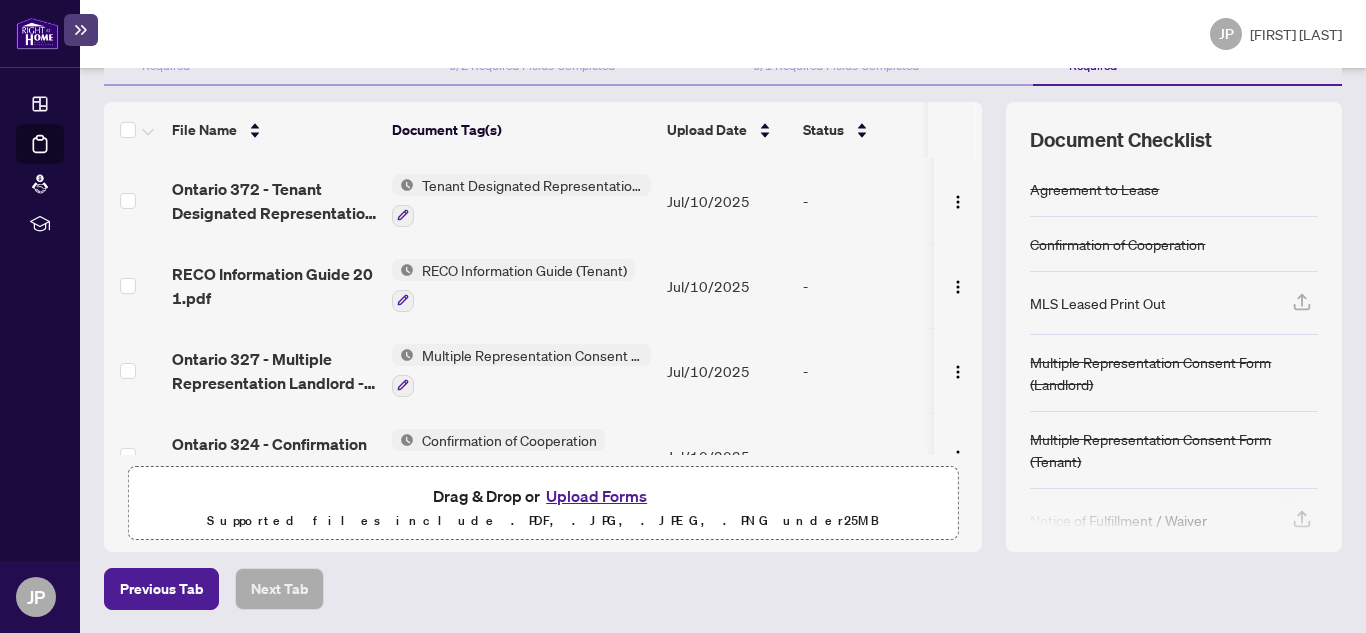 click 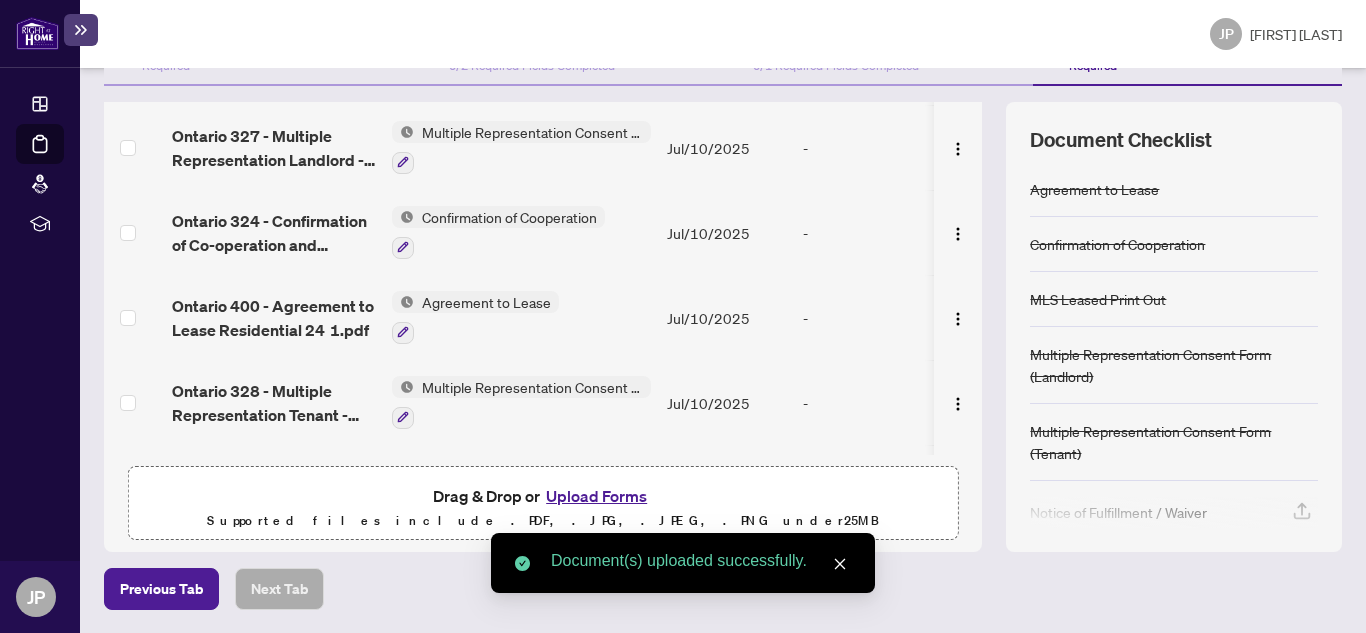 scroll, scrollTop: 385, scrollLeft: 0, axis: vertical 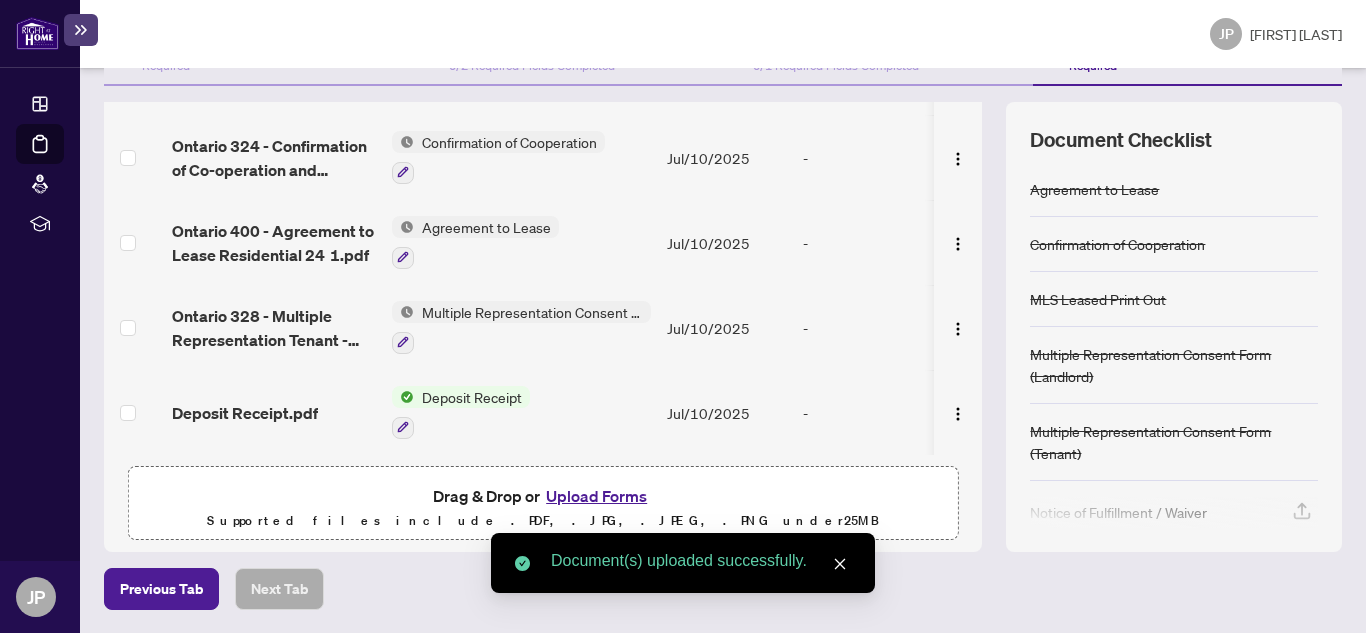 click on "Deposit Receipt" at bounding box center (472, 397) 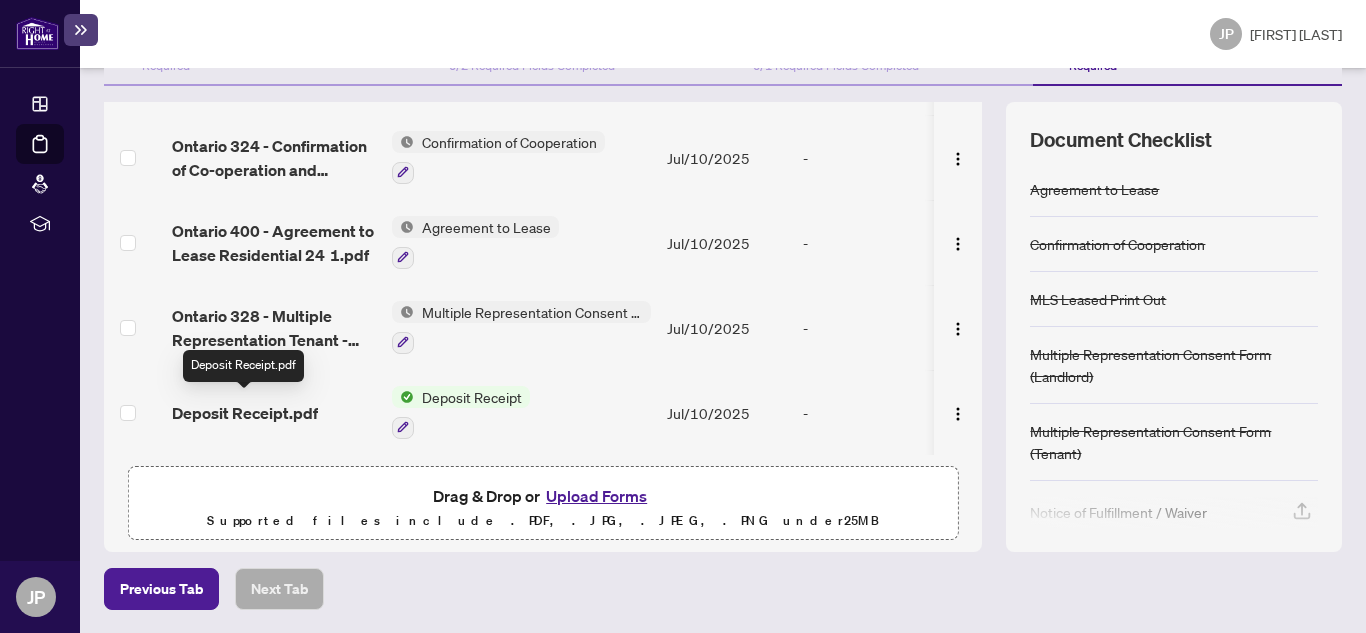 click on "Deposit Receipt.pdf" at bounding box center [245, 413] 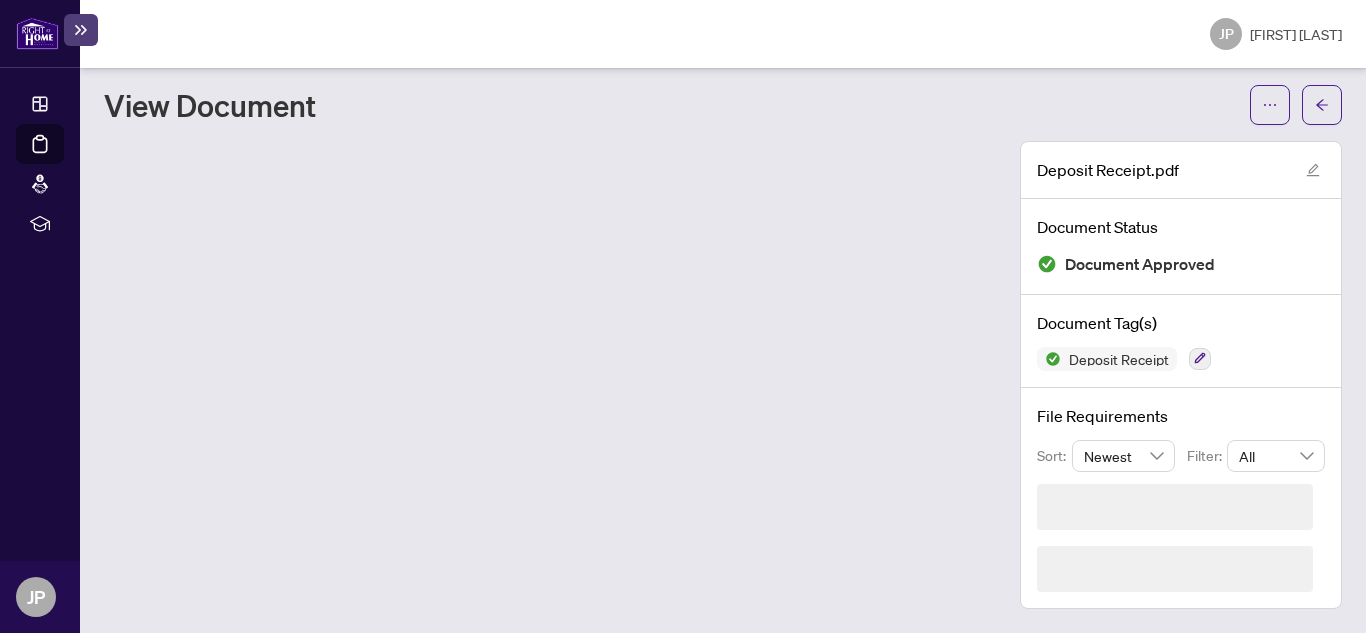 scroll, scrollTop: 0, scrollLeft: 0, axis: both 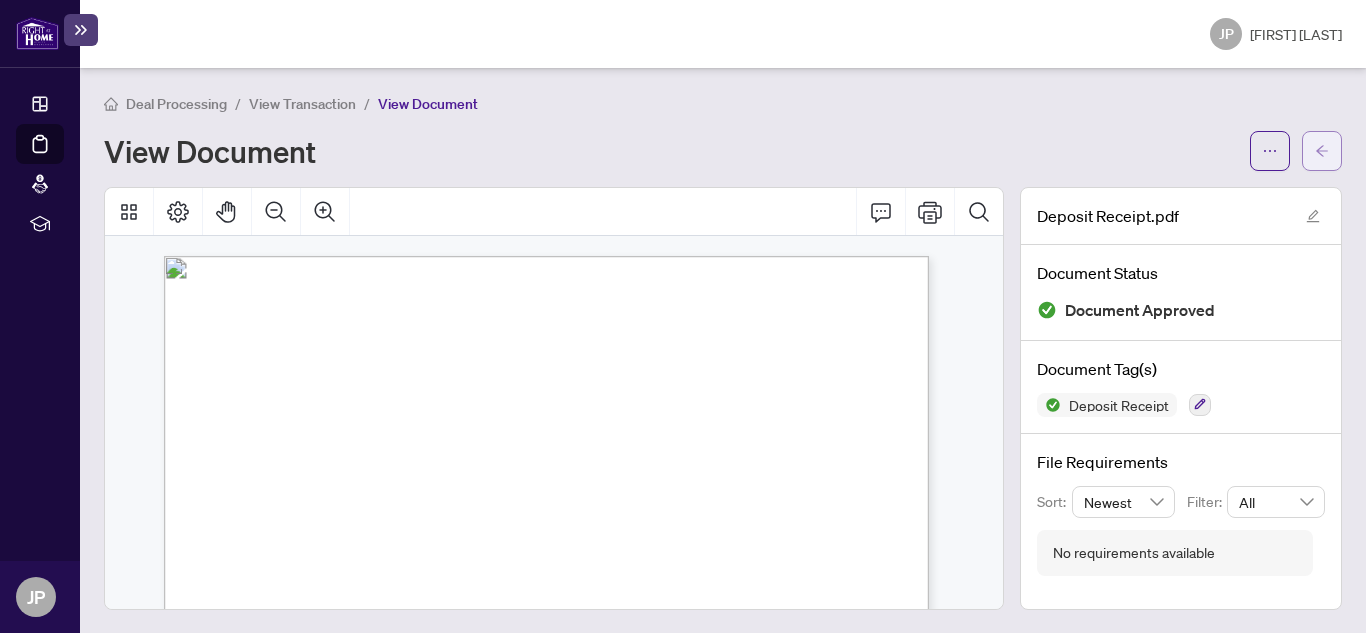click at bounding box center [1322, 151] 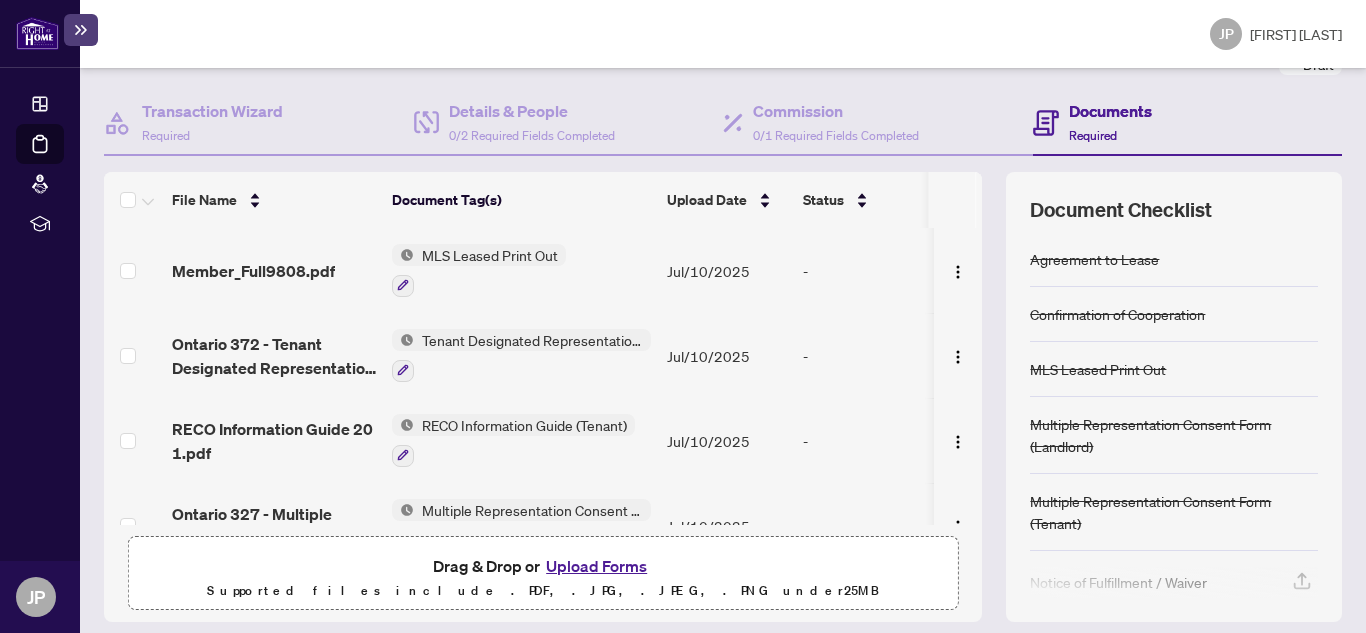 scroll, scrollTop: 256, scrollLeft: 0, axis: vertical 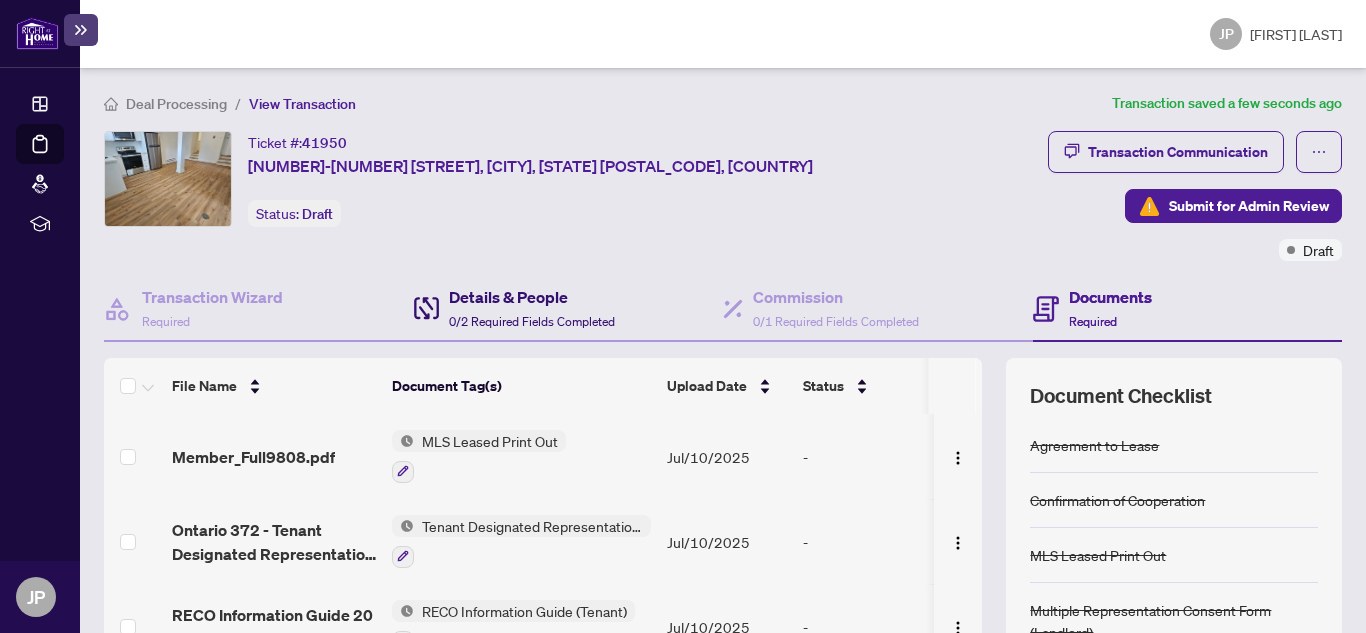 click on "0/2 Required Fields Completed" at bounding box center [532, 321] 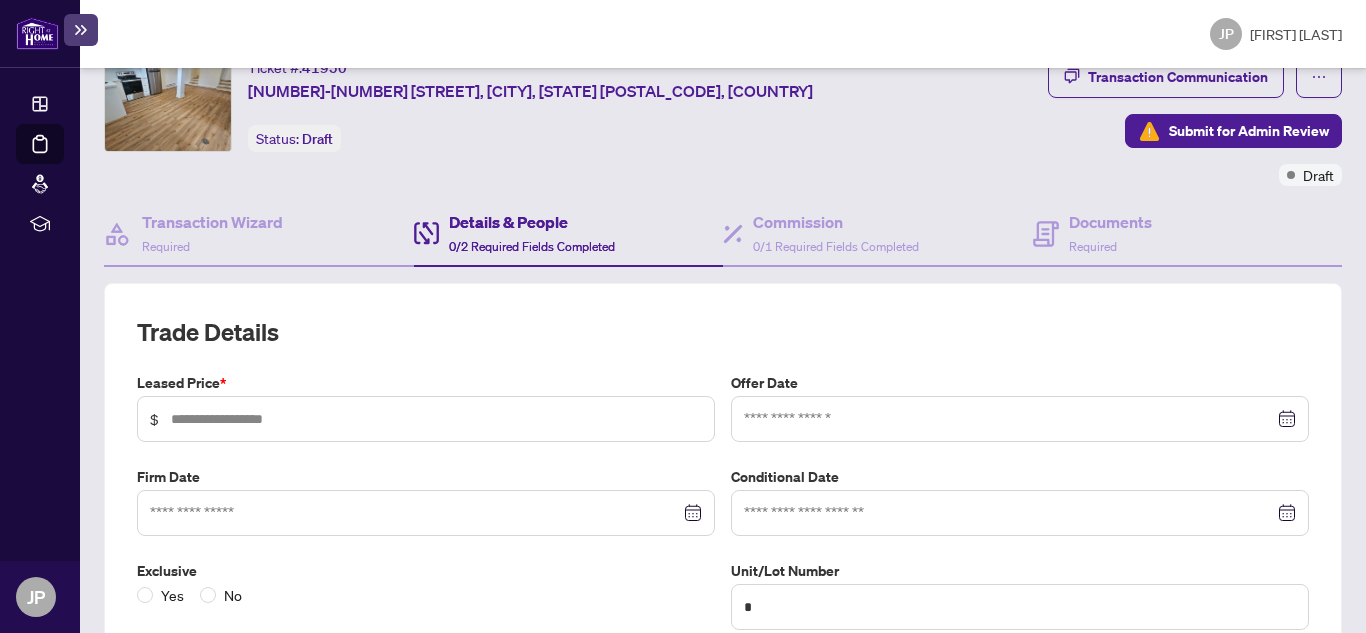 scroll, scrollTop: 200, scrollLeft: 0, axis: vertical 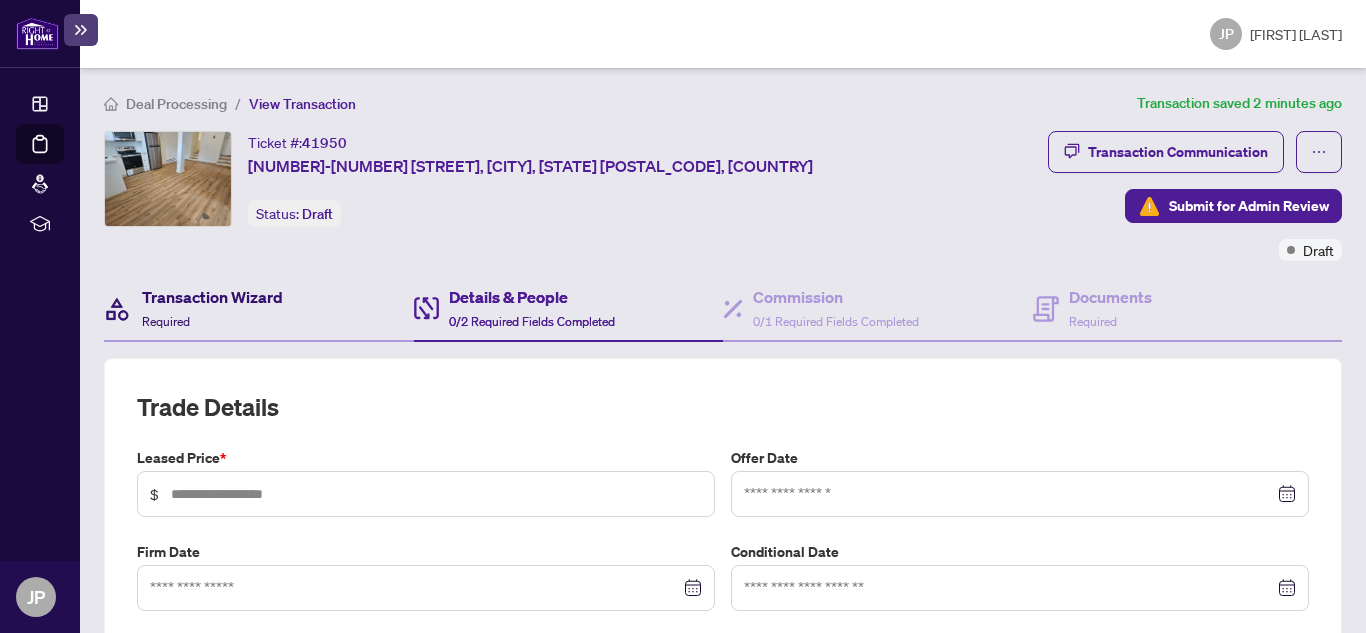 click on "Transaction Wizard" at bounding box center [212, 297] 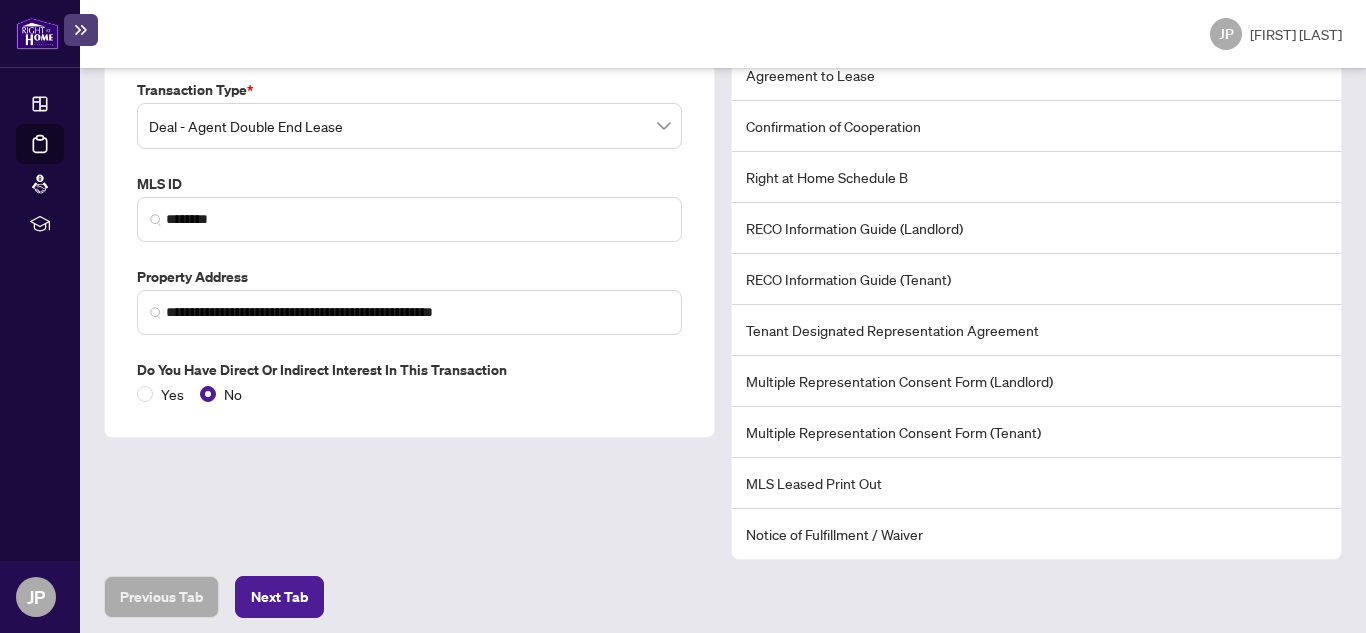 scroll, scrollTop: 0, scrollLeft: 0, axis: both 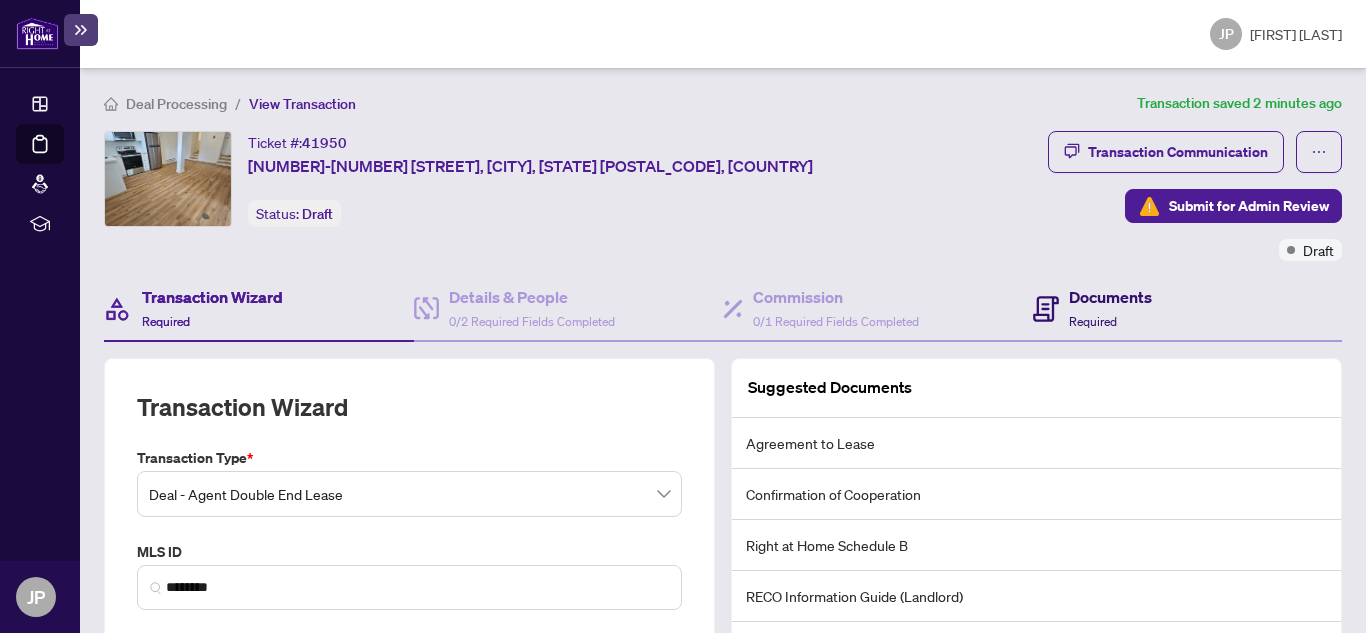 click on "Documents" at bounding box center [1110, 297] 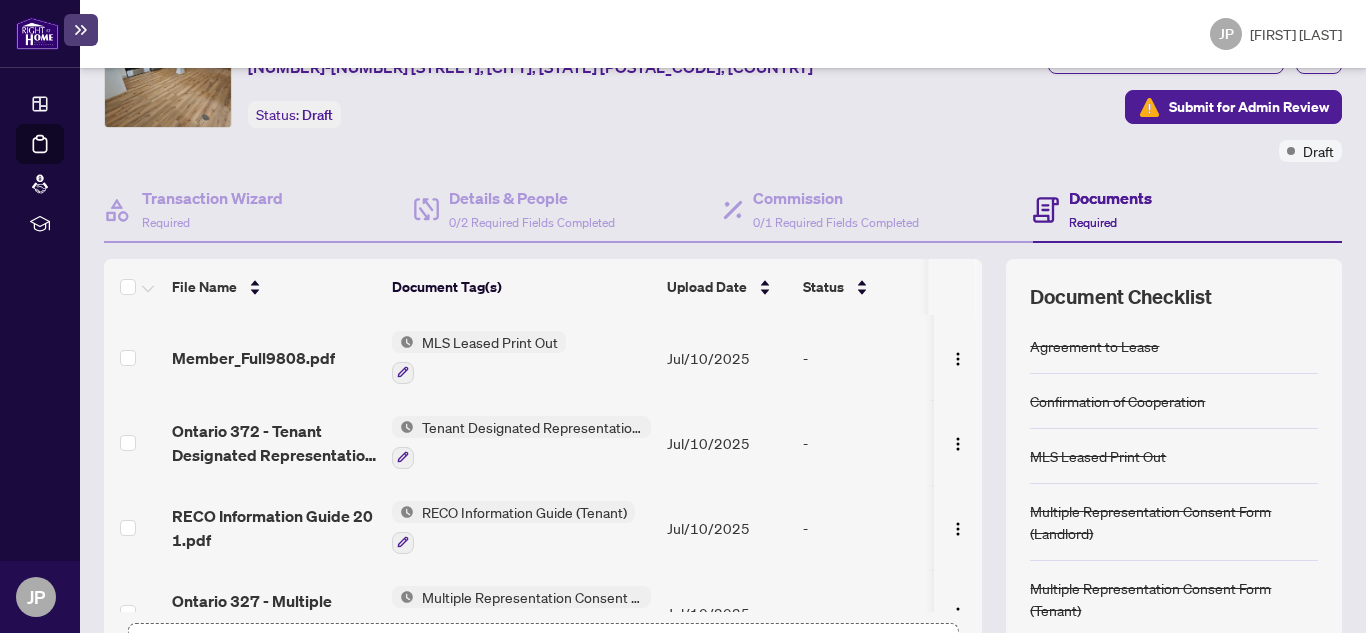 scroll, scrollTop: 200, scrollLeft: 0, axis: vertical 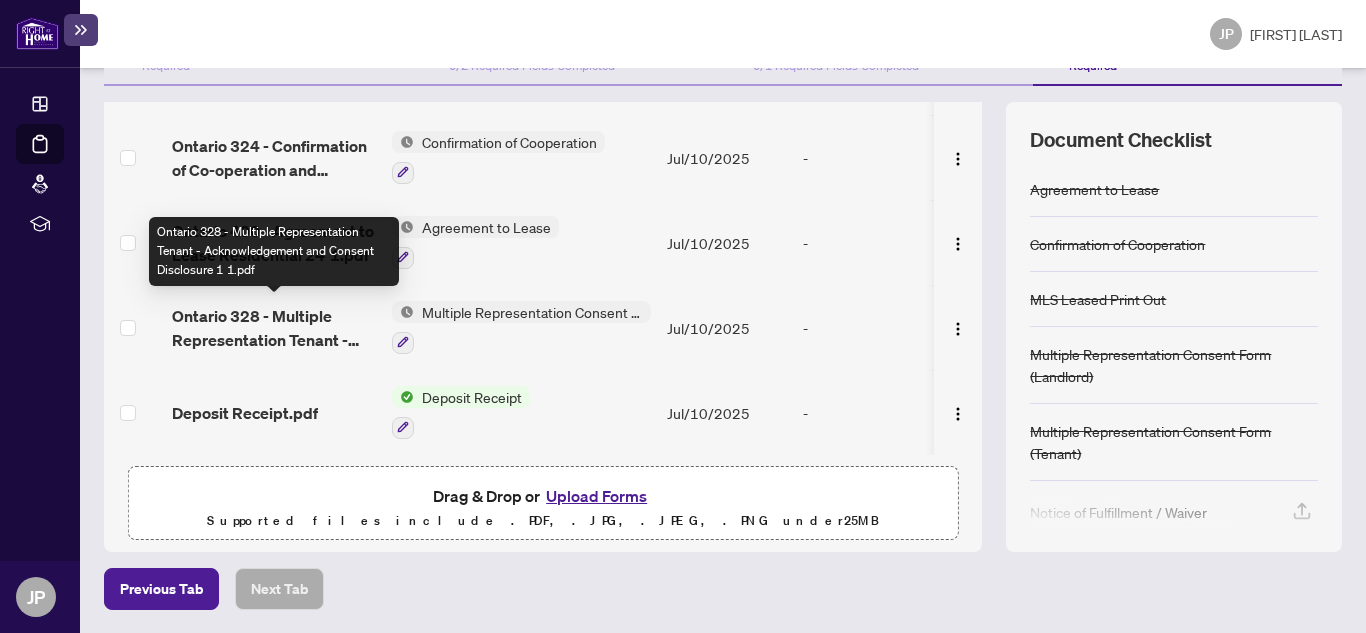 click on "Ontario 328 - Multiple Representation Tenant - Acknowledgement and Consent Disclosure 1 1.pdf" at bounding box center (274, 328) 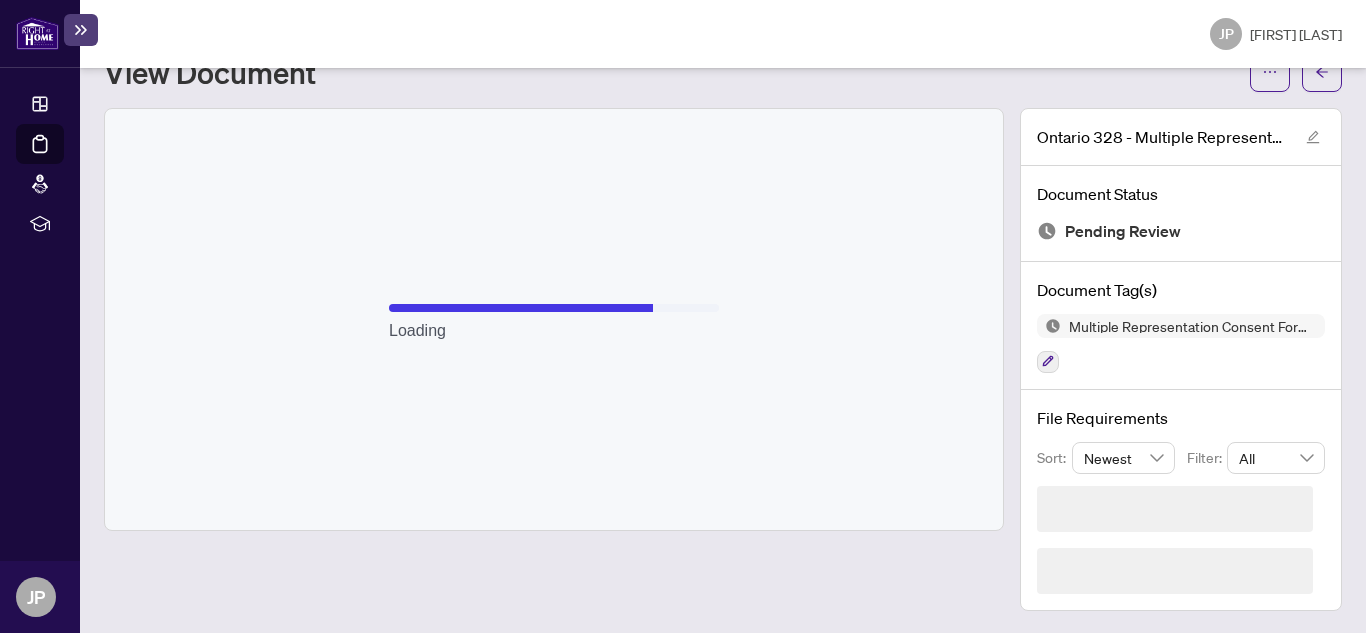 scroll, scrollTop: 17, scrollLeft: 0, axis: vertical 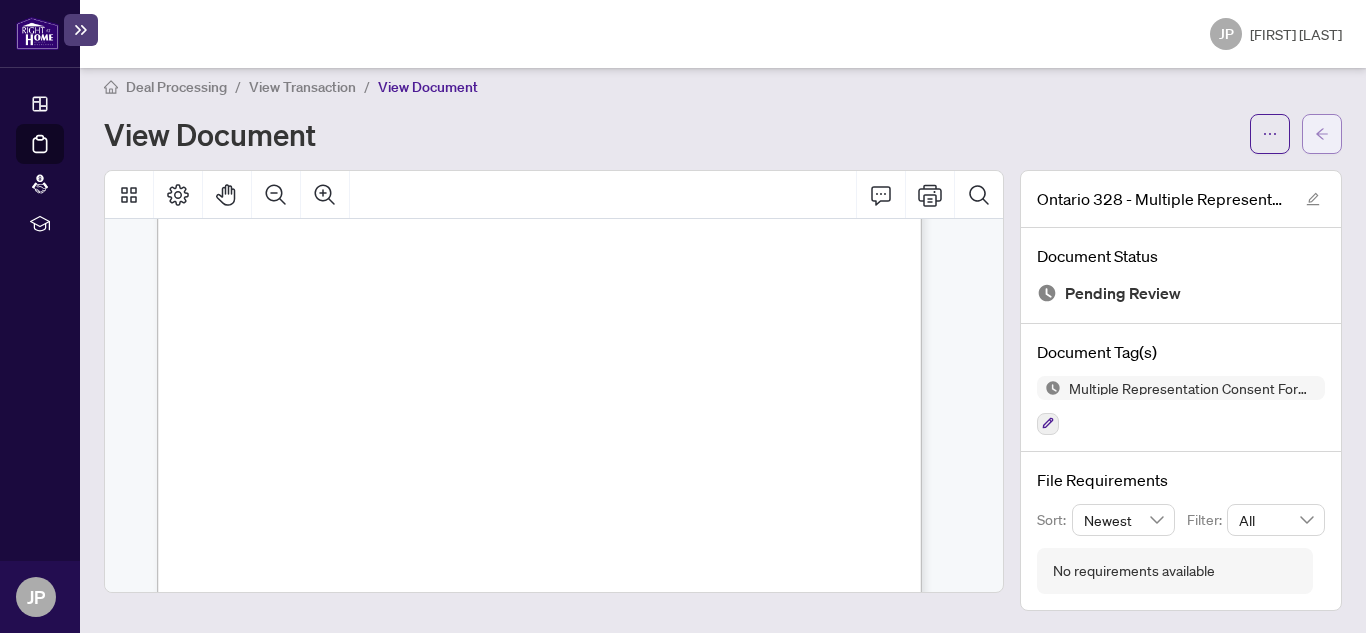 click 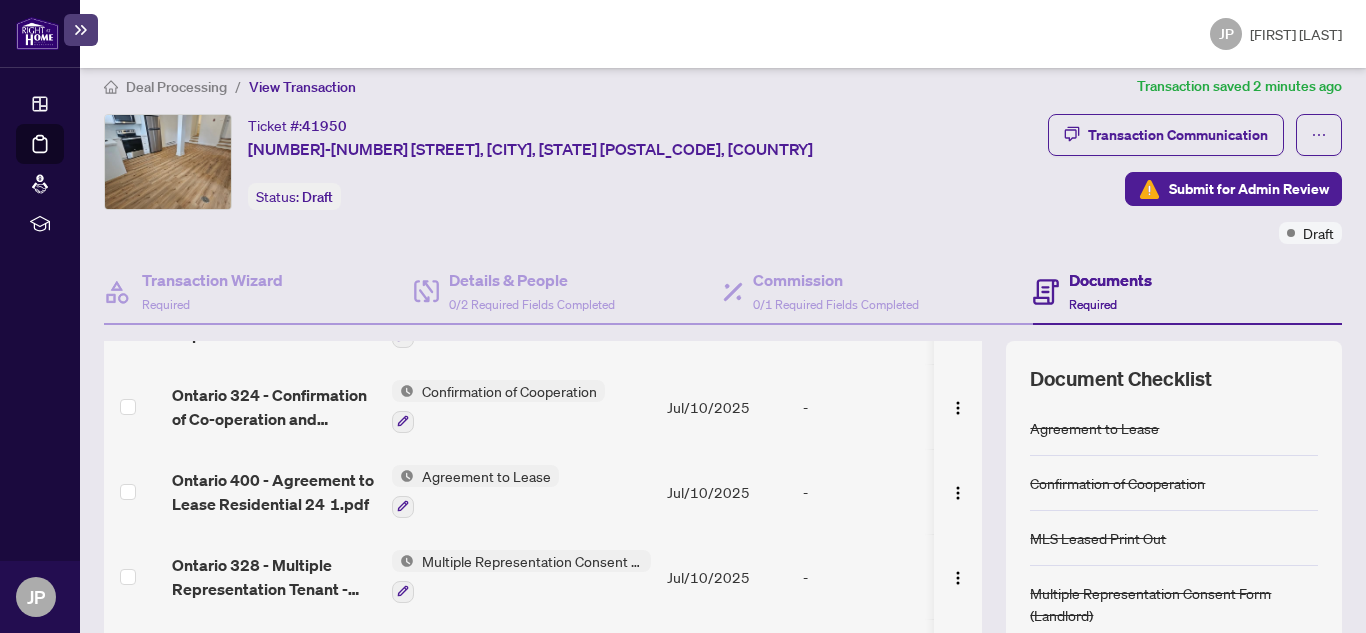 scroll, scrollTop: 385, scrollLeft: 0, axis: vertical 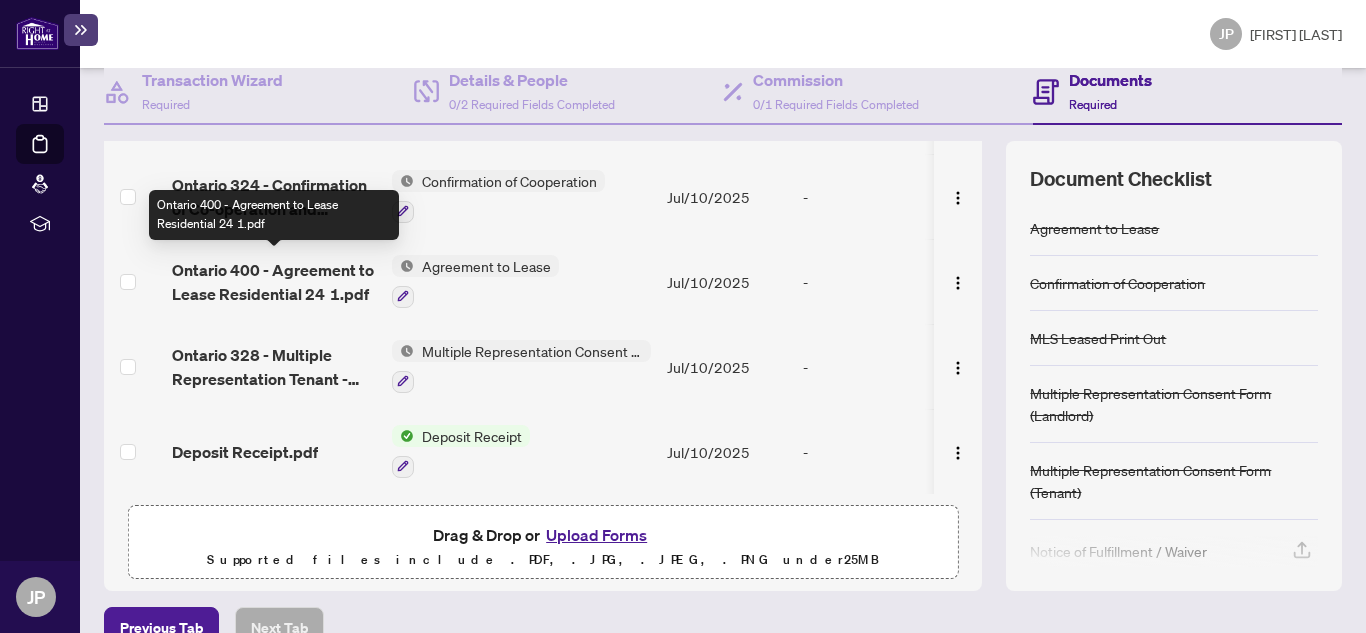 click on "Ontario 400 - Agreement to Lease  Residential 24 1.pdf" at bounding box center [274, 282] 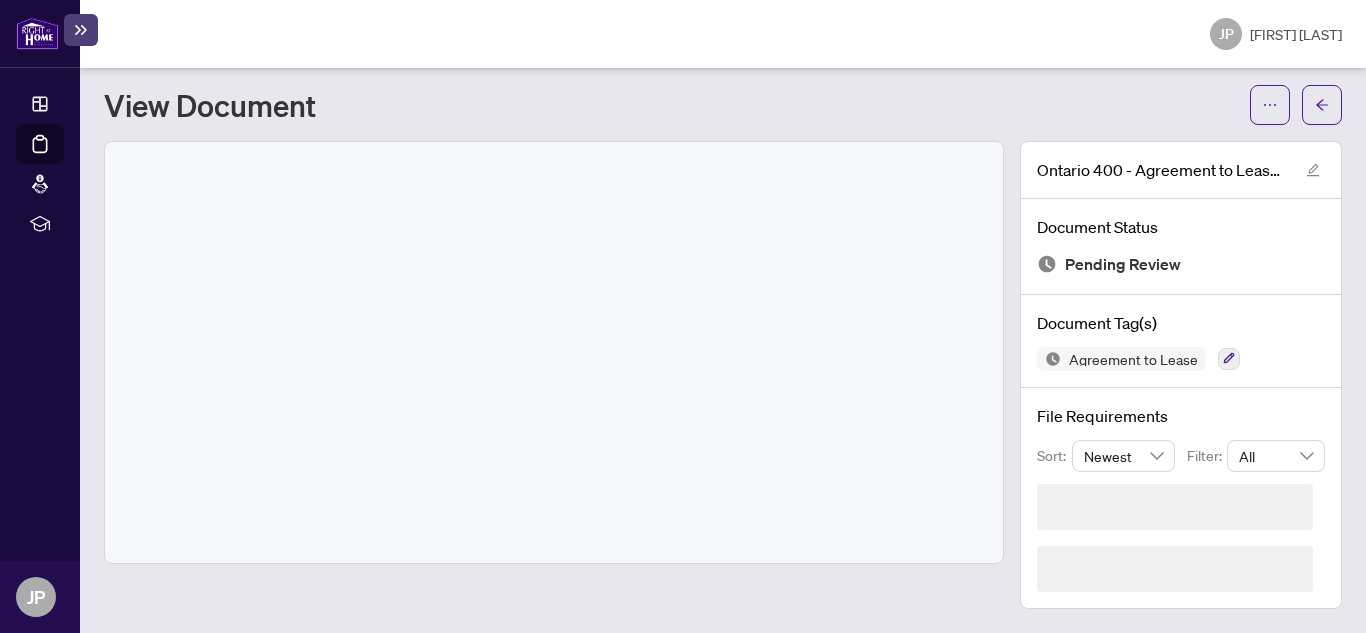scroll, scrollTop: 0, scrollLeft: 0, axis: both 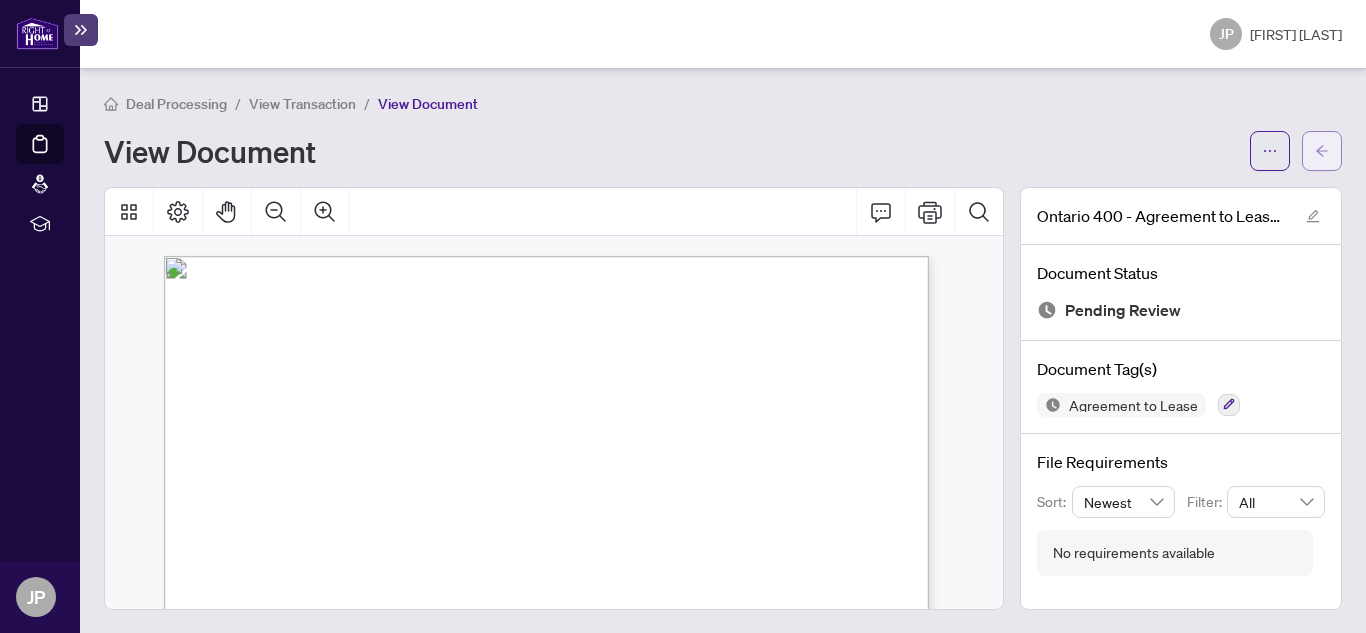 click at bounding box center [1322, 151] 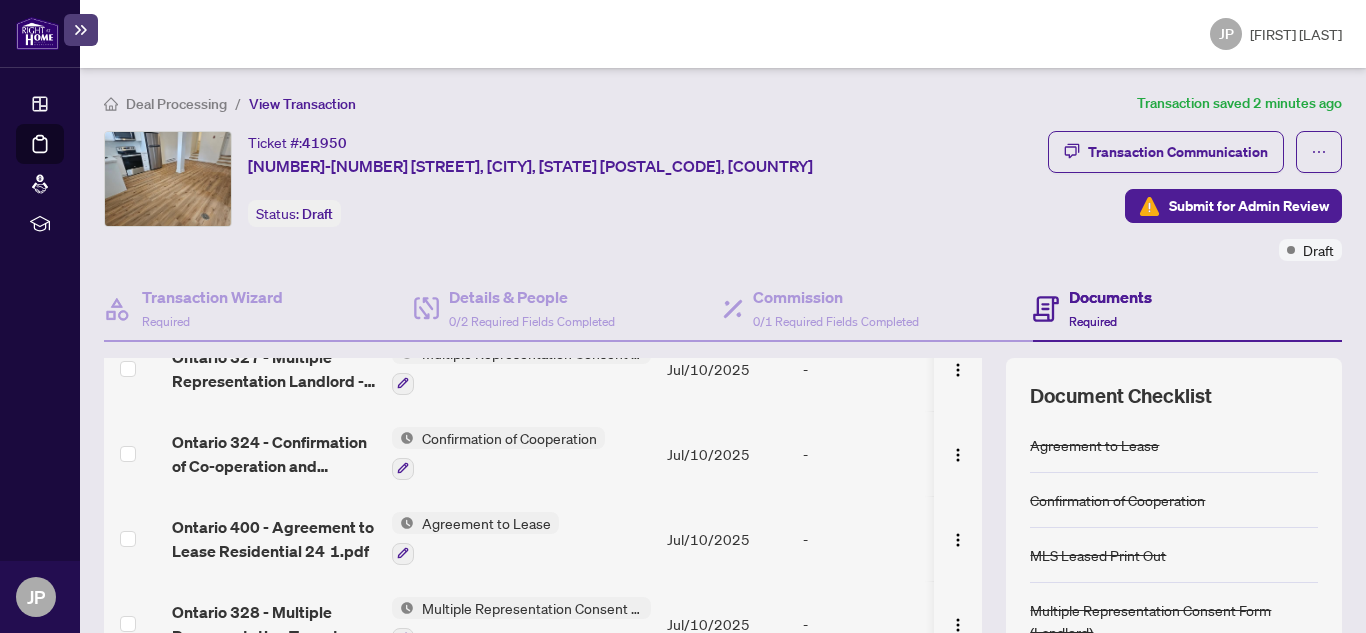 scroll, scrollTop: 385, scrollLeft: 0, axis: vertical 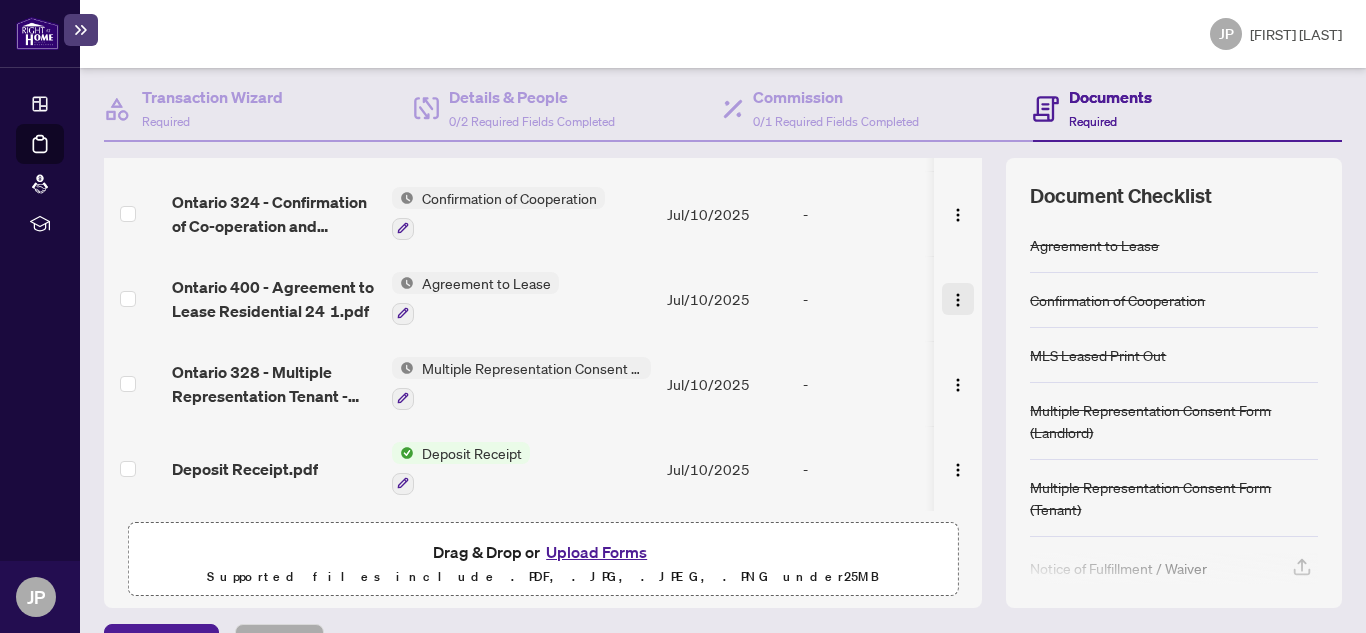 click at bounding box center (958, 300) 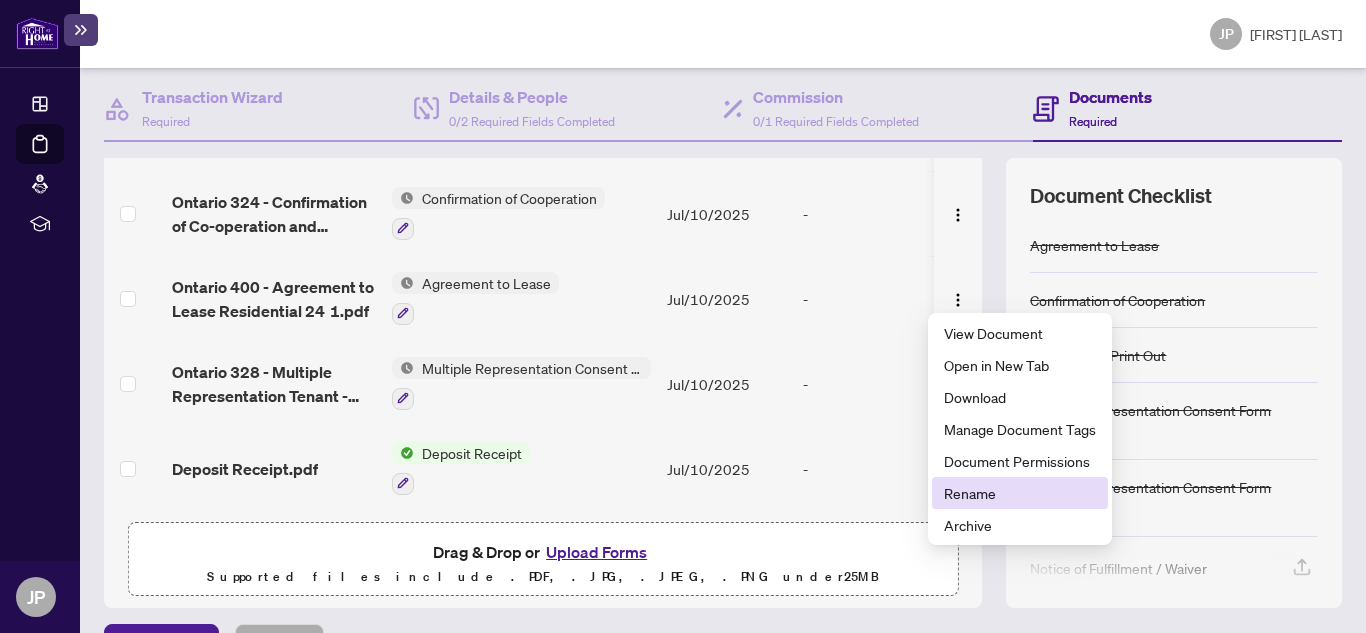 click on "Rename" at bounding box center [1020, 493] 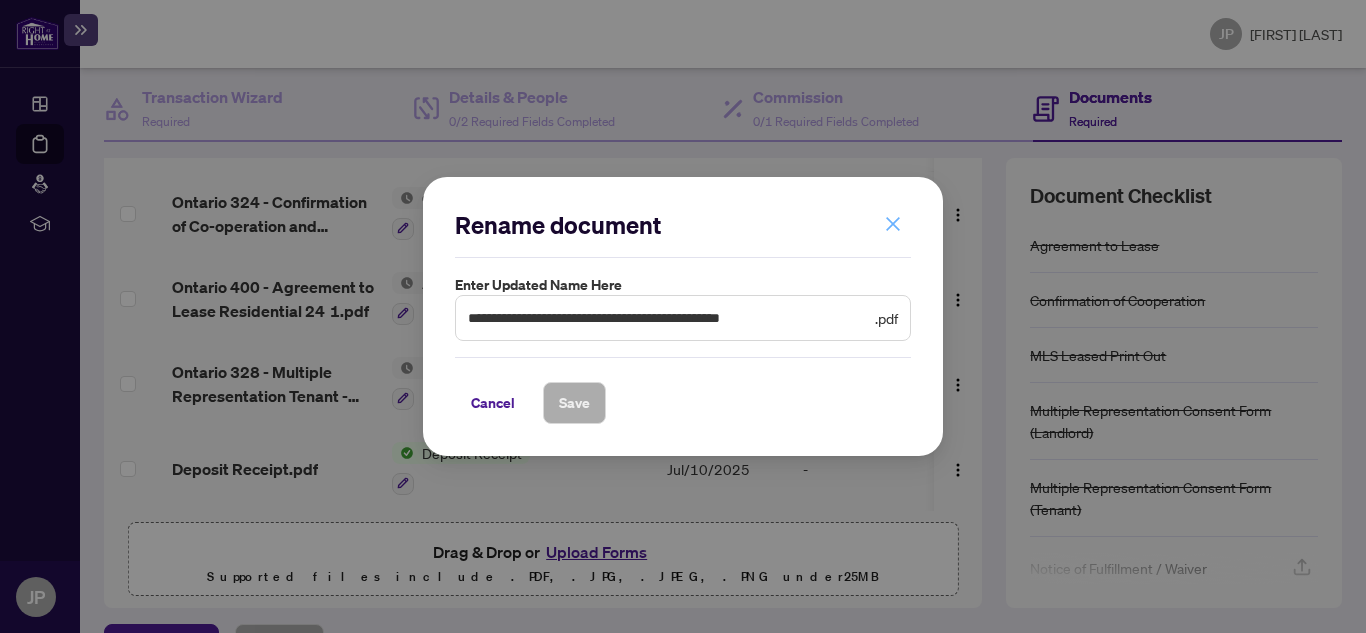 click at bounding box center (893, 224) 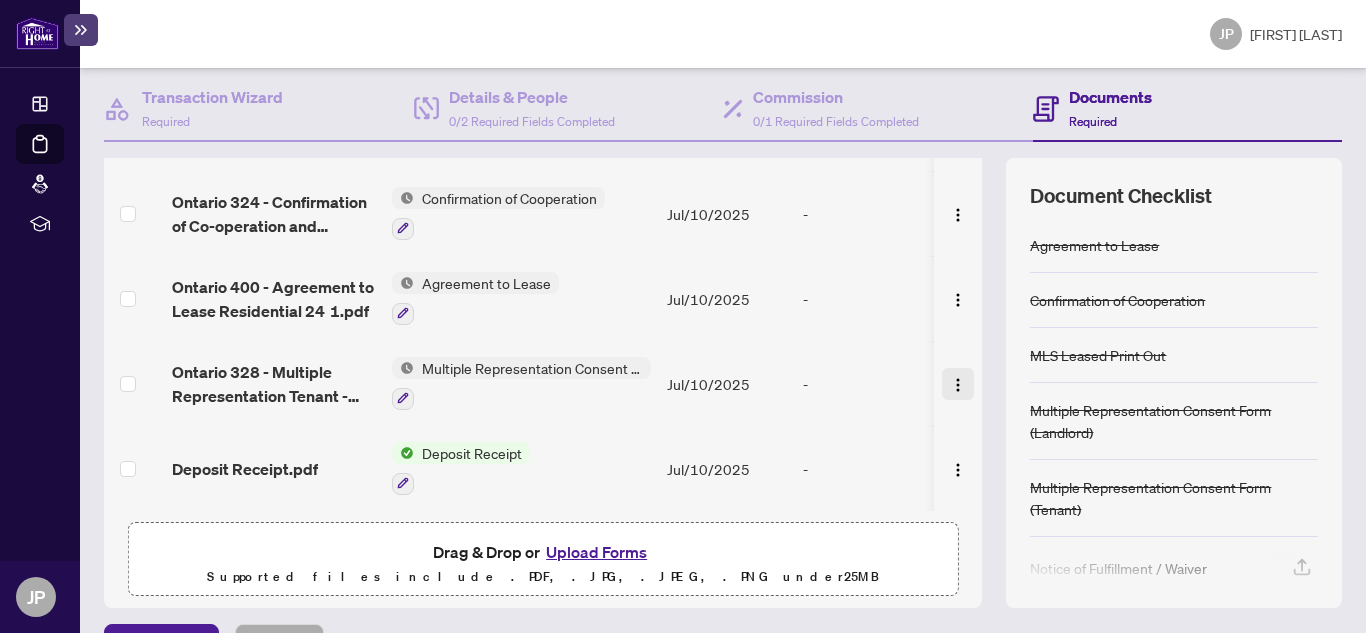 click at bounding box center [958, 385] 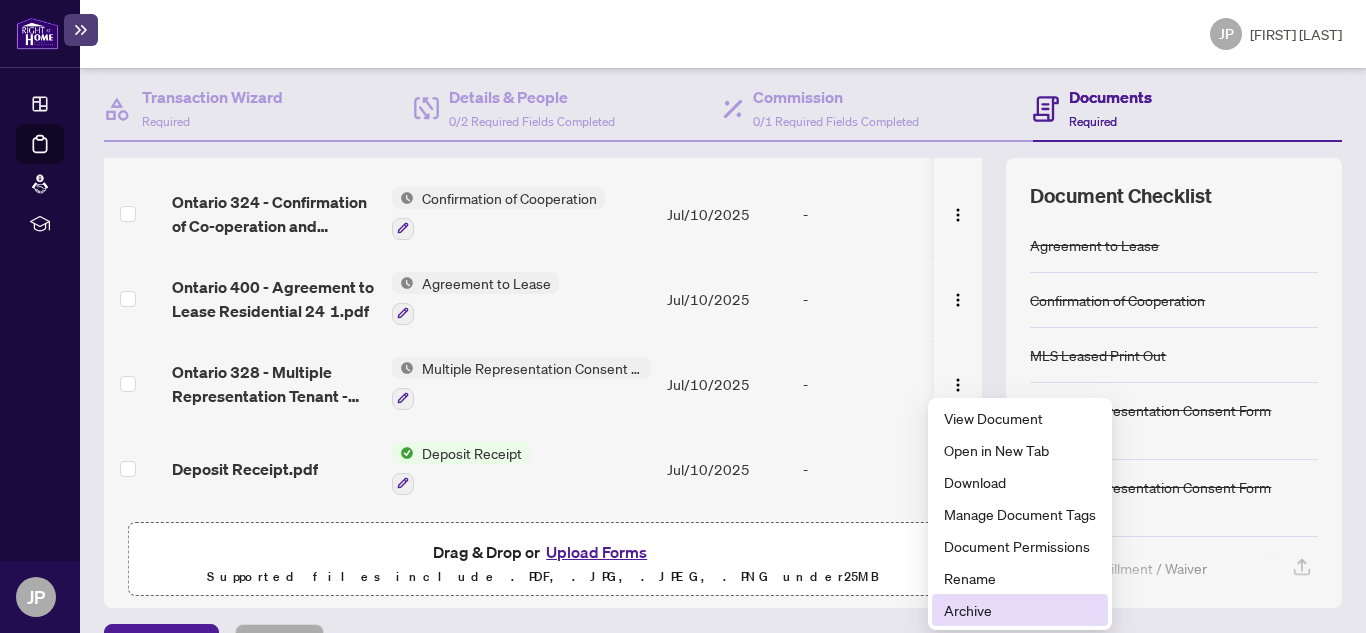 click on "Archive" at bounding box center [1020, 610] 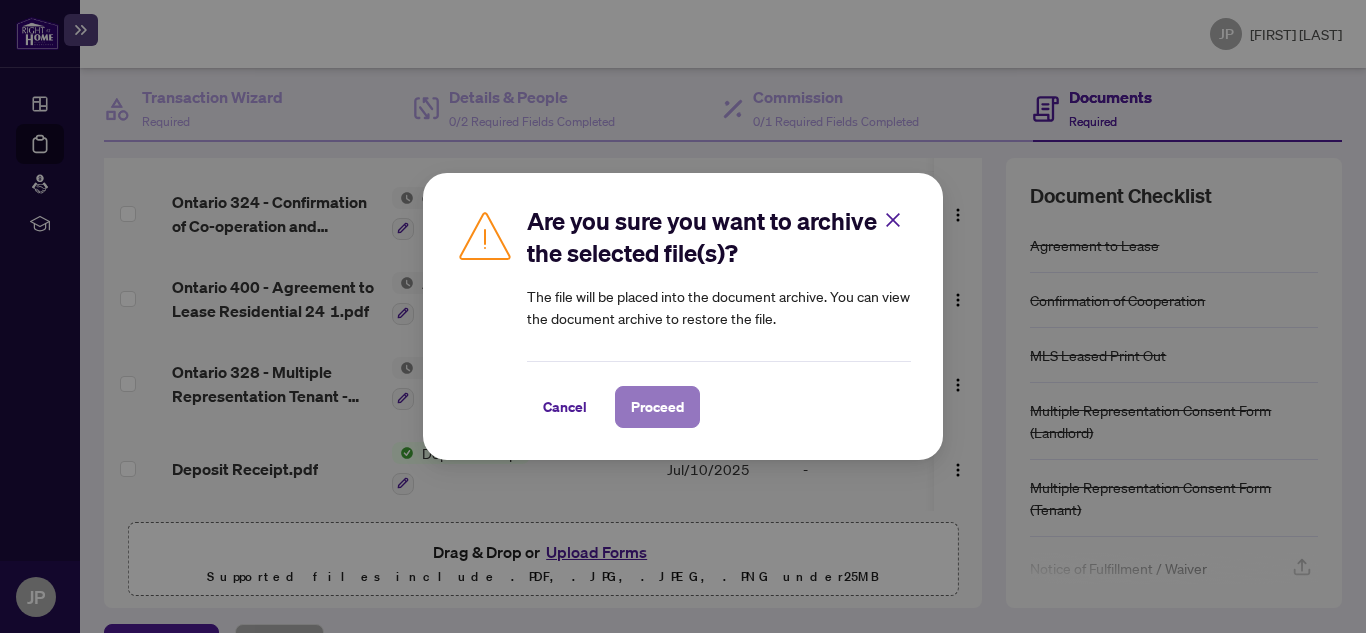 click on "Proceed" at bounding box center [657, 407] 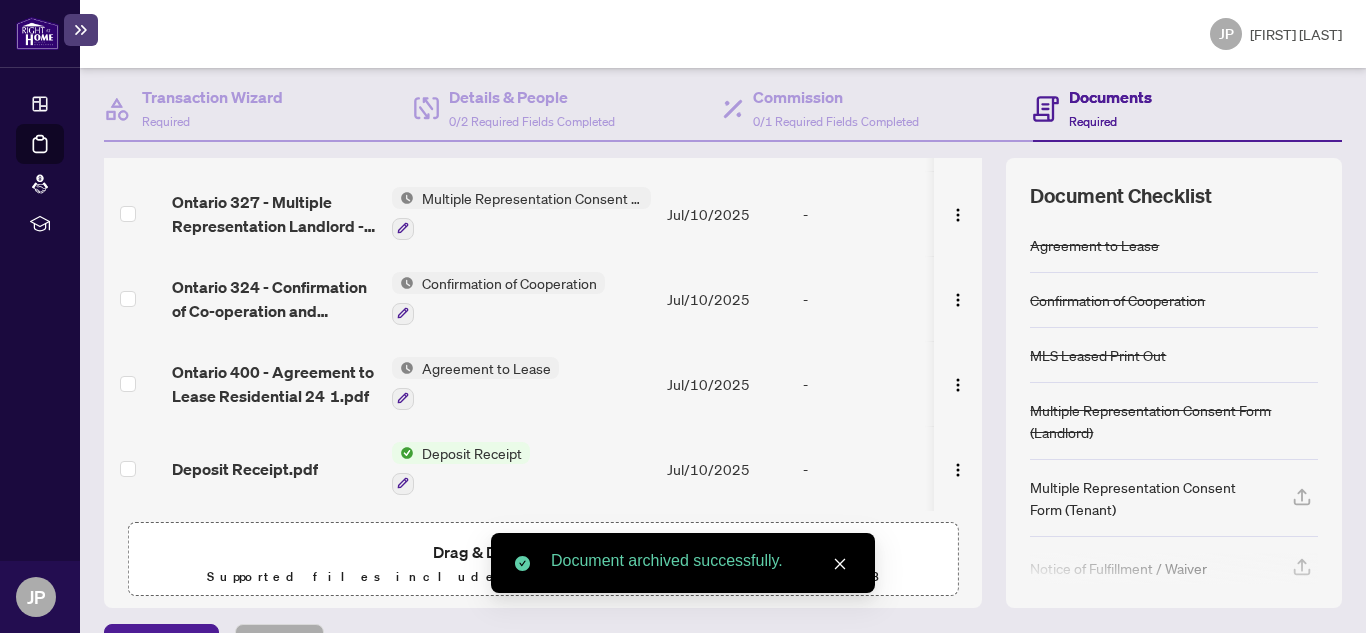 scroll, scrollTop: 301, scrollLeft: 0, axis: vertical 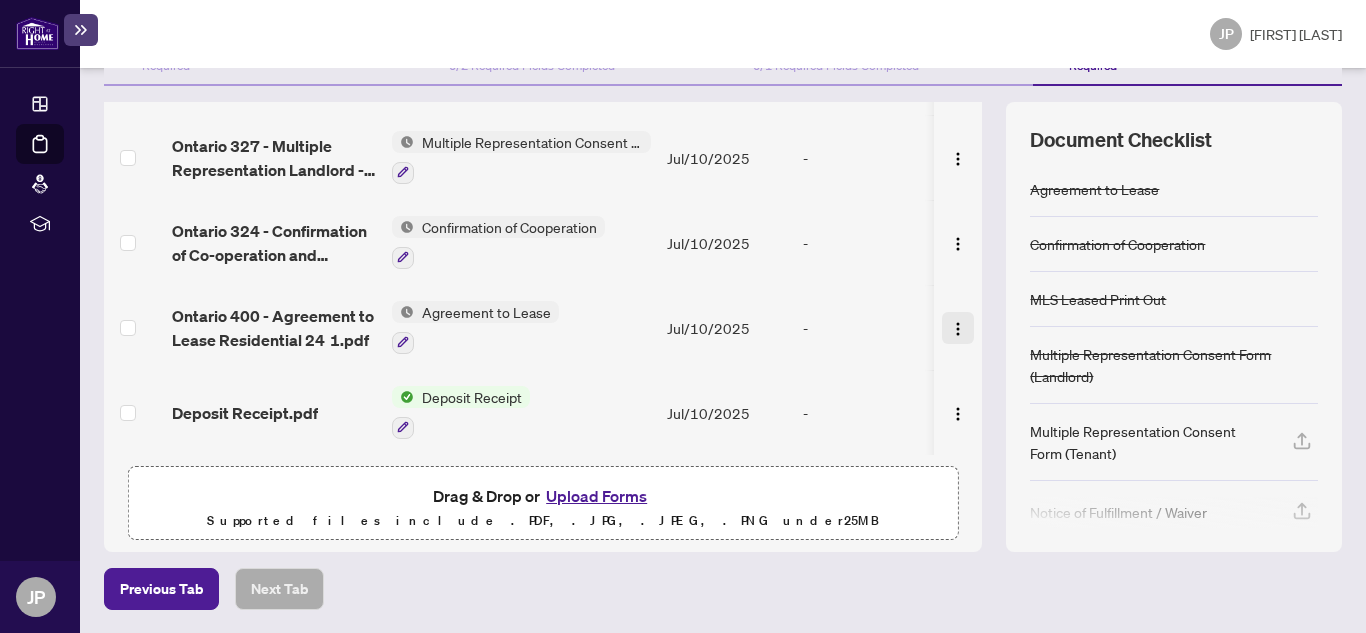click at bounding box center (958, 329) 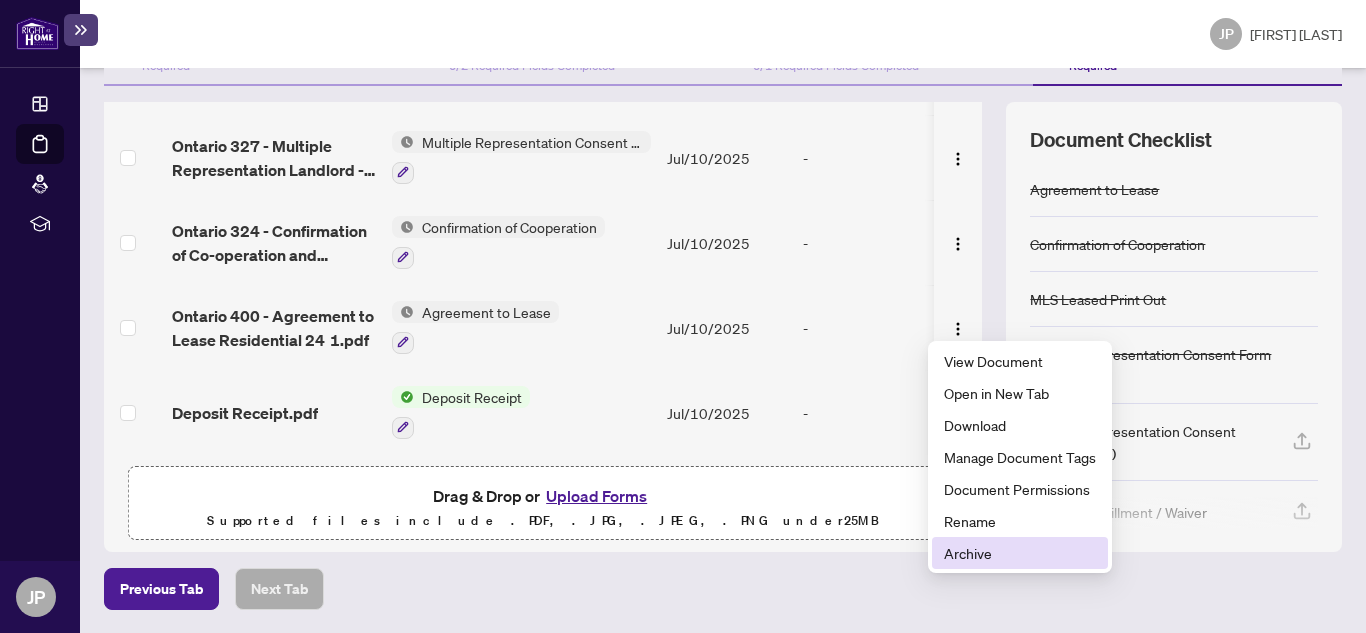 click on "Archive" at bounding box center [1020, 553] 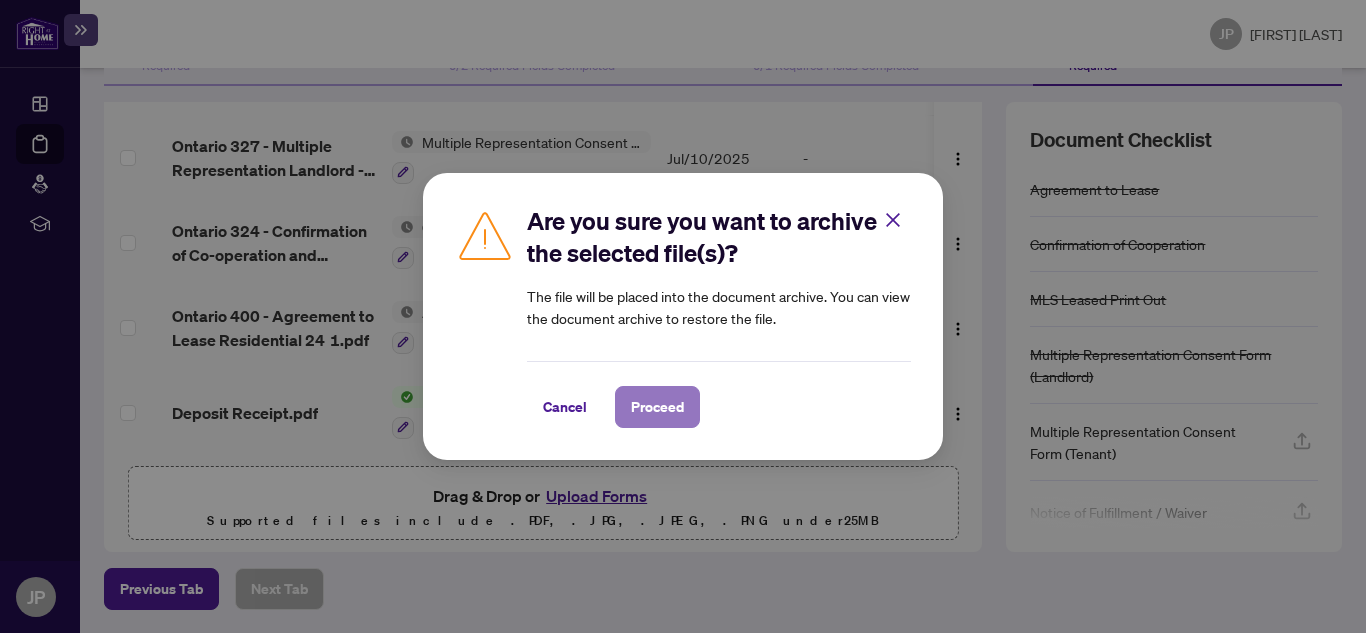 click on "Proceed" at bounding box center [657, 407] 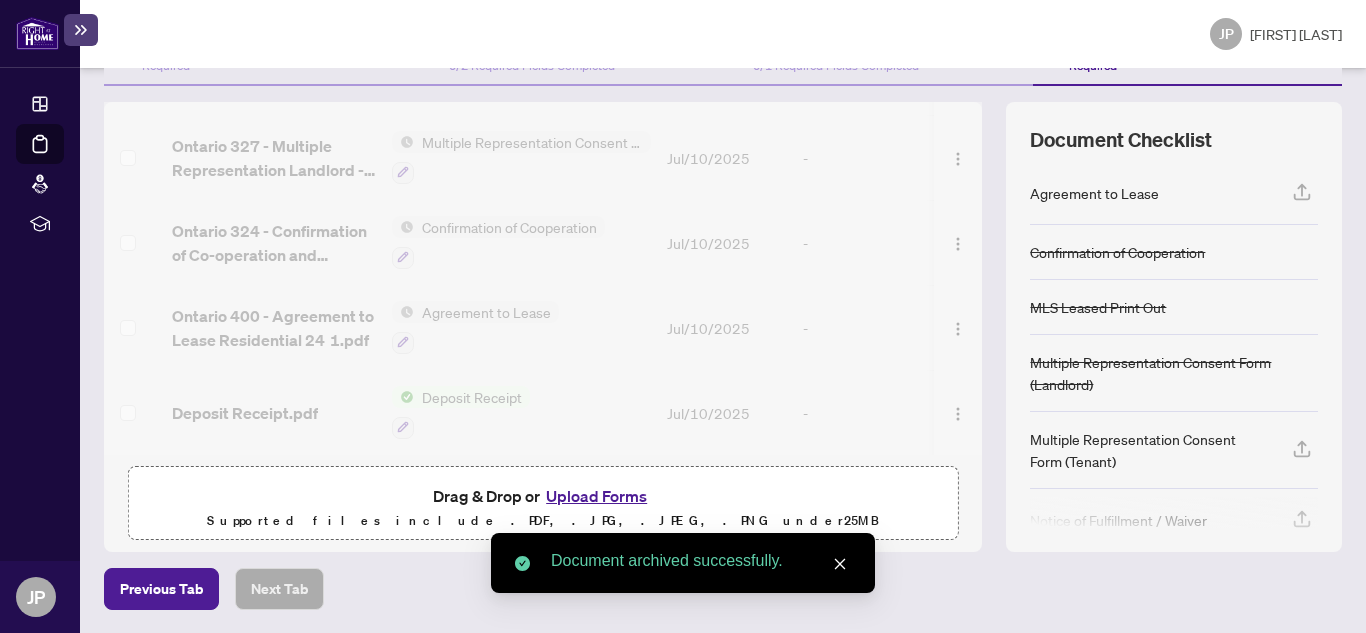 scroll, scrollTop: 216, scrollLeft: 0, axis: vertical 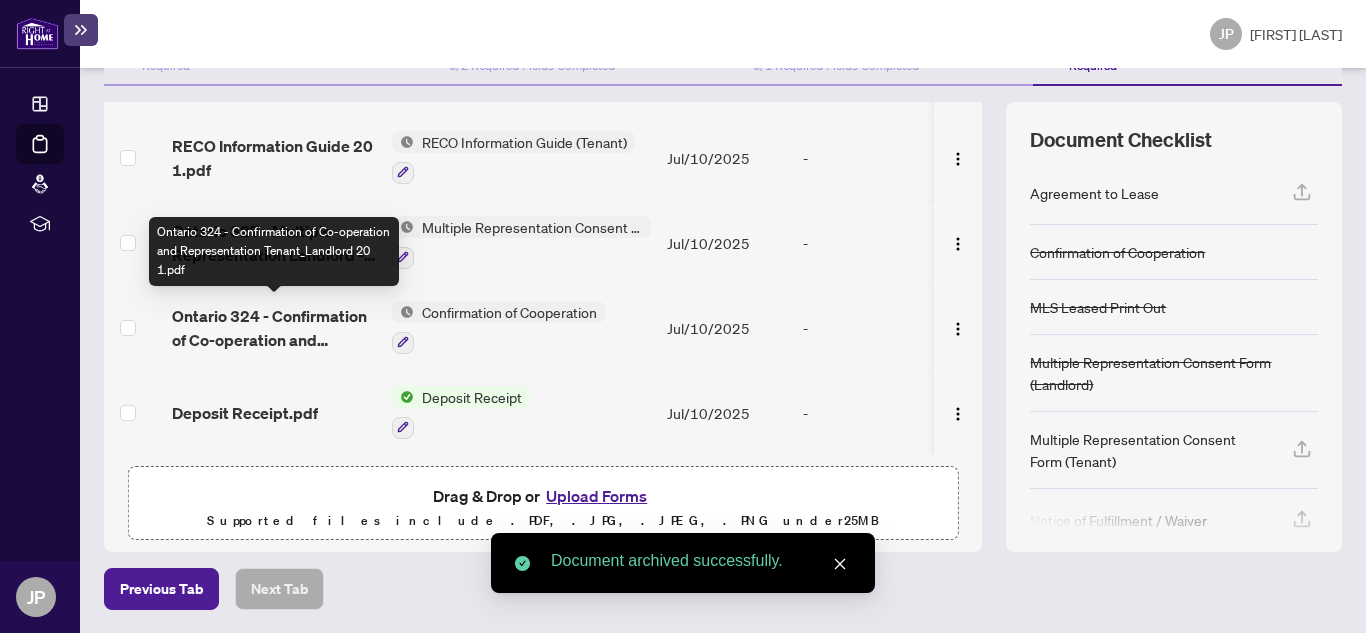 click on "Ontario 324 - Confirmation of Co-operation and Representation  Tenant_Landlord 20 1.pdf" at bounding box center (274, 328) 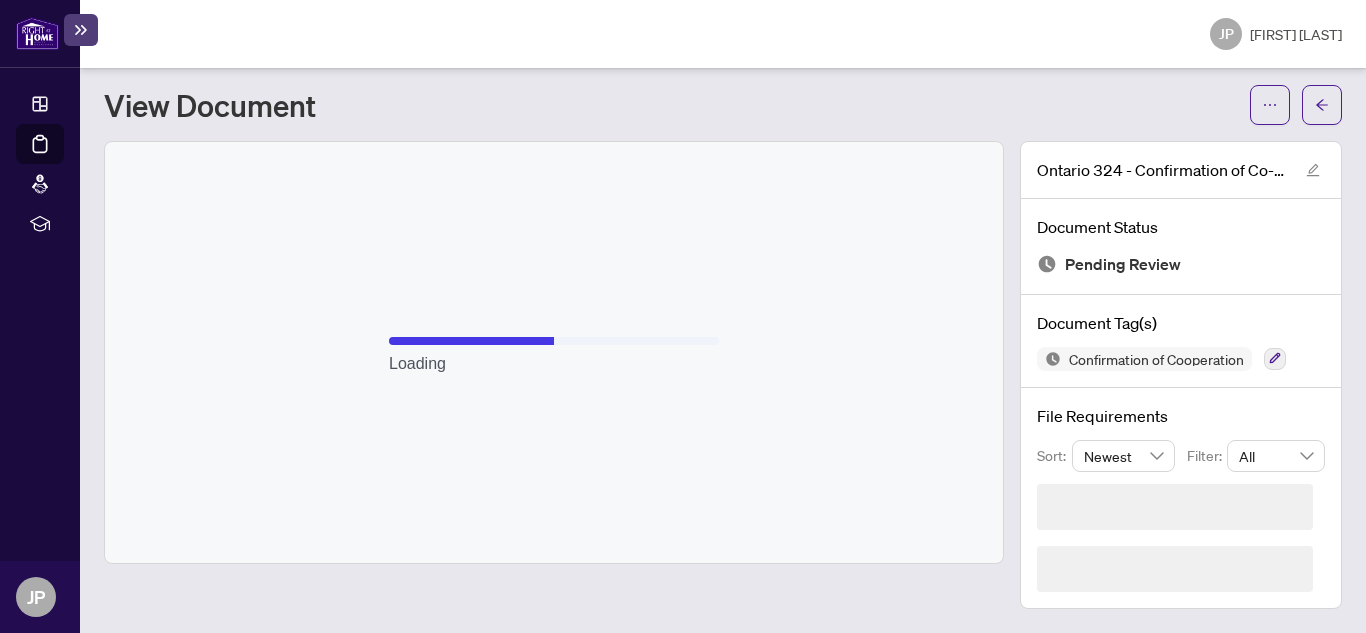 scroll, scrollTop: 0, scrollLeft: 0, axis: both 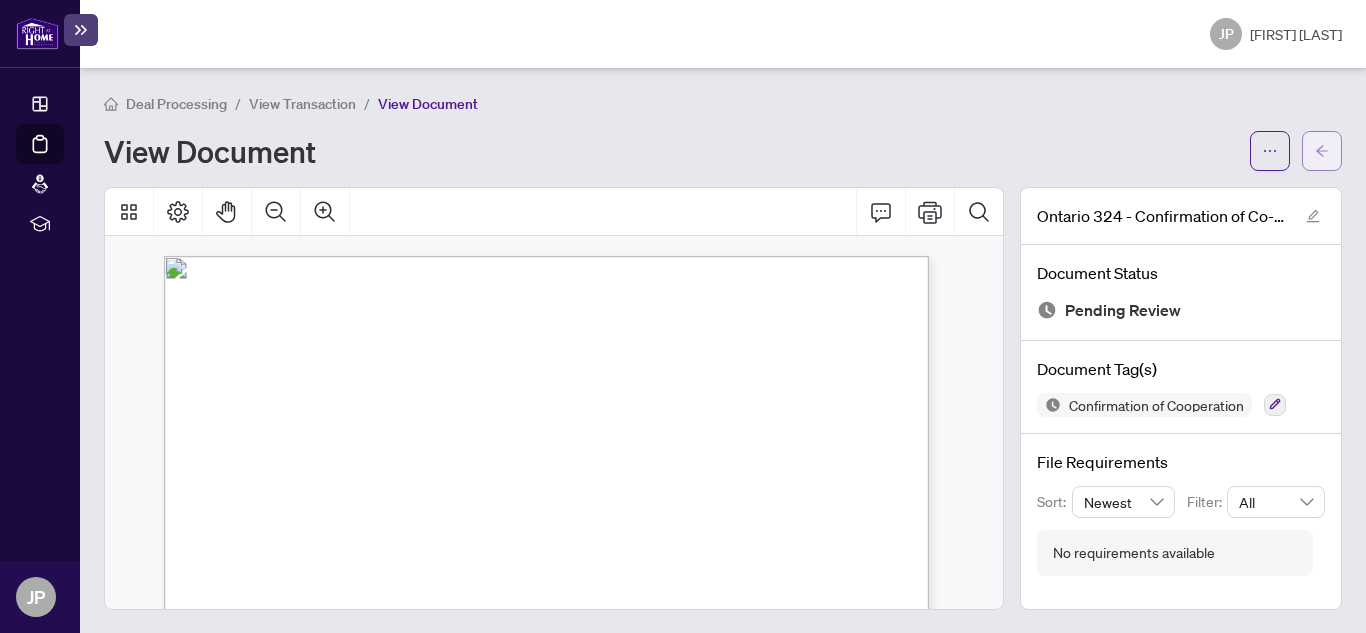click at bounding box center (1322, 151) 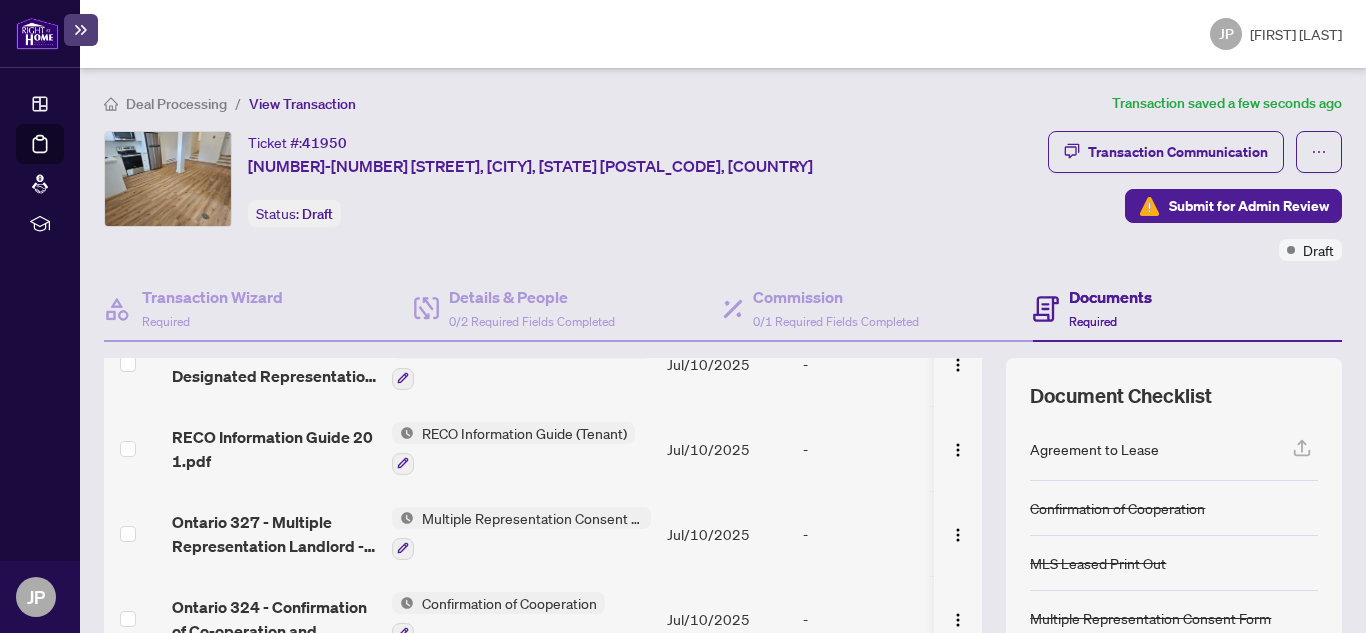 scroll, scrollTop: 216, scrollLeft: 0, axis: vertical 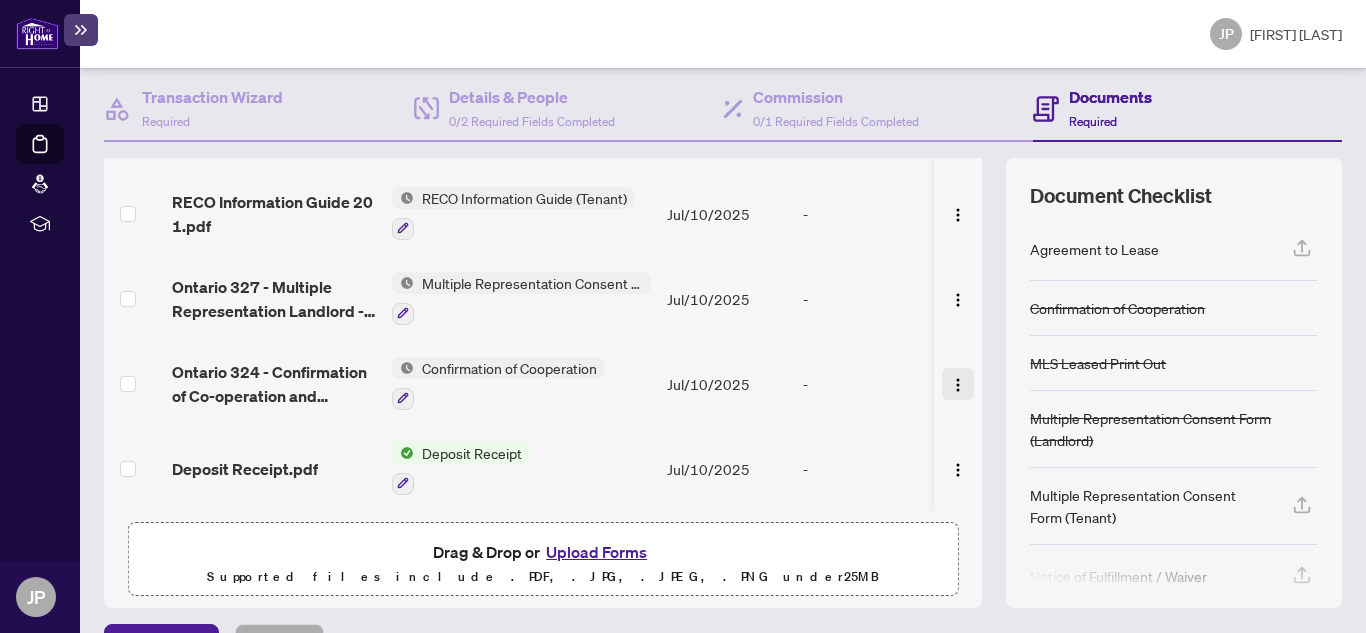 click at bounding box center (958, 385) 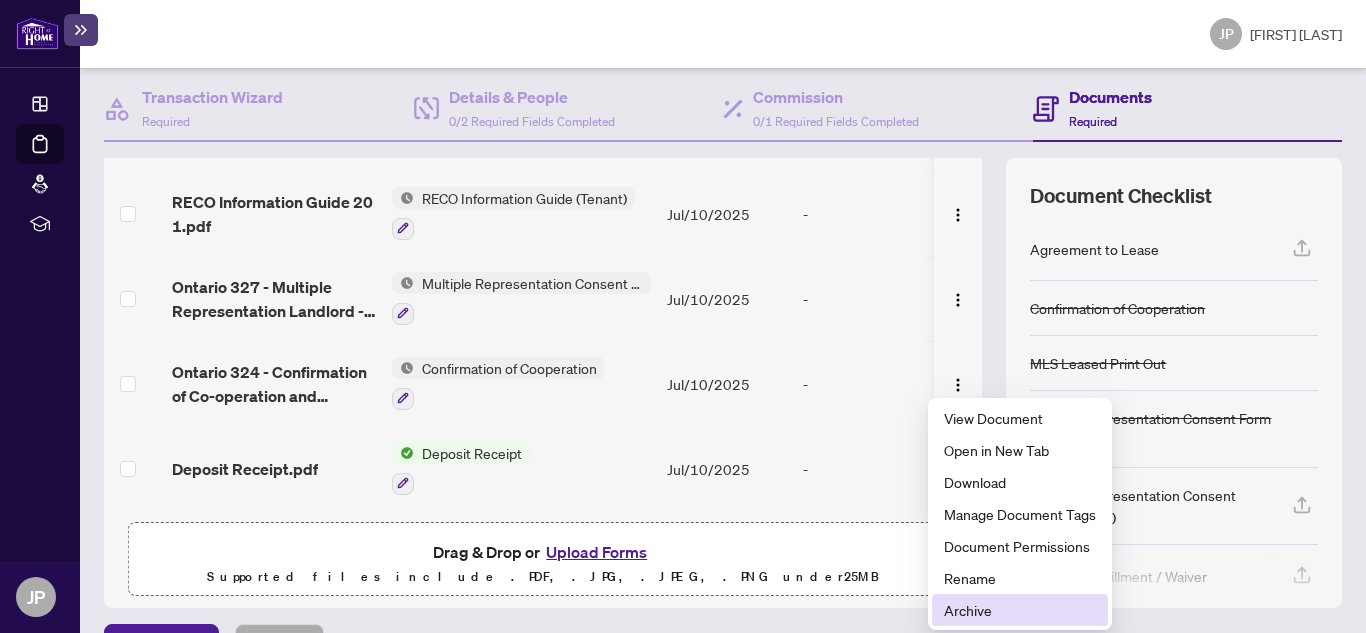 click on "Archive" at bounding box center (1020, 610) 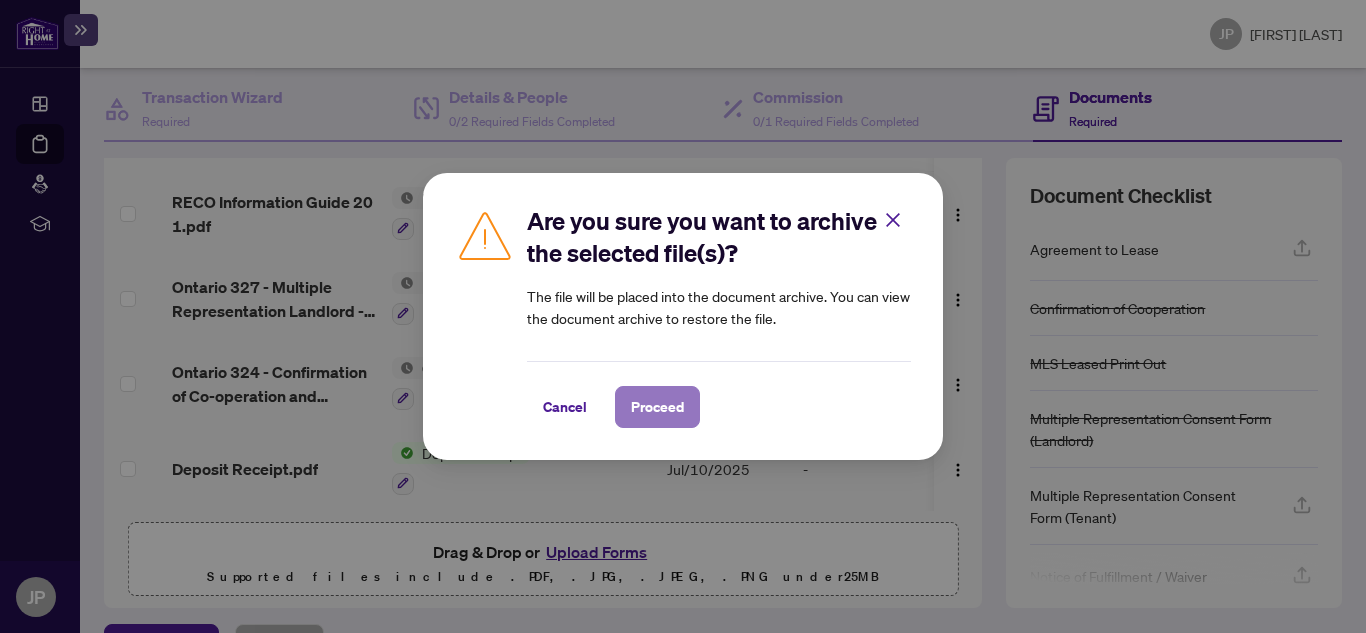 click on "Proceed" at bounding box center (657, 407) 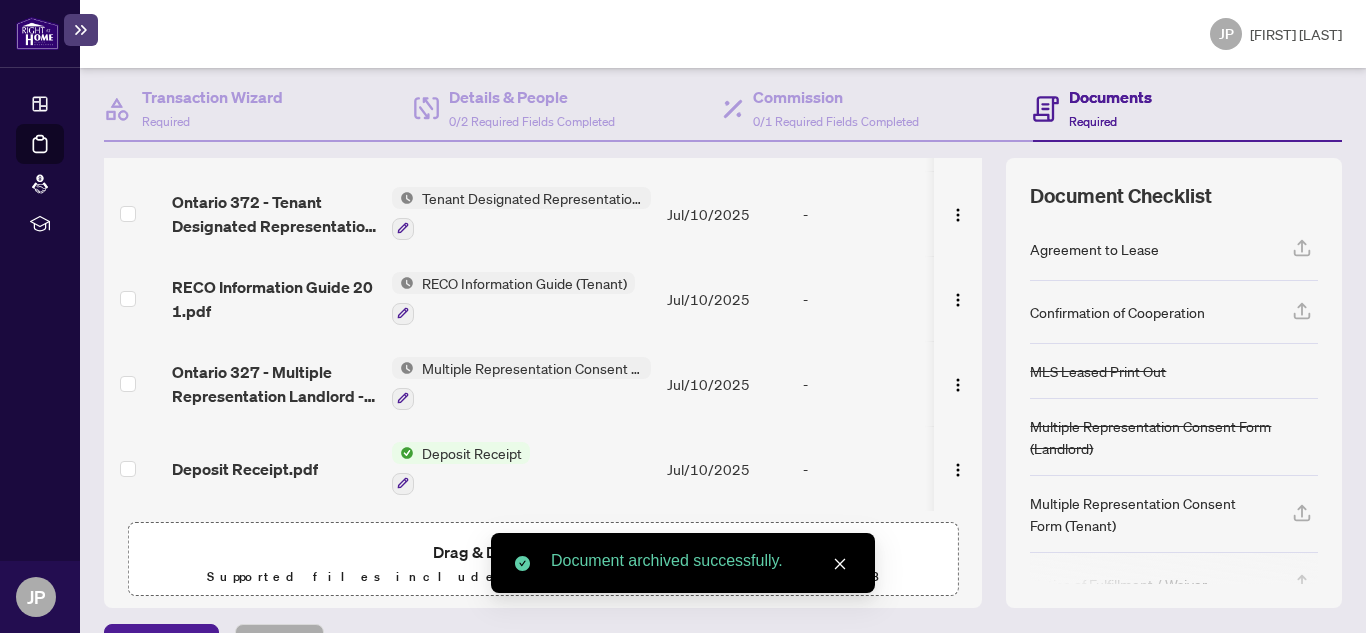 scroll, scrollTop: 132, scrollLeft: 0, axis: vertical 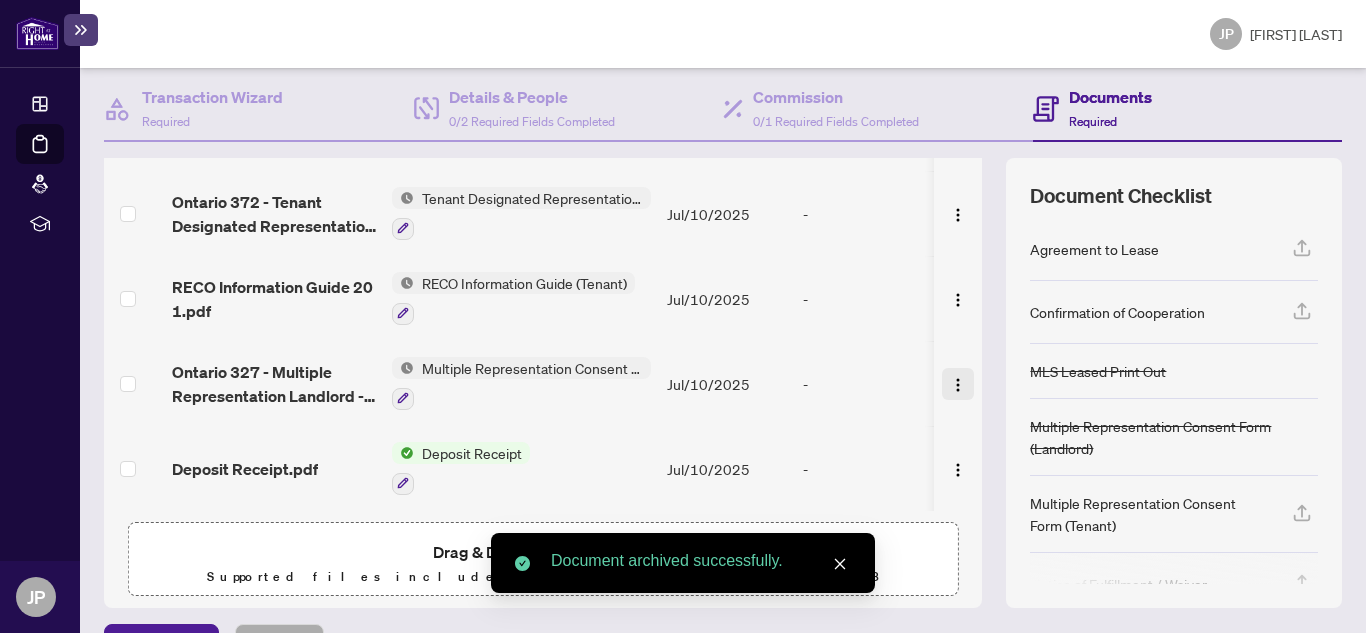 click at bounding box center (958, 385) 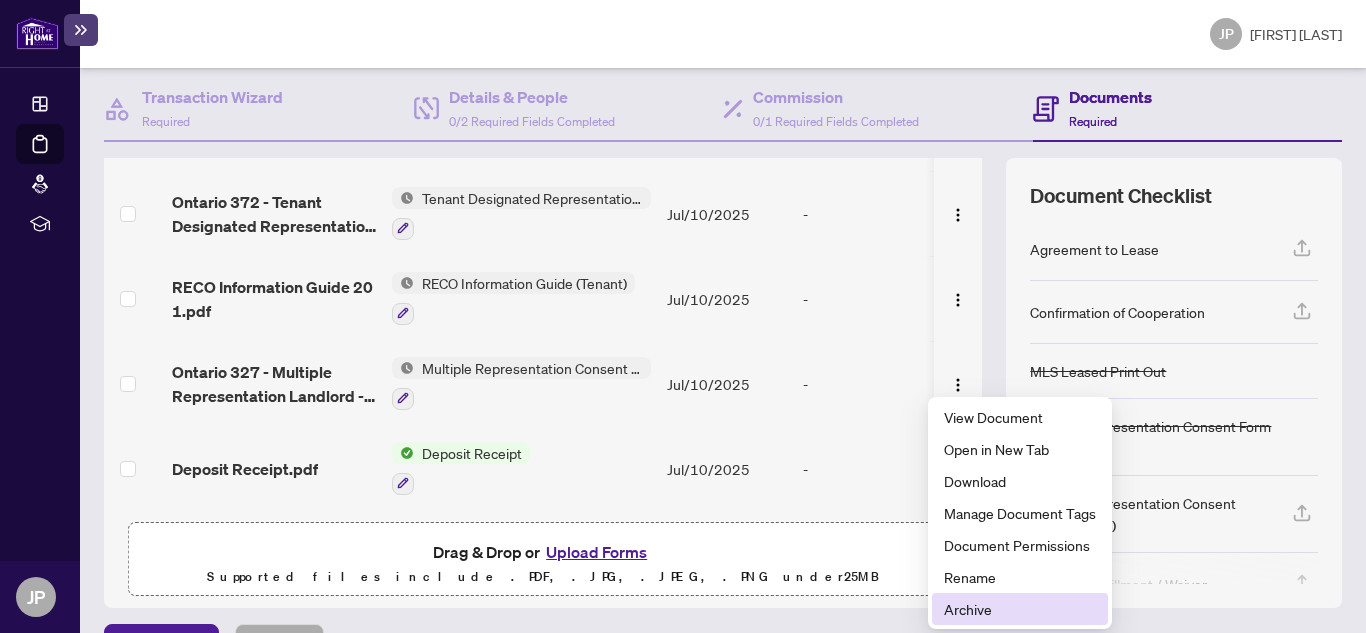 click on "Archive" at bounding box center [1020, 609] 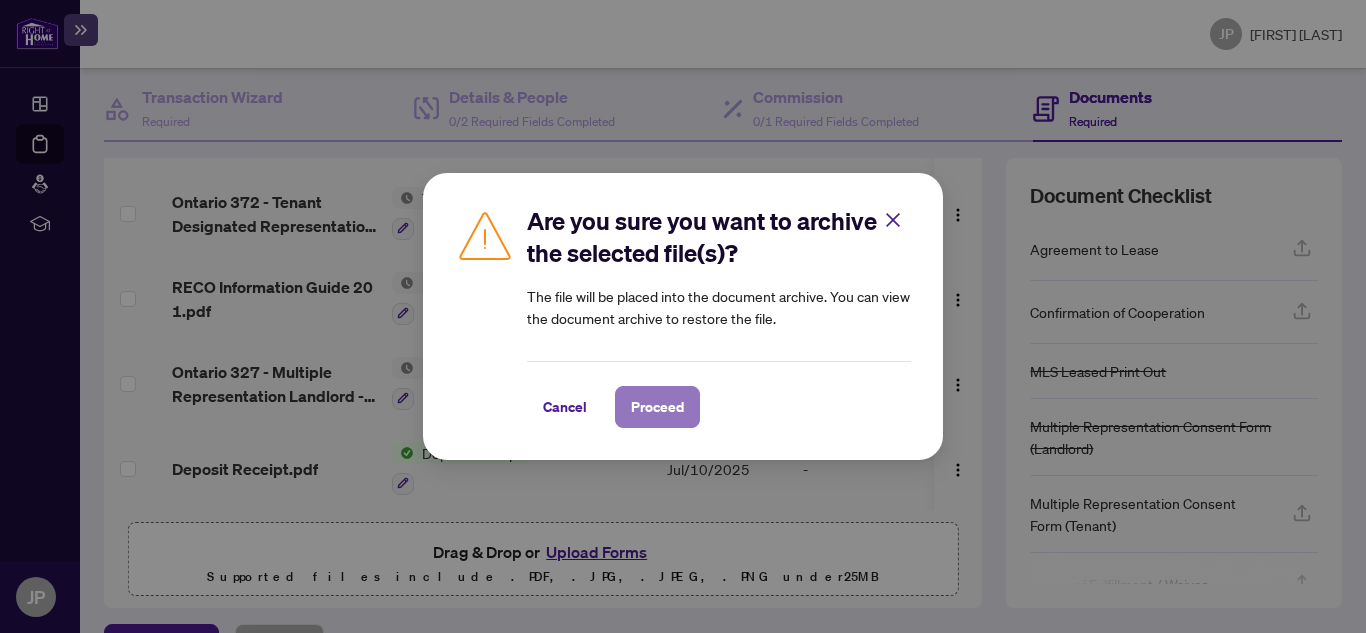 click on "Proceed" at bounding box center (657, 407) 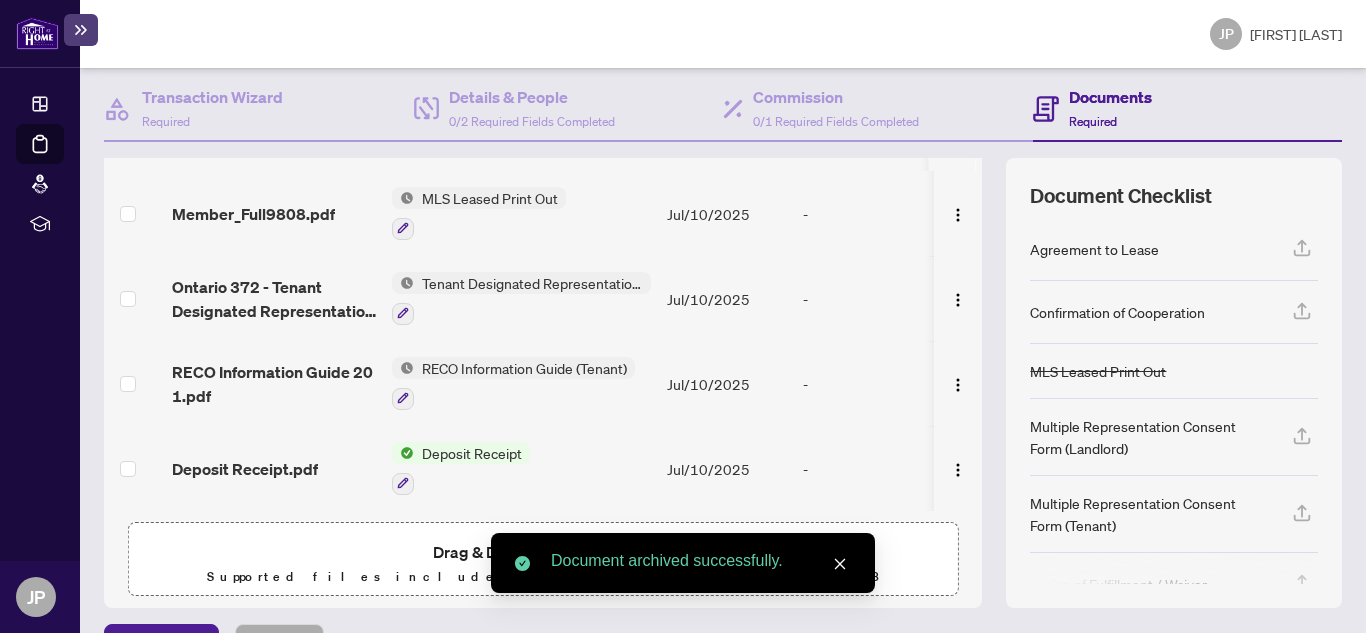 scroll, scrollTop: 47, scrollLeft: 0, axis: vertical 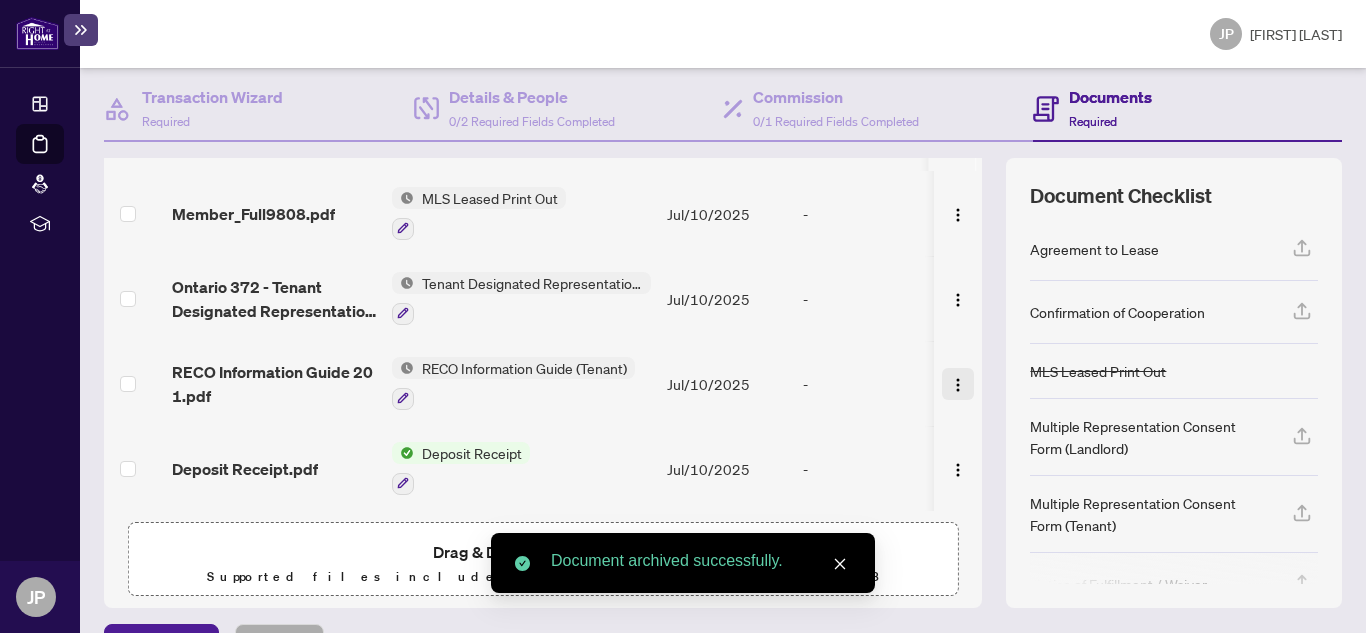 click at bounding box center (958, 385) 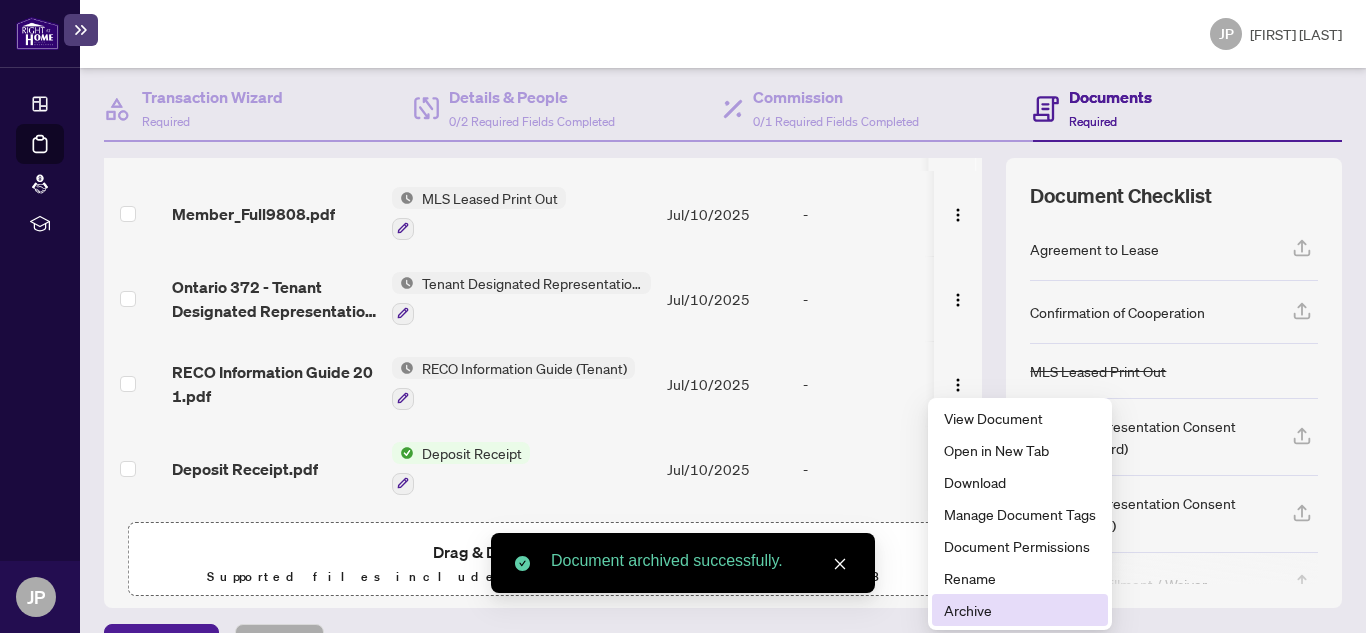 click on "Archive" at bounding box center (1020, 610) 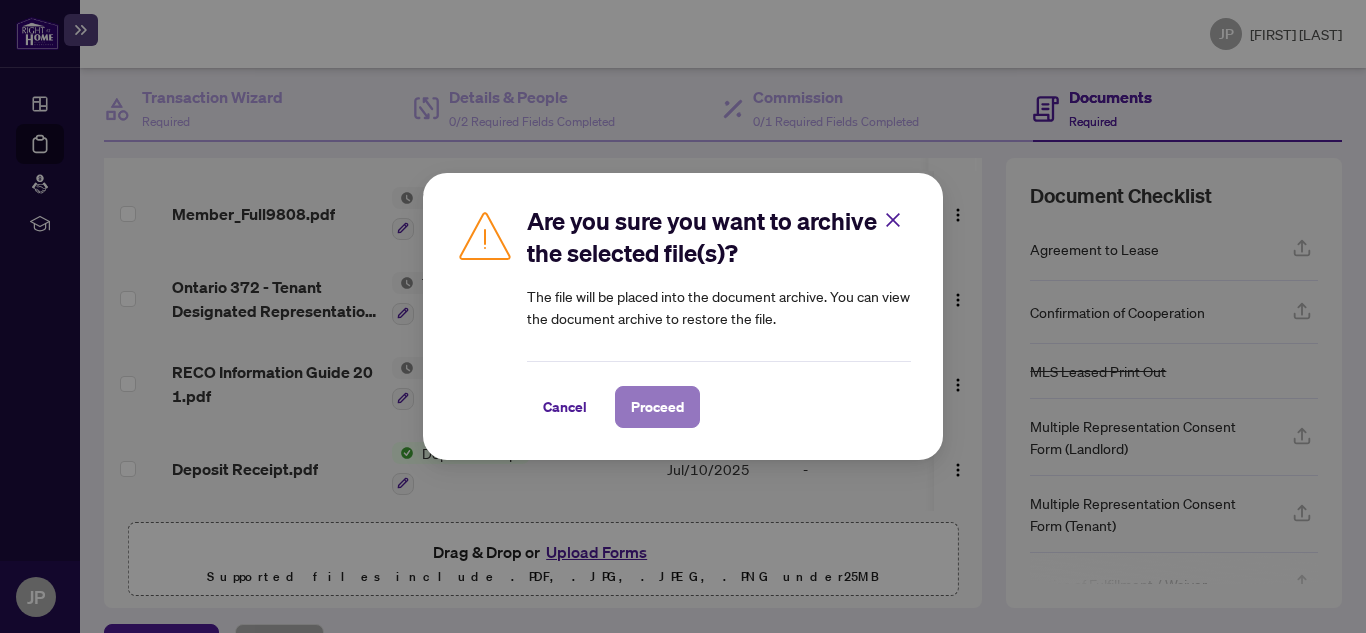 click on "Proceed" at bounding box center [657, 407] 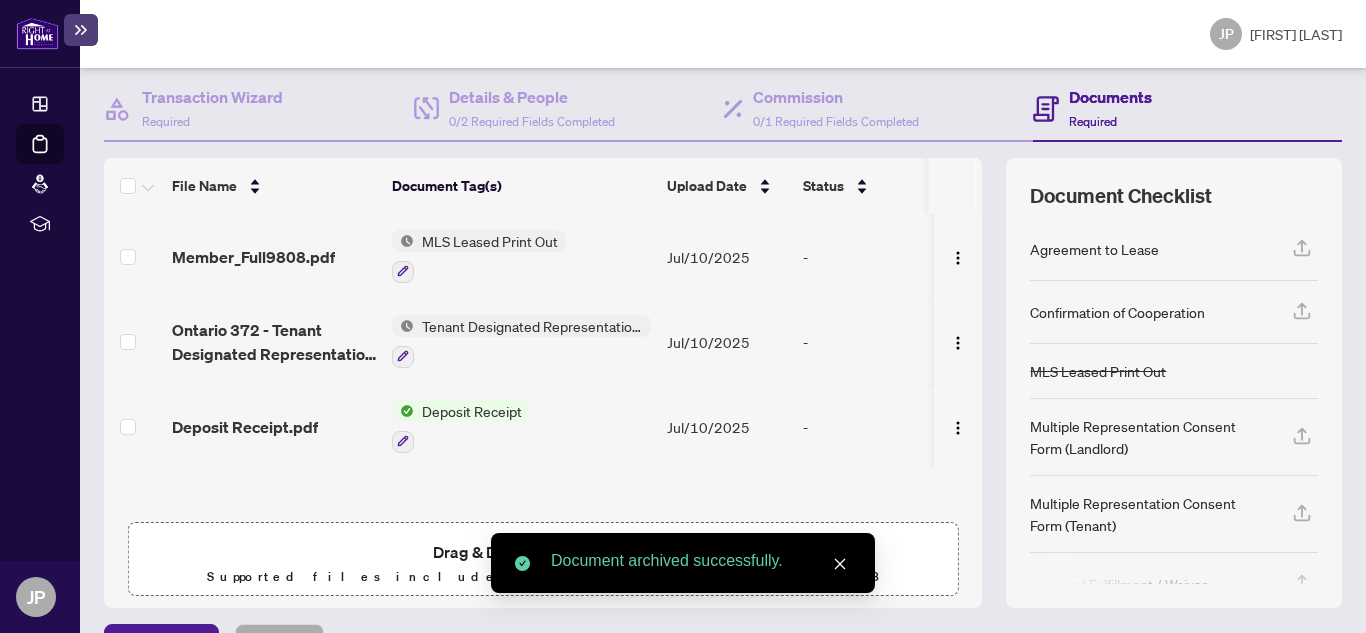 scroll, scrollTop: 0, scrollLeft: 0, axis: both 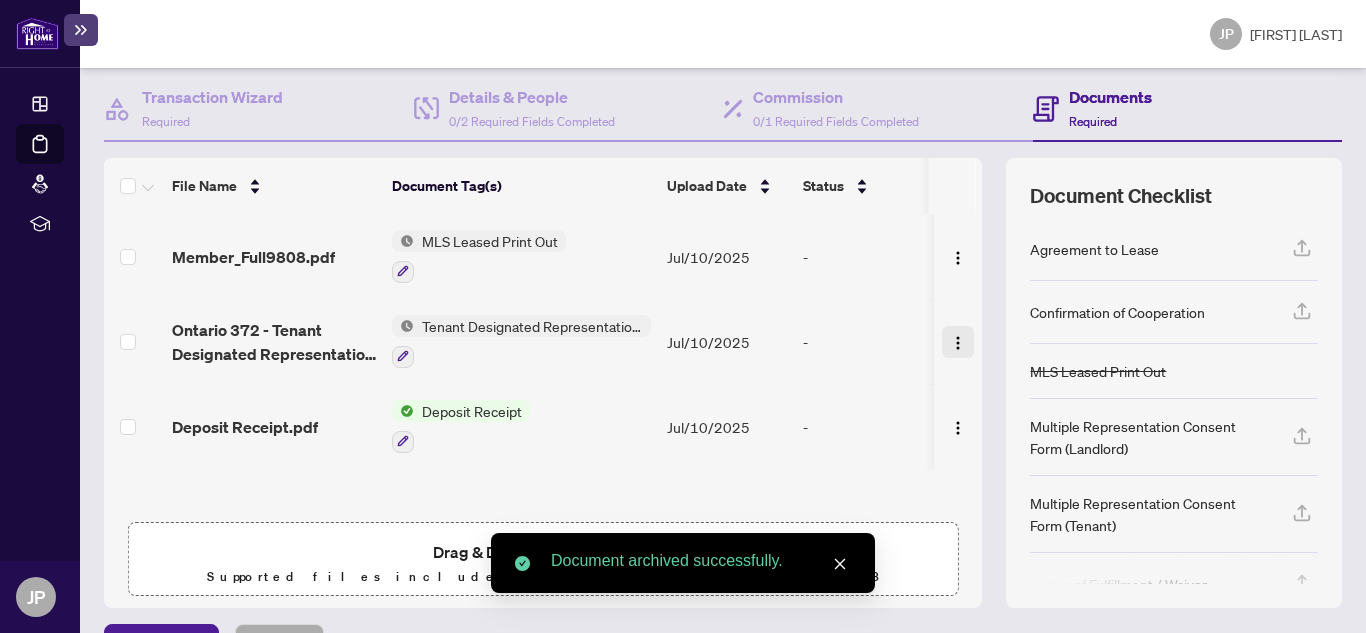 click at bounding box center (958, 343) 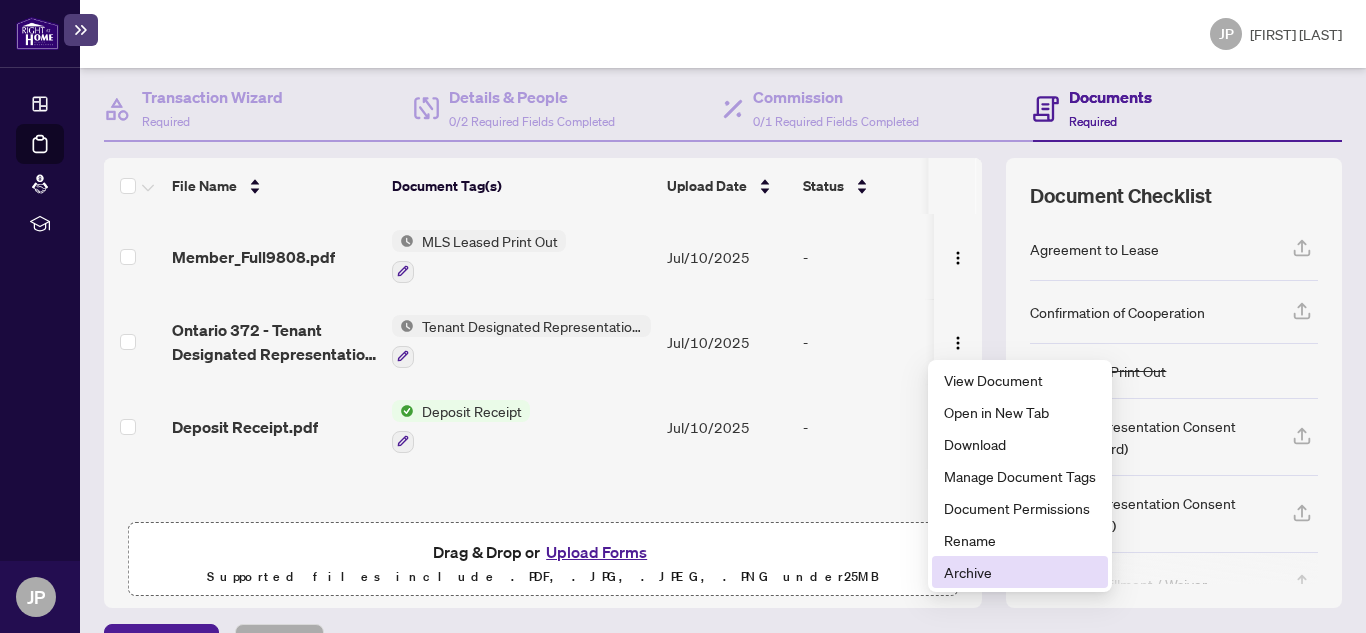 click on "Archive" at bounding box center [1020, 572] 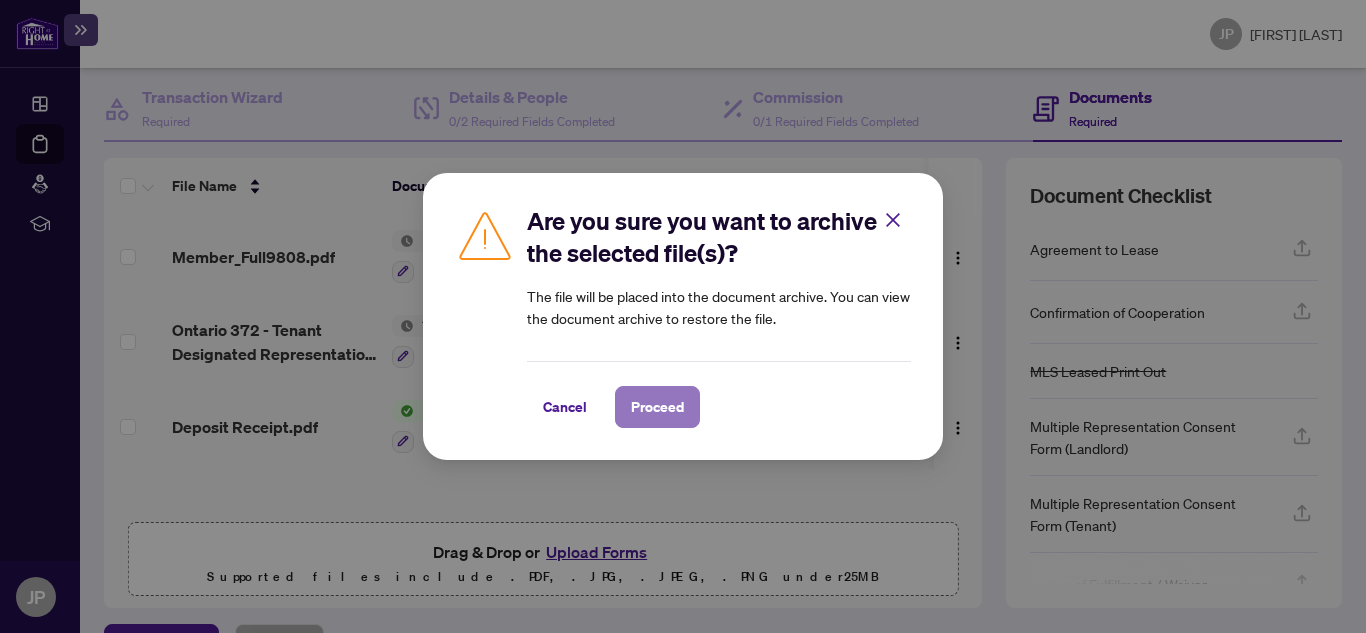 click on "Proceed" at bounding box center (657, 407) 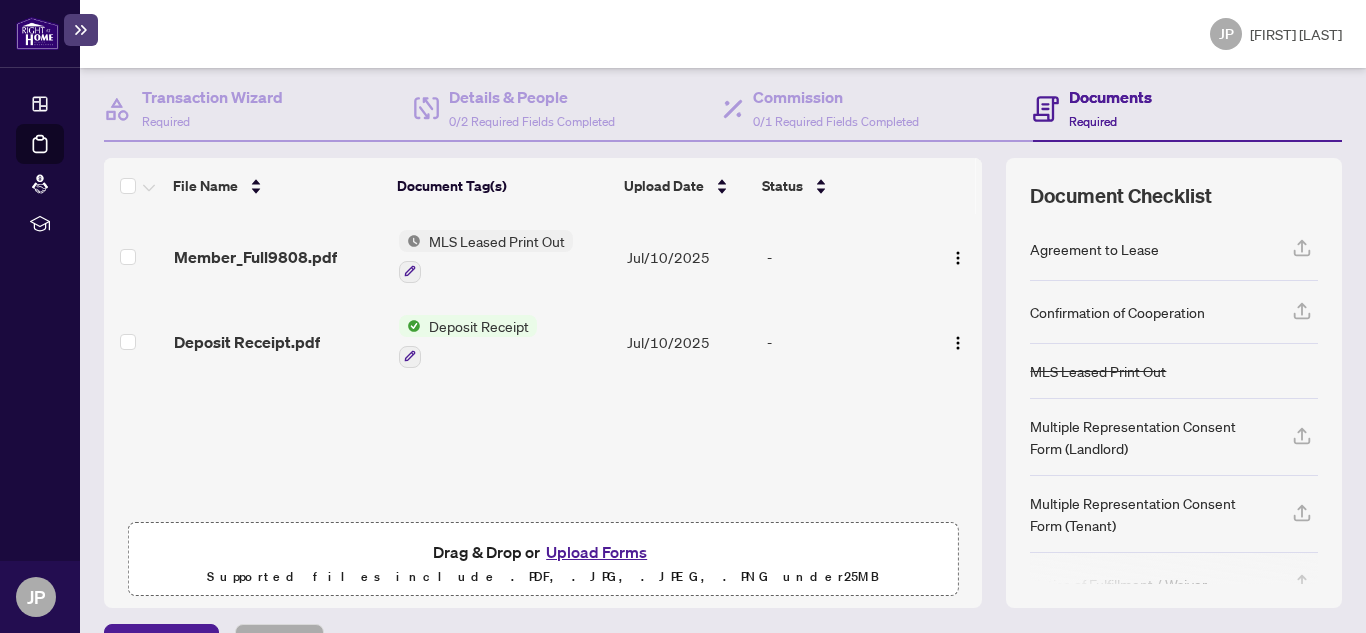 click 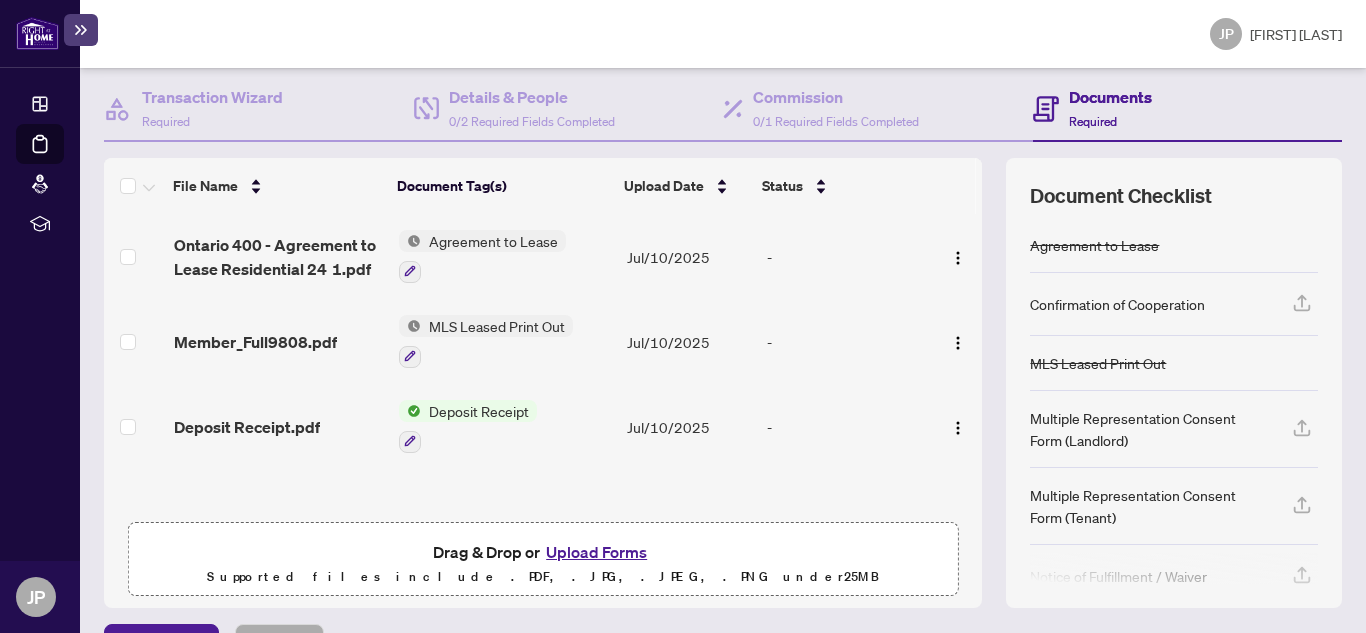 click 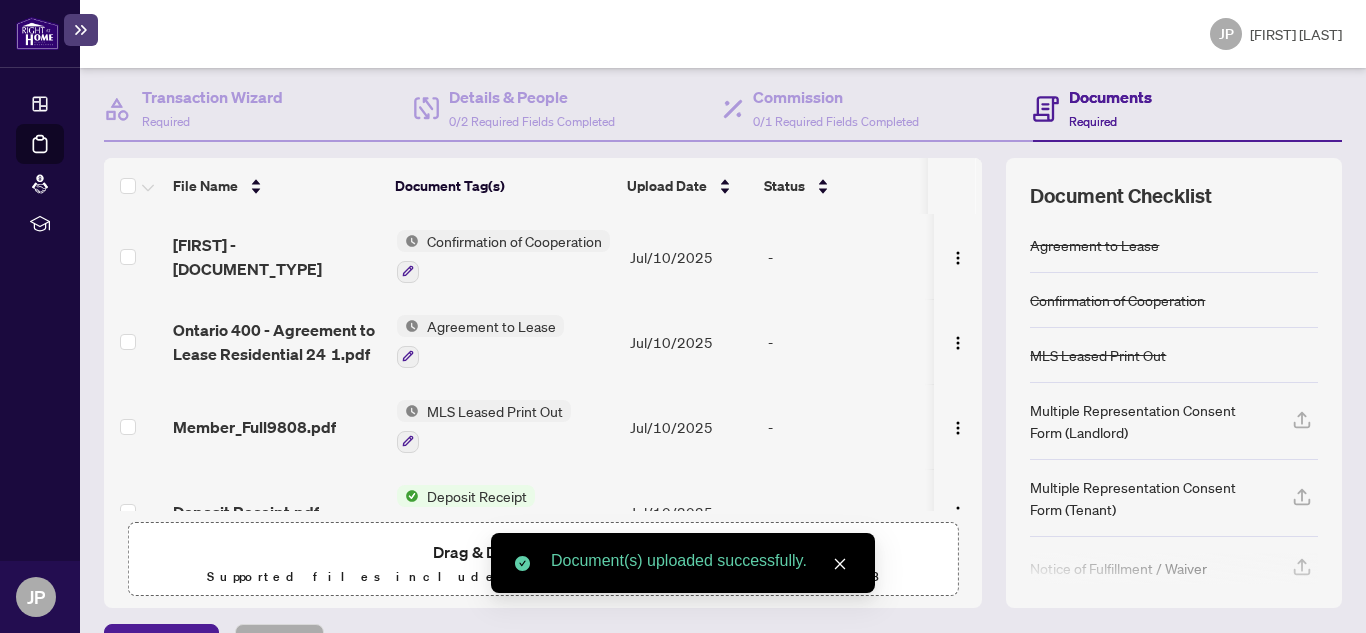 click 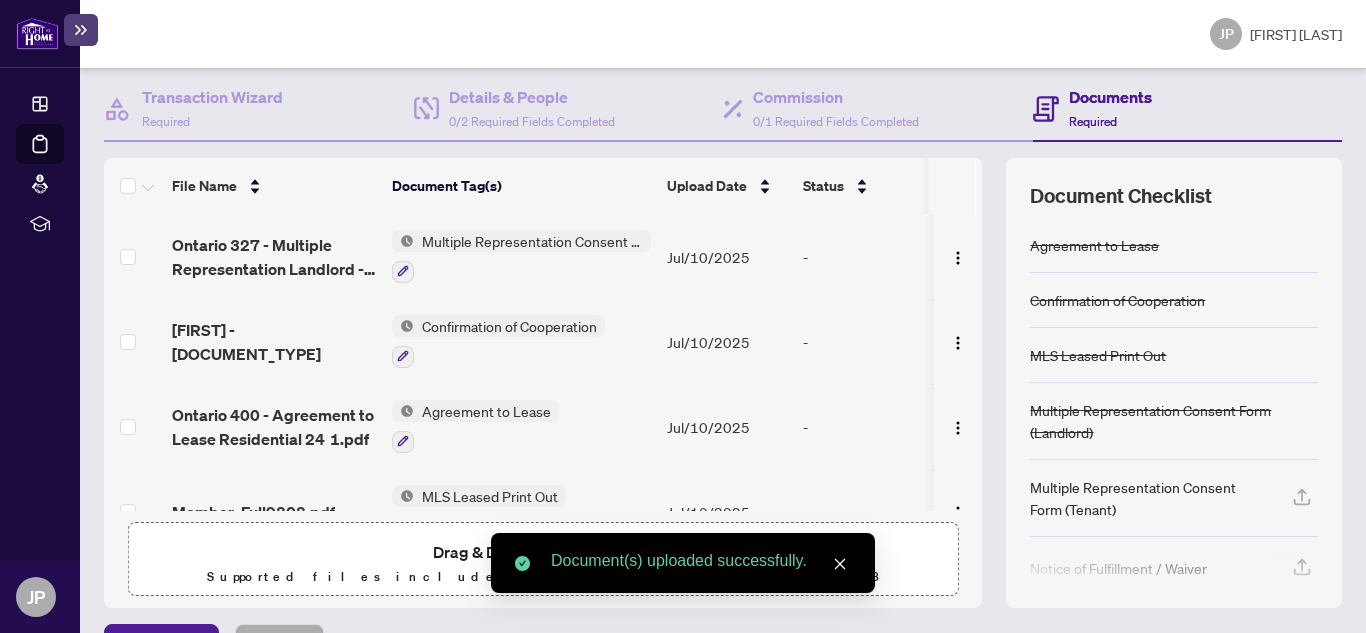 click 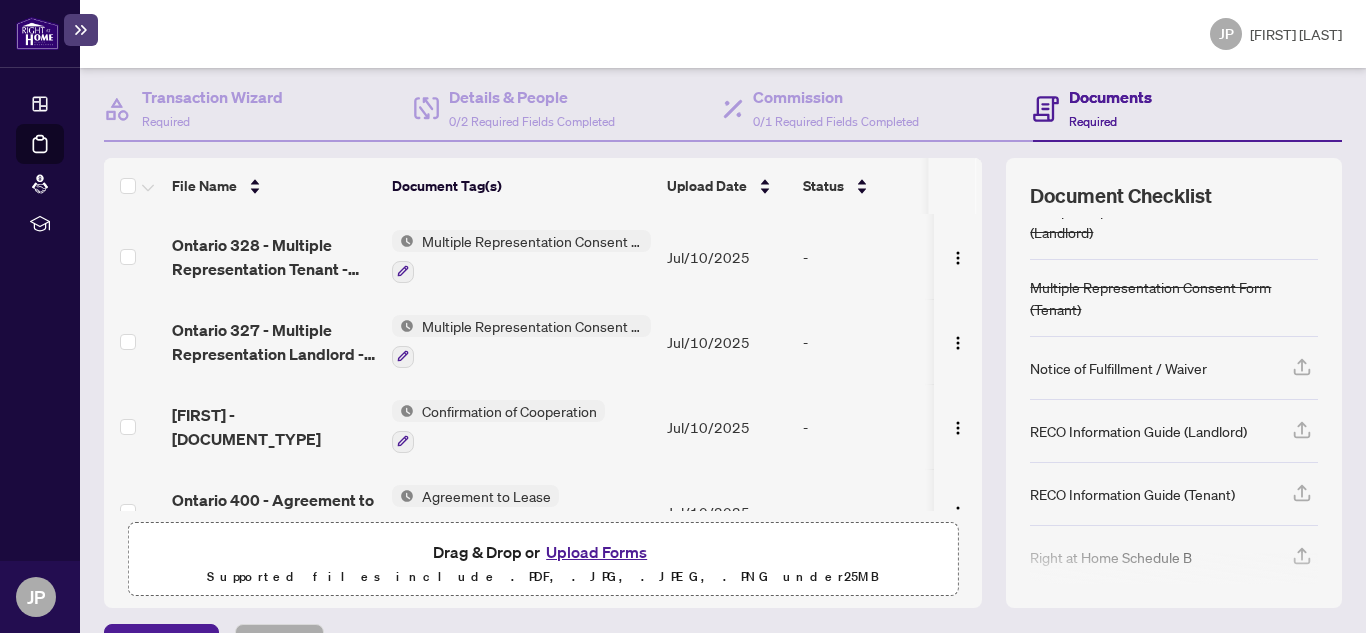 scroll, scrollTop: 285, scrollLeft: 0, axis: vertical 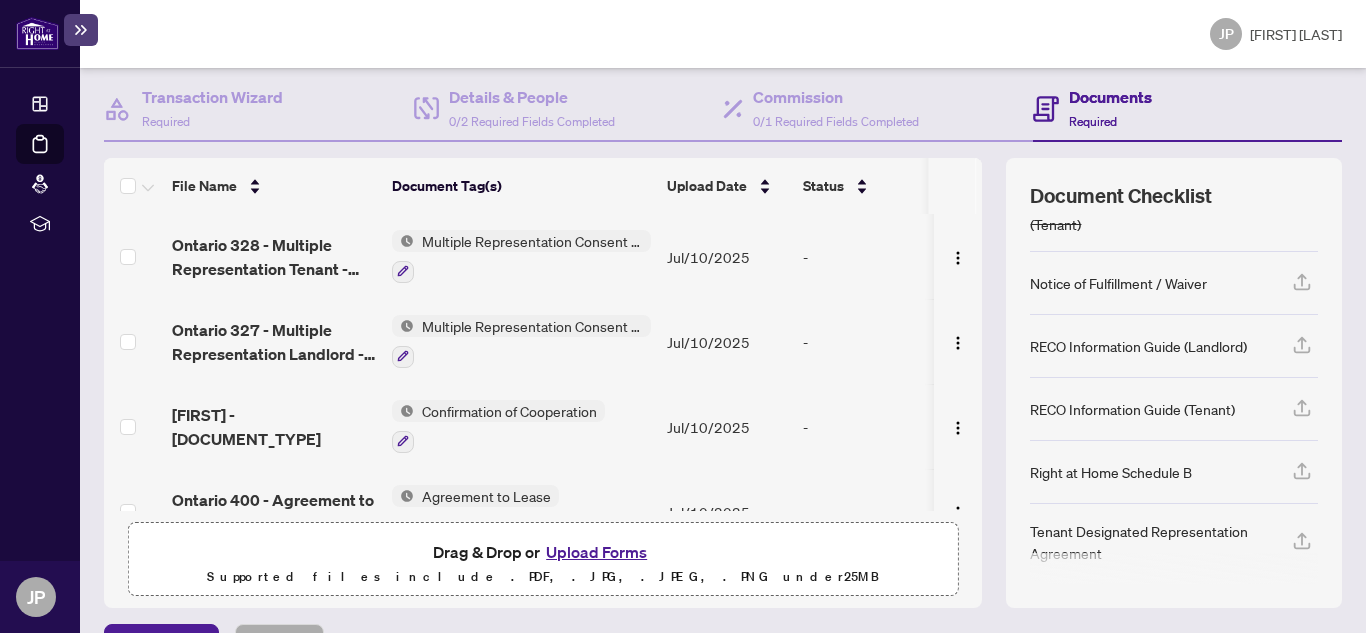 click 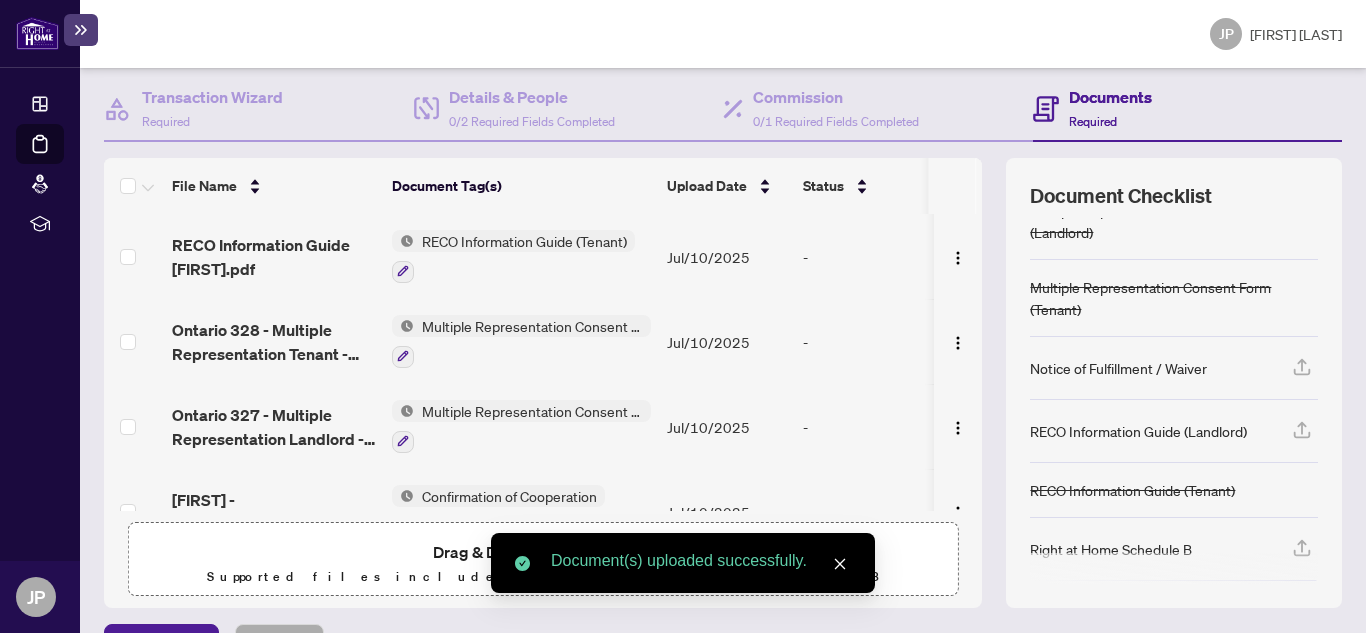 scroll, scrollTop: 278, scrollLeft: 0, axis: vertical 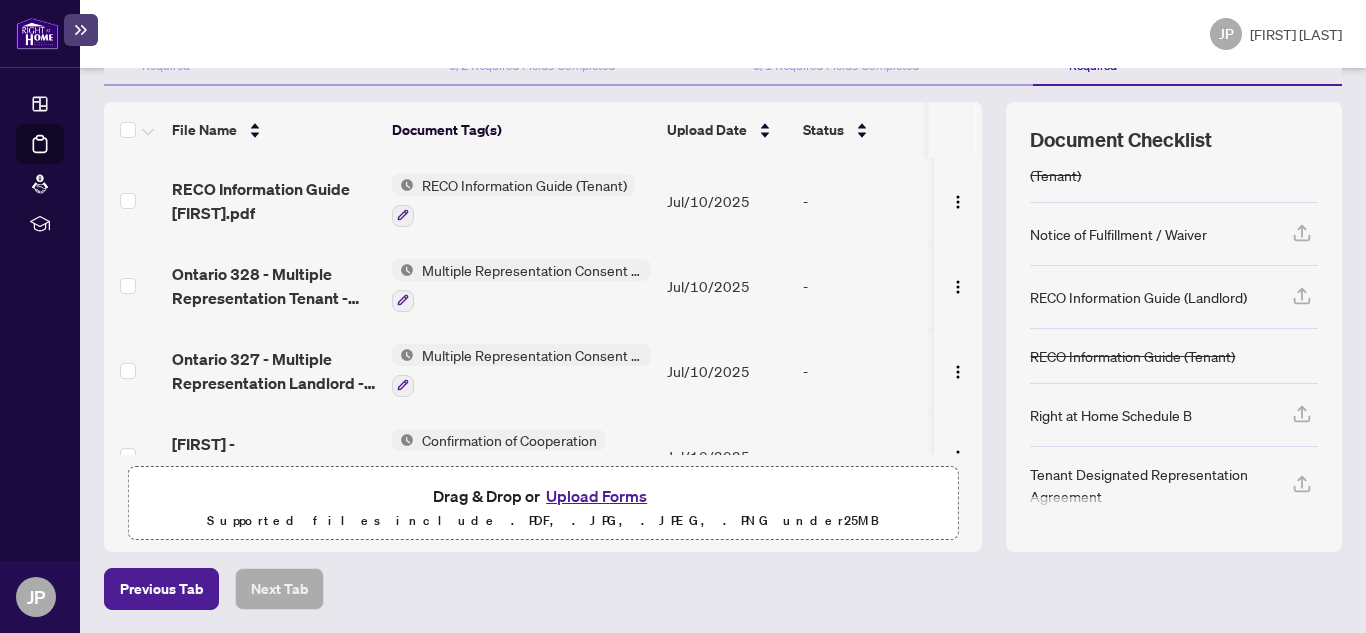 click 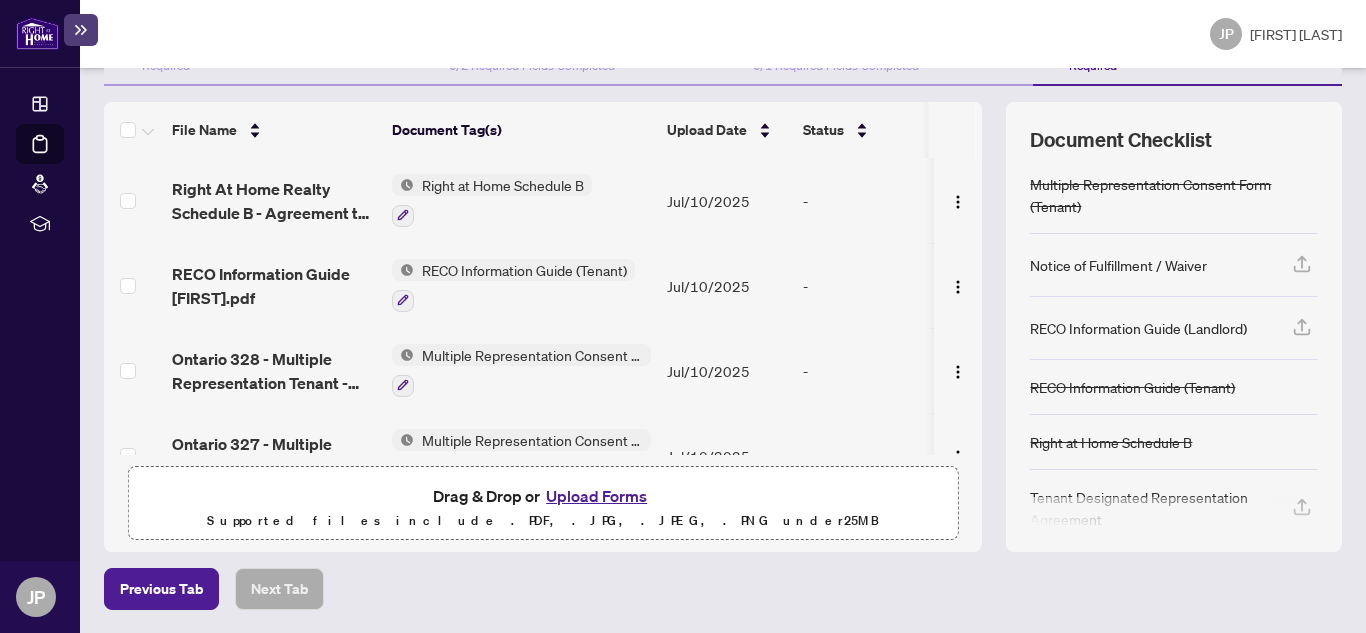 scroll, scrollTop: 271, scrollLeft: 0, axis: vertical 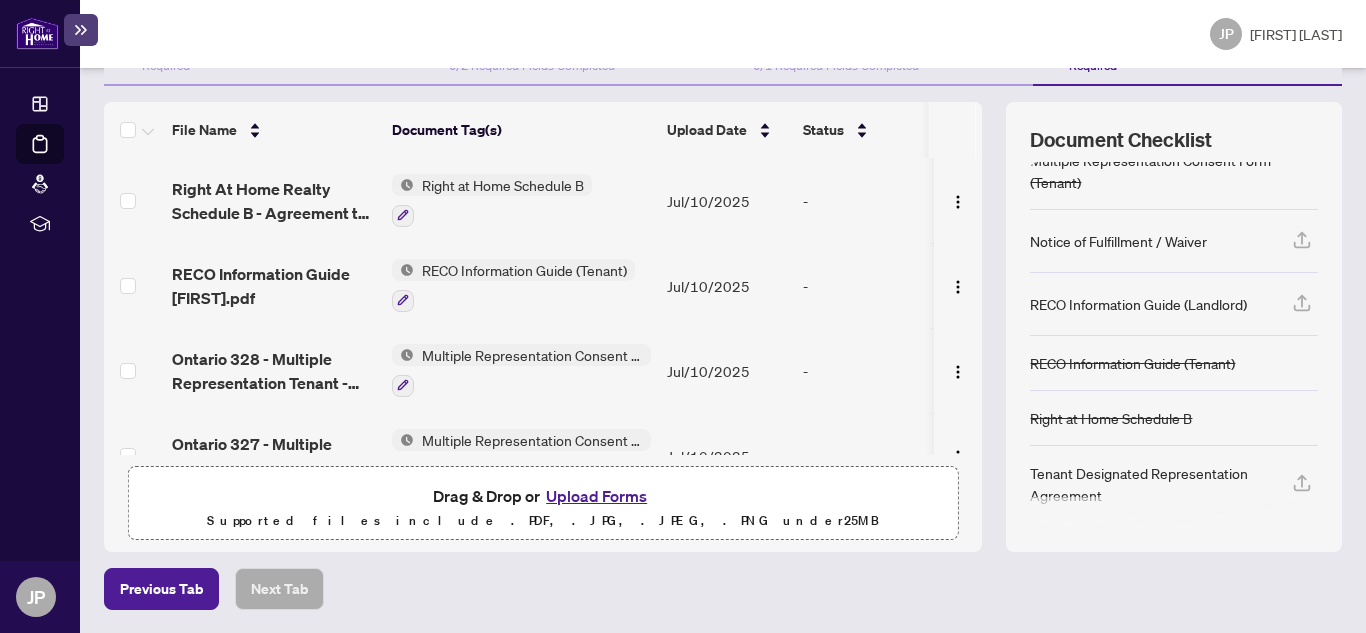 click 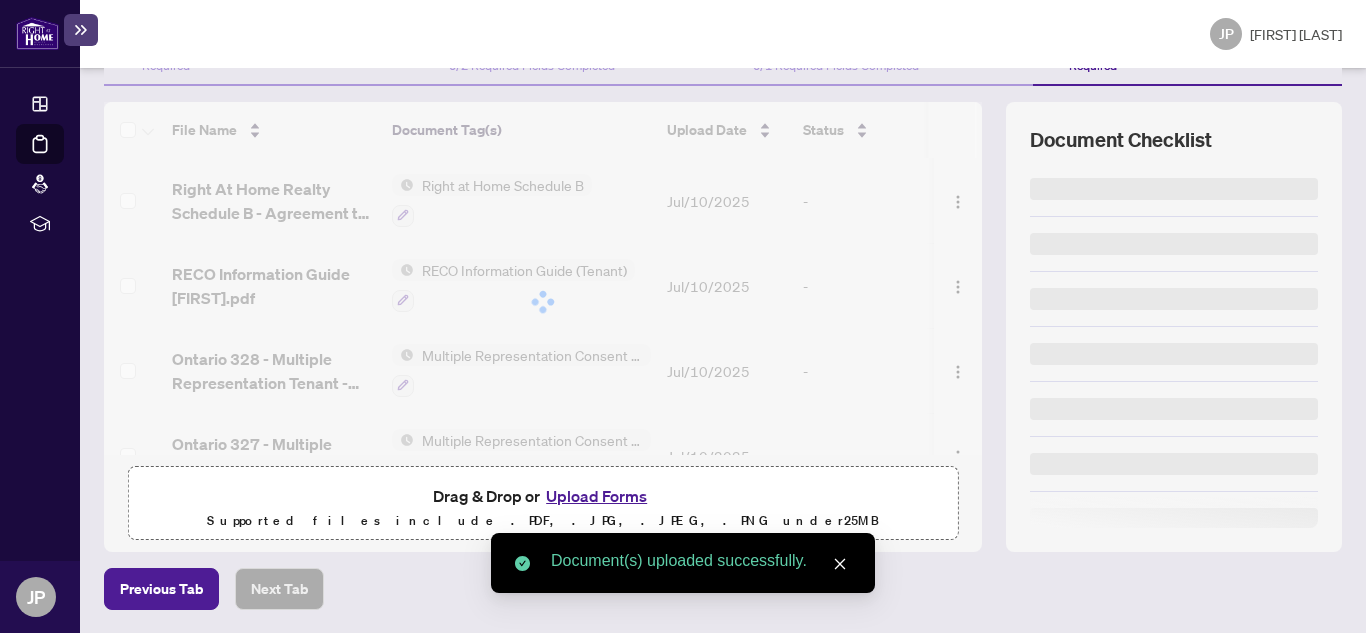 click on "Upload Forms" at bounding box center [596, 496] 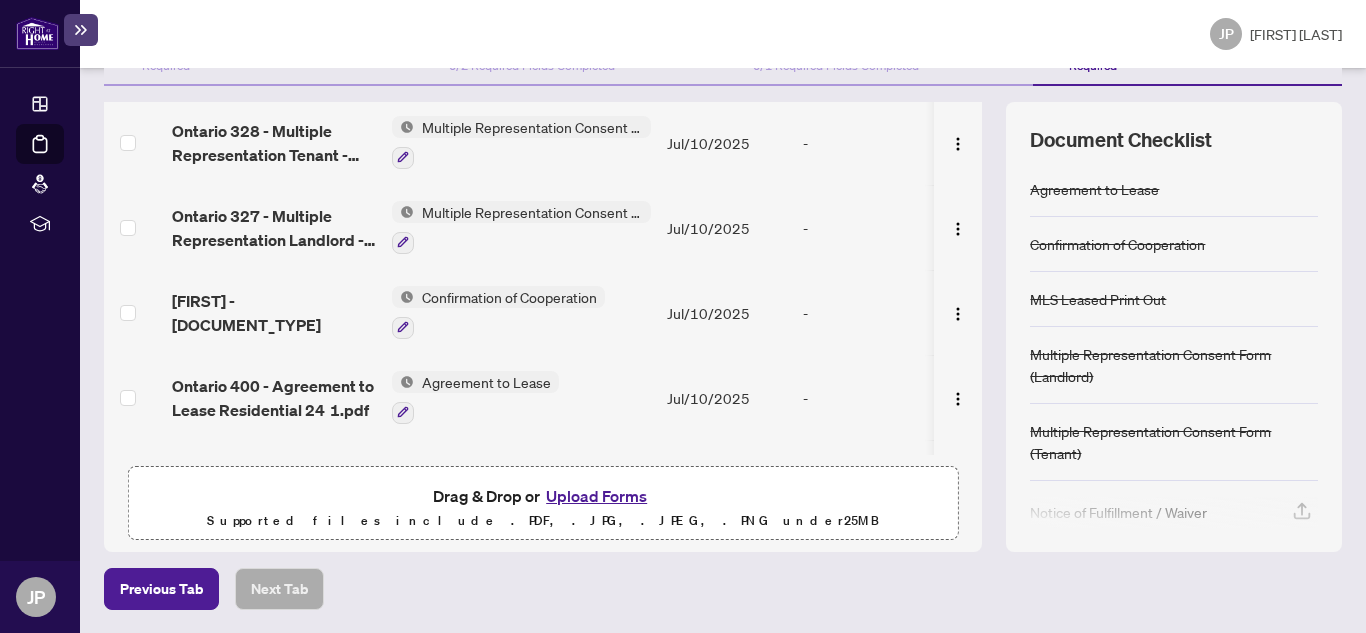 scroll, scrollTop: 550, scrollLeft: 0, axis: vertical 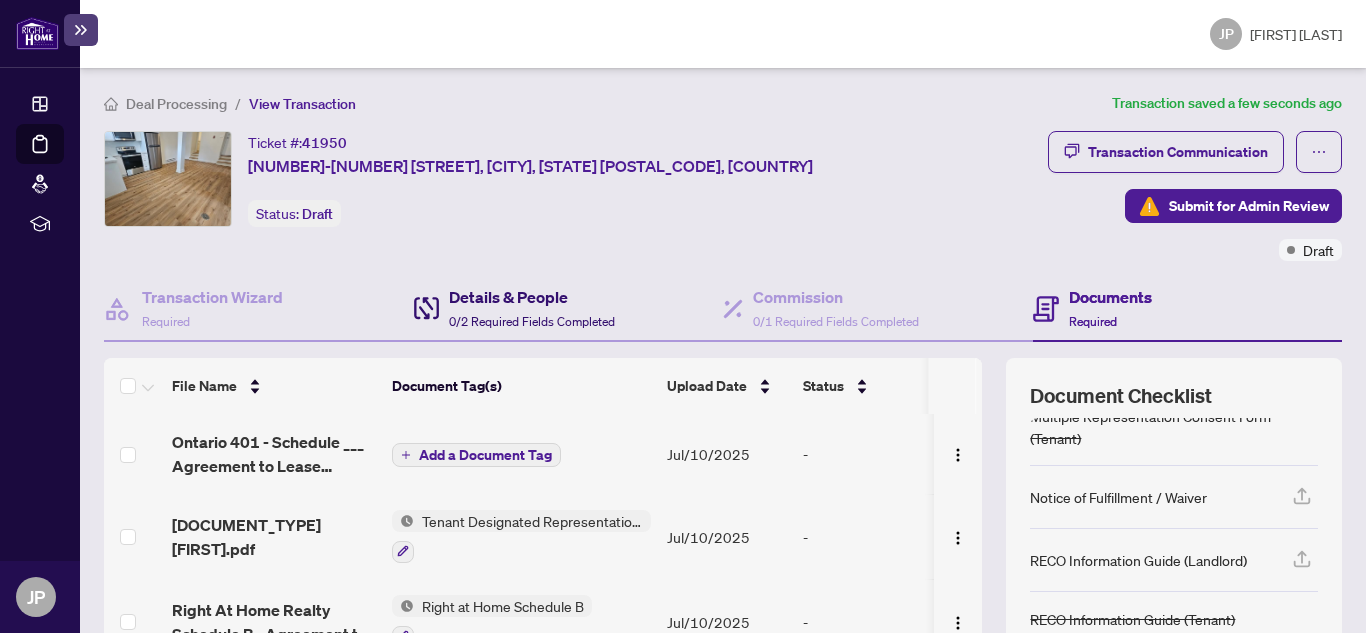 click on "Details & People" at bounding box center (532, 297) 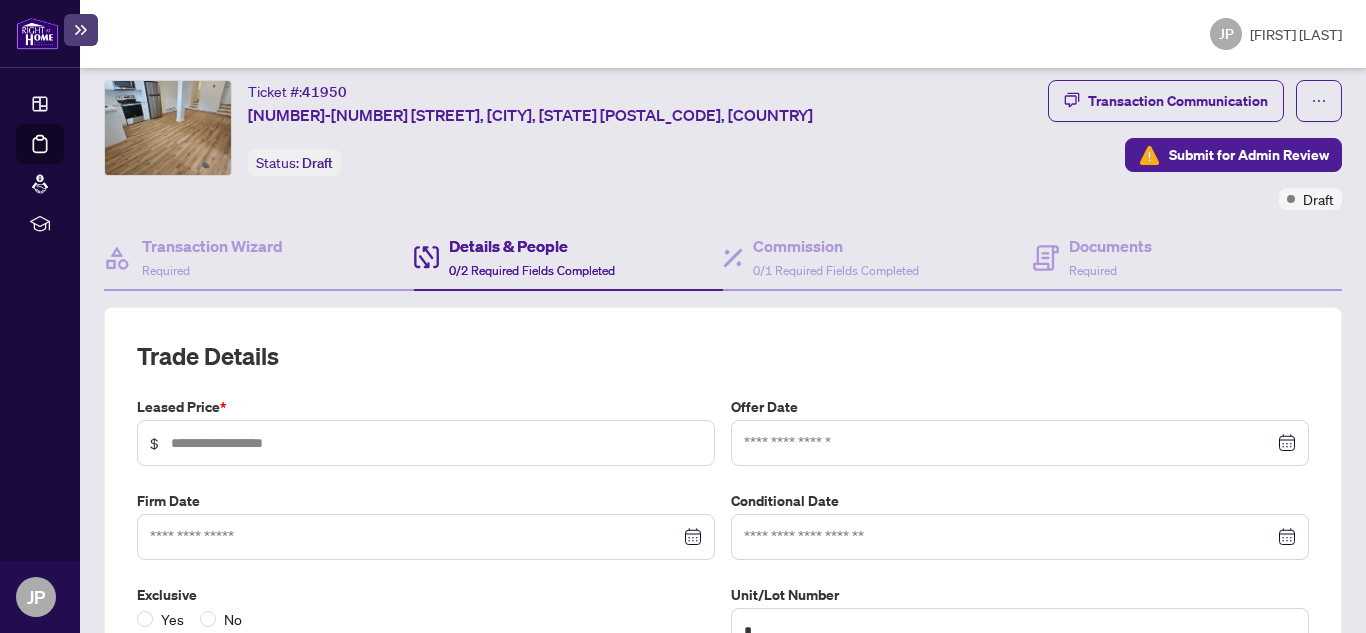 scroll, scrollTop: 100, scrollLeft: 0, axis: vertical 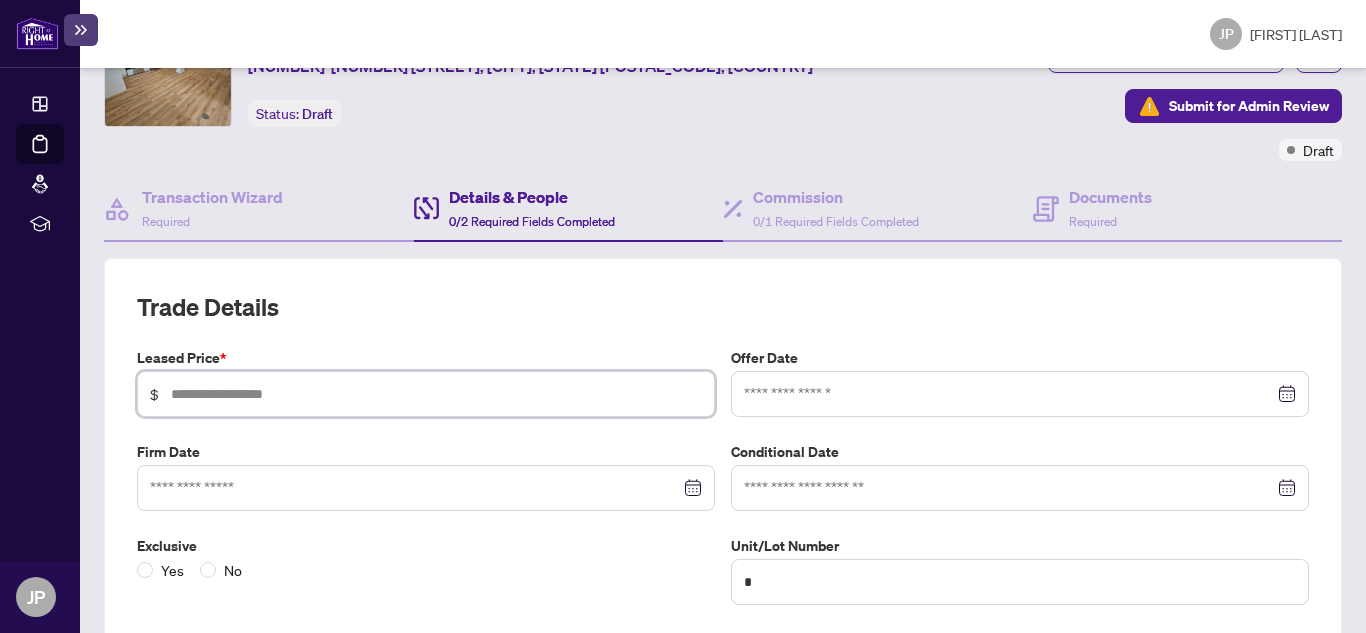 click at bounding box center [436, 394] 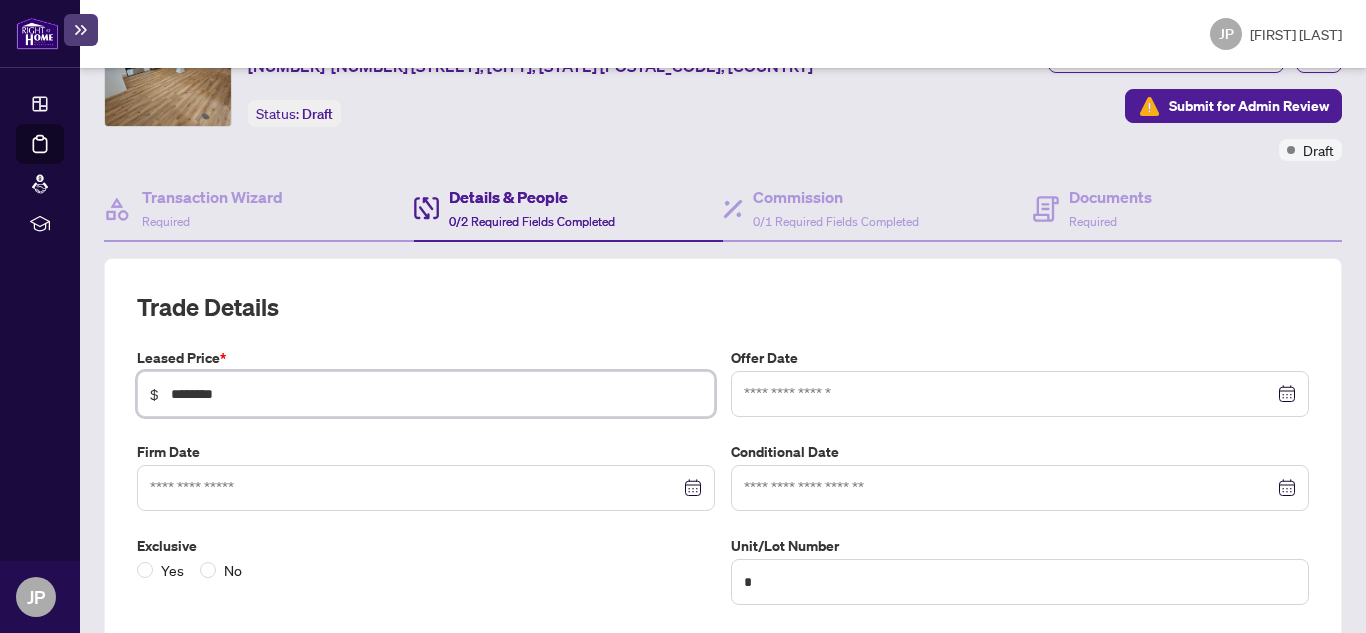 type on "********" 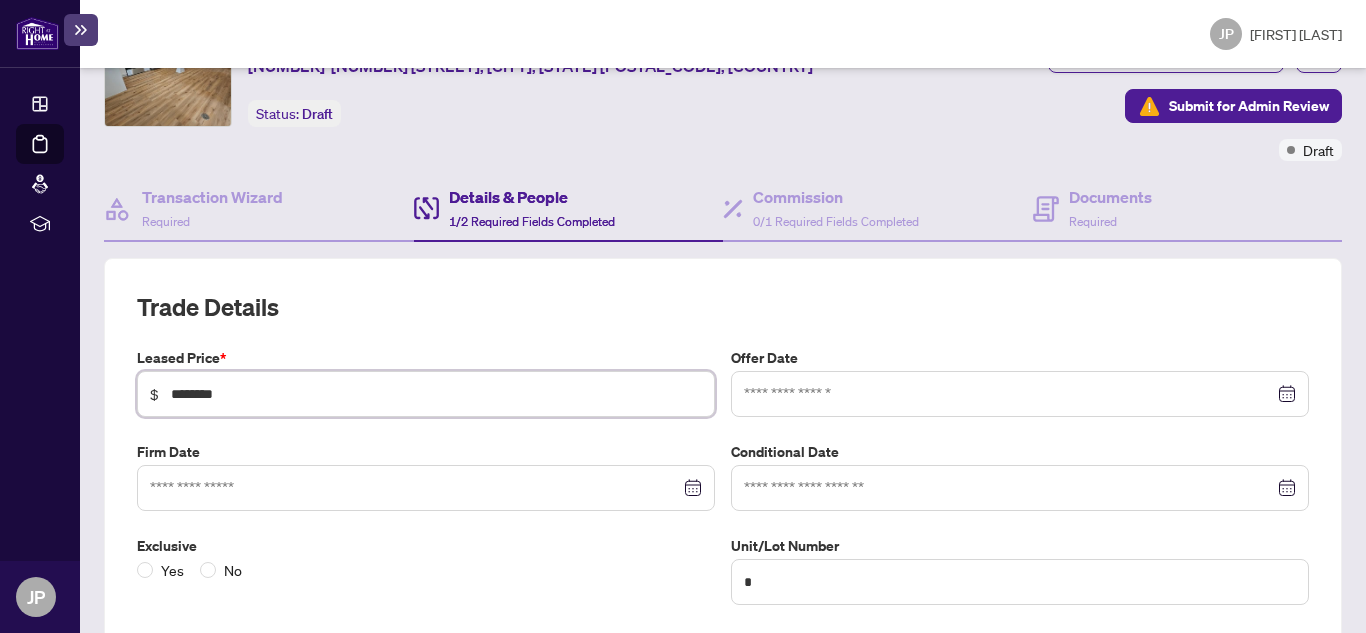 click at bounding box center [1020, 394] 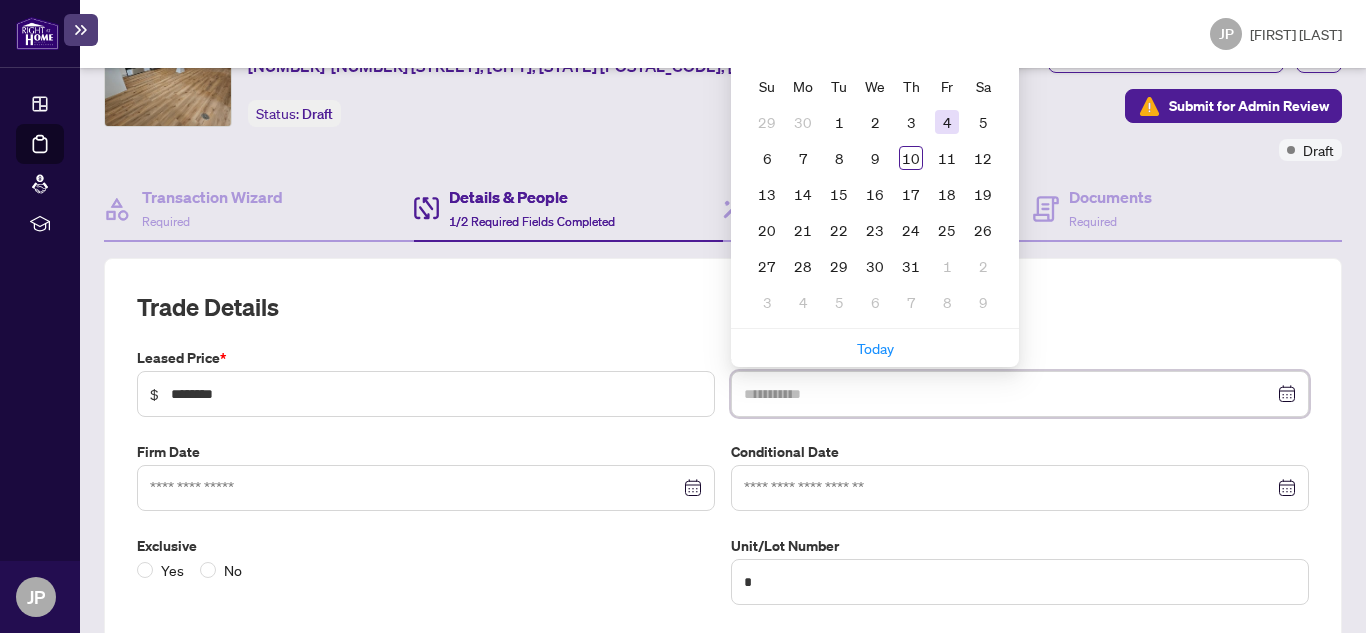 type on "**********" 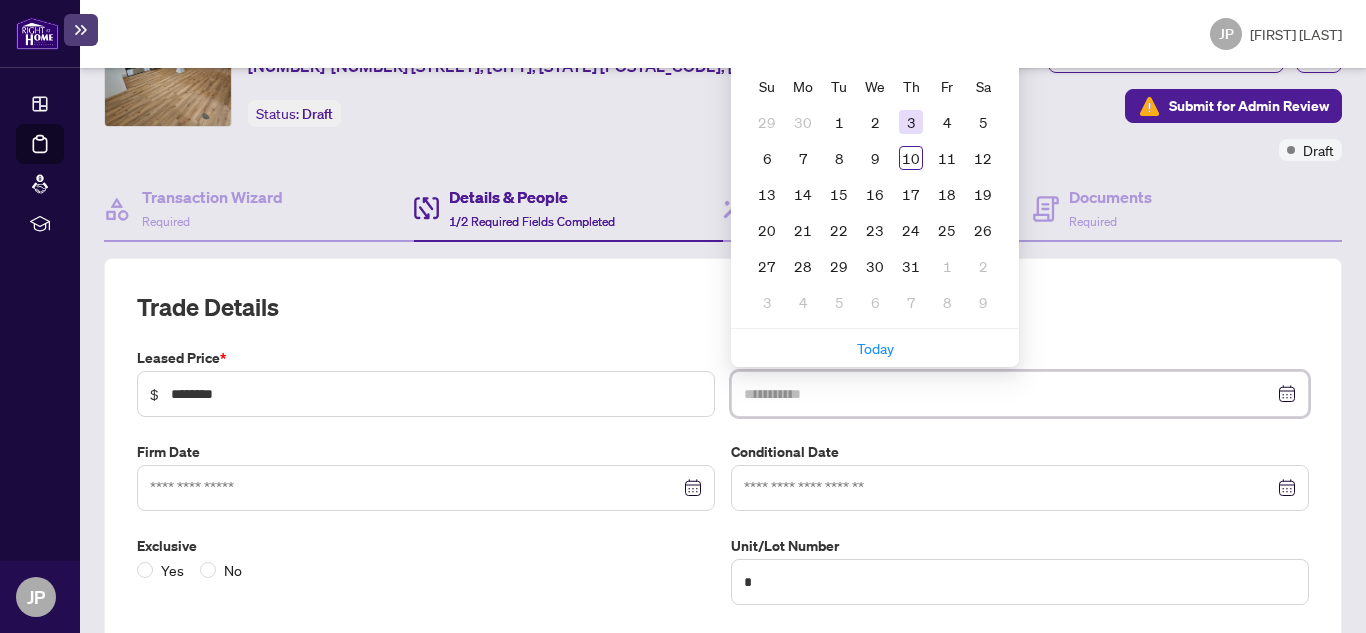 type on "**********" 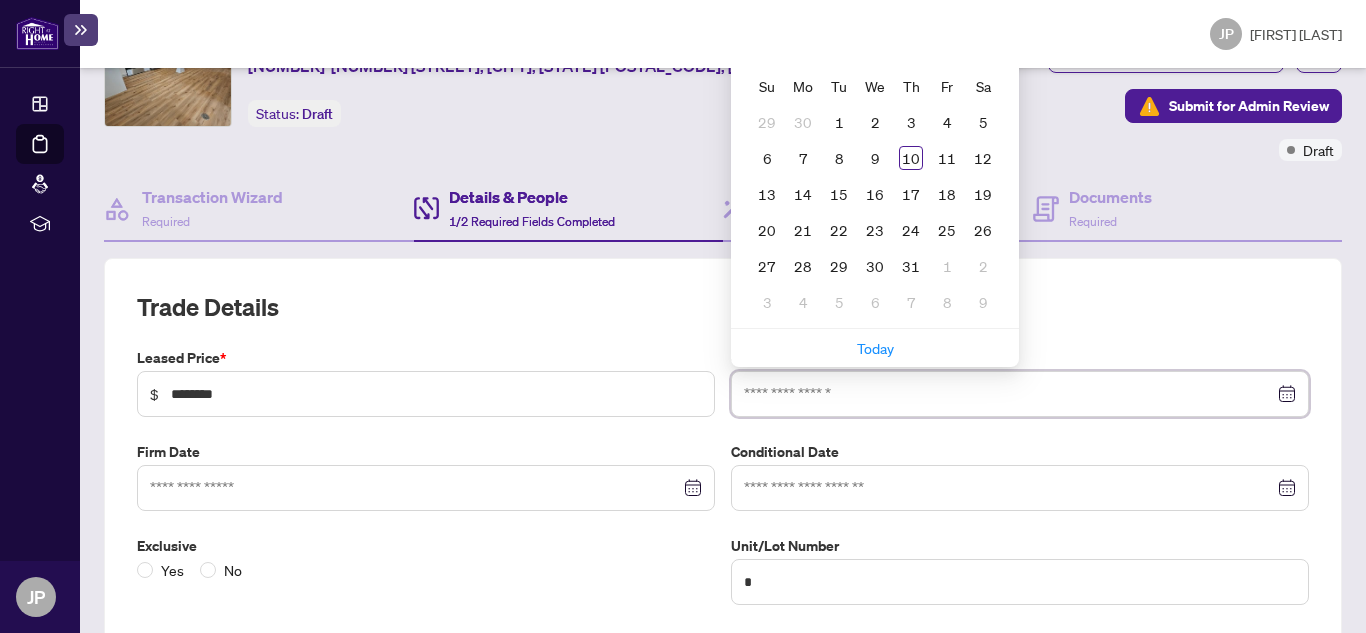 scroll, scrollTop: 0, scrollLeft: 0, axis: both 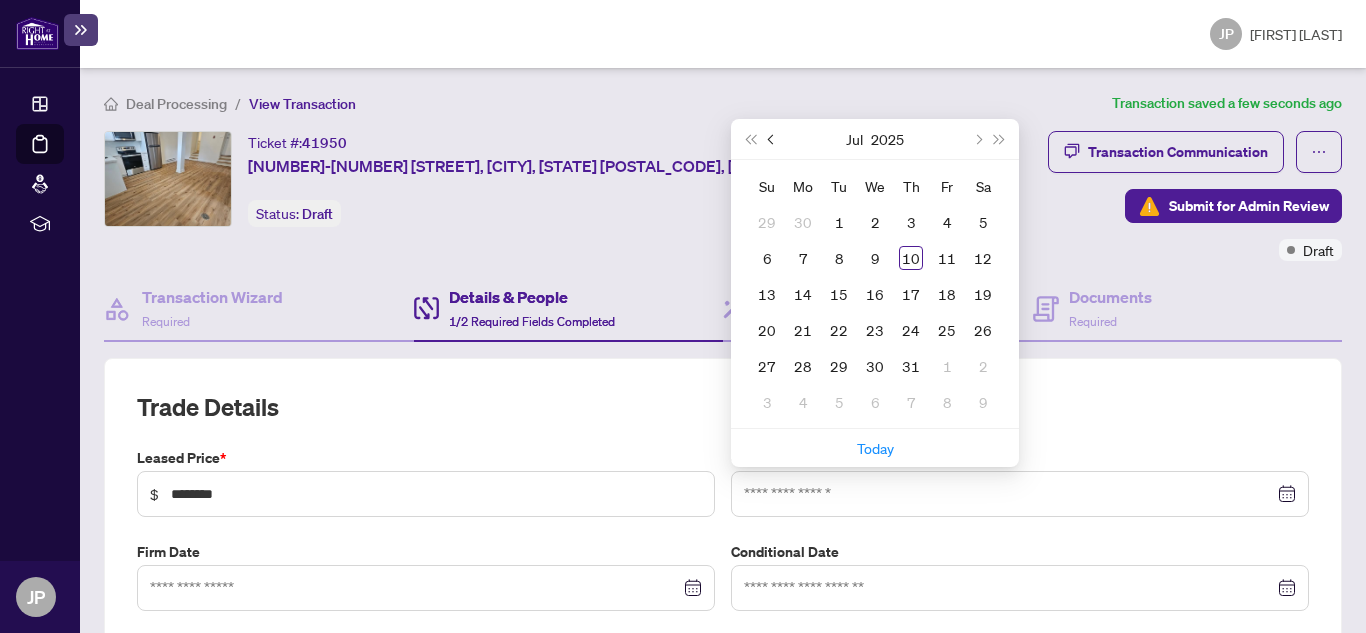 click at bounding box center (772, 139) 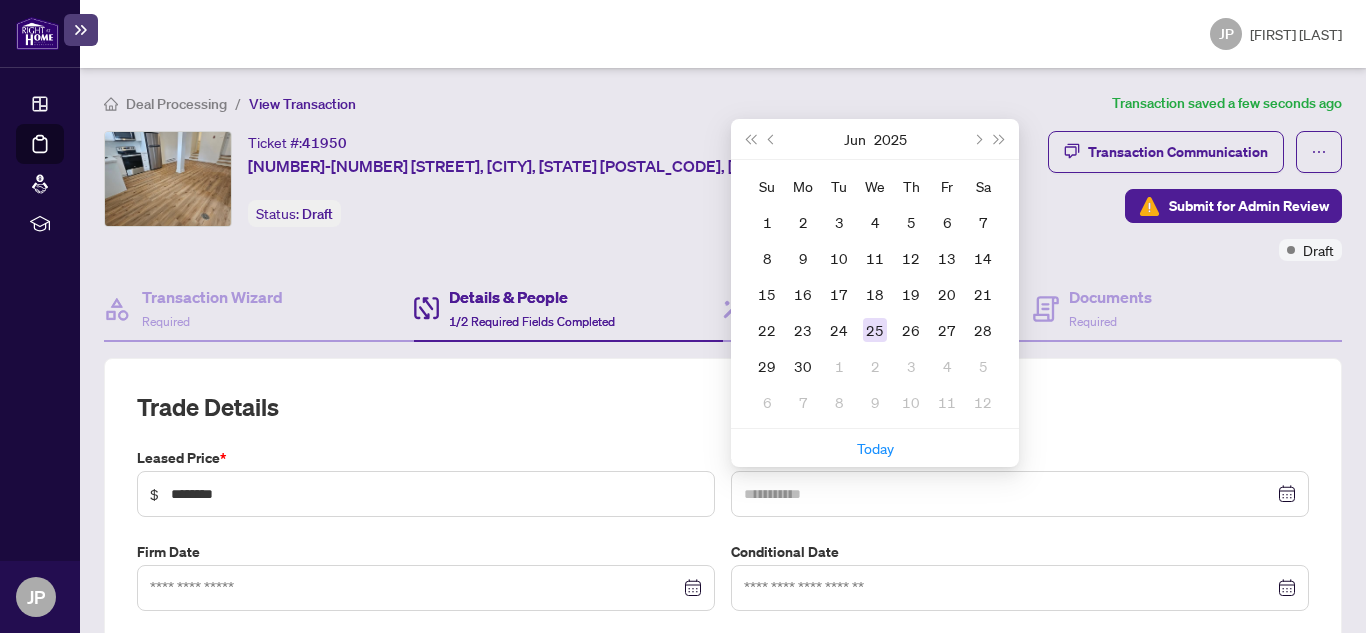 type on "**********" 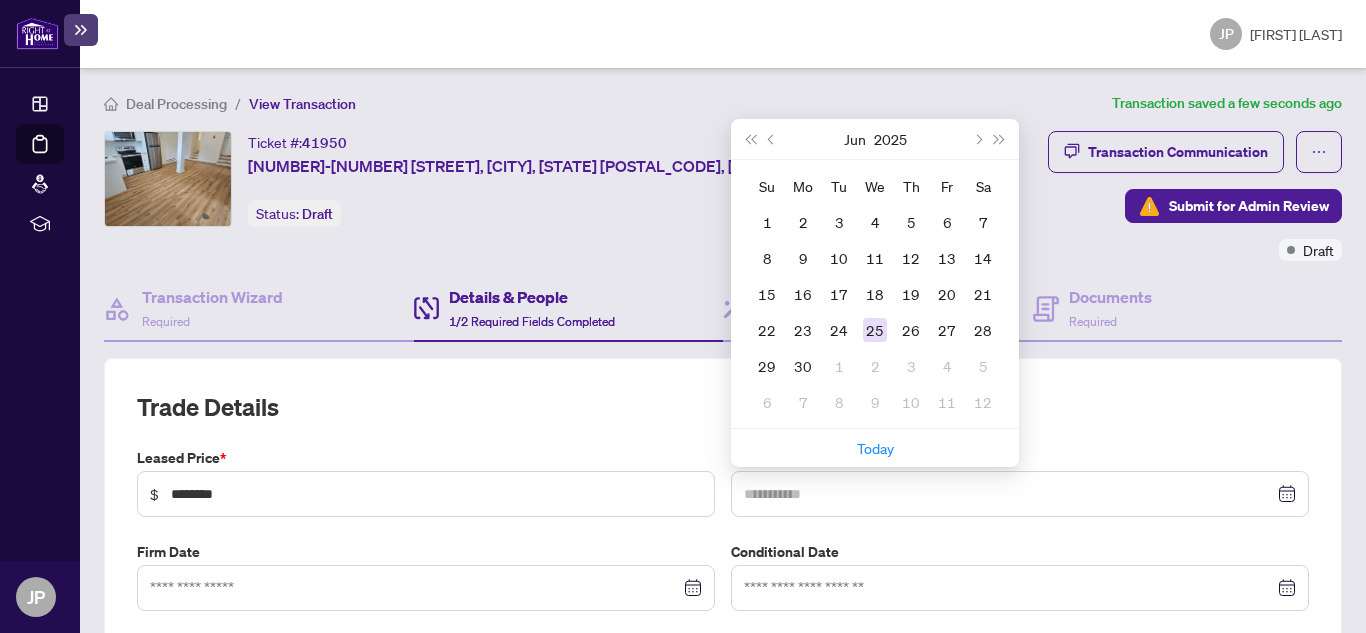 click on "25" at bounding box center (875, 330) 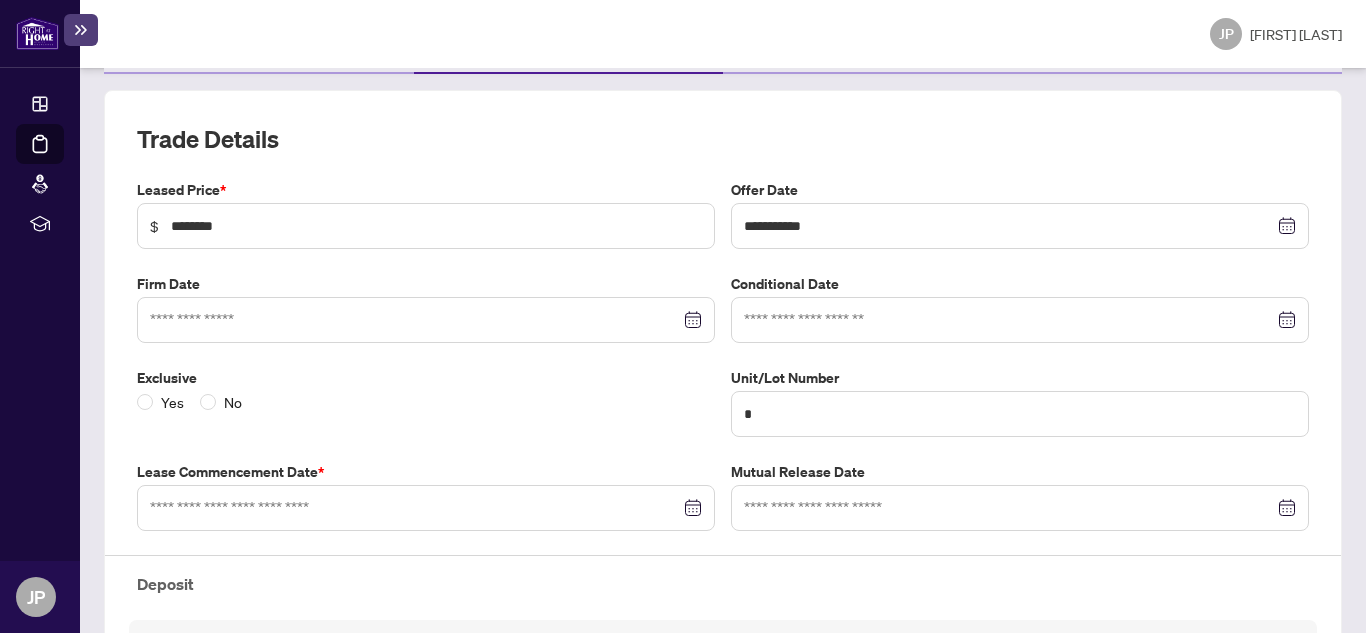 scroll, scrollTop: 300, scrollLeft: 0, axis: vertical 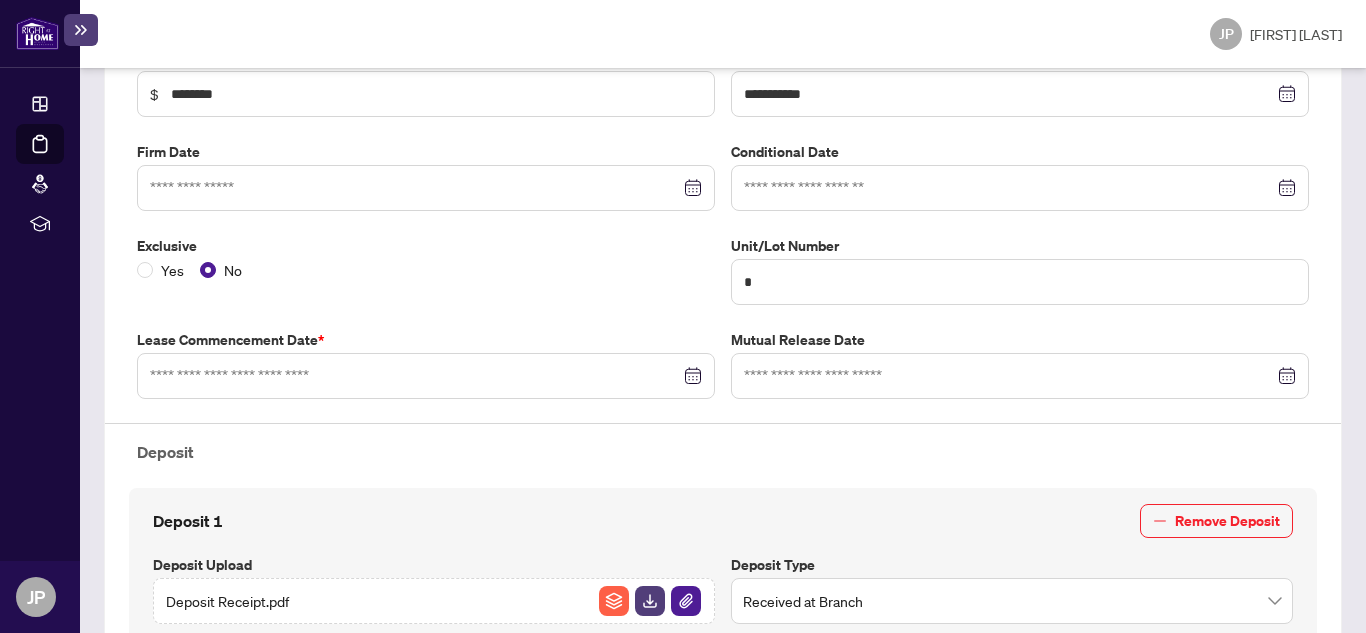 click at bounding box center (426, 376) 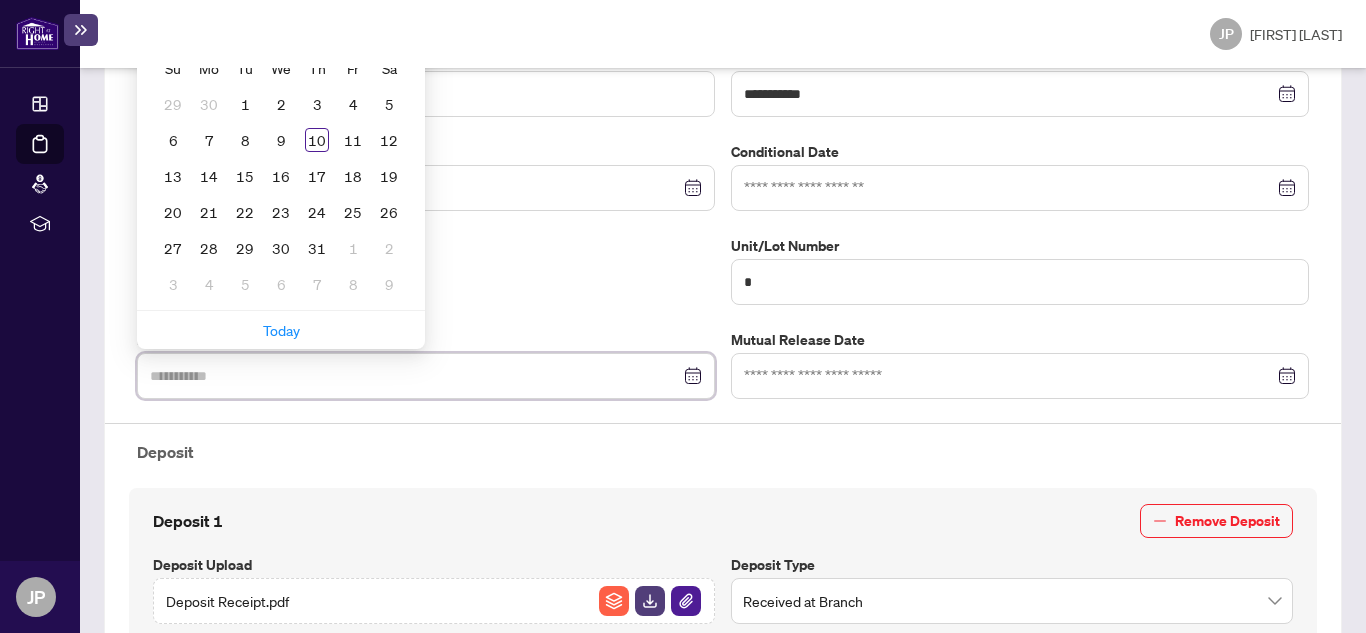 type on "**********" 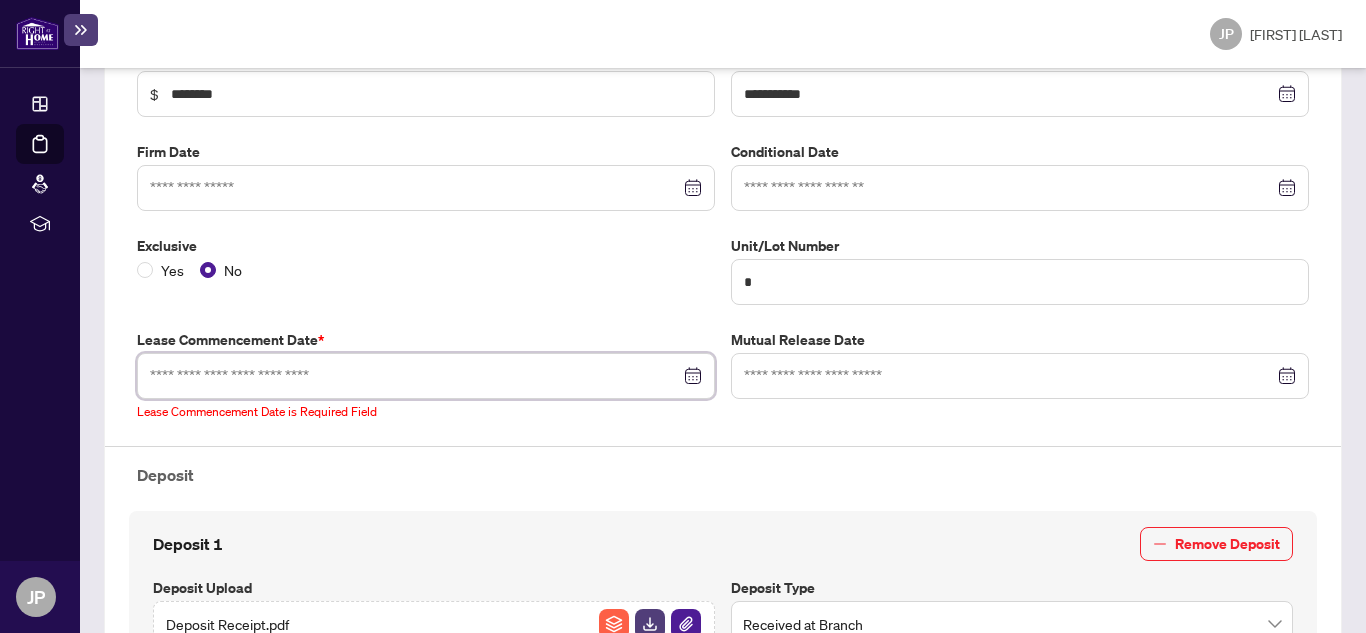click at bounding box center [426, 376] 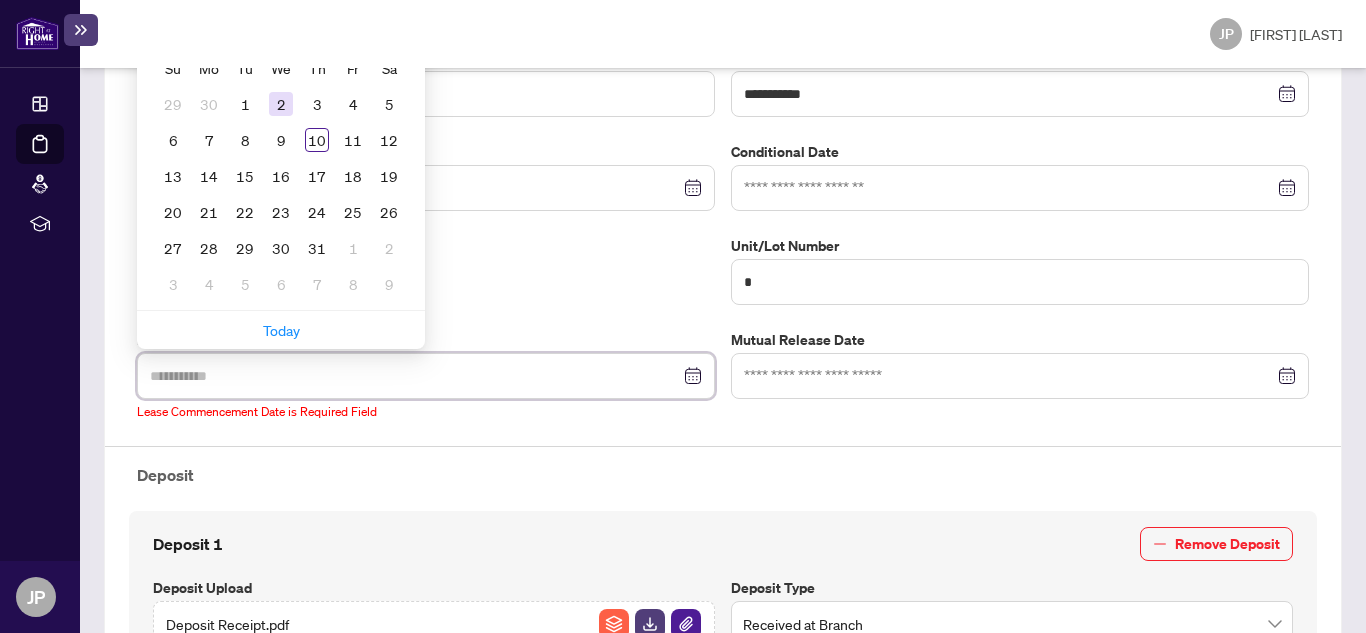 scroll, scrollTop: 300, scrollLeft: 0, axis: vertical 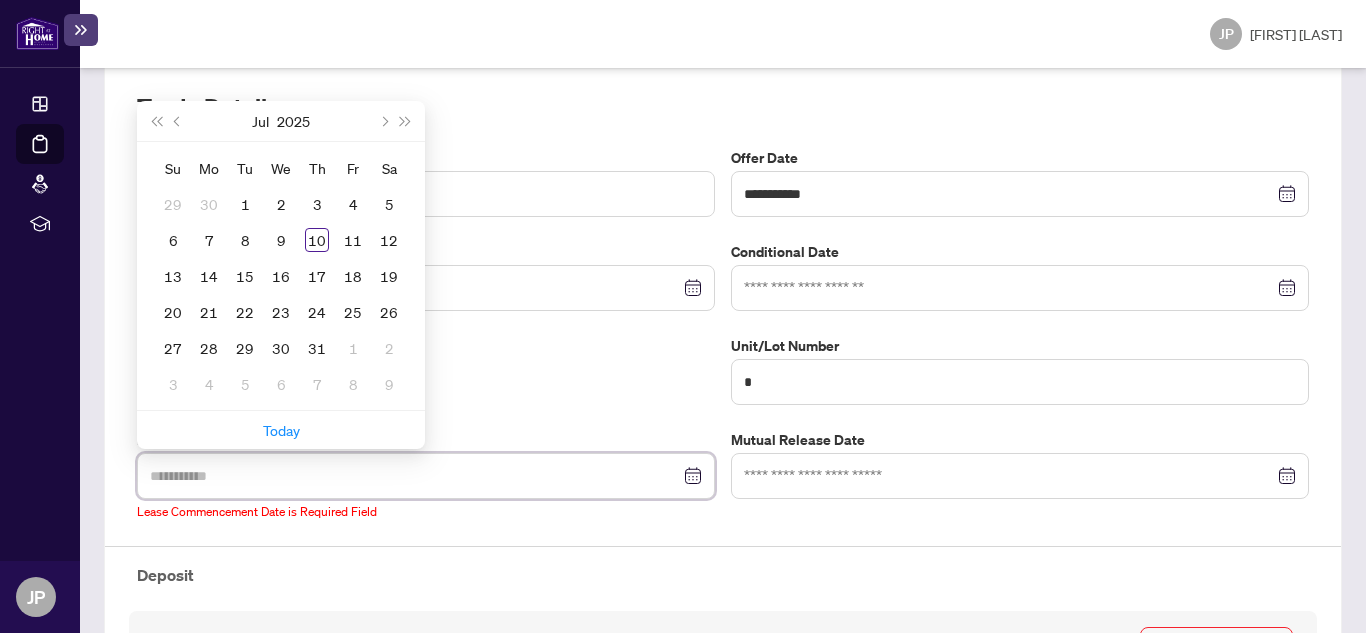 type on "**********" 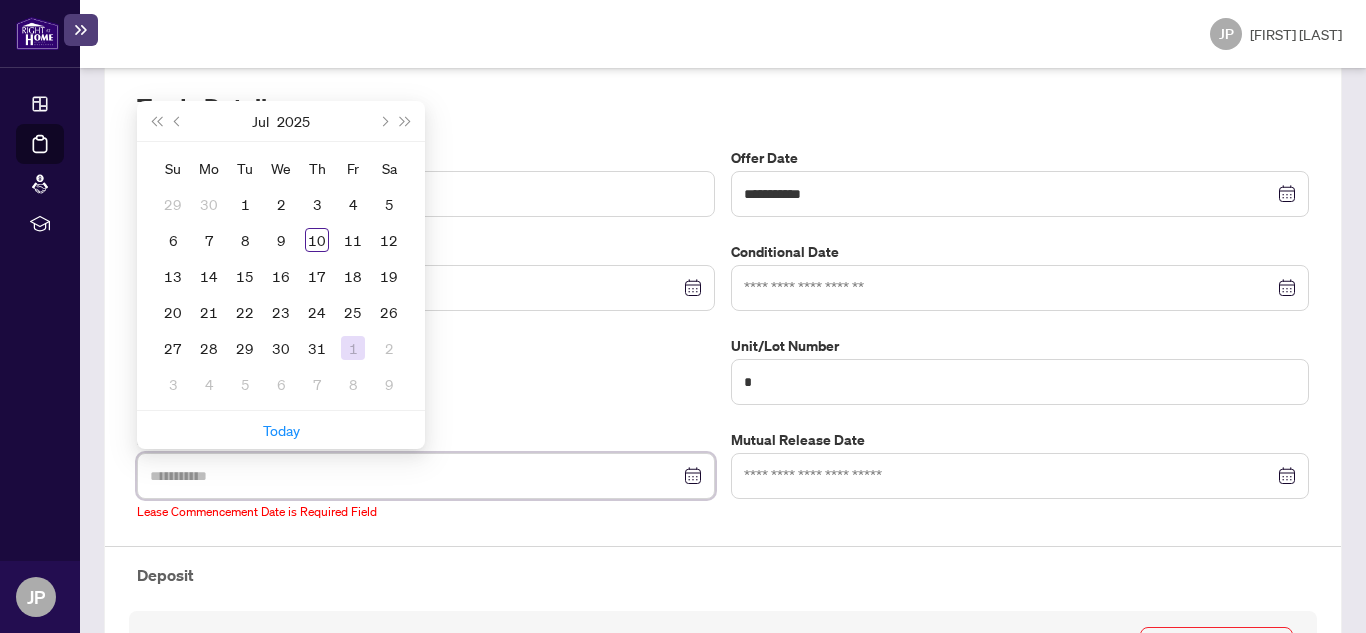 type on "**********" 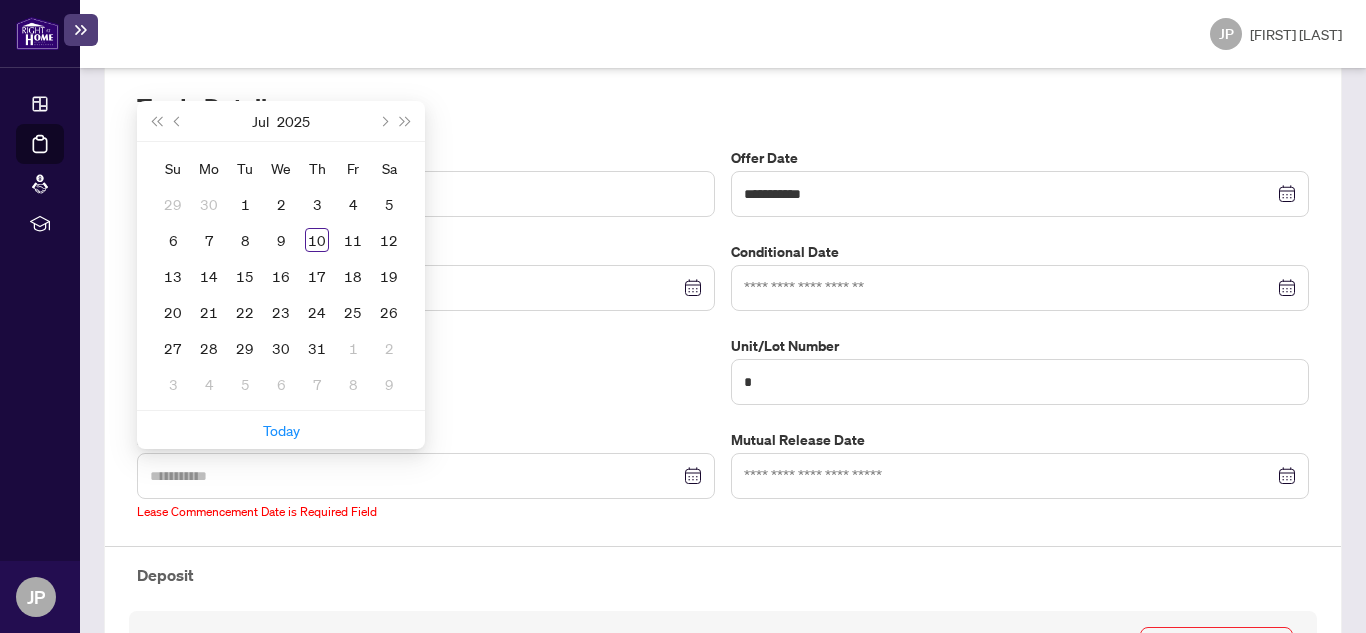 click on "1" at bounding box center (353, 348) 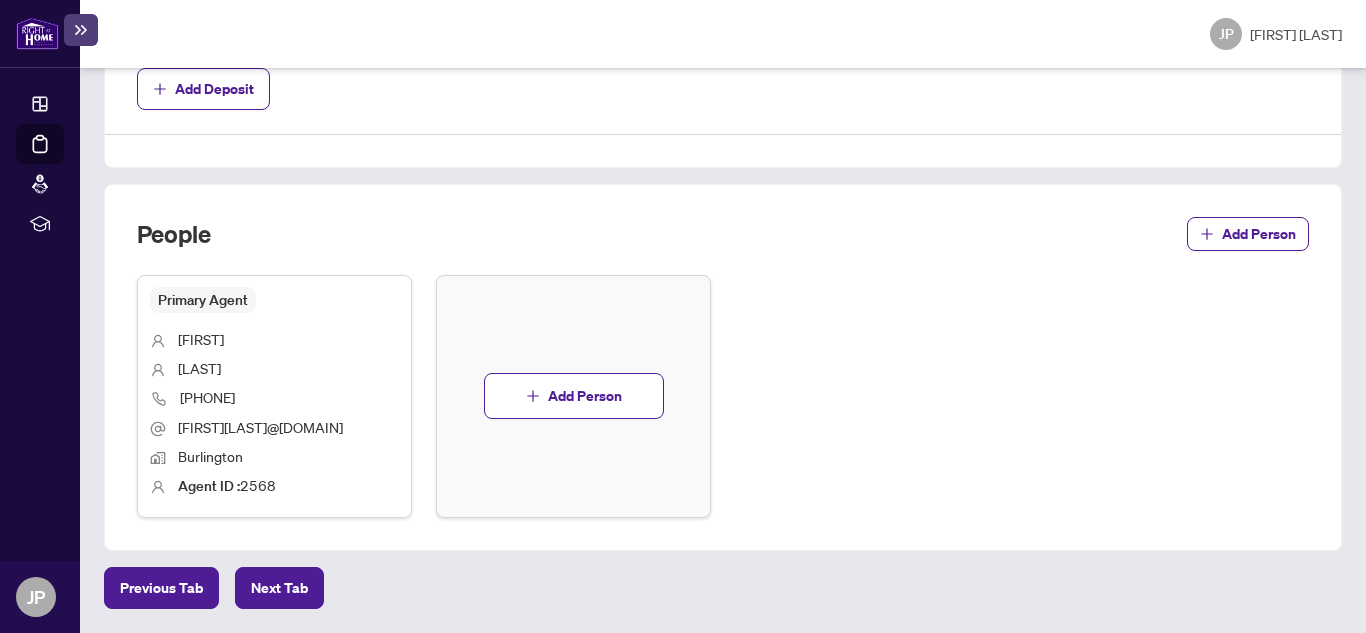 scroll, scrollTop: 1108, scrollLeft: 0, axis: vertical 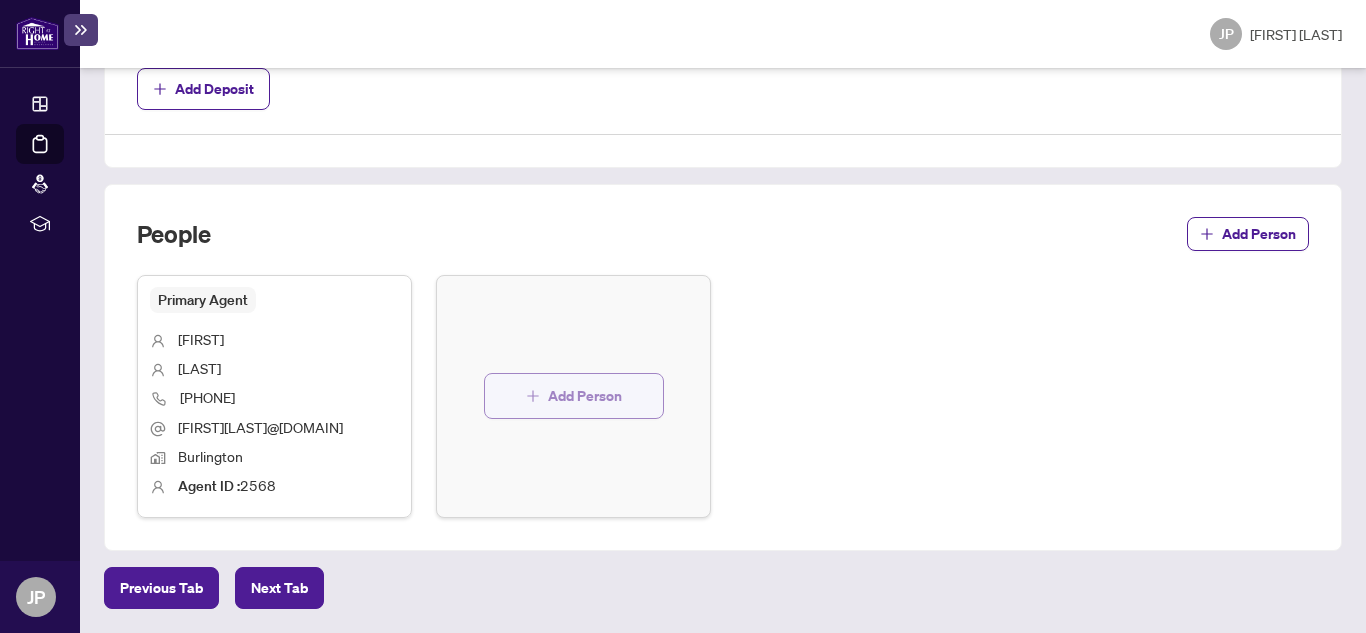 click 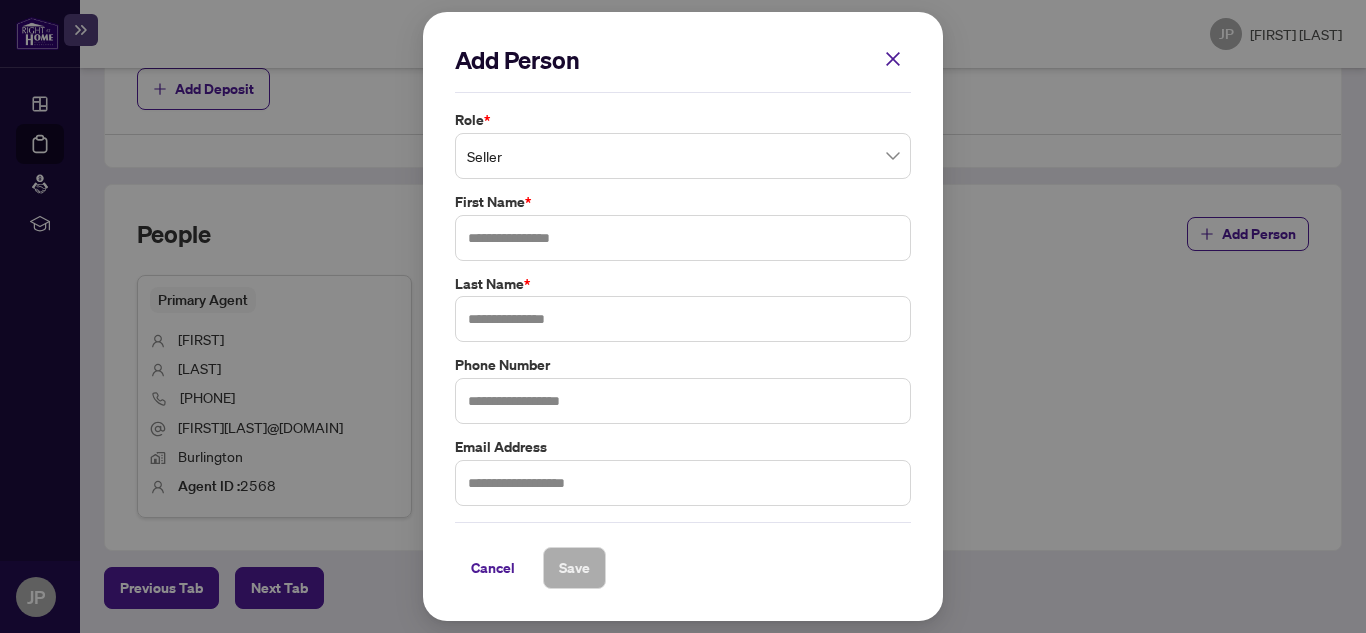 click on "Seller" at bounding box center [683, 156] 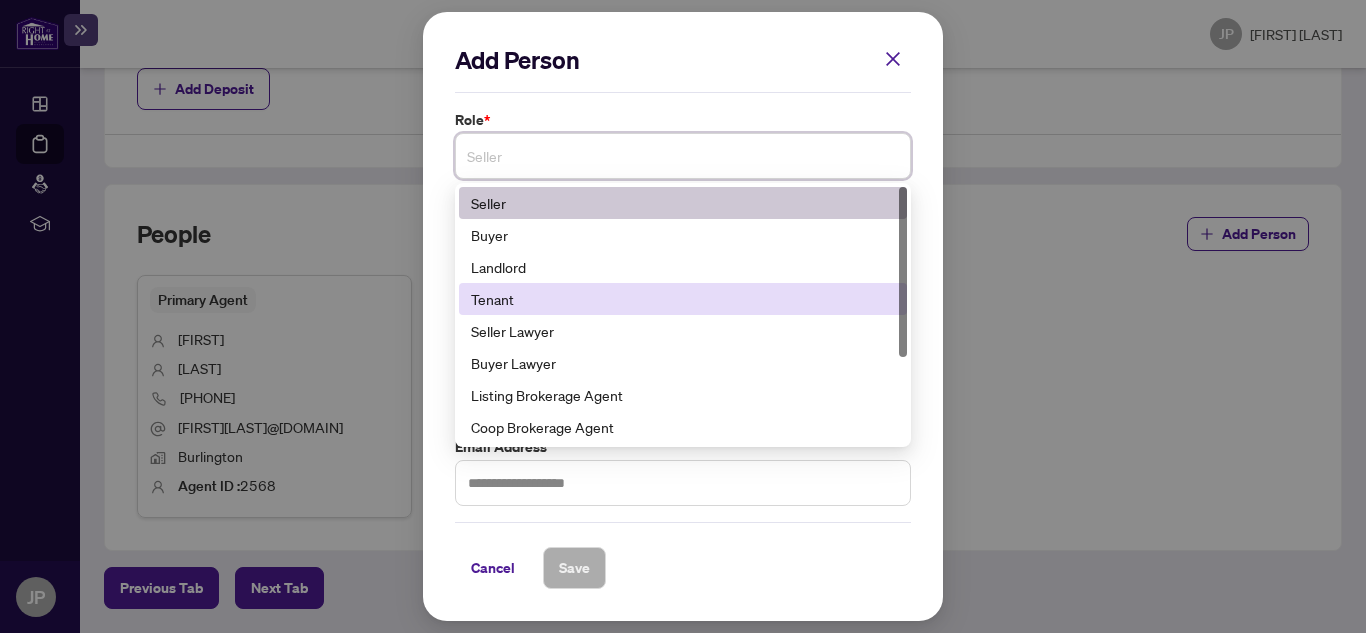 scroll, scrollTop: 100, scrollLeft: 0, axis: vertical 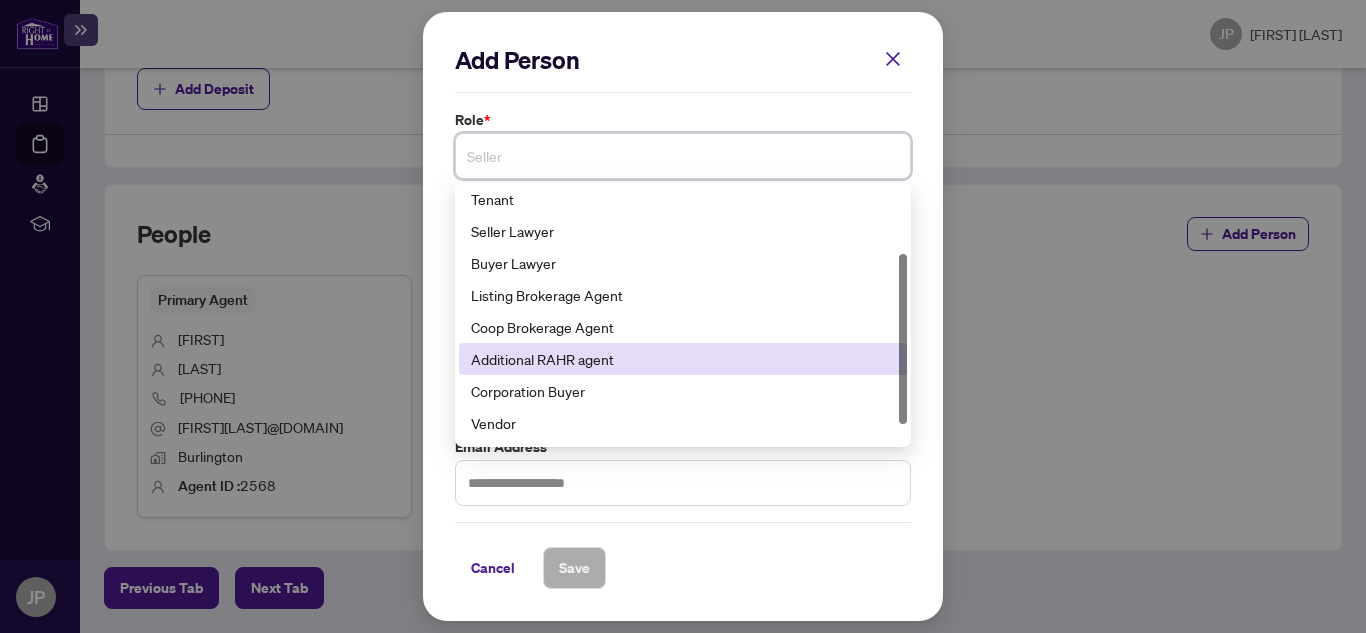 click on "Additional RAHR agent" at bounding box center (683, 359) 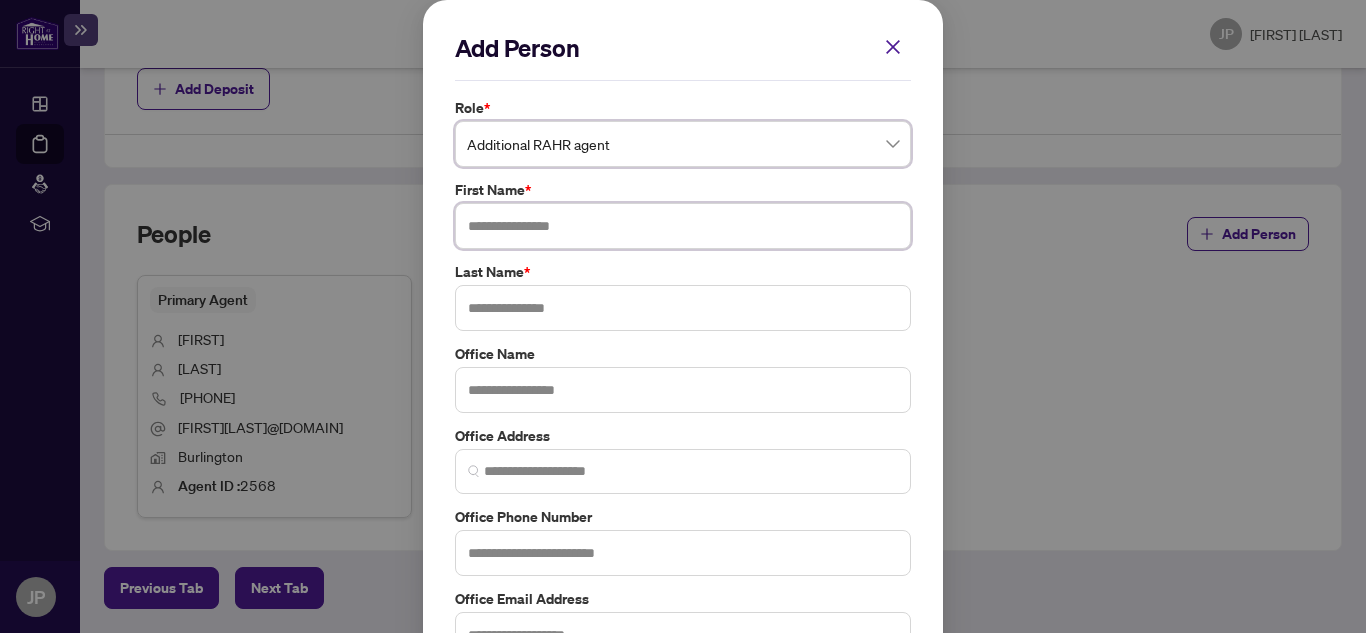 click at bounding box center [683, 226] 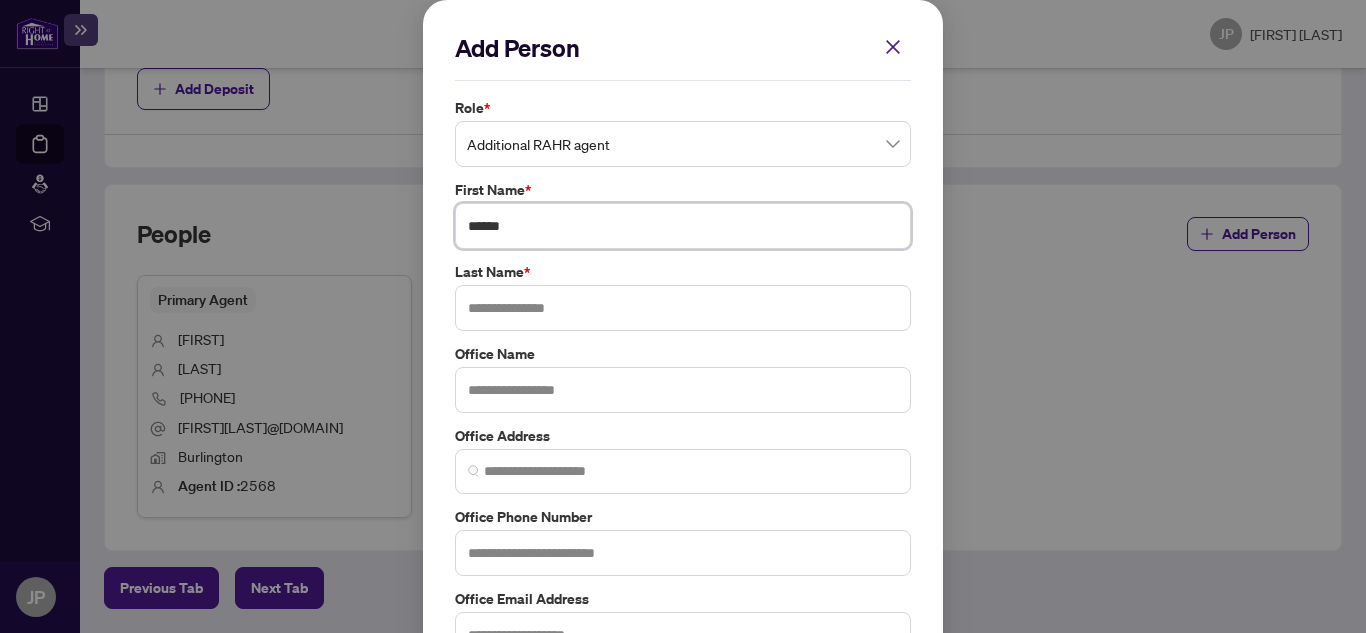 type on "******" 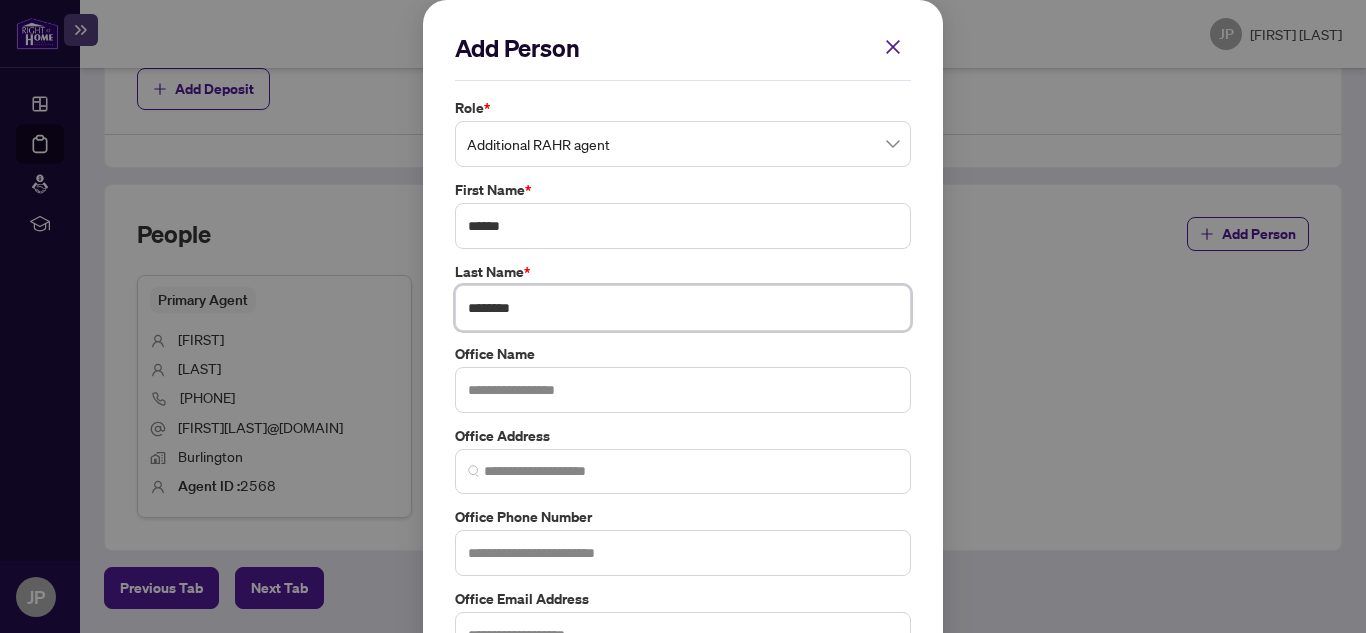 type on "********" 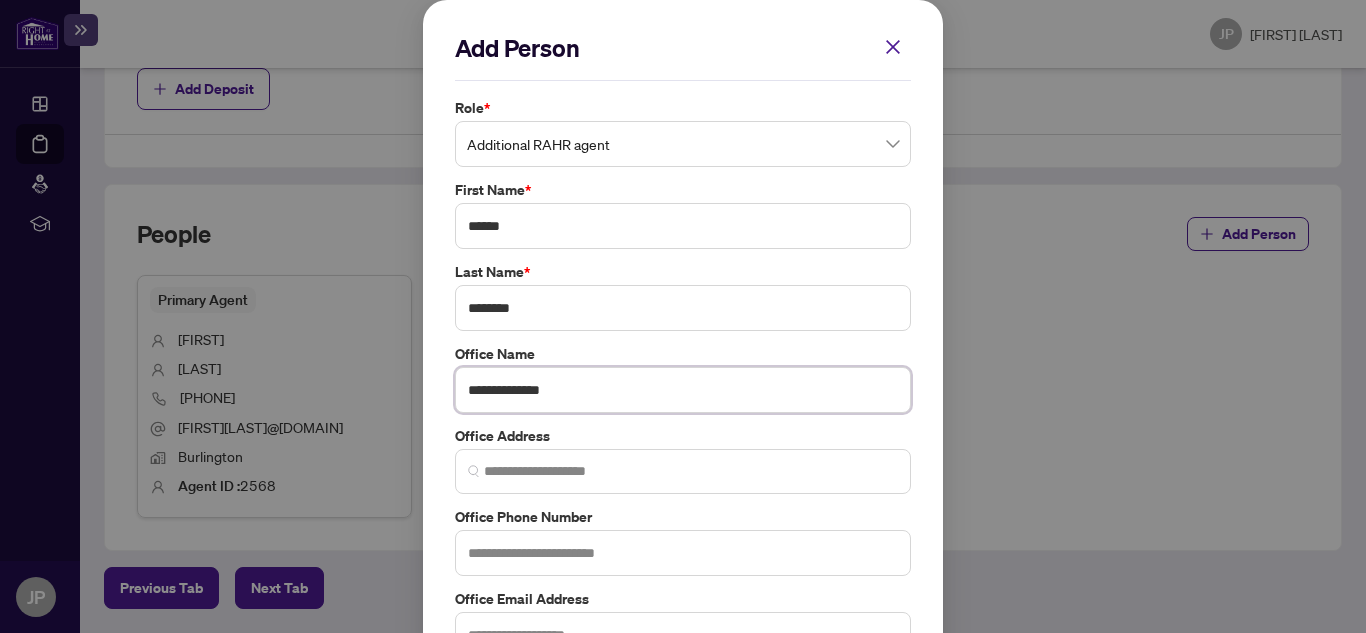 type on "**********" 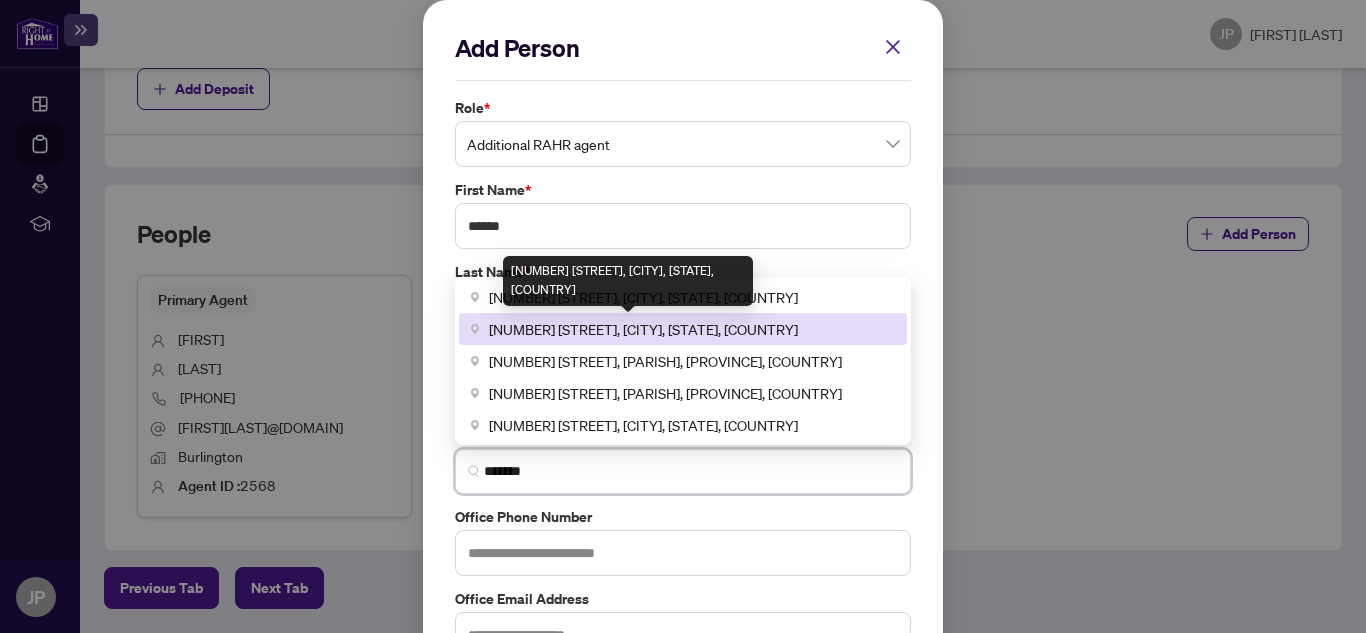 click on "[NUMBER] [STREET], [CITY], [STATE], [COUNTRY]" at bounding box center [628, 281] 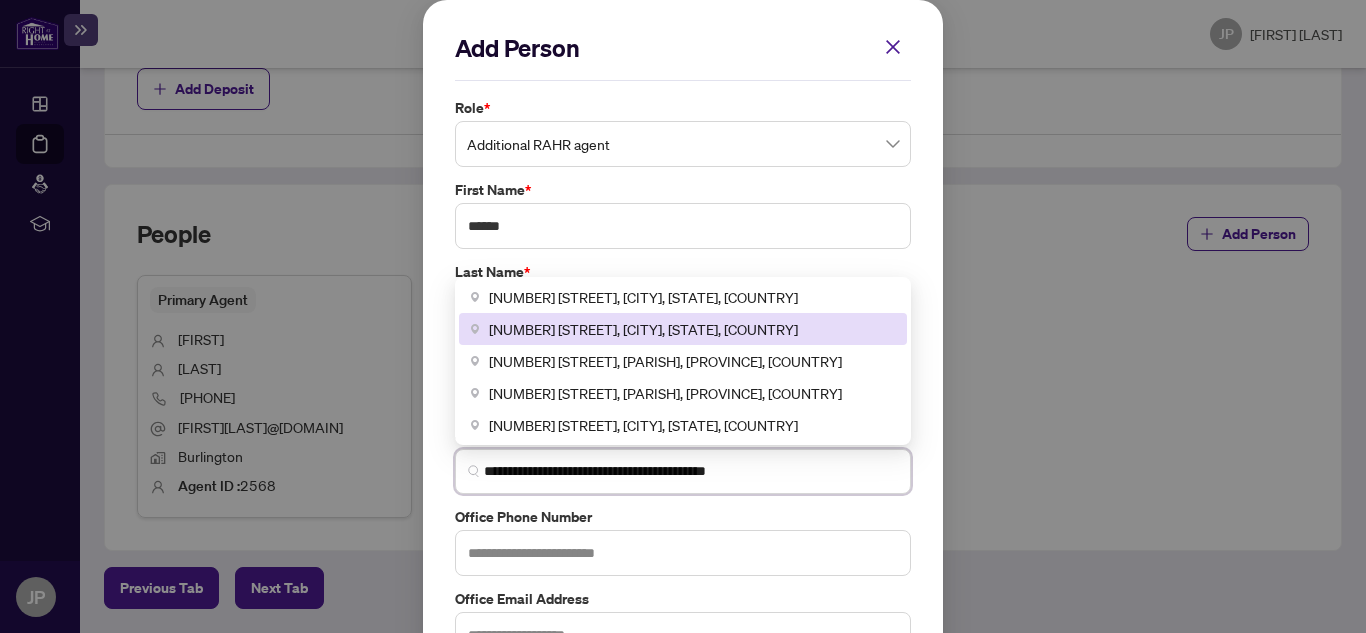 drag, startPoint x: 780, startPoint y: 467, endPoint x: 518, endPoint y: 457, distance: 262.19077 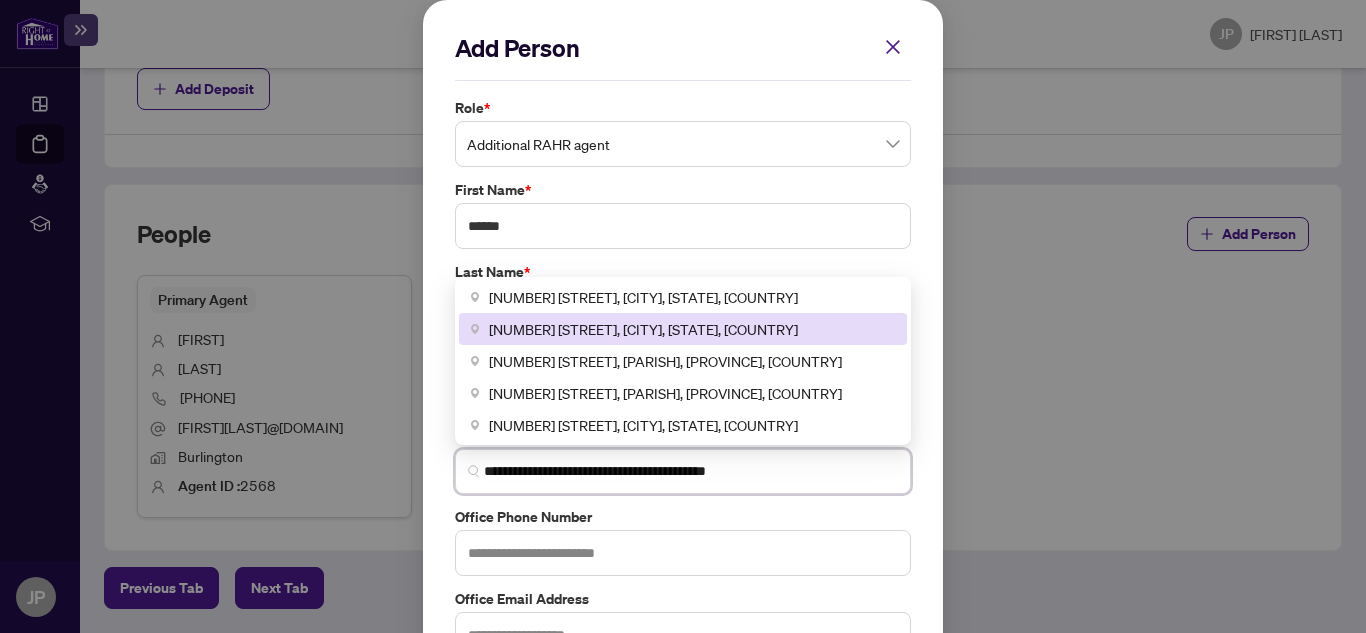 click on "**********" at bounding box center (683, 471) 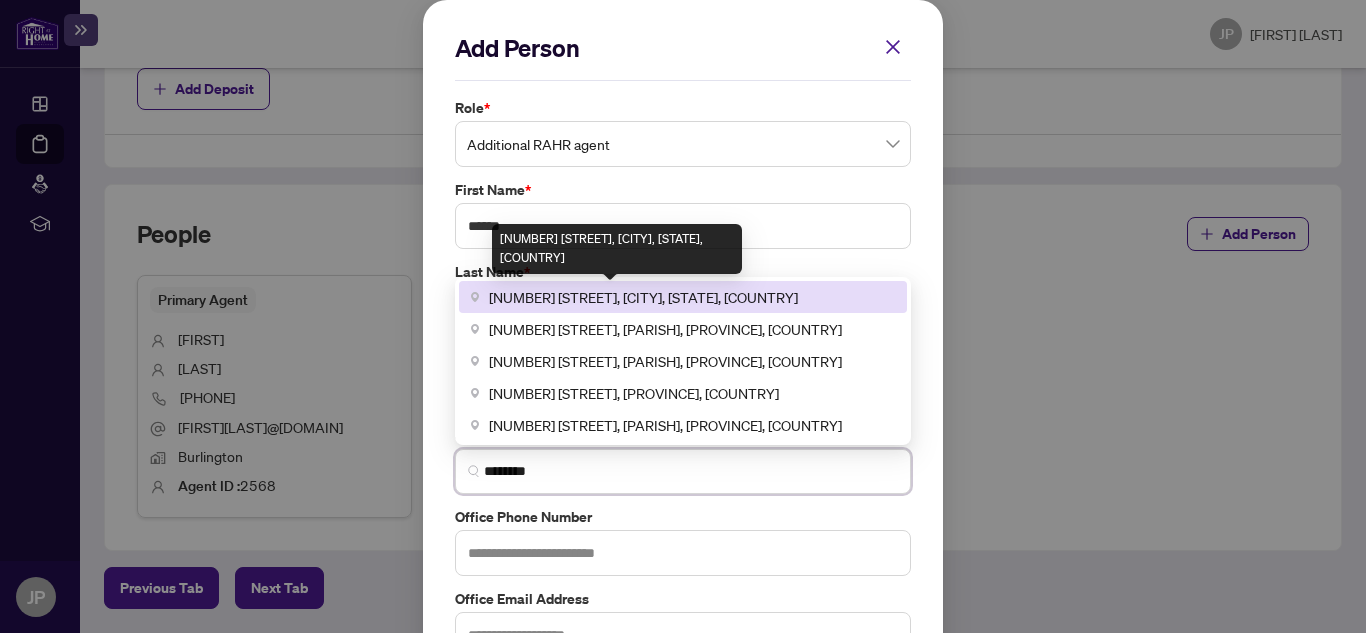 click on "[NUMBER] [STREET], [CITY], [STATE], [COUNTRY]" at bounding box center [643, 297] 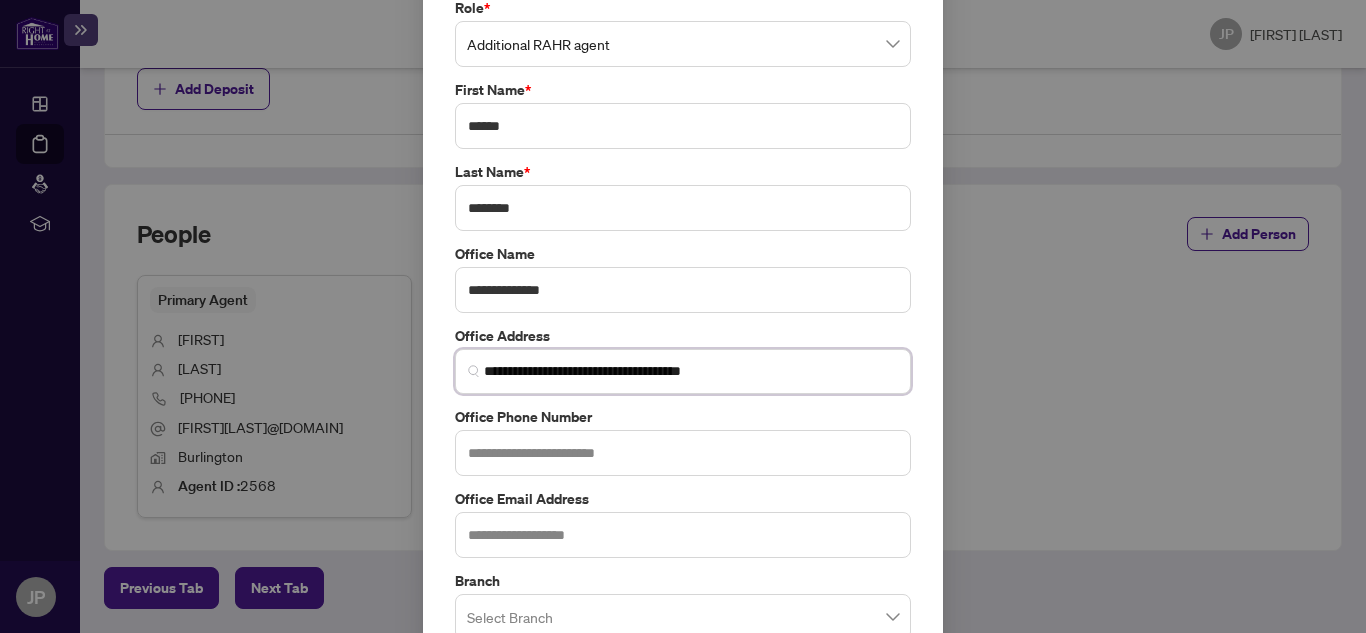 scroll, scrollTop: 300, scrollLeft: 0, axis: vertical 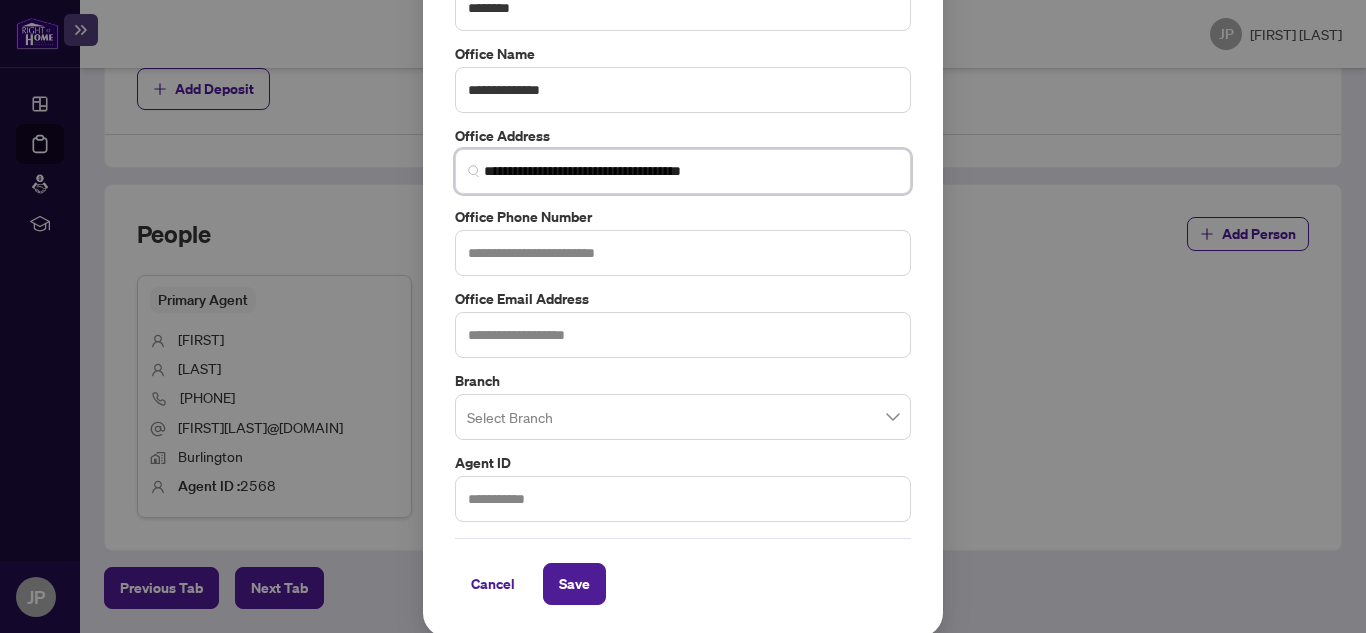 type on "**********" 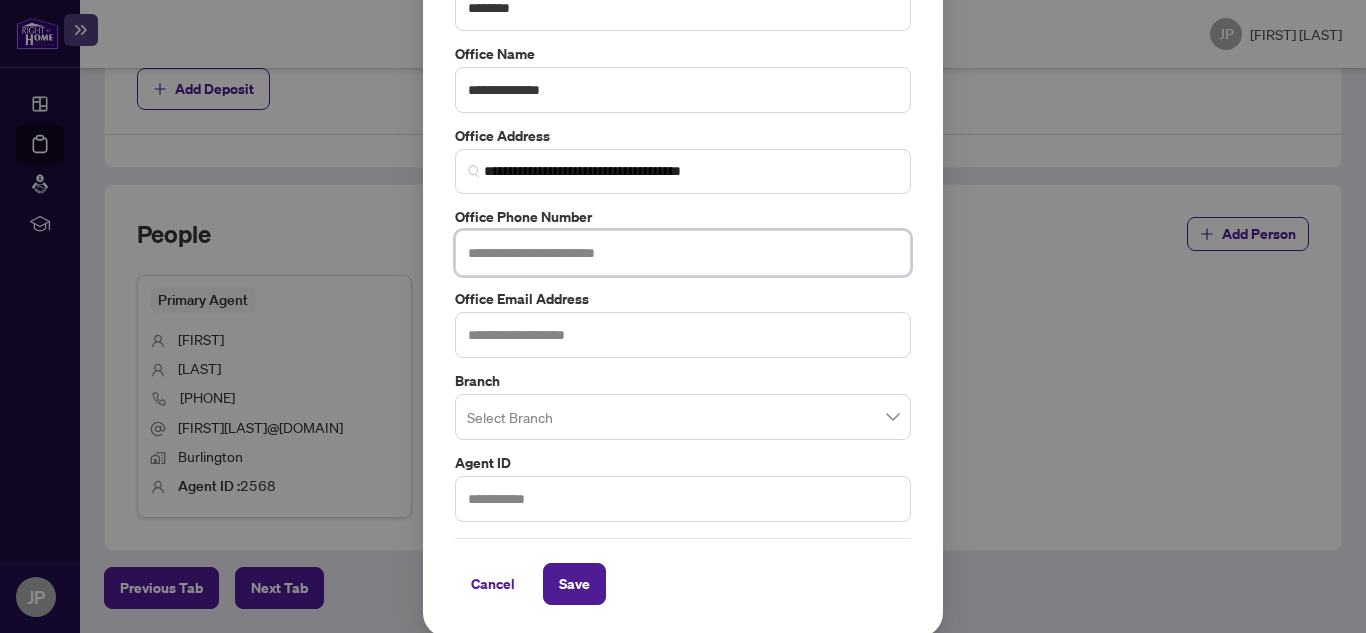 click at bounding box center (683, 253) 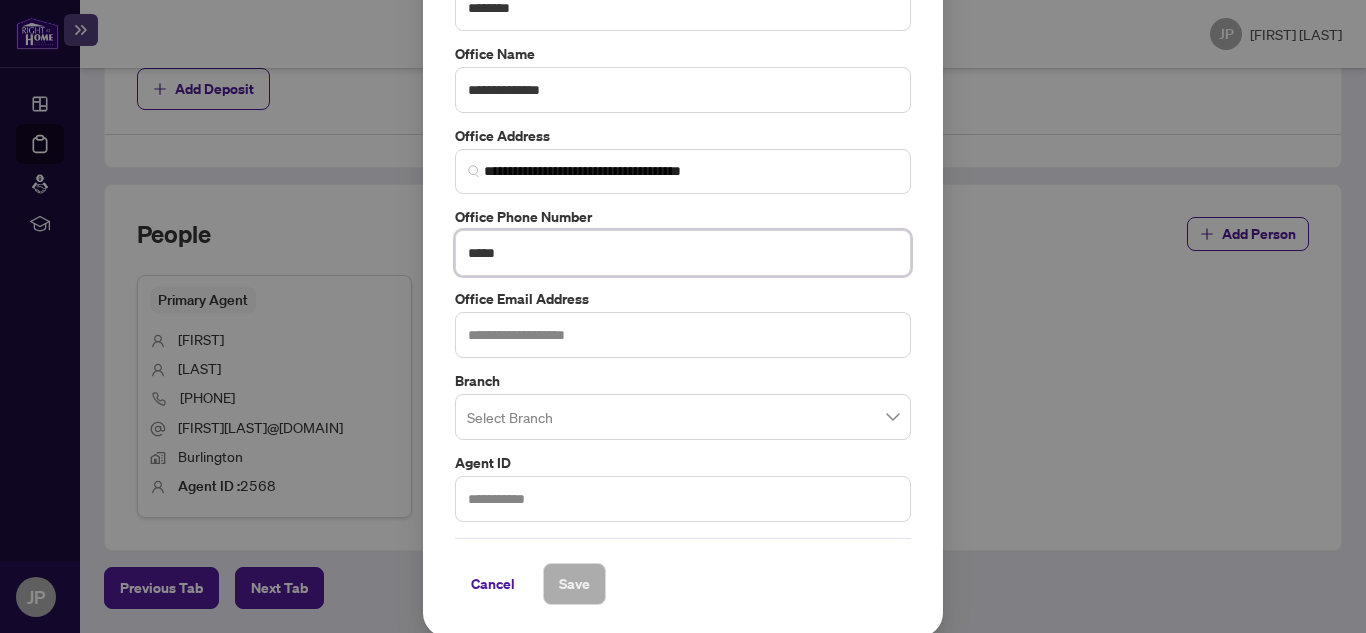 type on "**********" 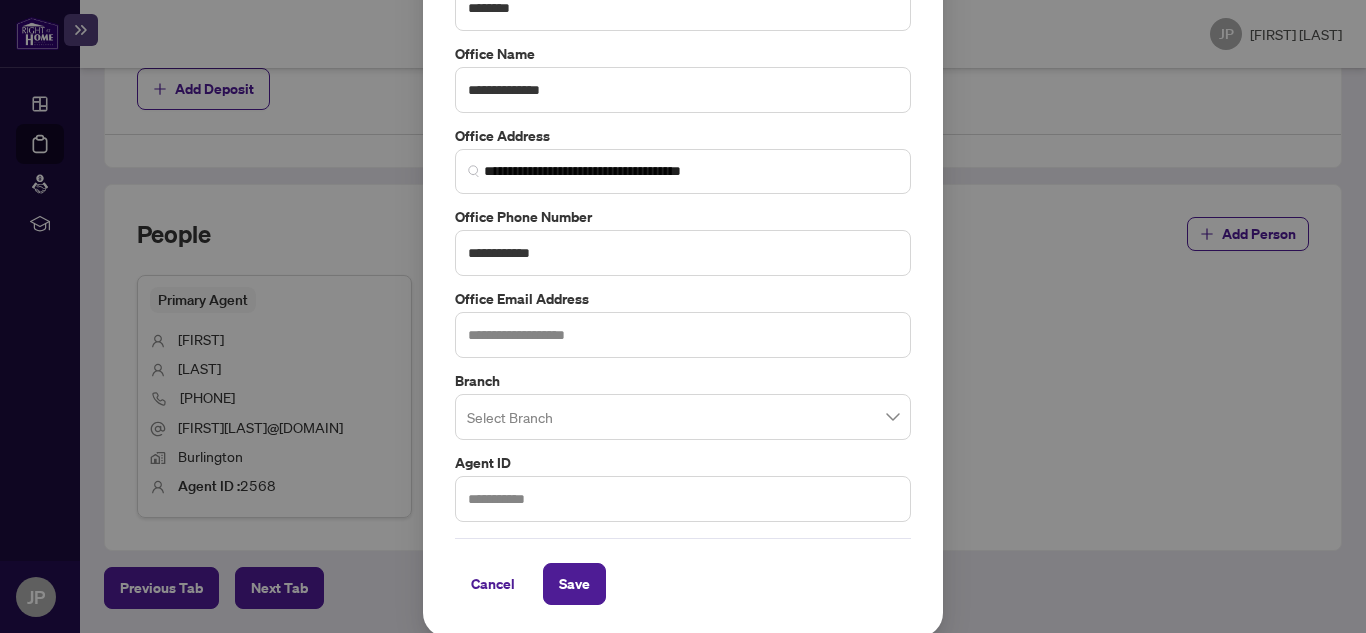 click at bounding box center [683, 417] 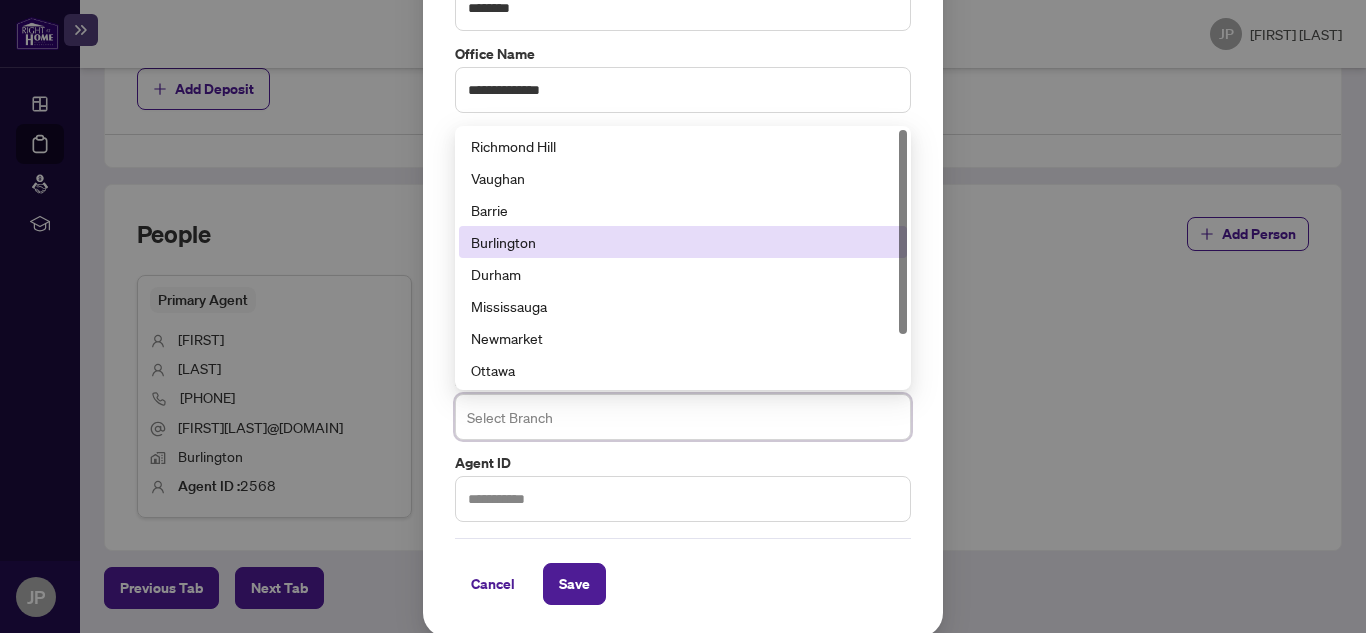 click on "Burlington" at bounding box center (683, 242) 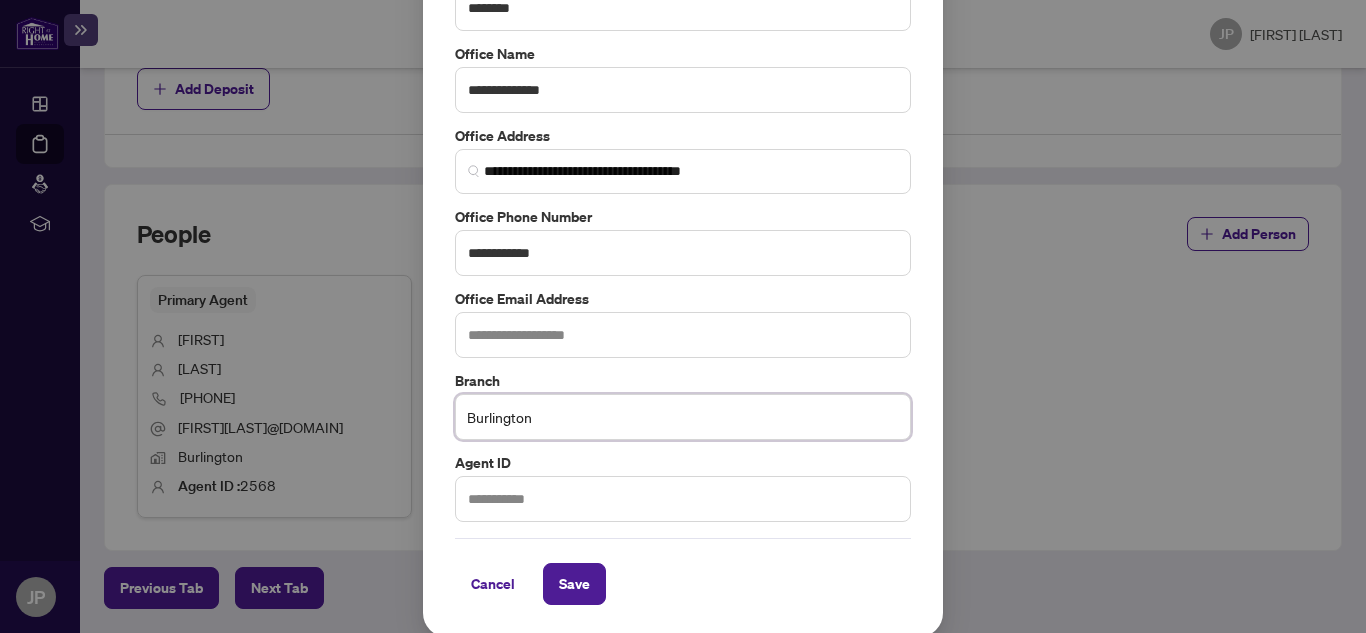 scroll, scrollTop: 304, scrollLeft: 0, axis: vertical 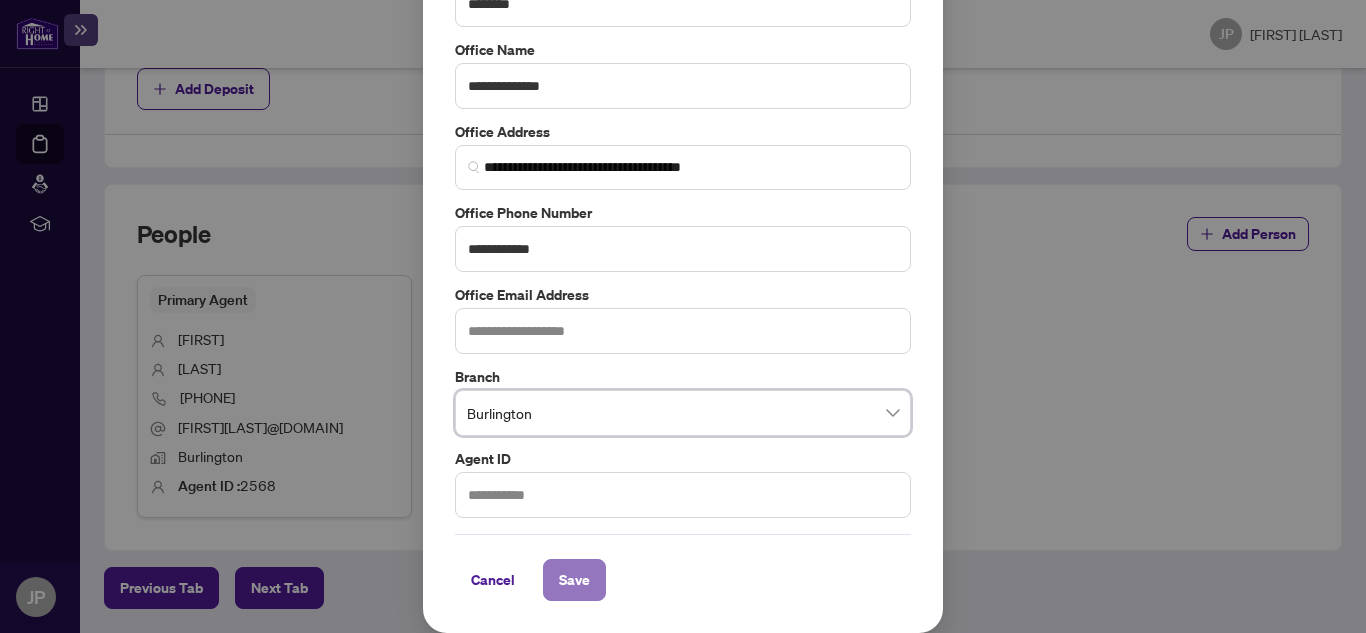 click on "Save" at bounding box center [574, 580] 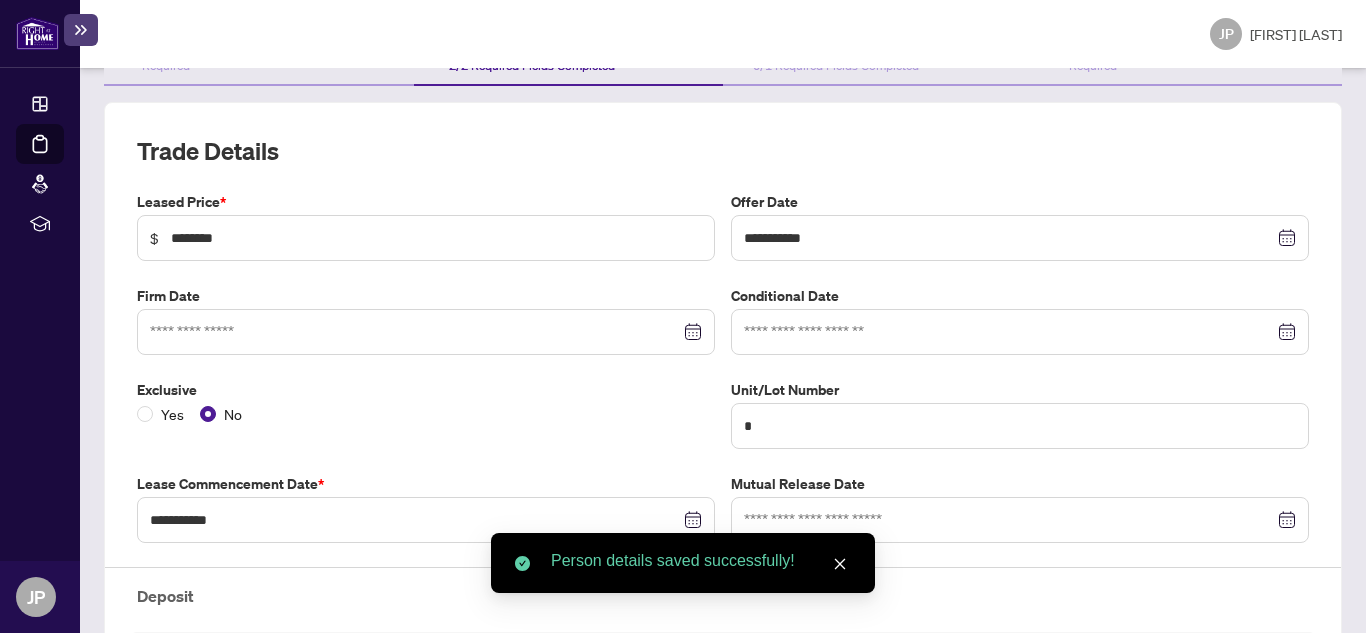 scroll, scrollTop: 0, scrollLeft: 0, axis: both 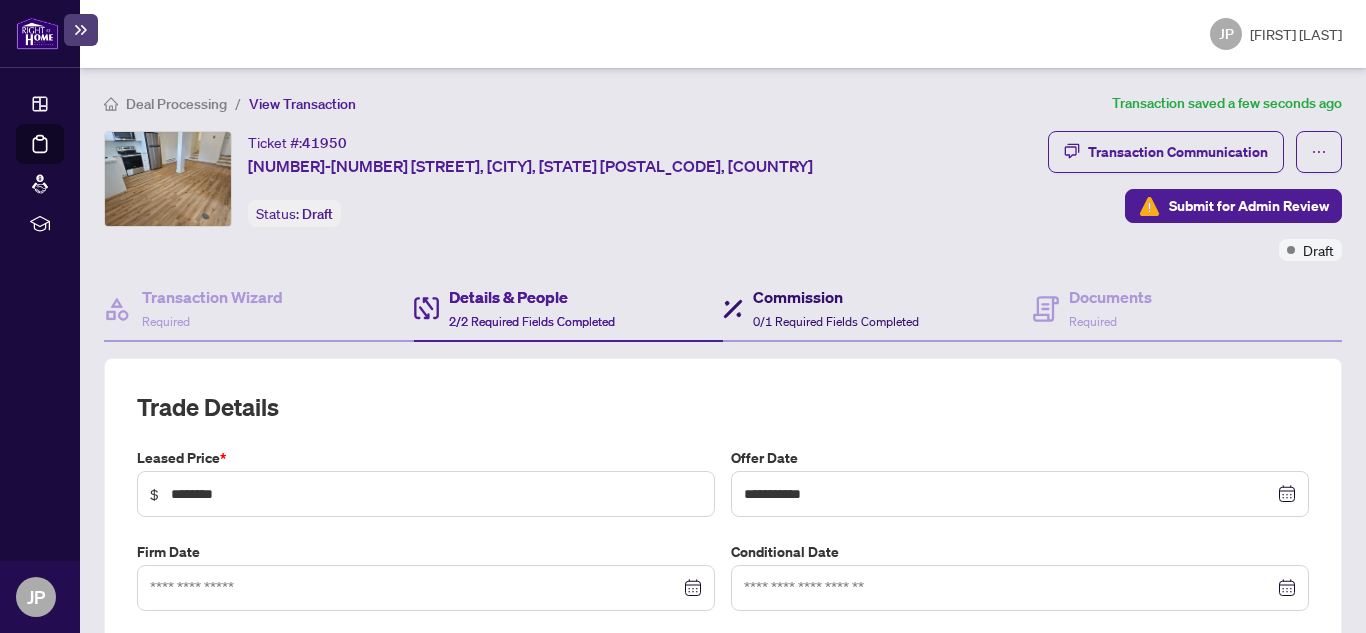 click on "Commission" at bounding box center [836, 297] 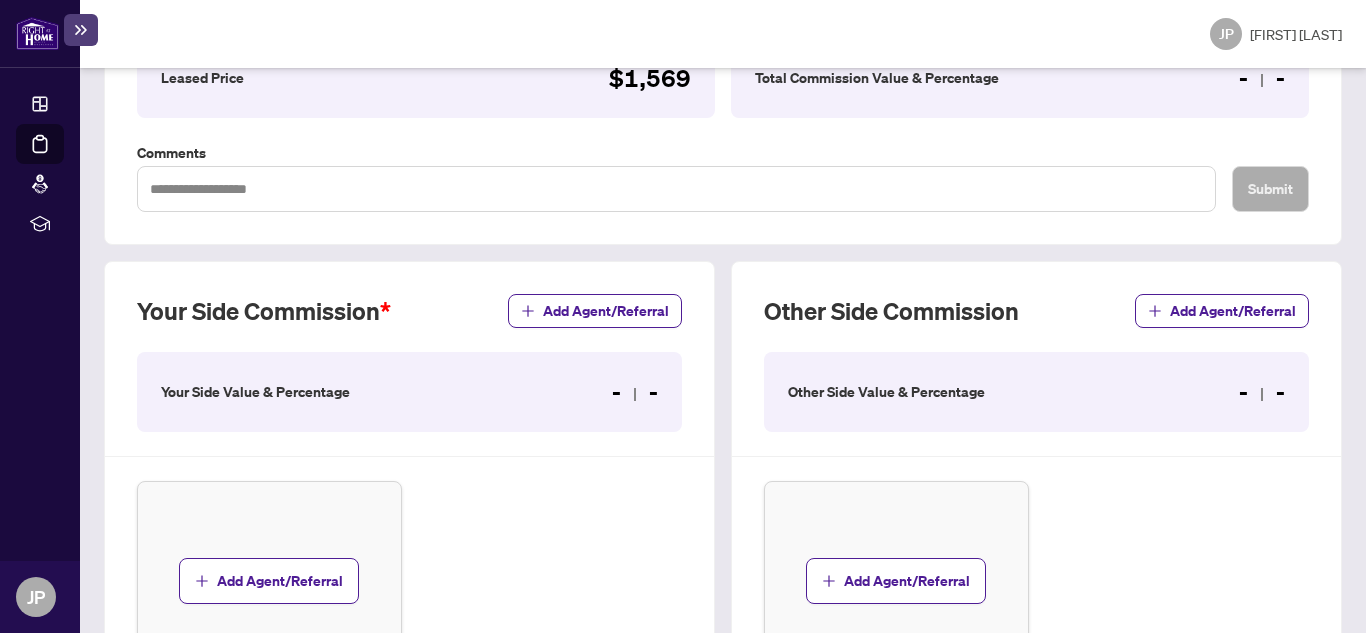 scroll, scrollTop: 509, scrollLeft: 0, axis: vertical 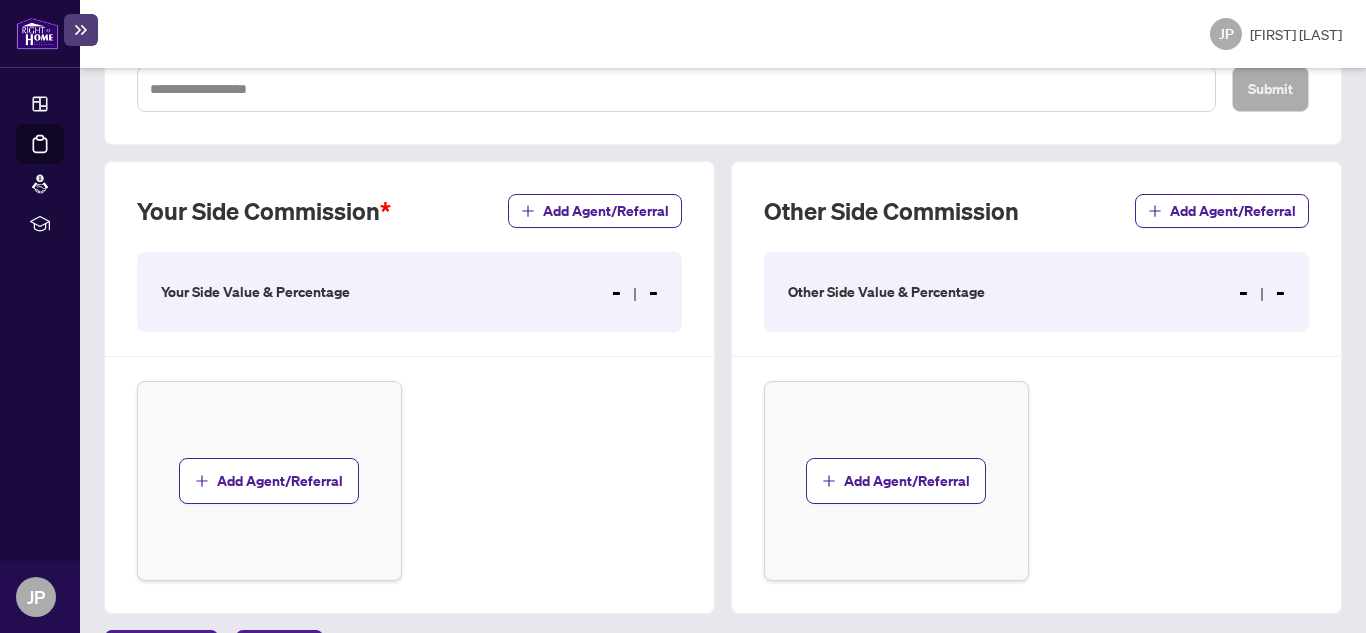 click on "Add Agent/Referral" at bounding box center (269, 481) 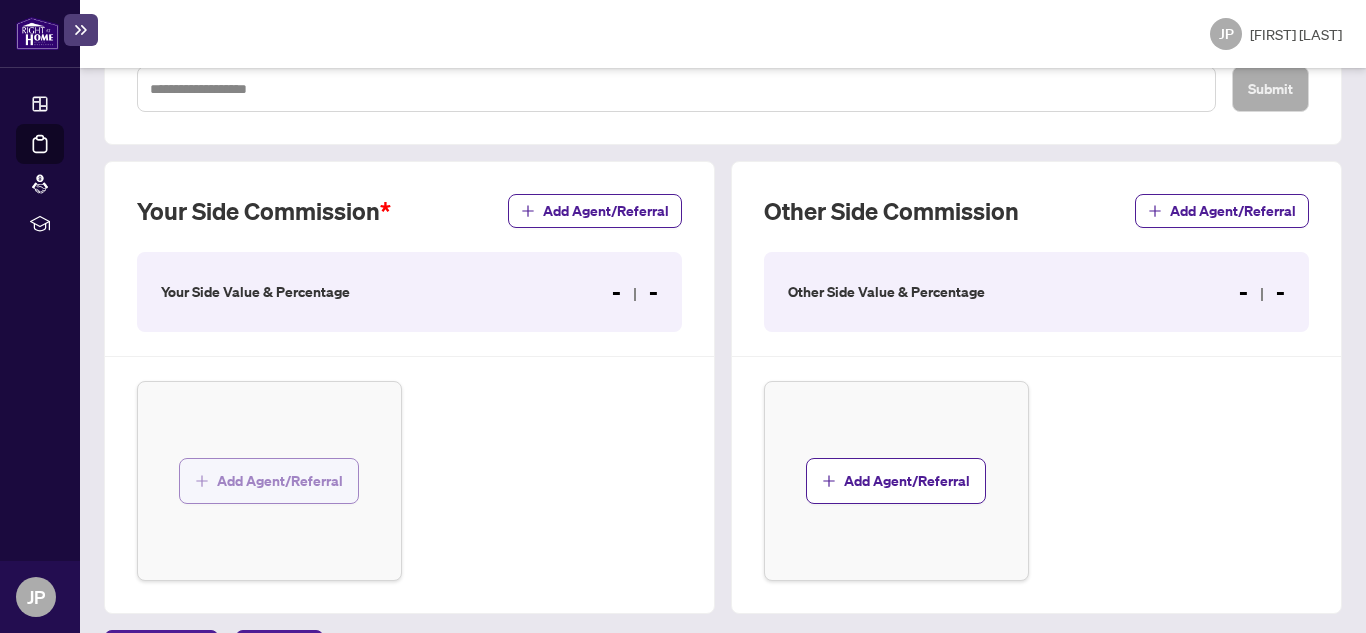 click on "Add Agent/Referral" at bounding box center (280, 481) 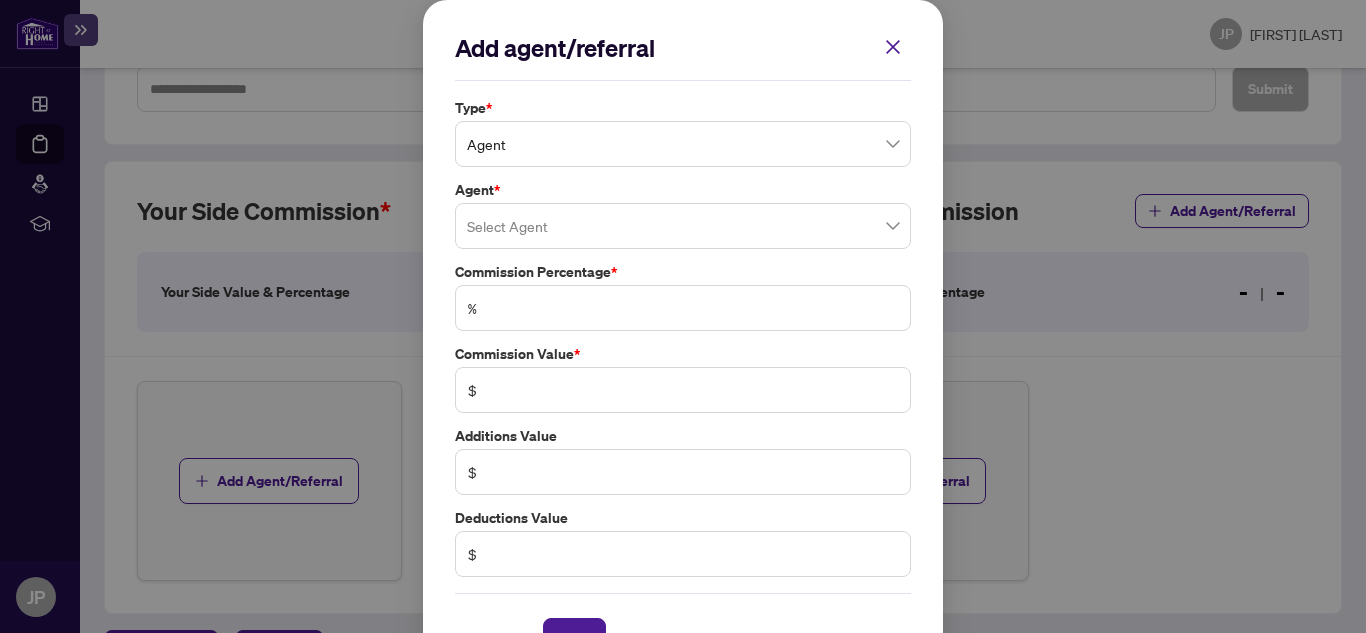 click at bounding box center [683, 226] 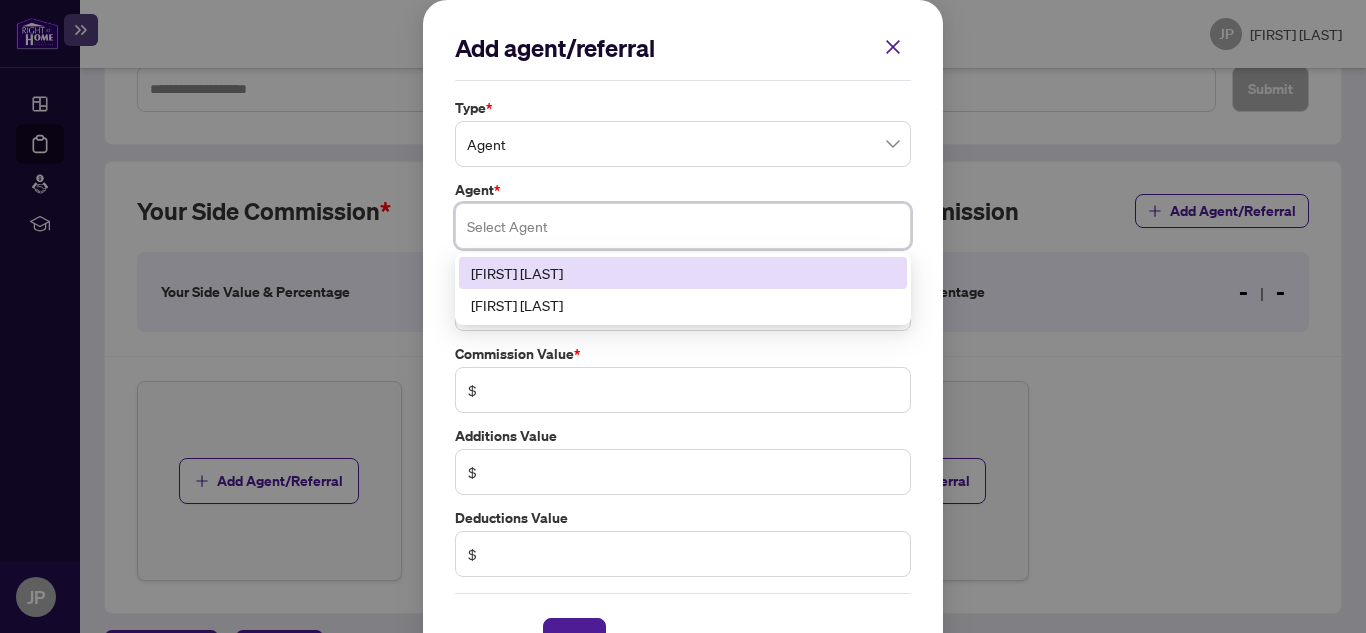 click on "[FIRST] [LAST]" at bounding box center [683, 273] 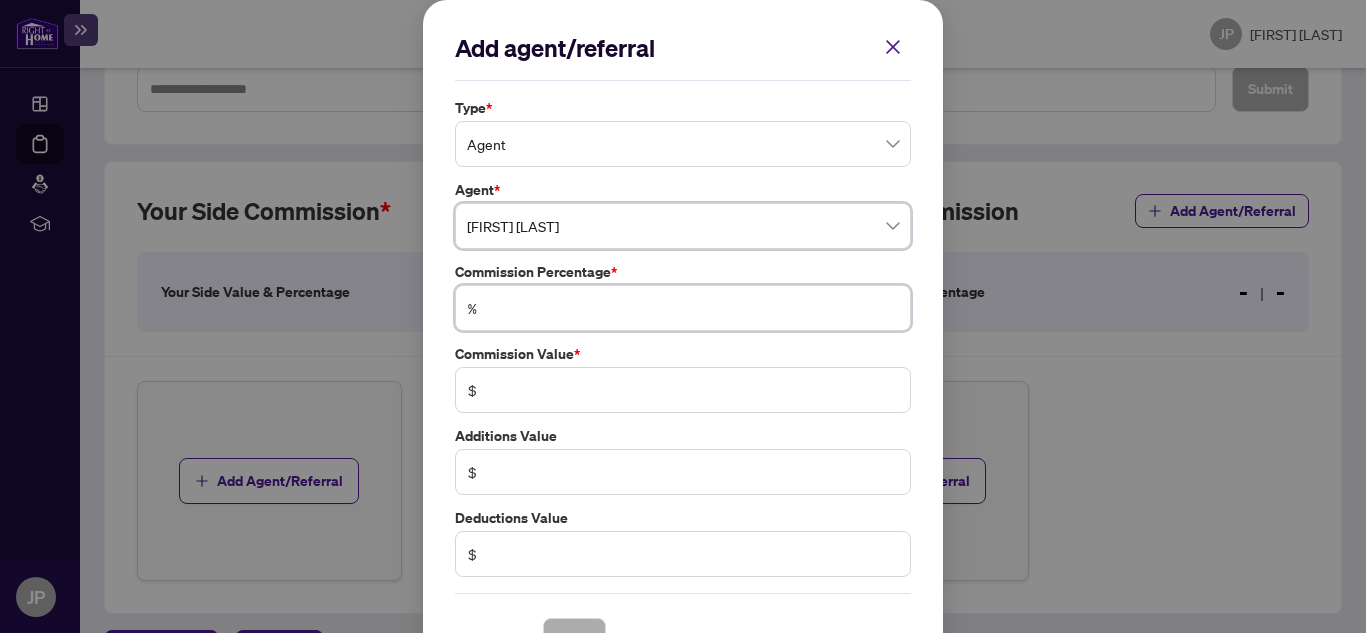 click at bounding box center (693, 308) 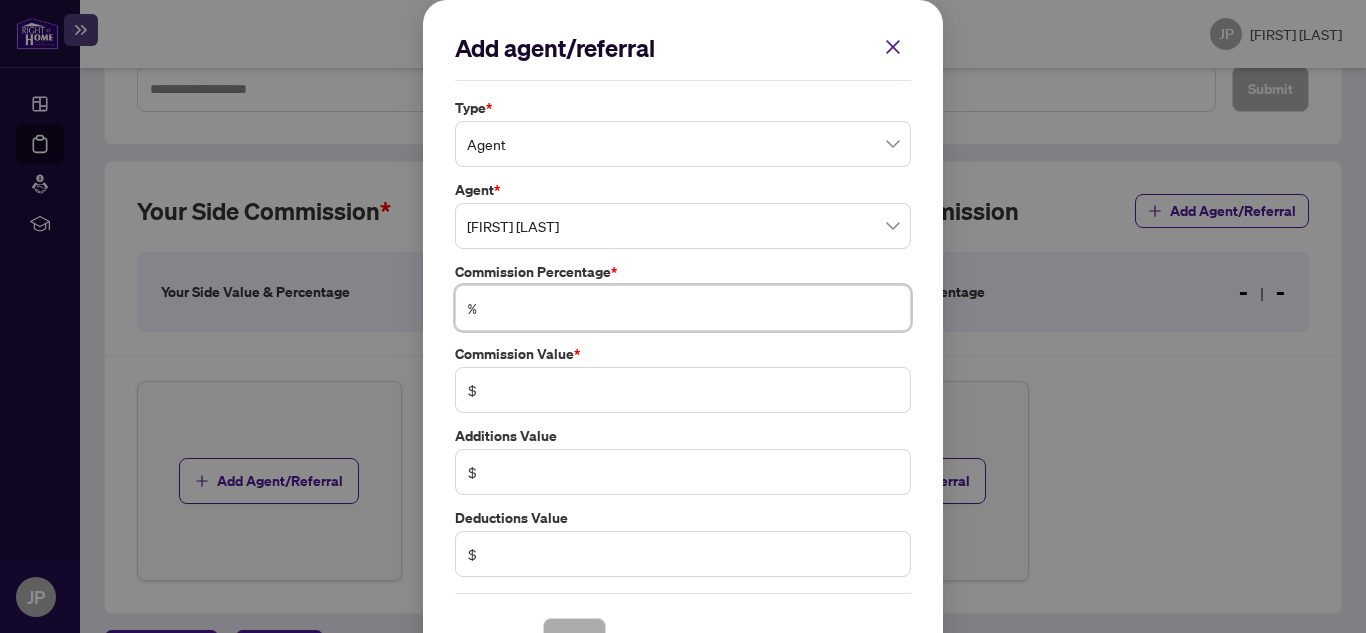 type on "*" 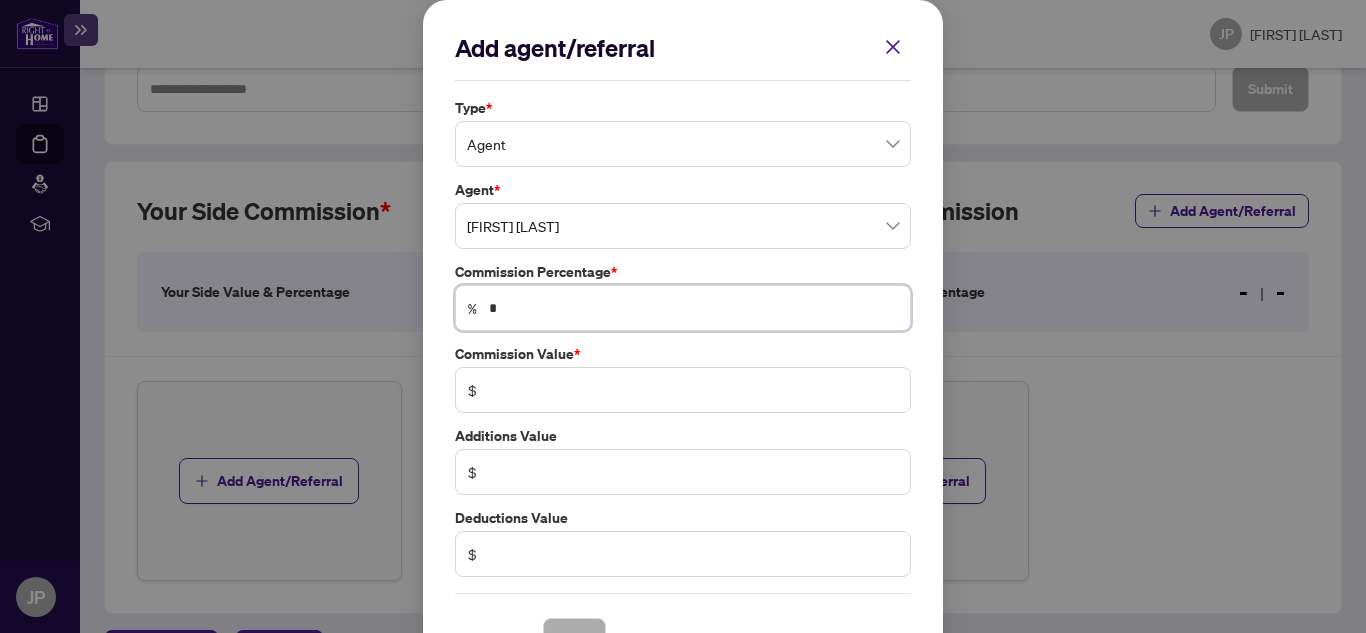 type on "*" 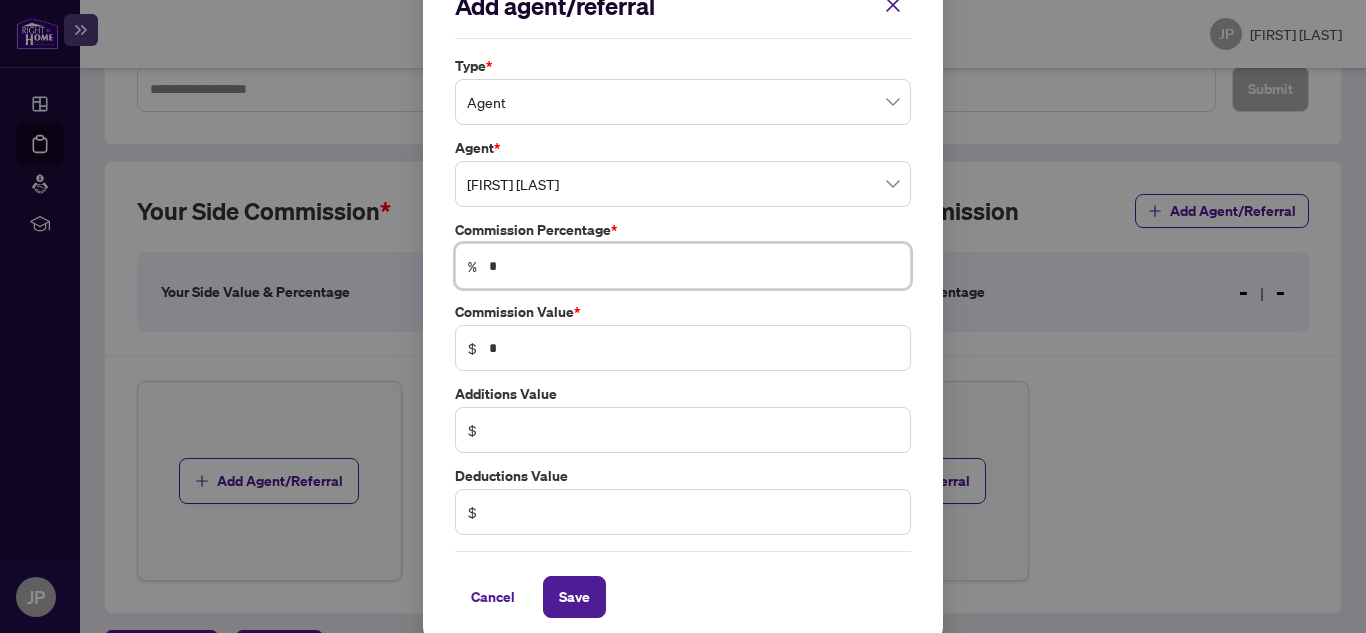 scroll, scrollTop: 59, scrollLeft: 0, axis: vertical 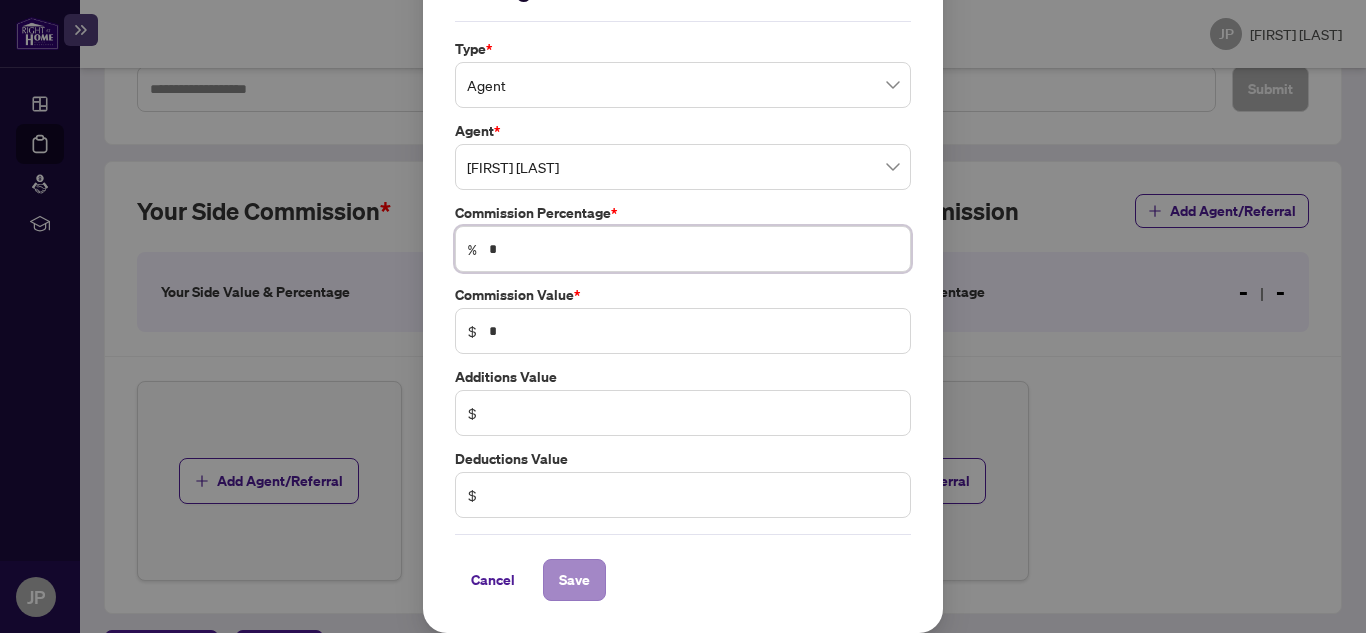 type on "*" 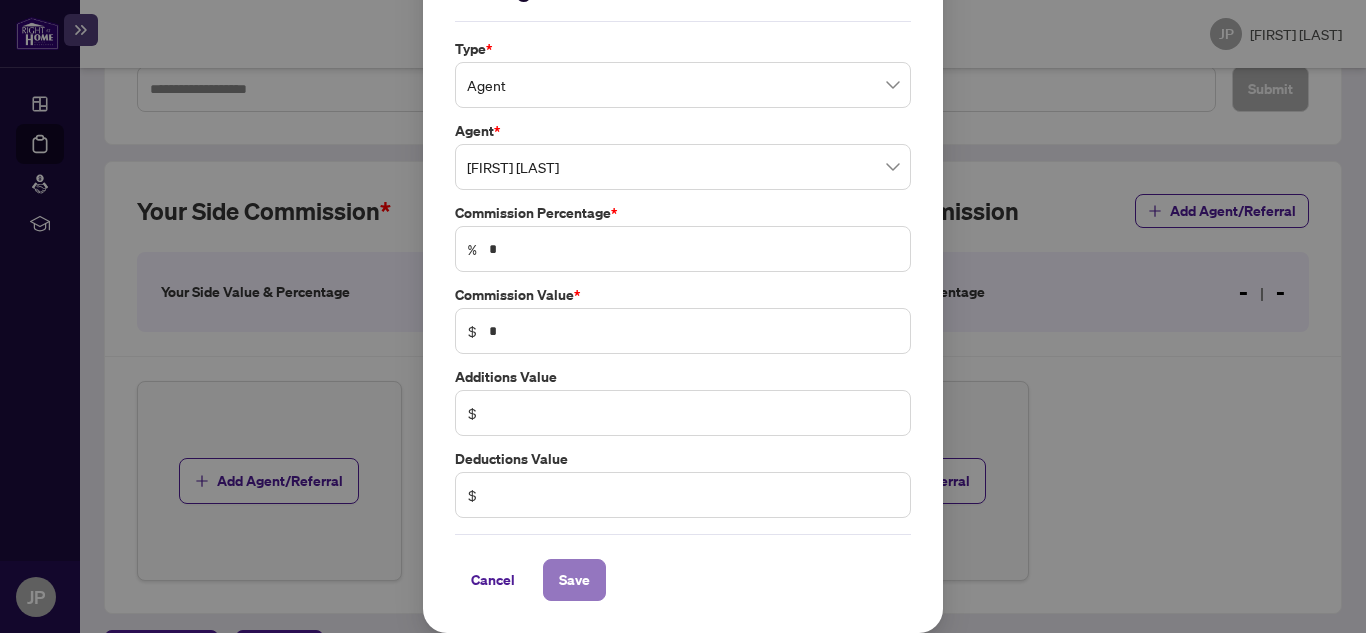 click on "Save" at bounding box center (574, 580) 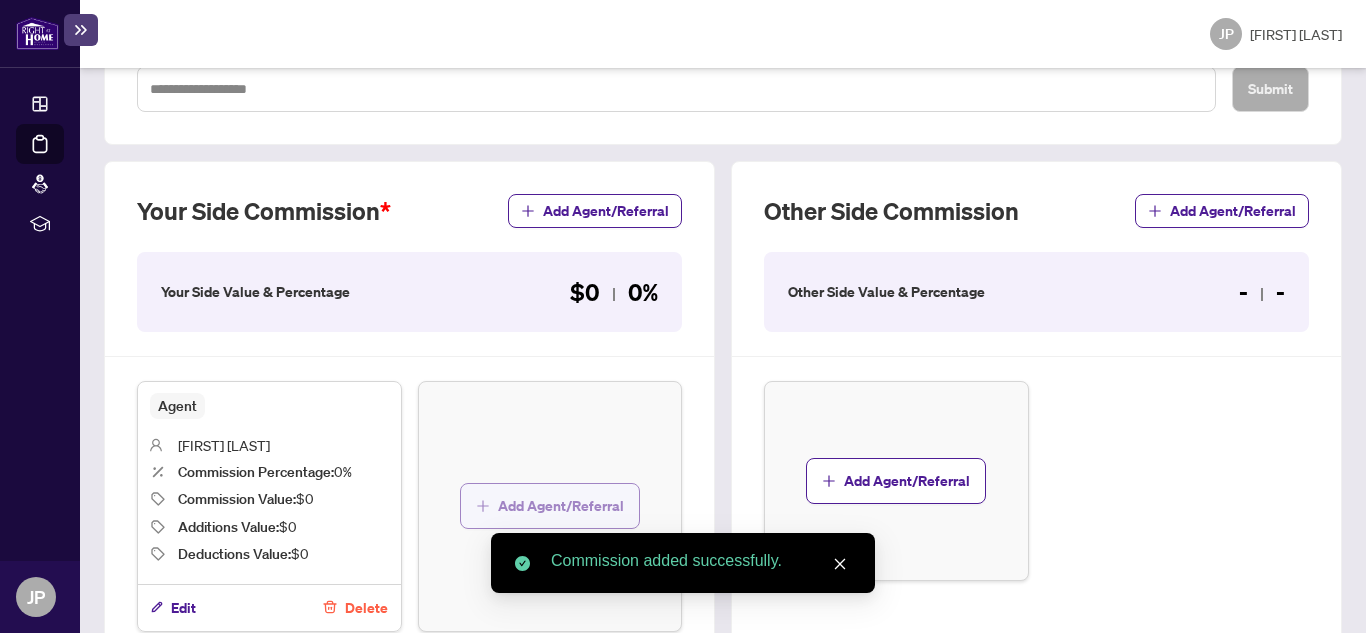 click on "Add Agent/Referral" at bounding box center (550, 506) 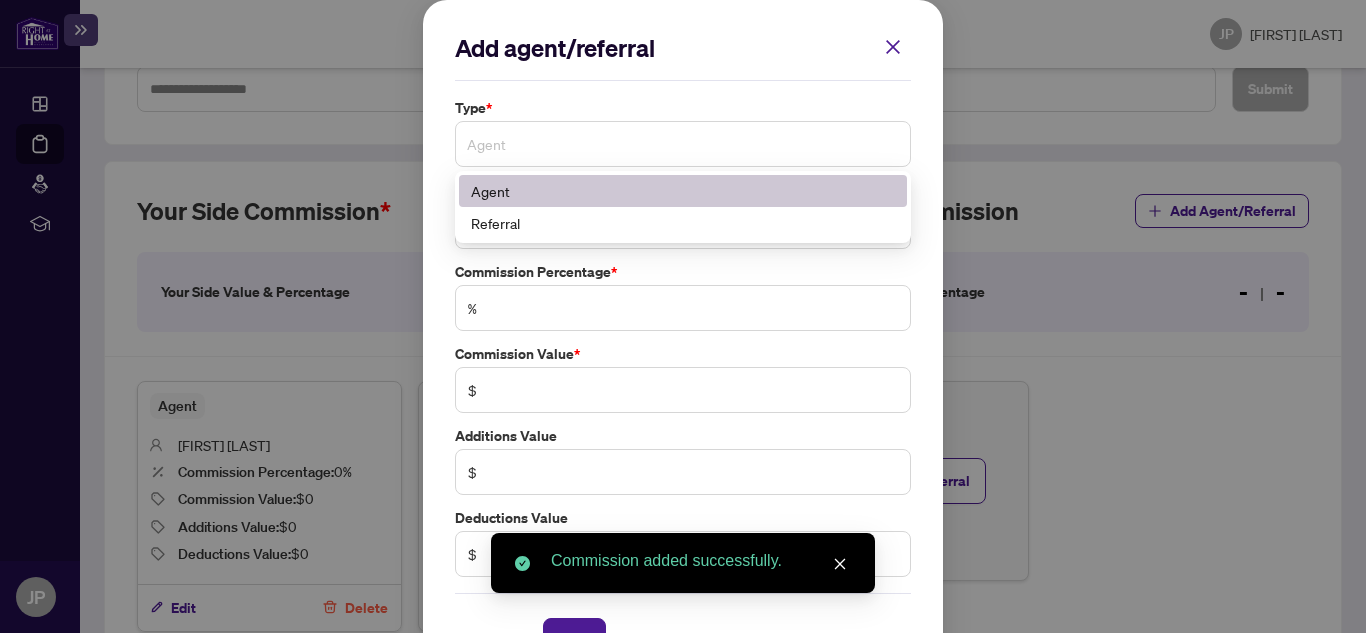 click on "Agent" at bounding box center [683, 144] 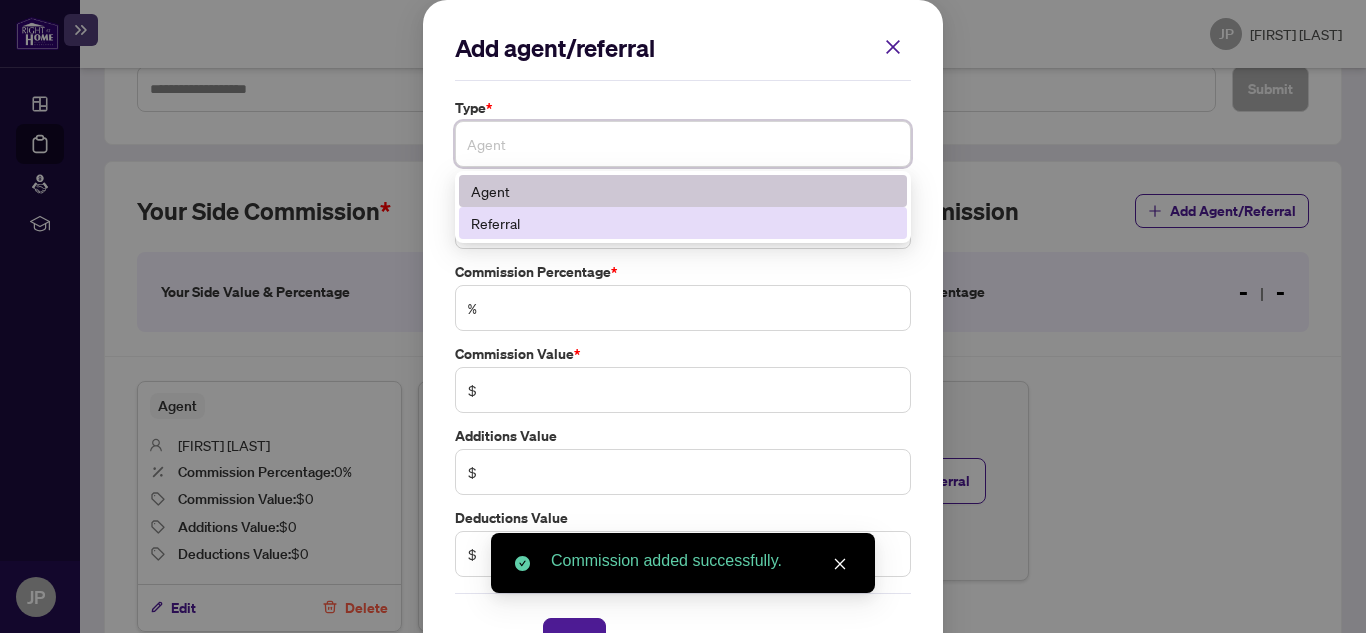 click on "Referral" at bounding box center [683, 223] 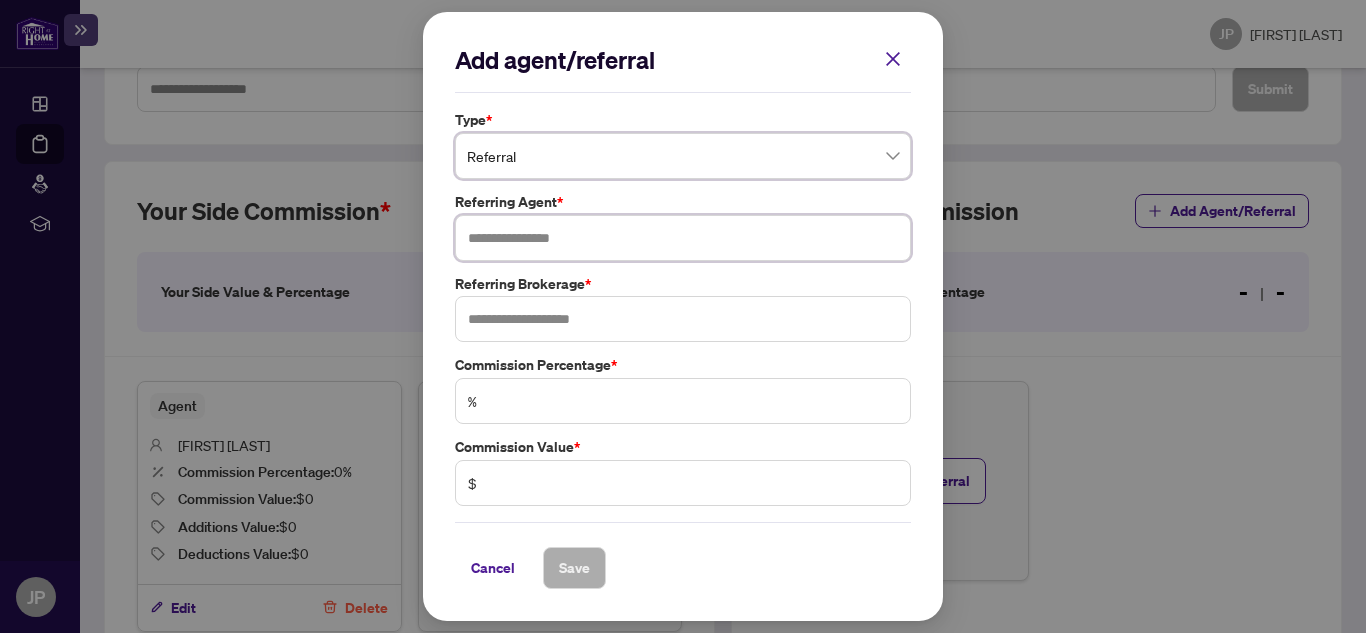 click at bounding box center (683, 238) 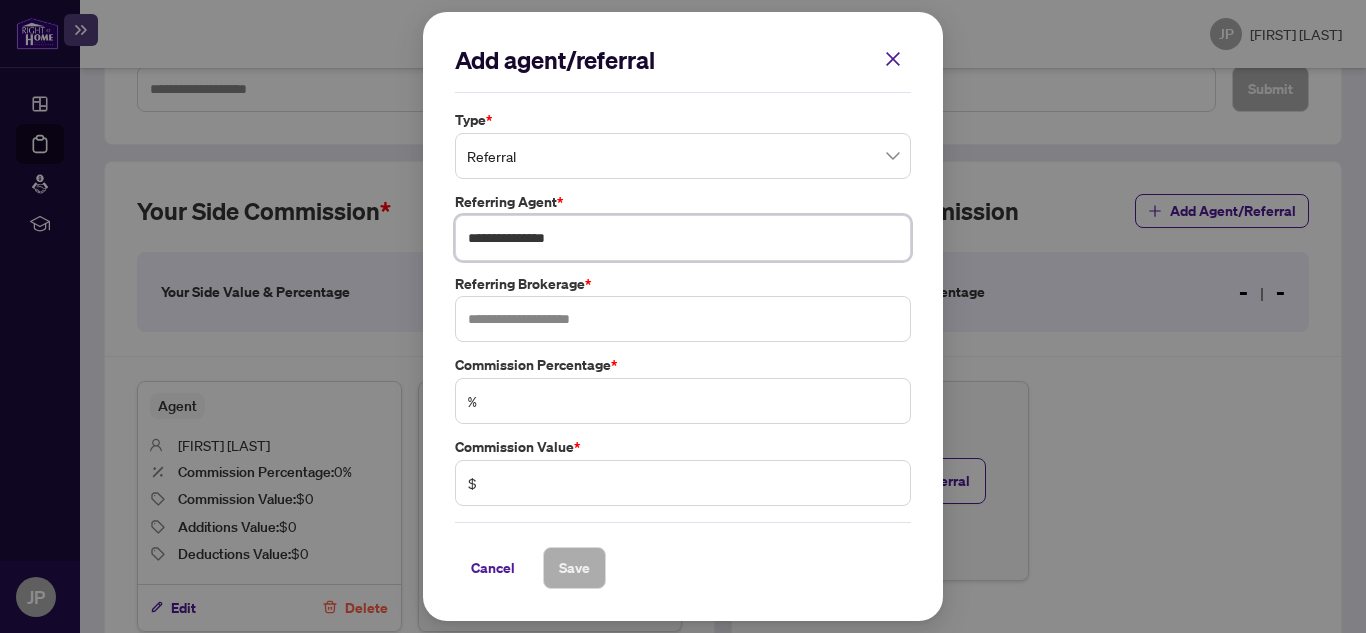 type on "**********" 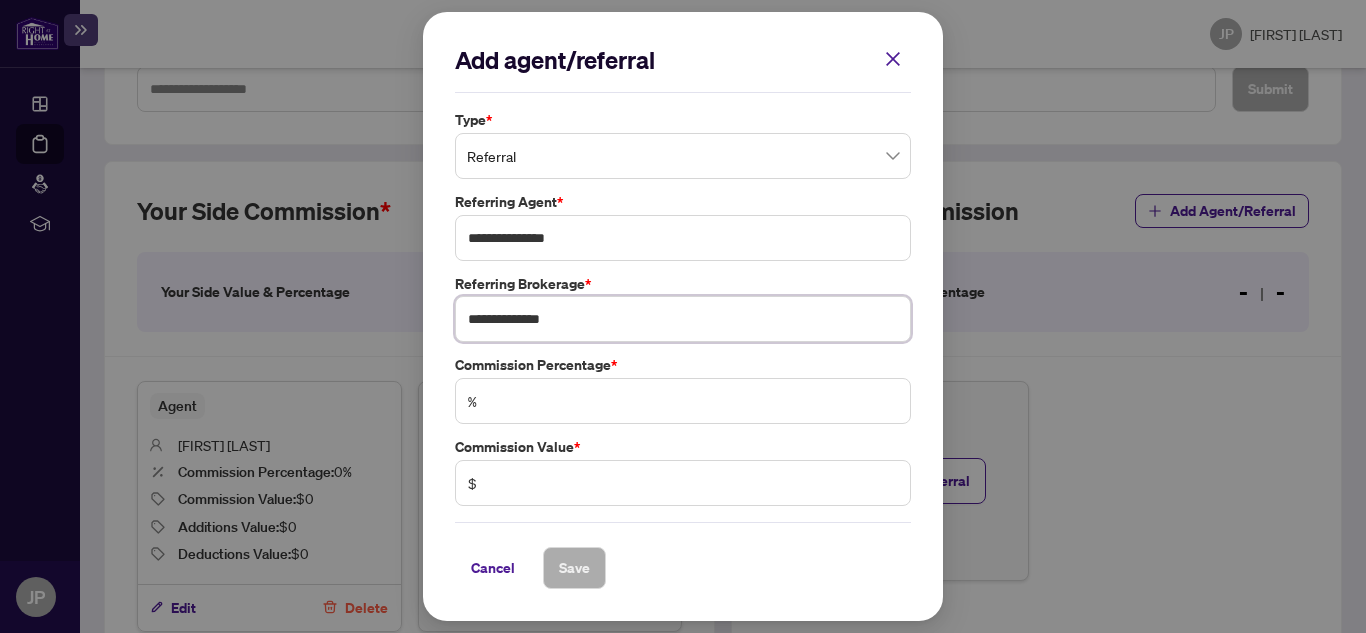 type on "**********" 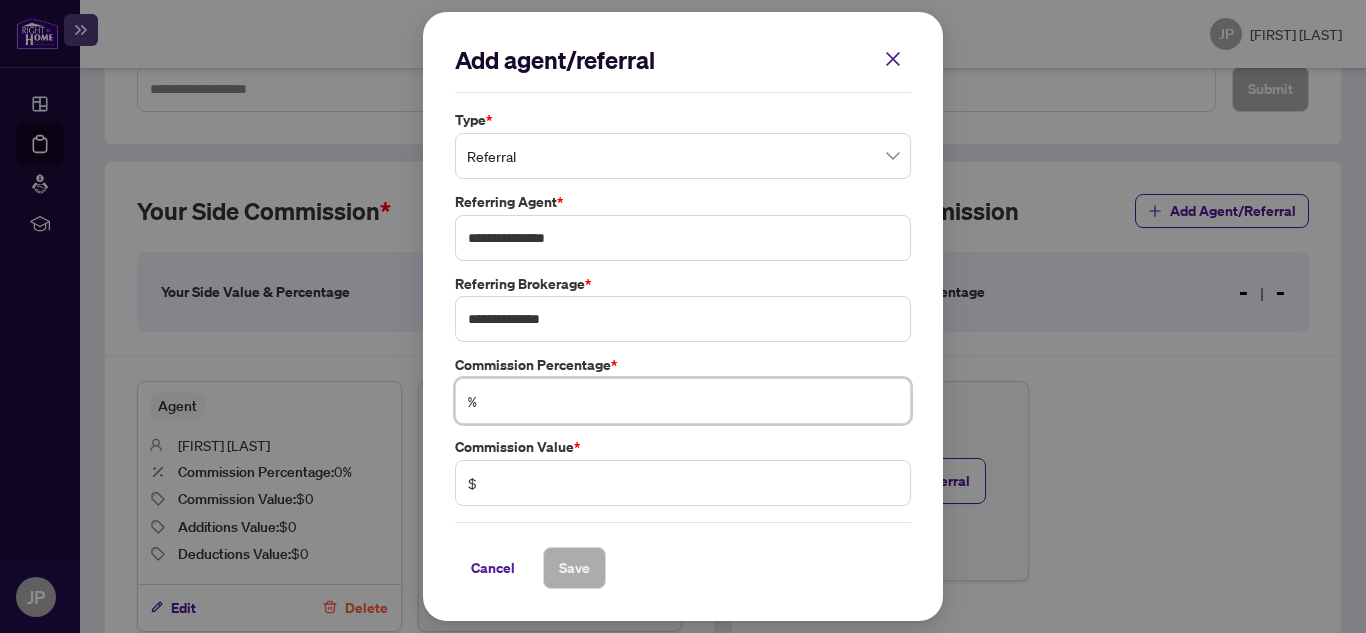 type on "*" 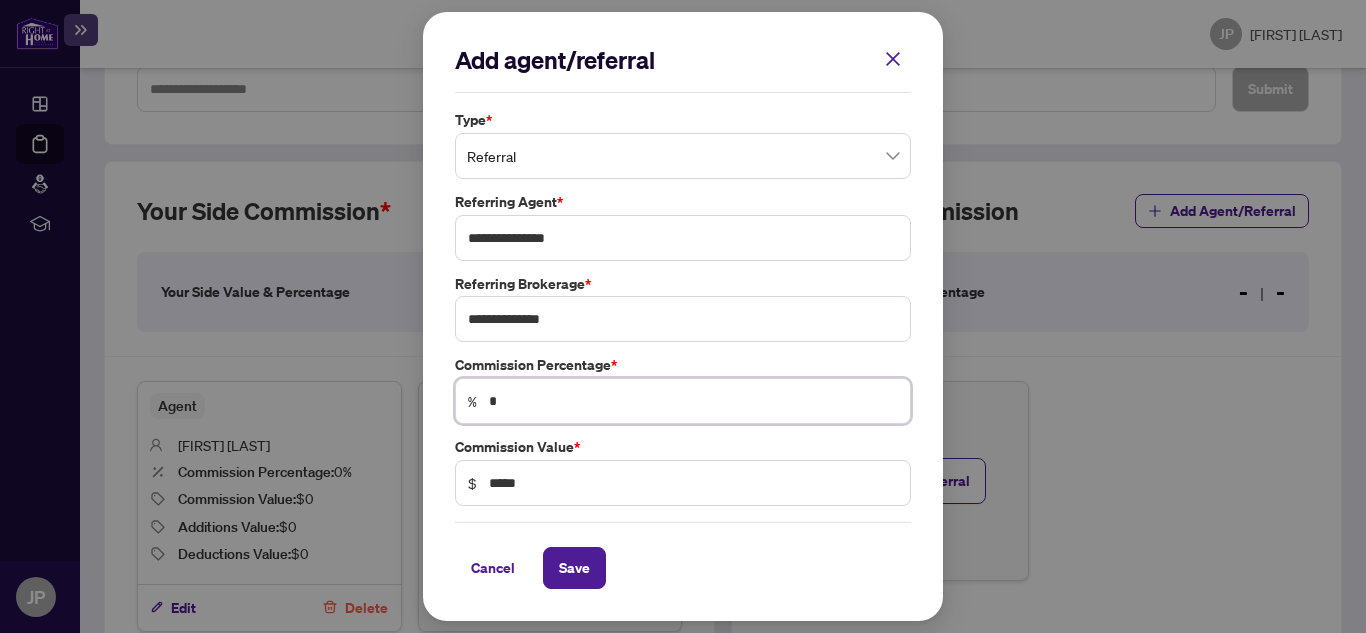 type on "**" 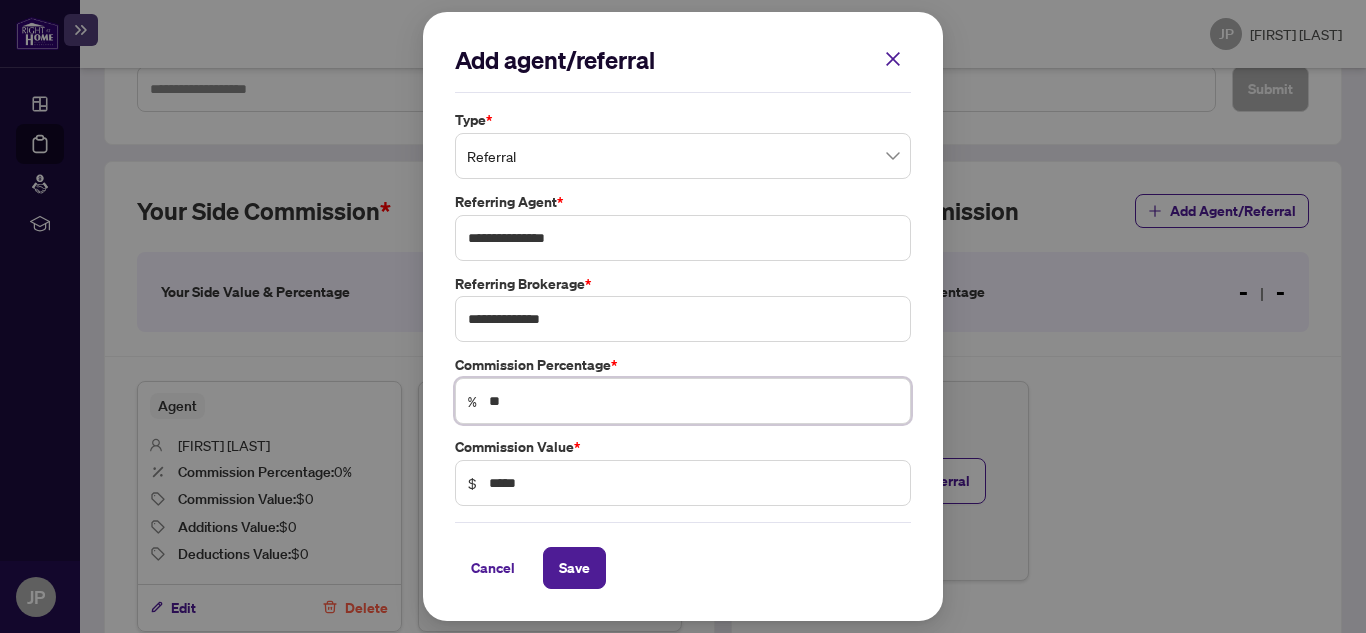 type on "*****" 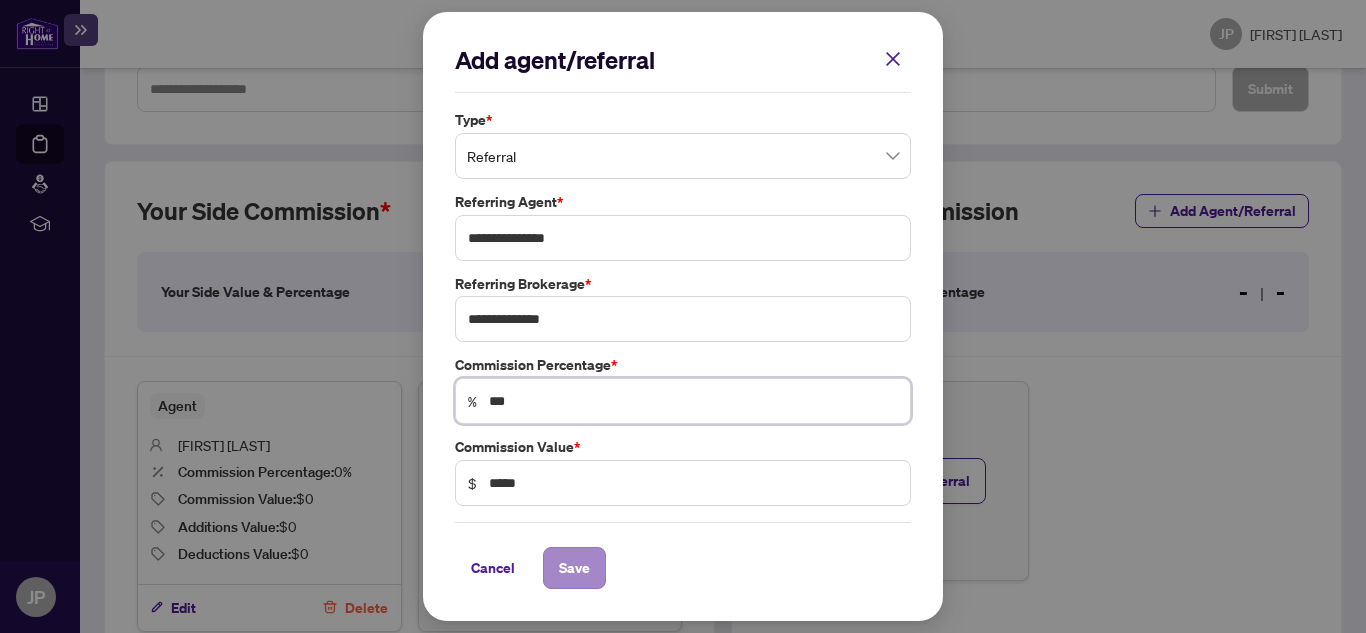 type on "***" 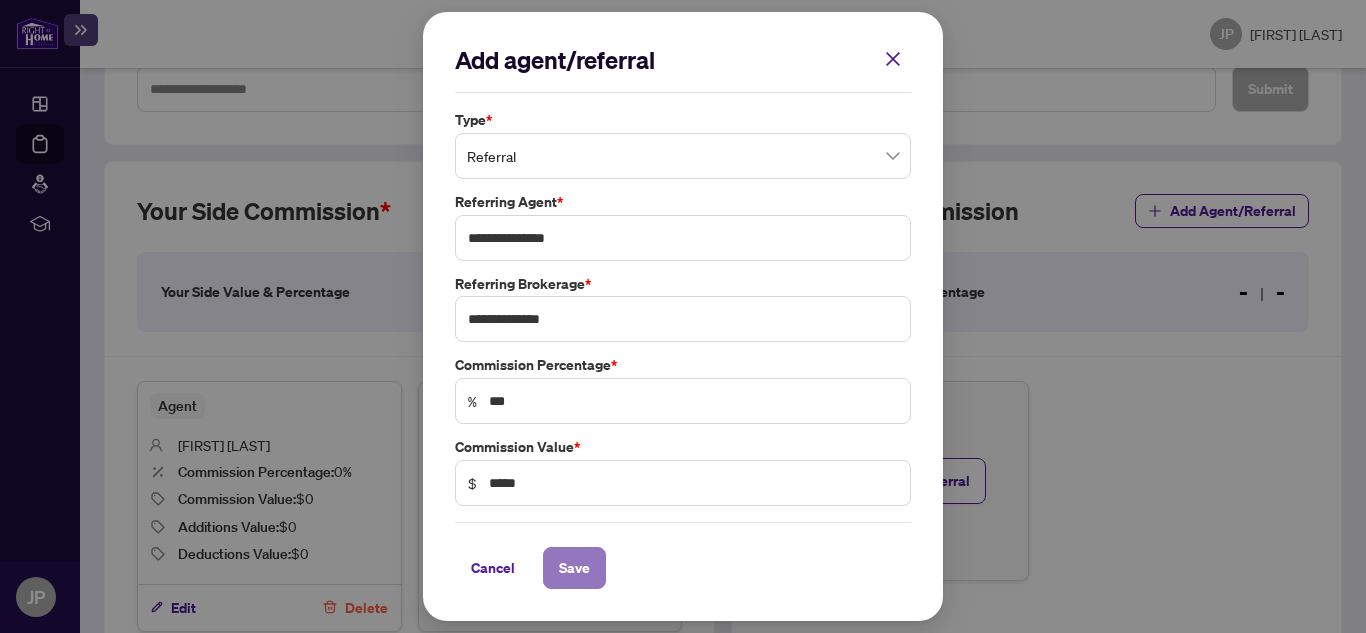 click on "Save" at bounding box center (574, 568) 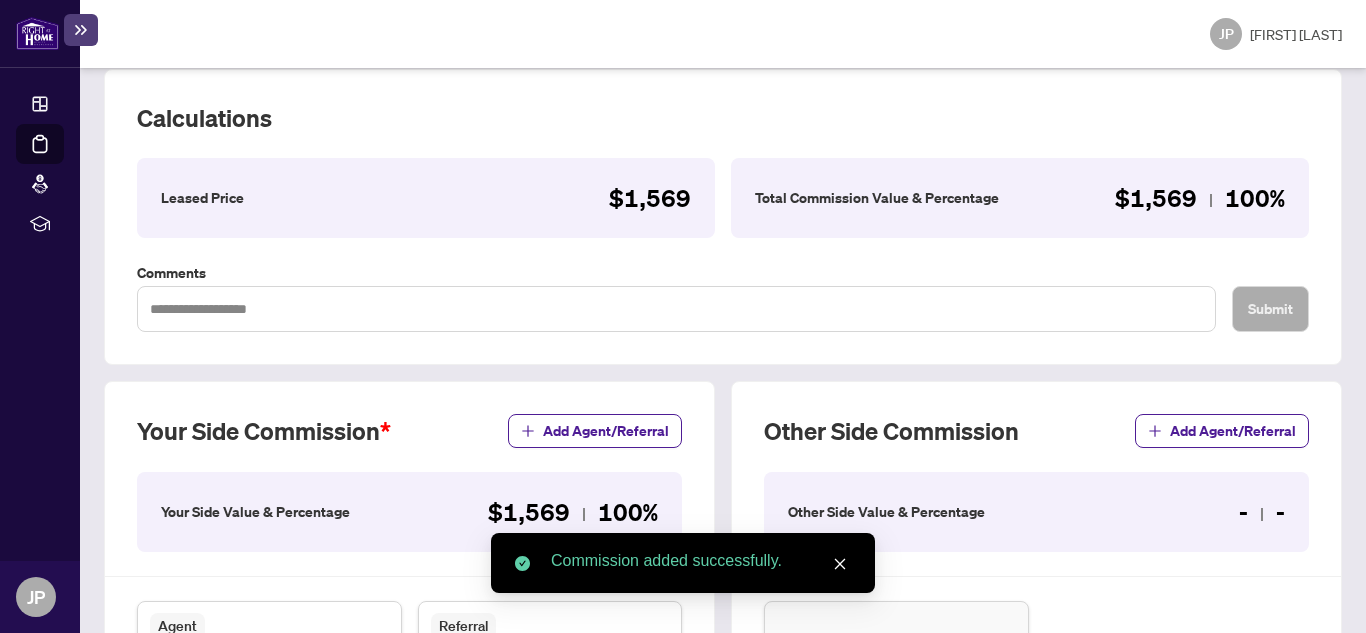 scroll, scrollTop: 133, scrollLeft: 0, axis: vertical 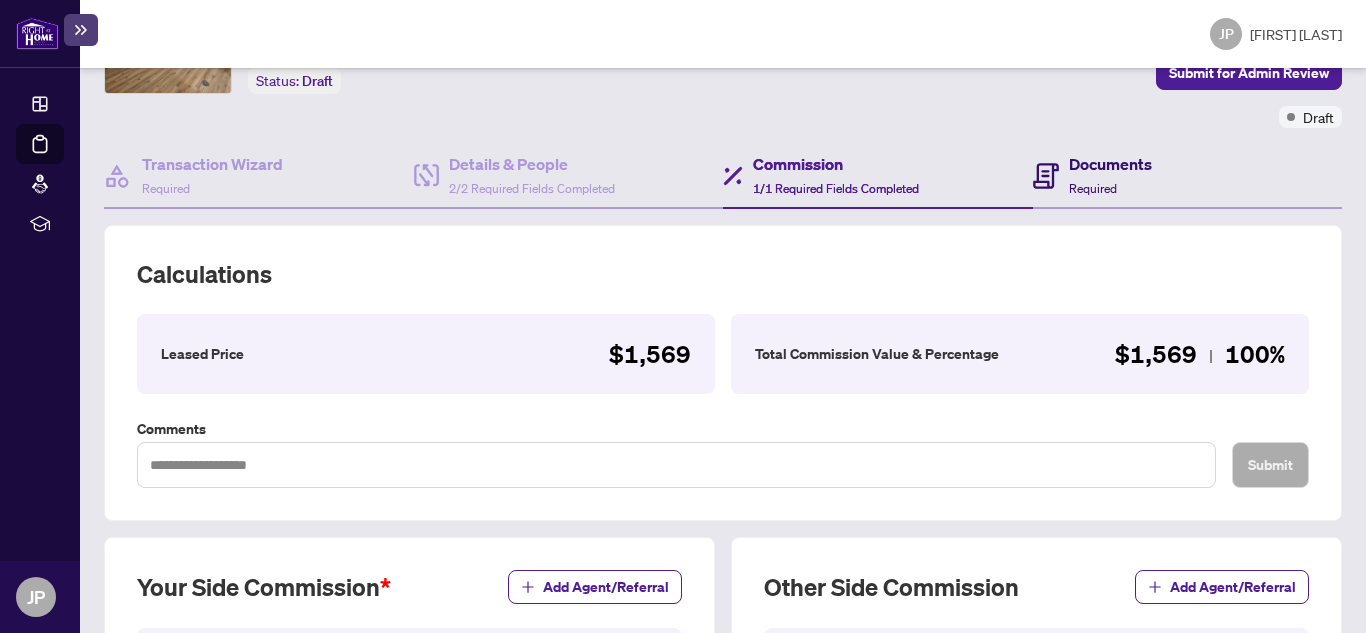 click on "Documents Required" at bounding box center [1110, 175] 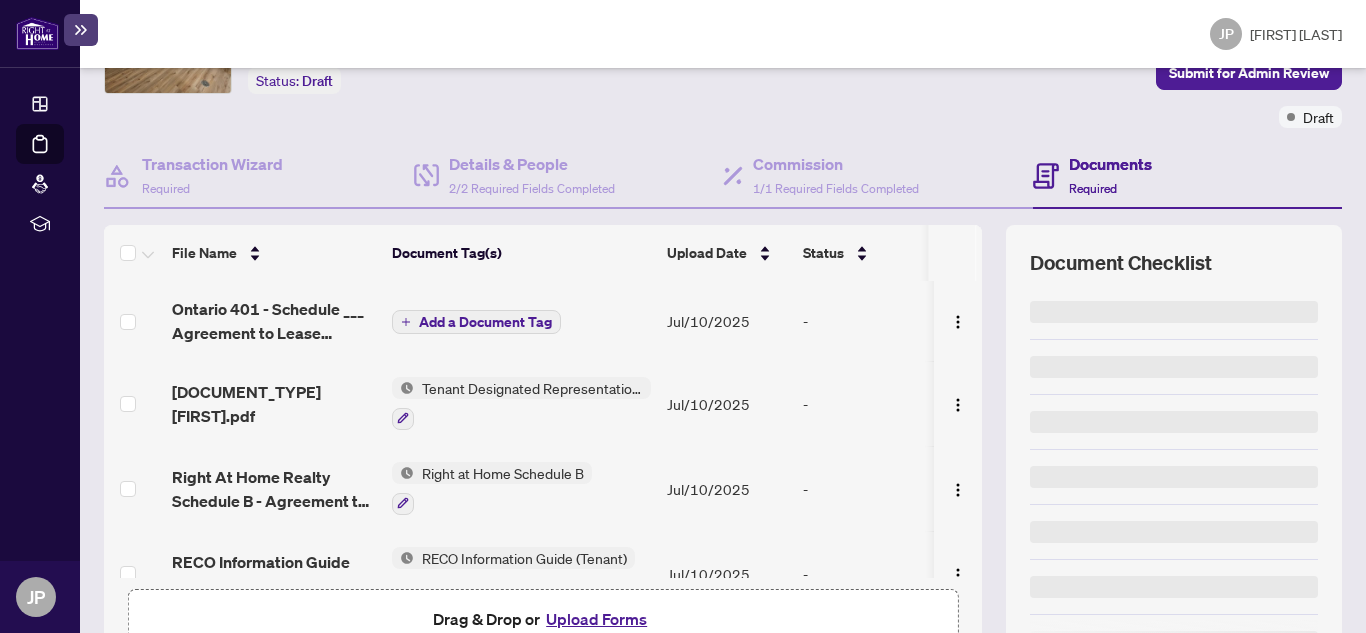 scroll, scrollTop: 0, scrollLeft: 0, axis: both 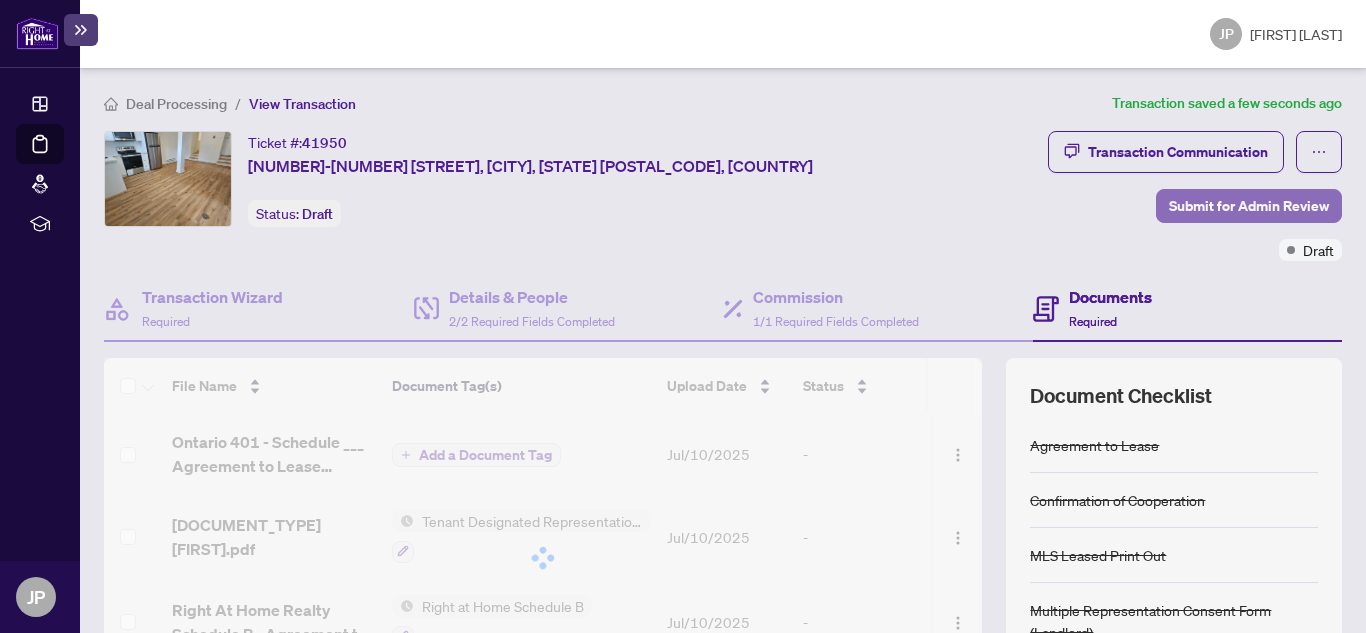 click on "Submit for Admin Review" at bounding box center [1249, 206] 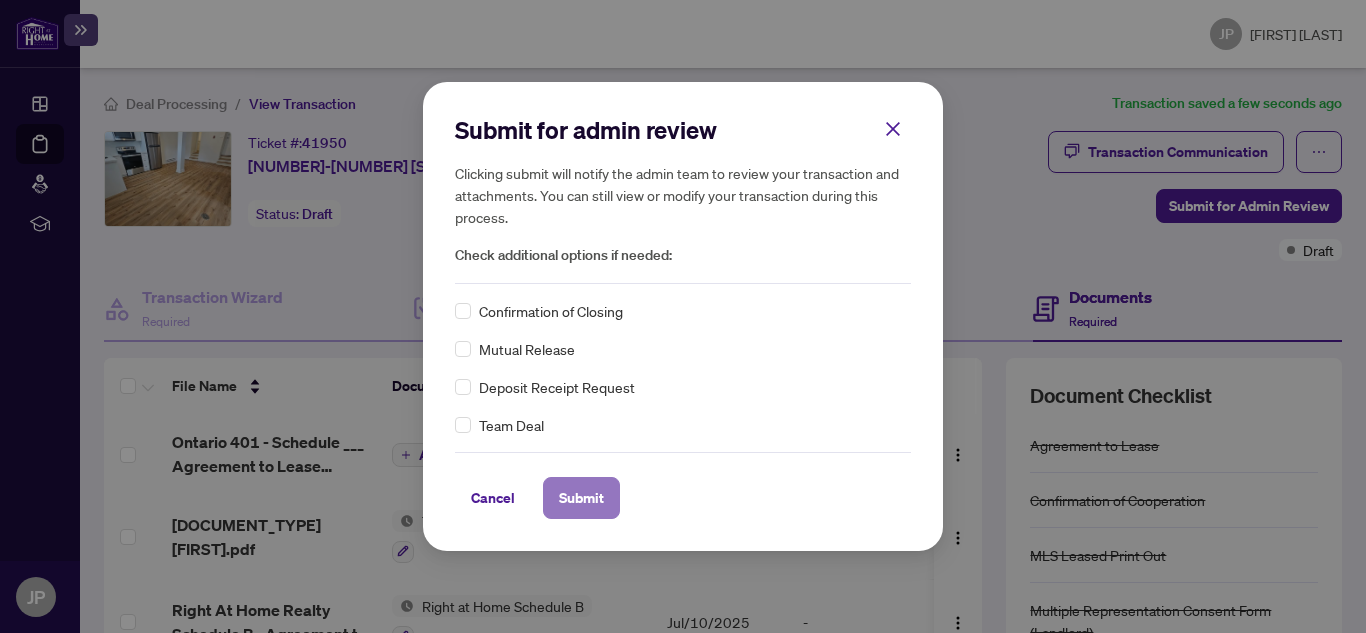 click on "Submit" at bounding box center [581, 498] 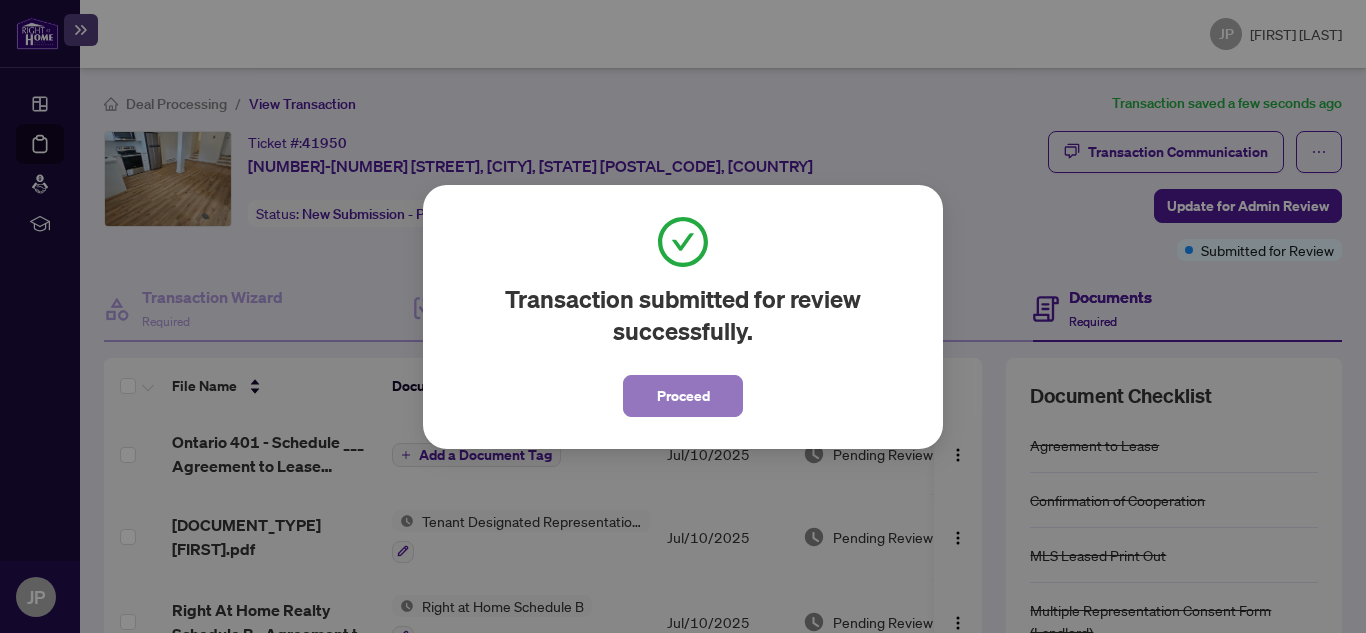 click on "Proceed" at bounding box center (683, 396) 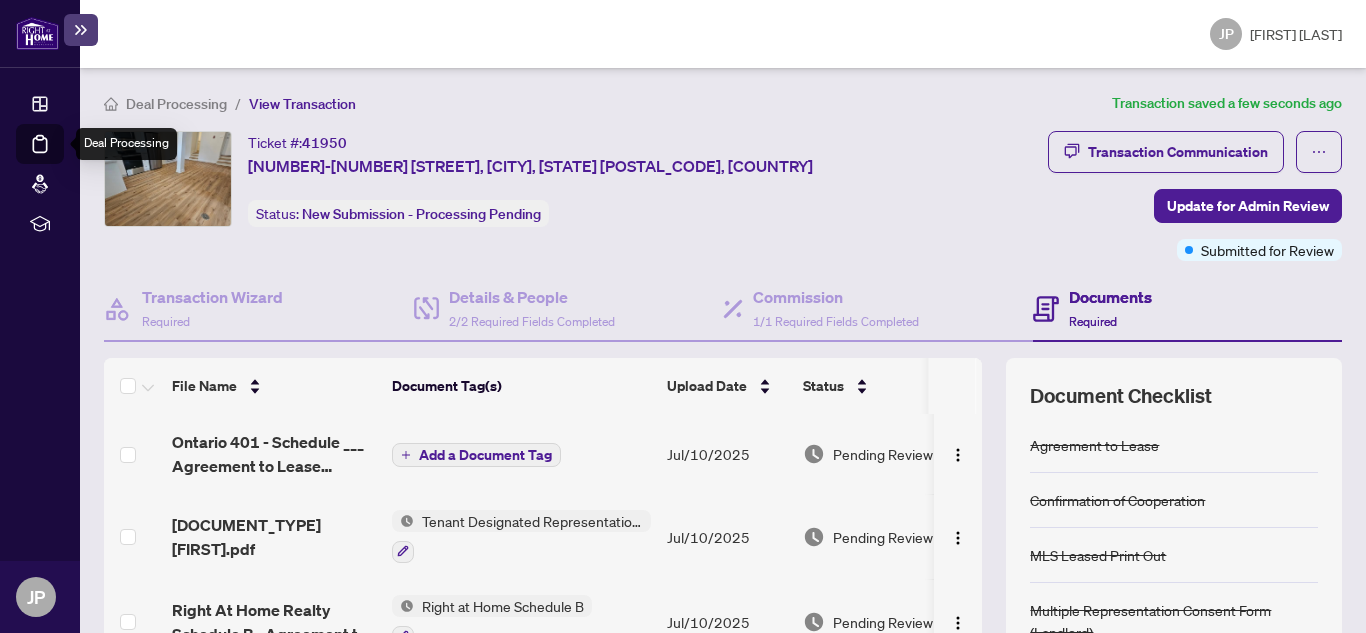 click on "Deal Processing" at bounding box center (63, 158) 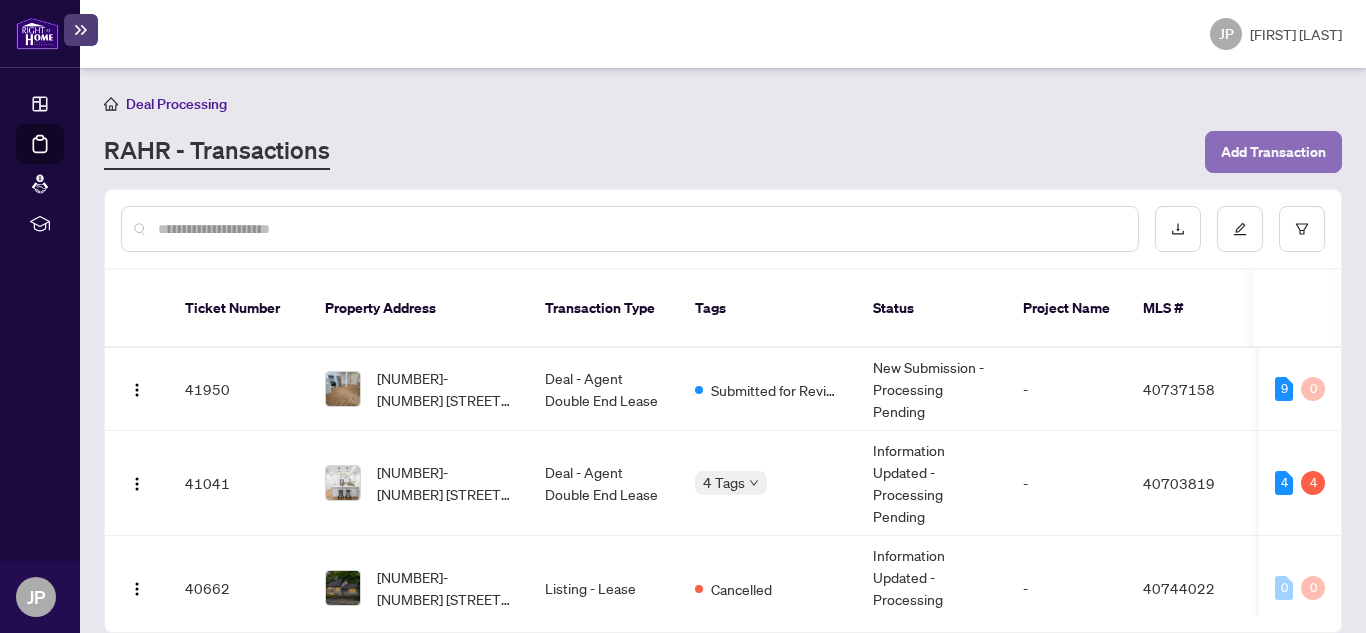 click on "Add Transaction" at bounding box center (1273, 152) 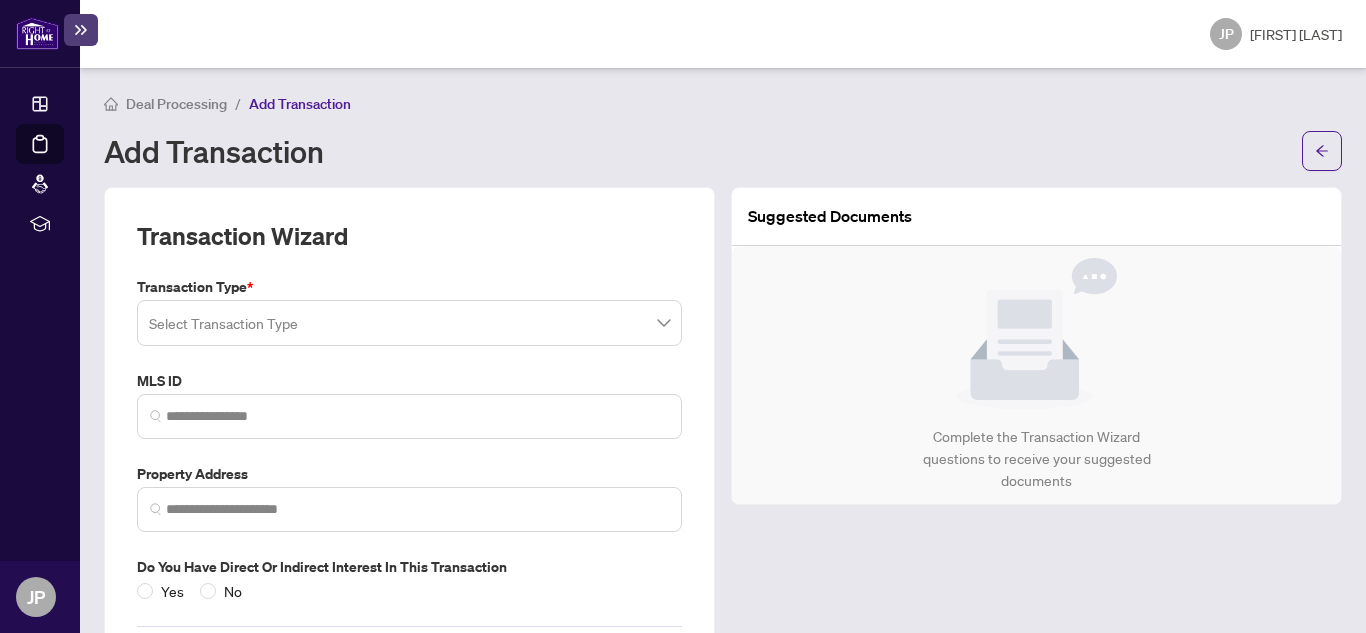 click at bounding box center [409, 323] 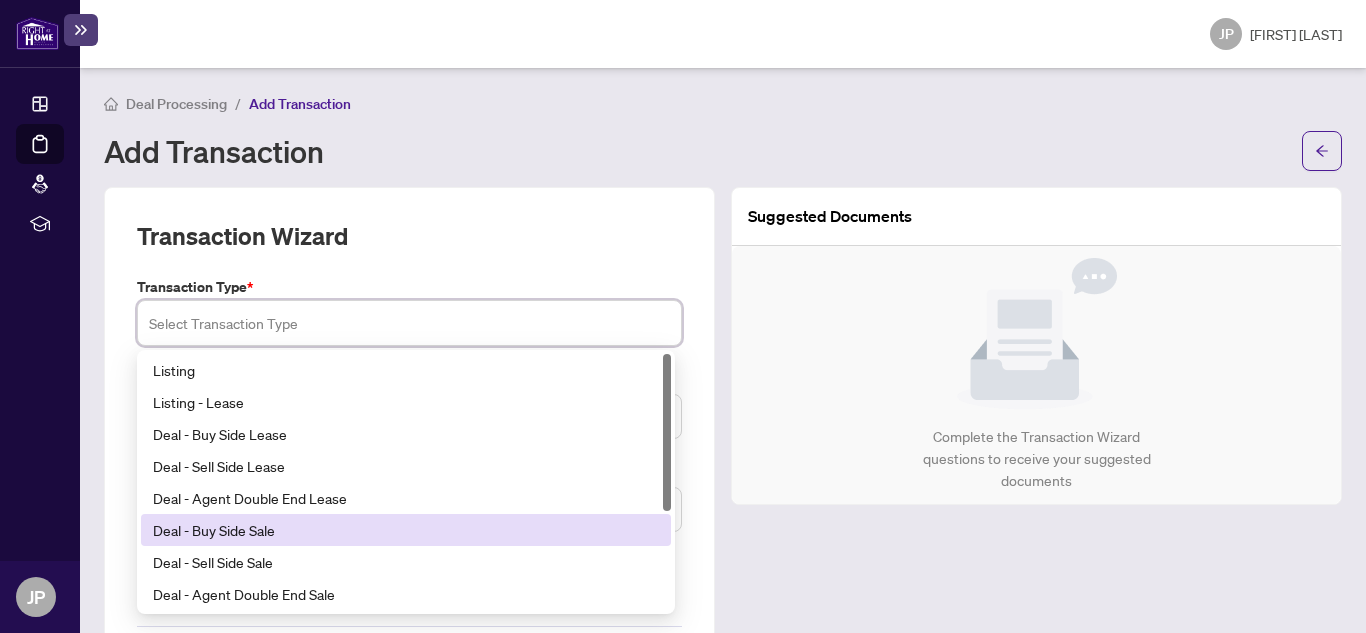 click on "Deal - Buy Side Sale" at bounding box center [406, 530] 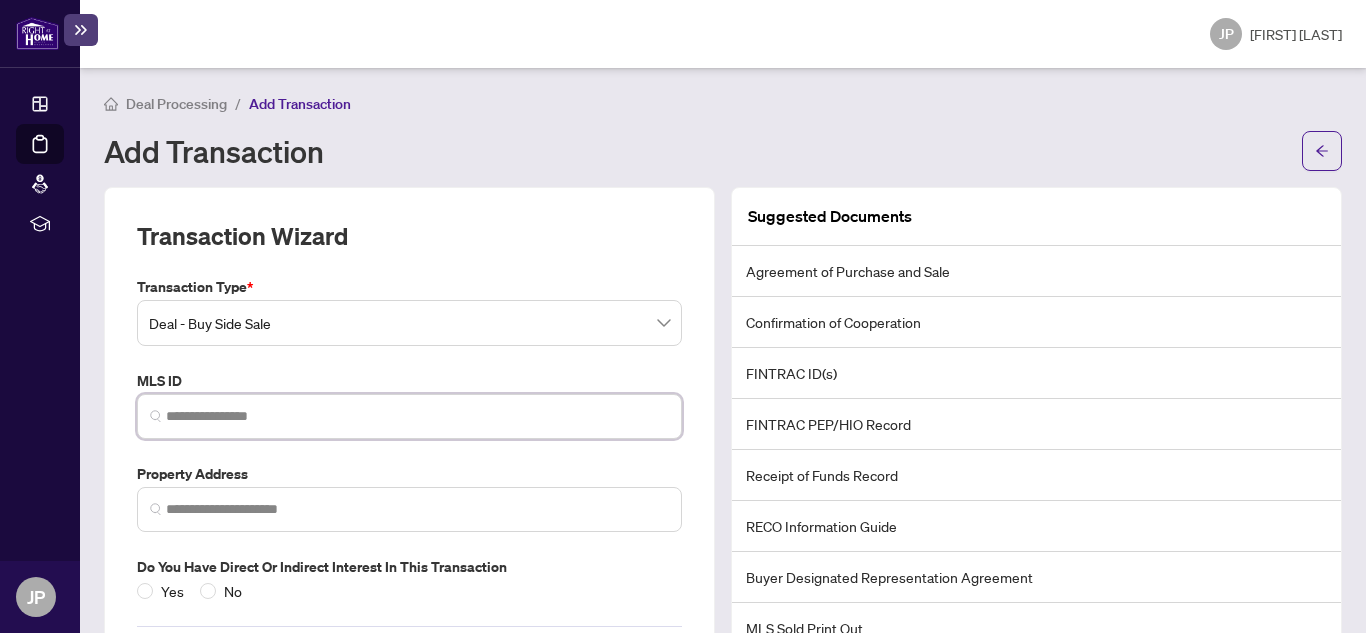 click at bounding box center [417, 416] 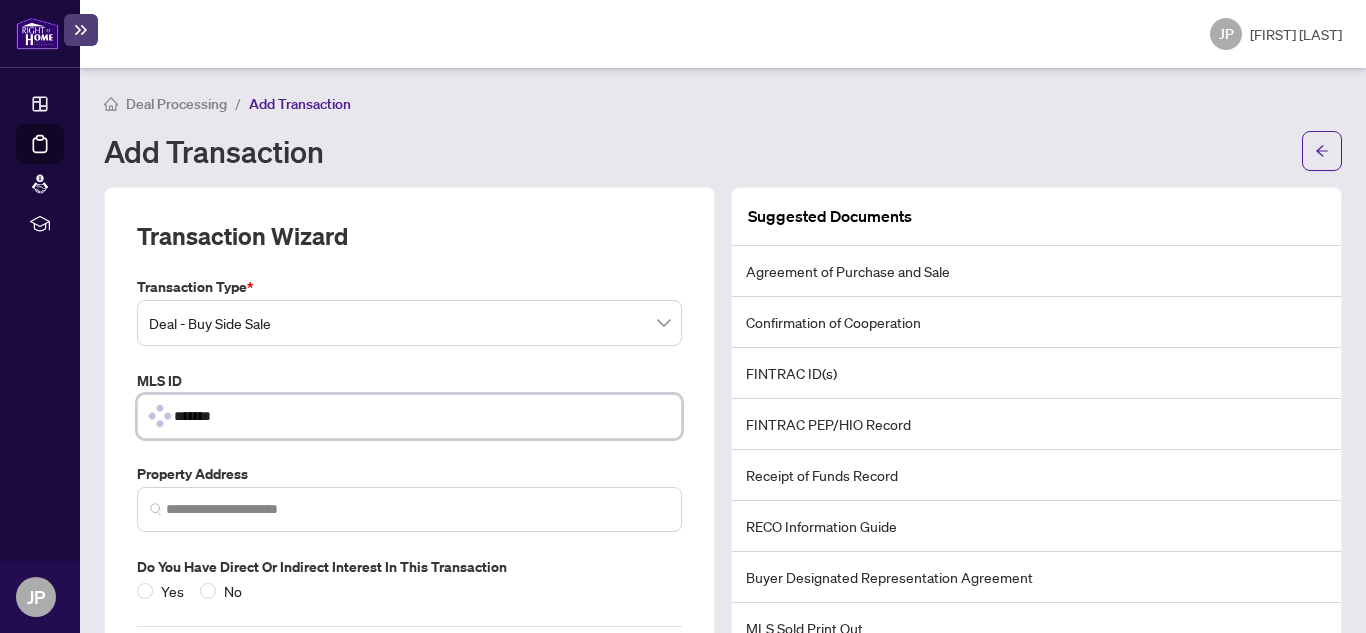 type on "********" 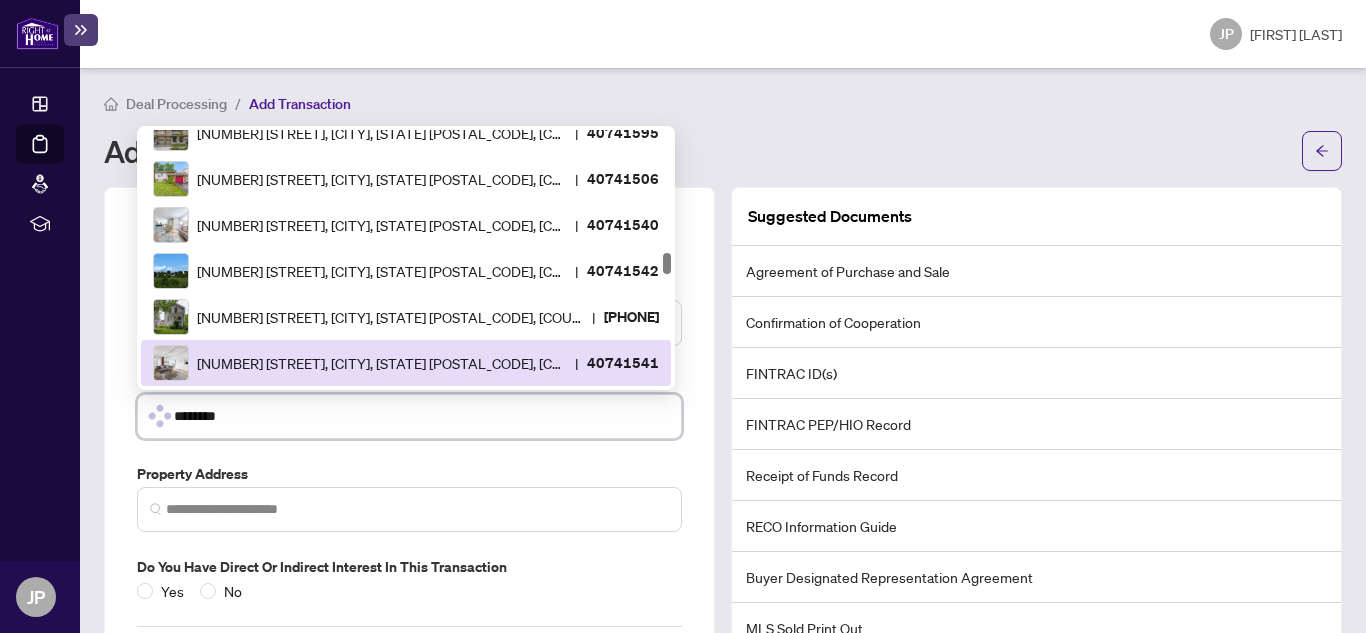 scroll, scrollTop: 0, scrollLeft: 0, axis: both 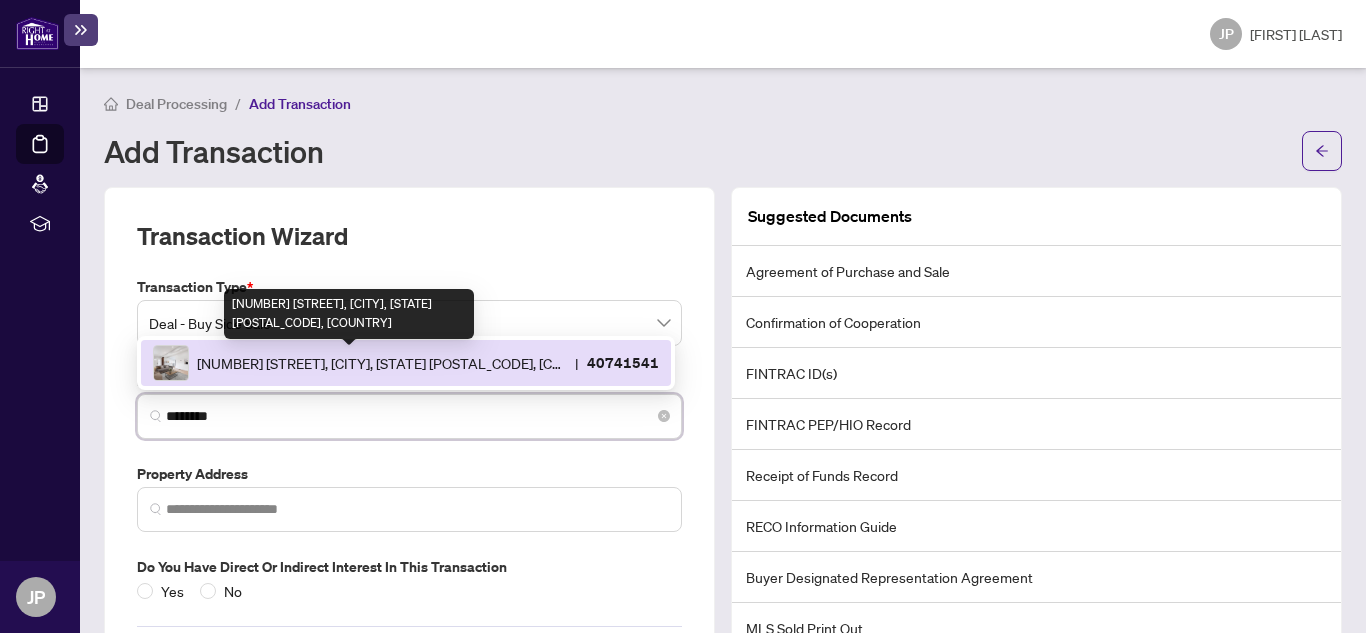 click on "[NUMBER] [STREET], [CITY], [STATE] [POSTAL_CODE], [COUNTRY]" at bounding box center (382, 363) 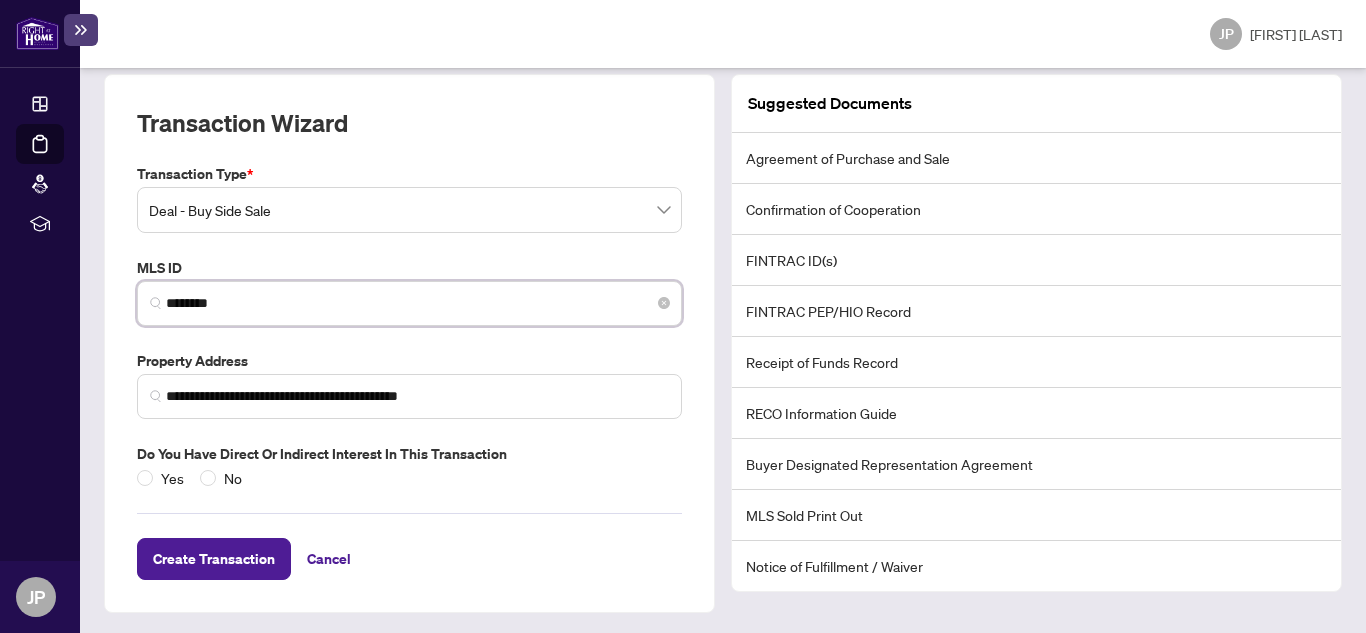 scroll, scrollTop: 116, scrollLeft: 0, axis: vertical 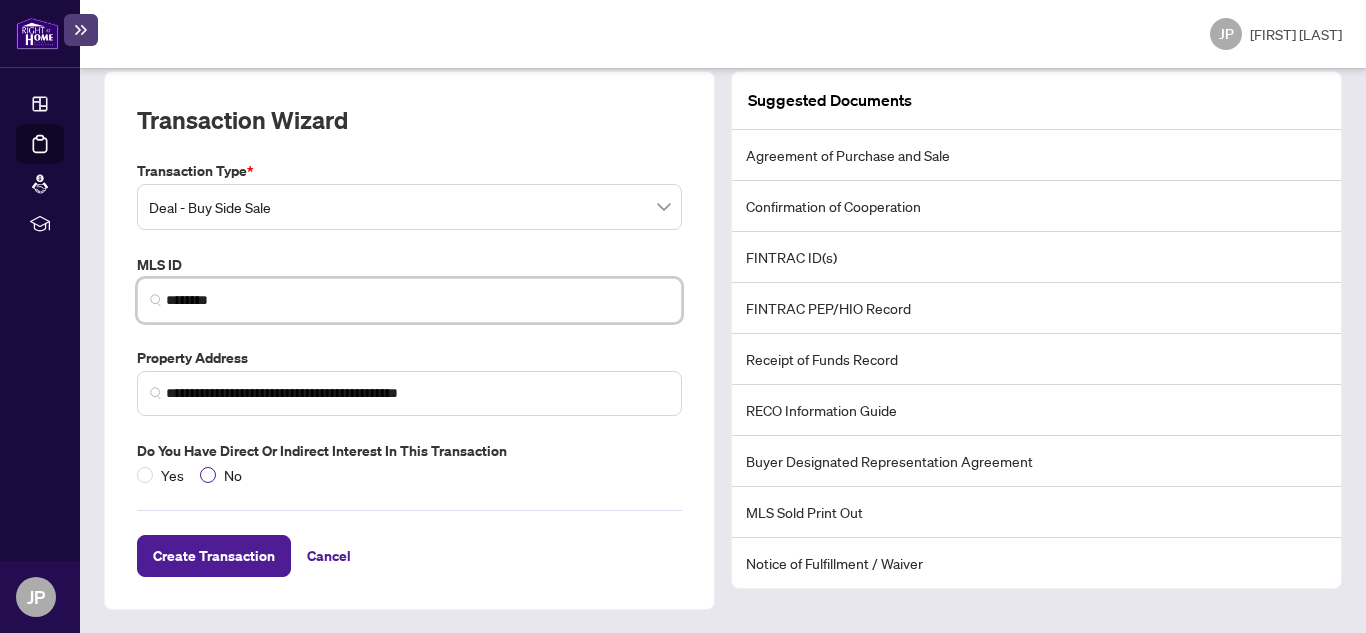 type on "********" 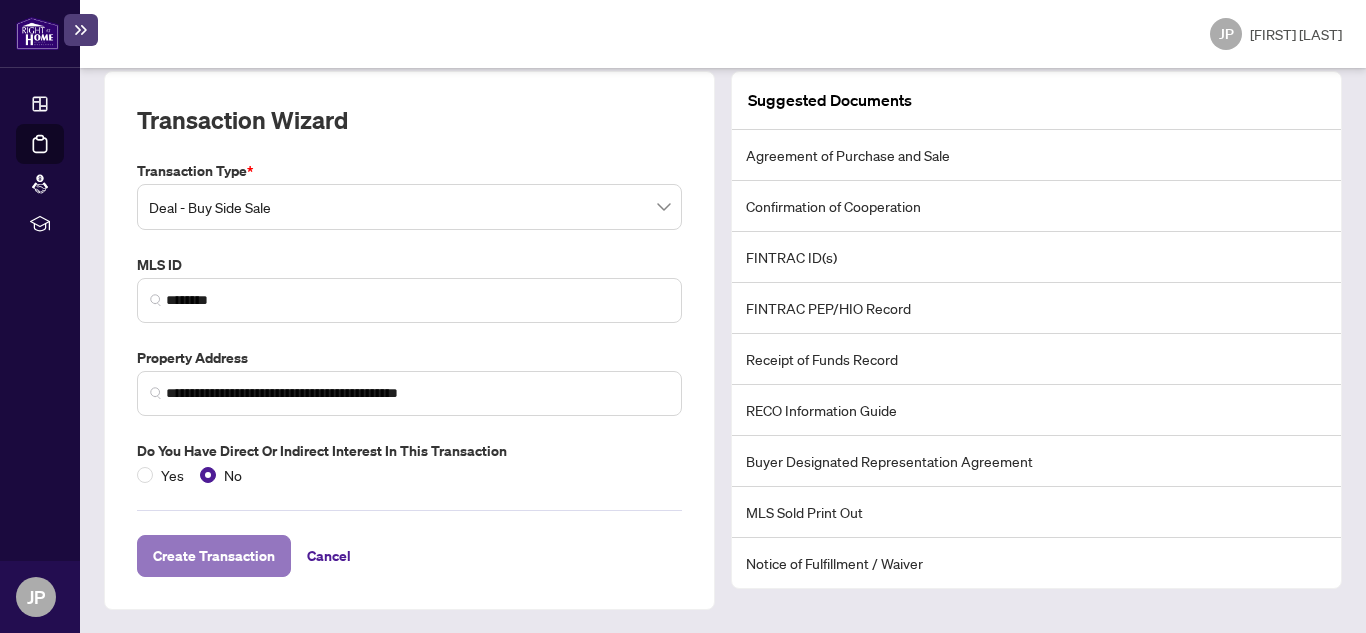 click on "Create Transaction" at bounding box center [214, 556] 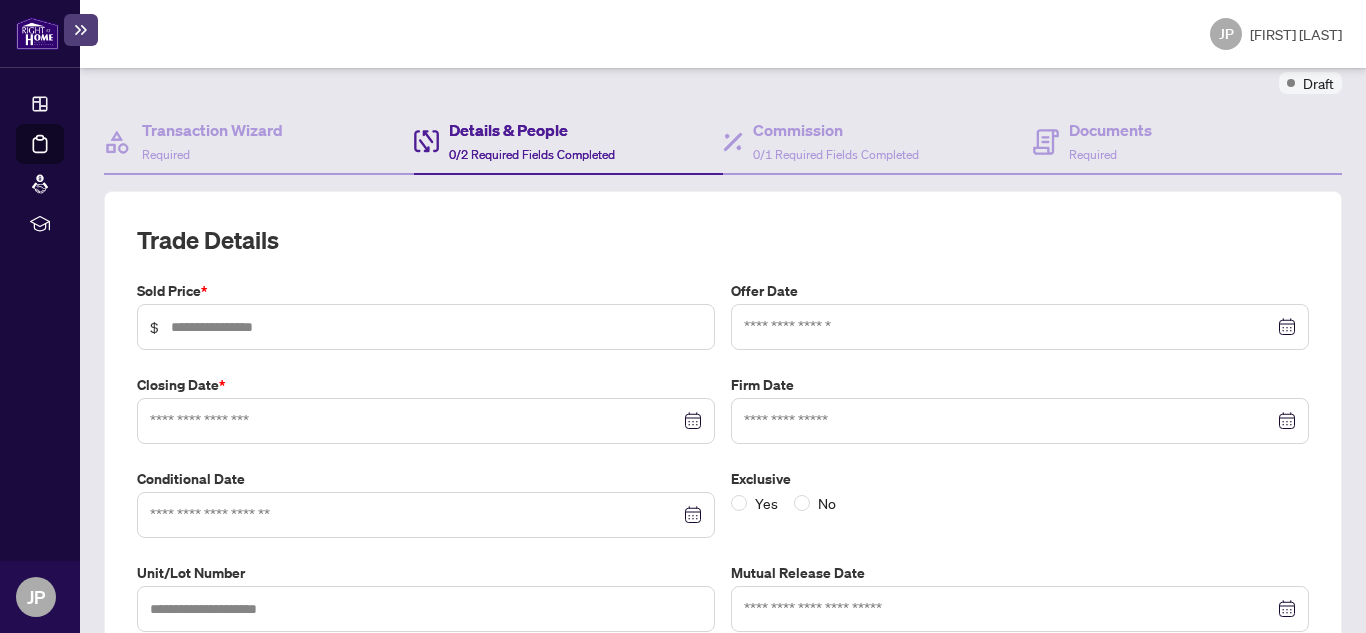 scroll, scrollTop: 181, scrollLeft: 0, axis: vertical 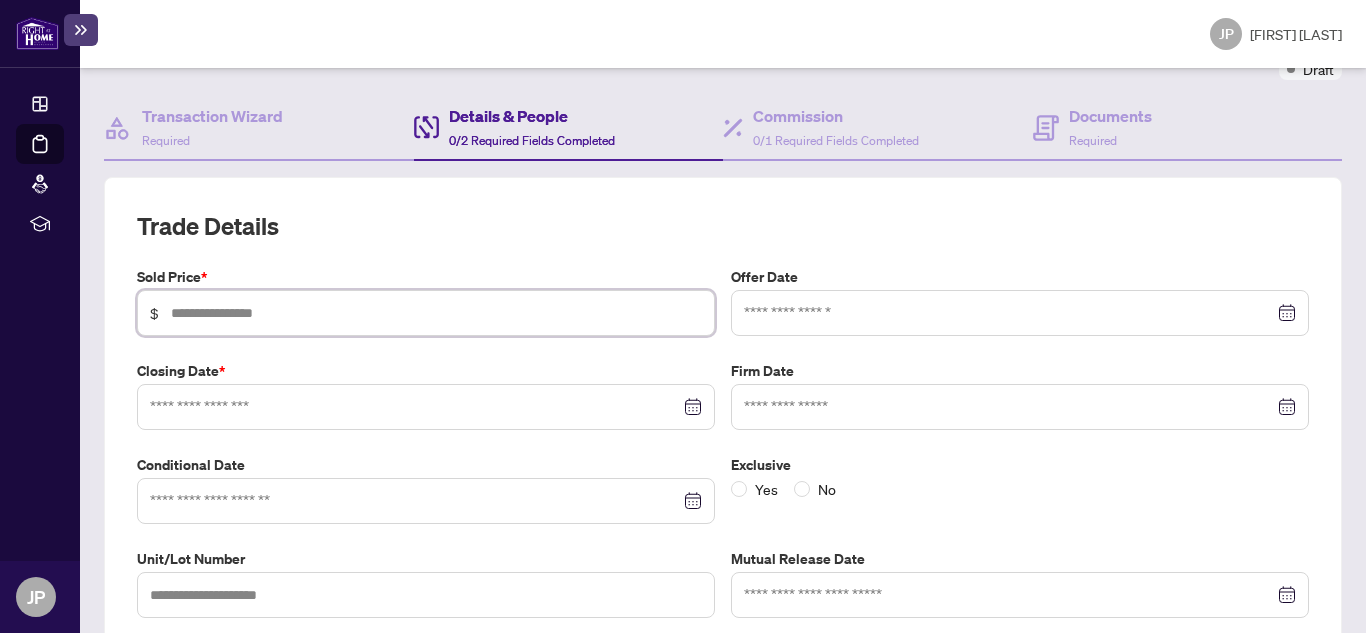 click at bounding box center [436, 313] 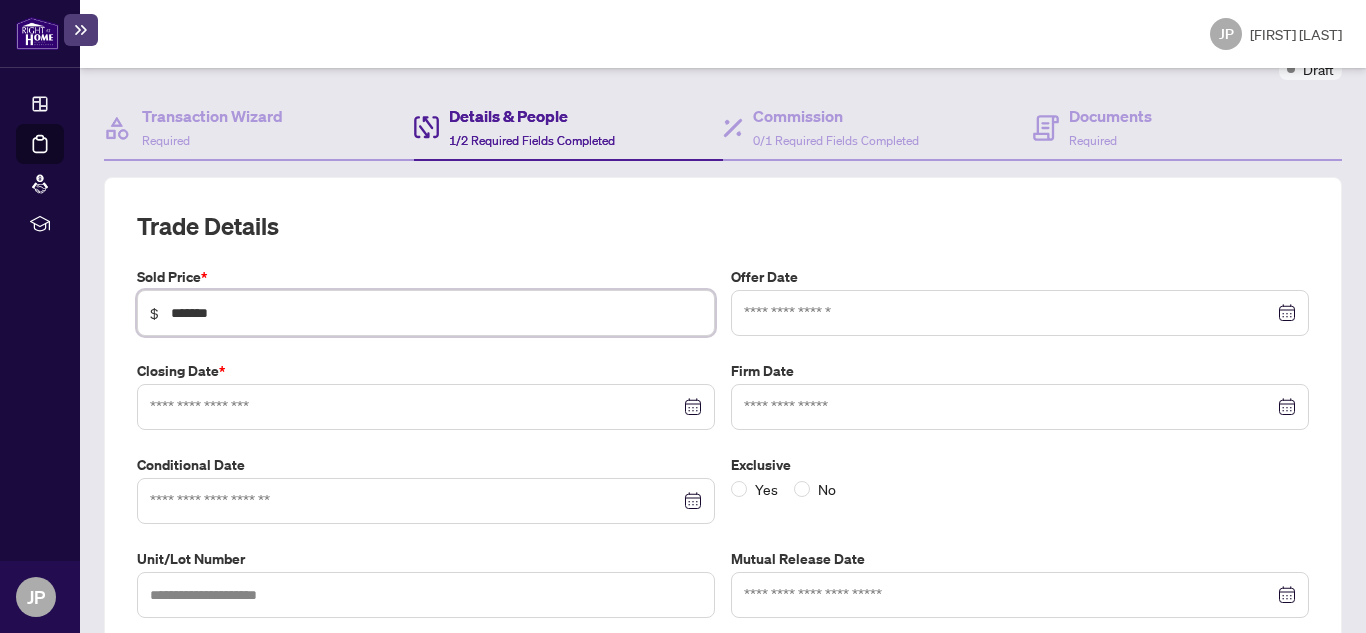 type on "*******" 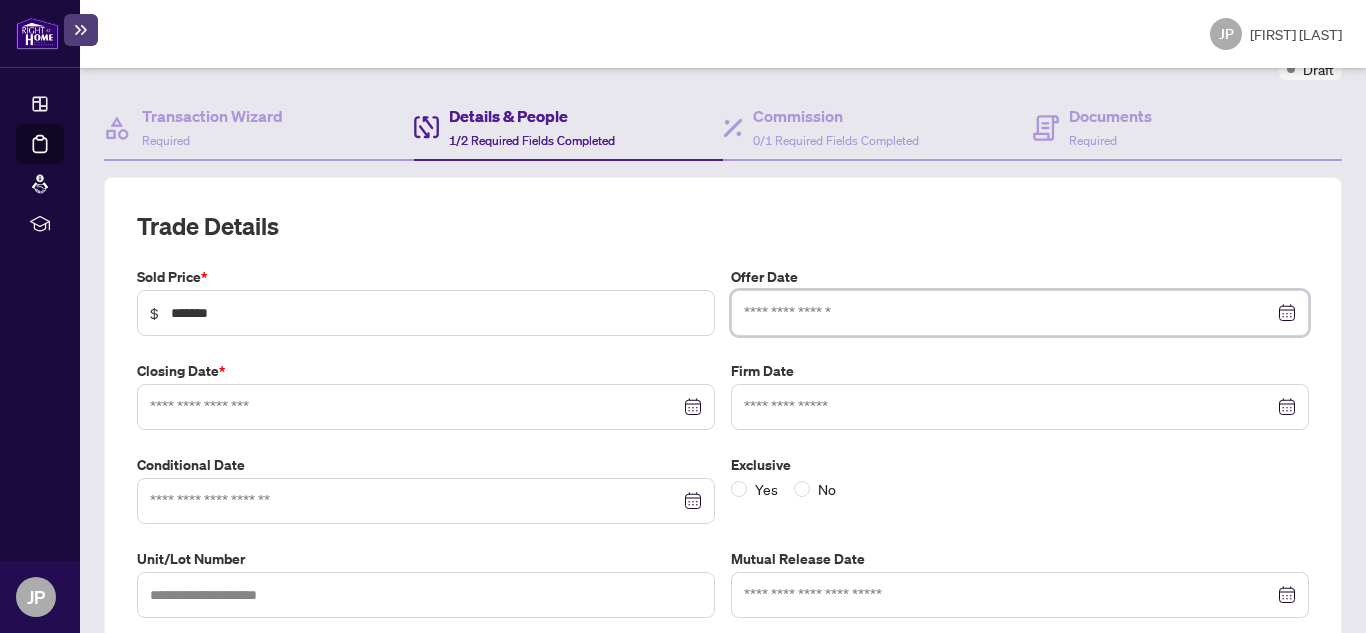 click at bounding box center [1009, 313] 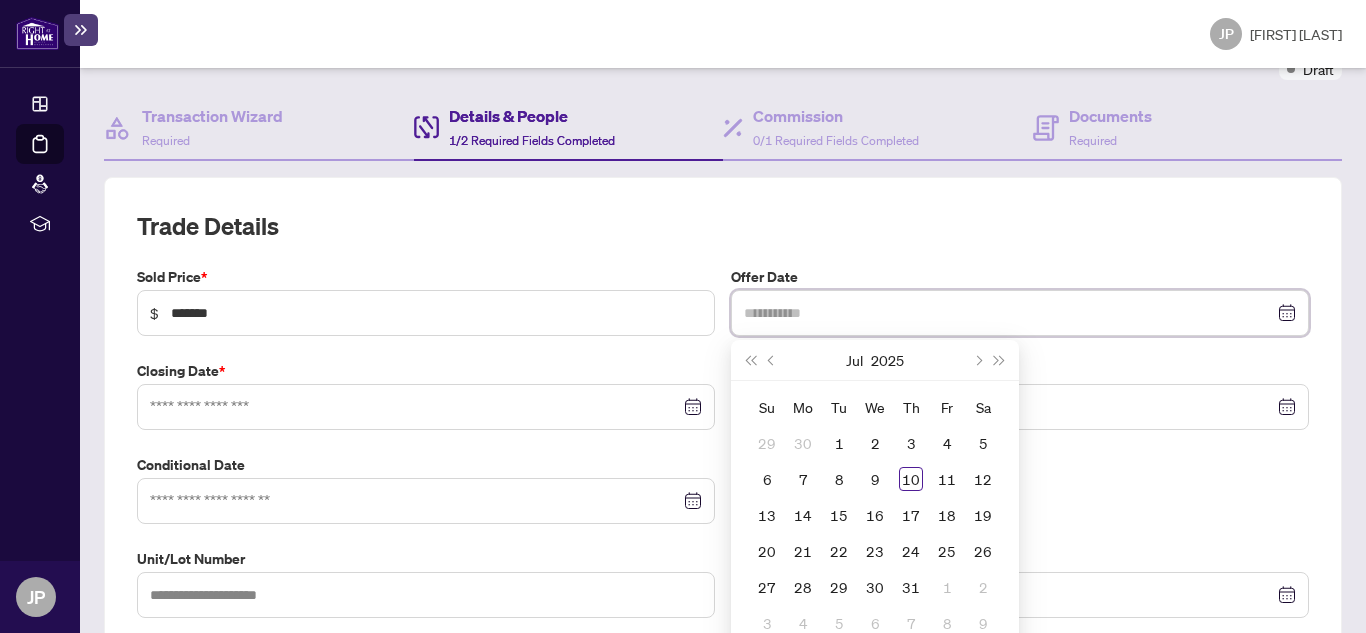 type on "**********" 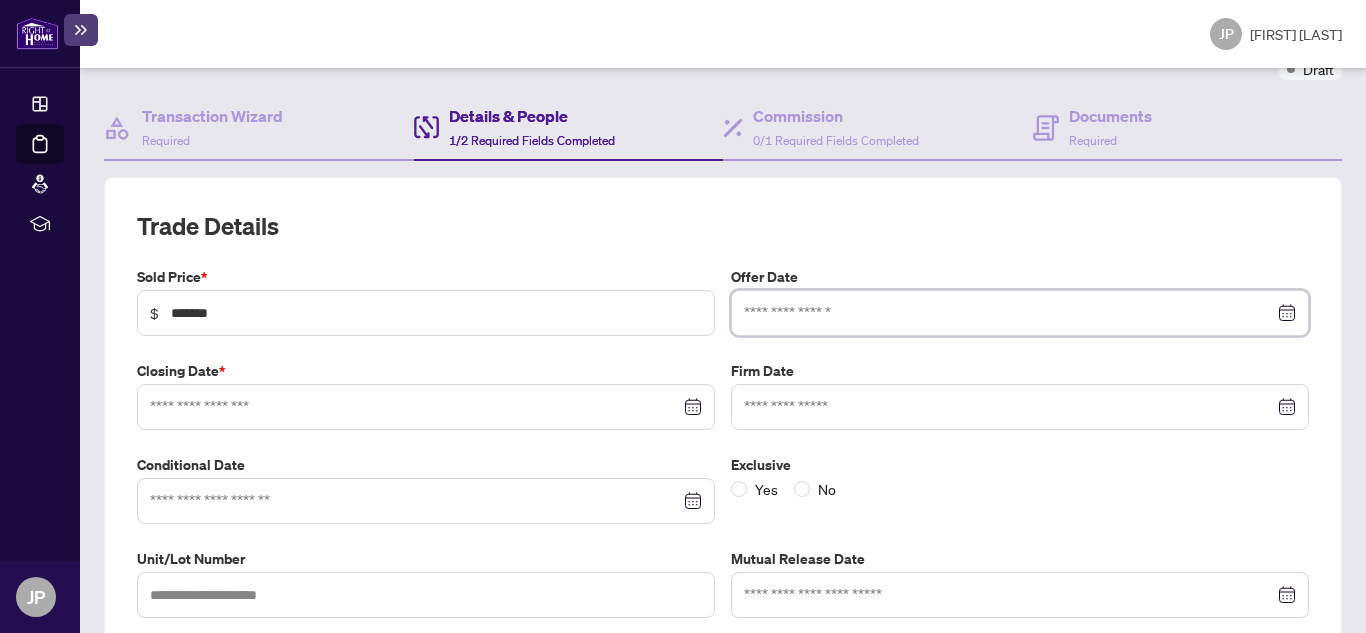 click at bounding box center [1020, 313] 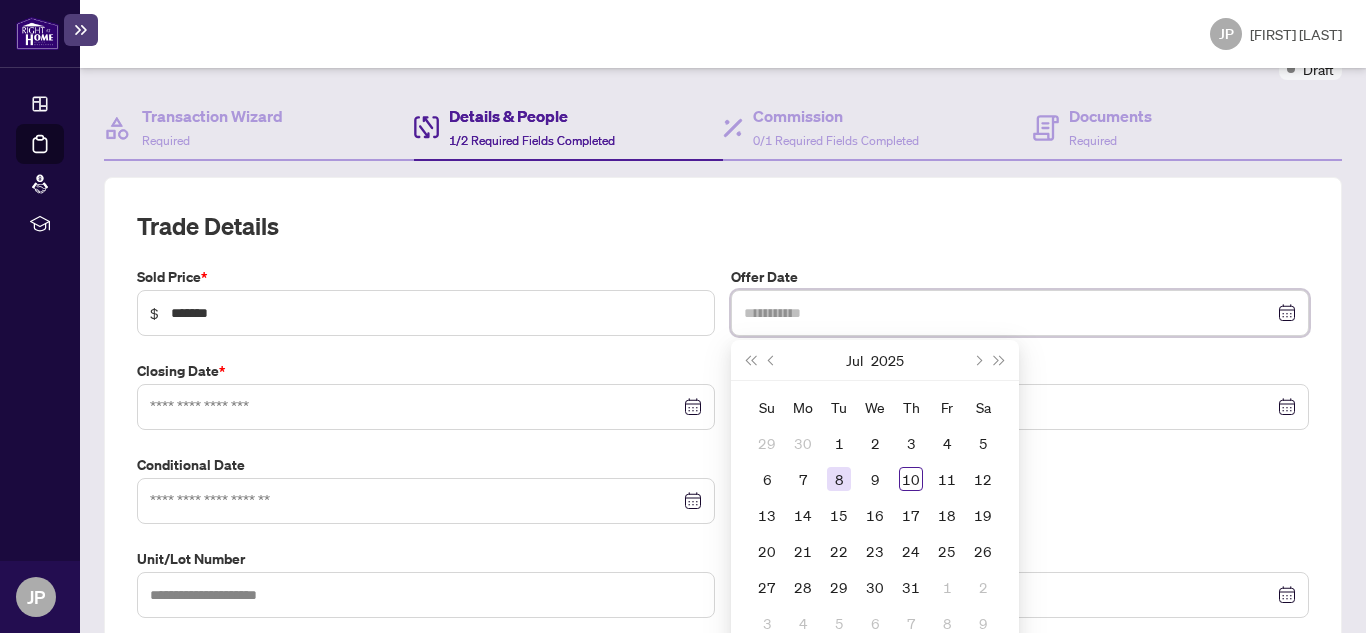 type on "**********" 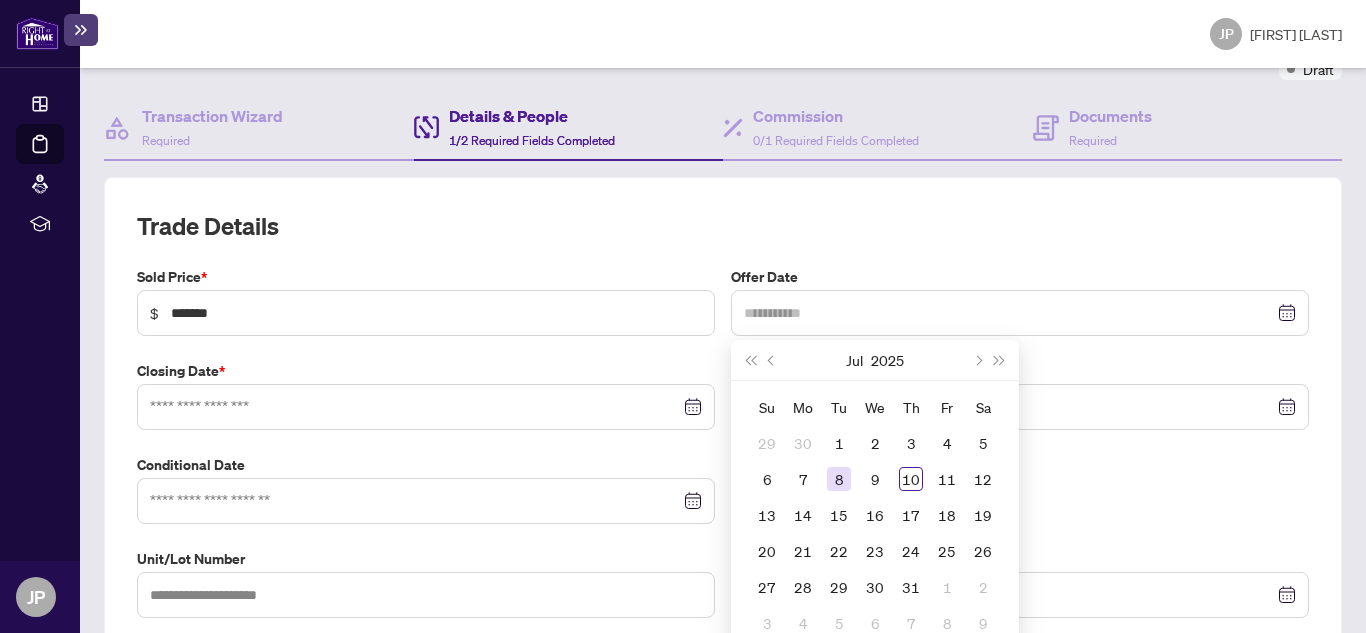 click on "8" at bounding box center [839, 479] 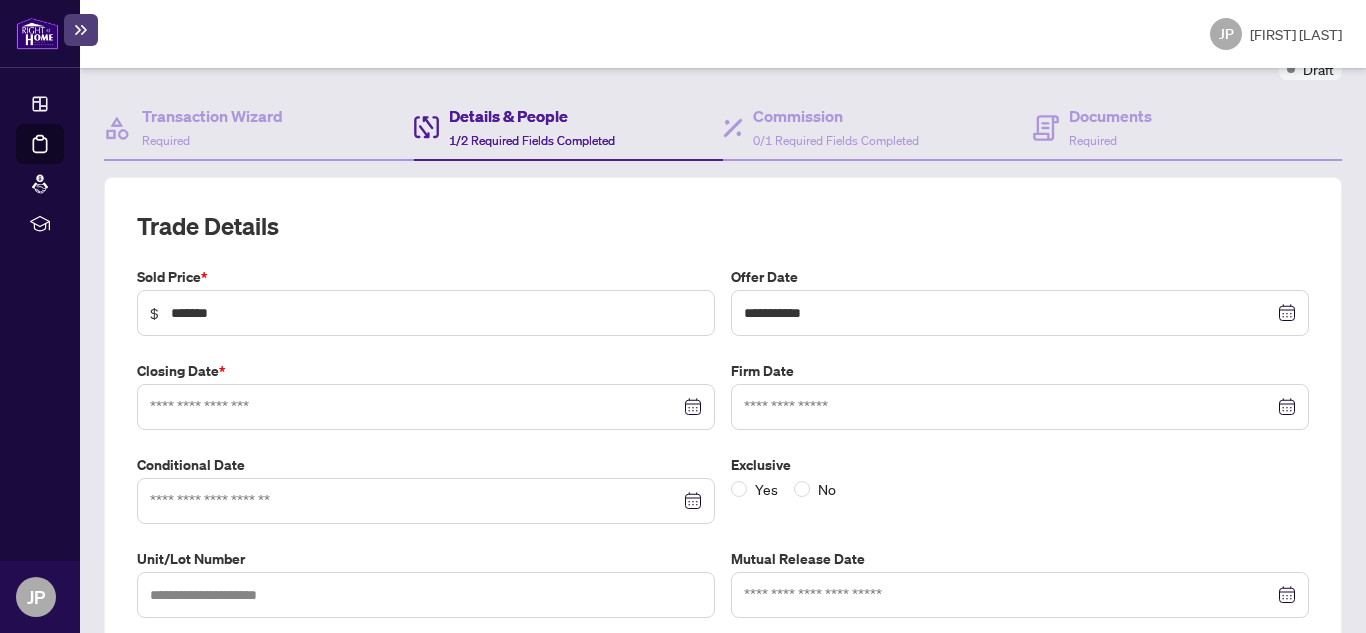 click at bounding box center [426, 407] 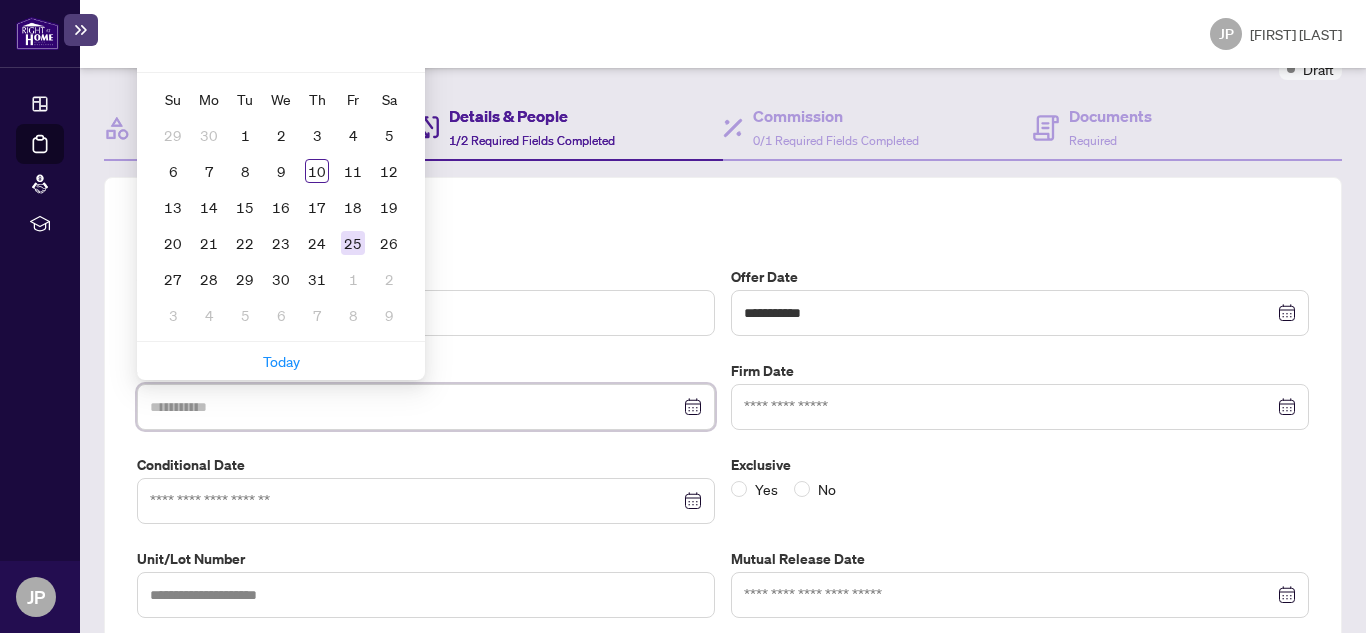 type on "**********" 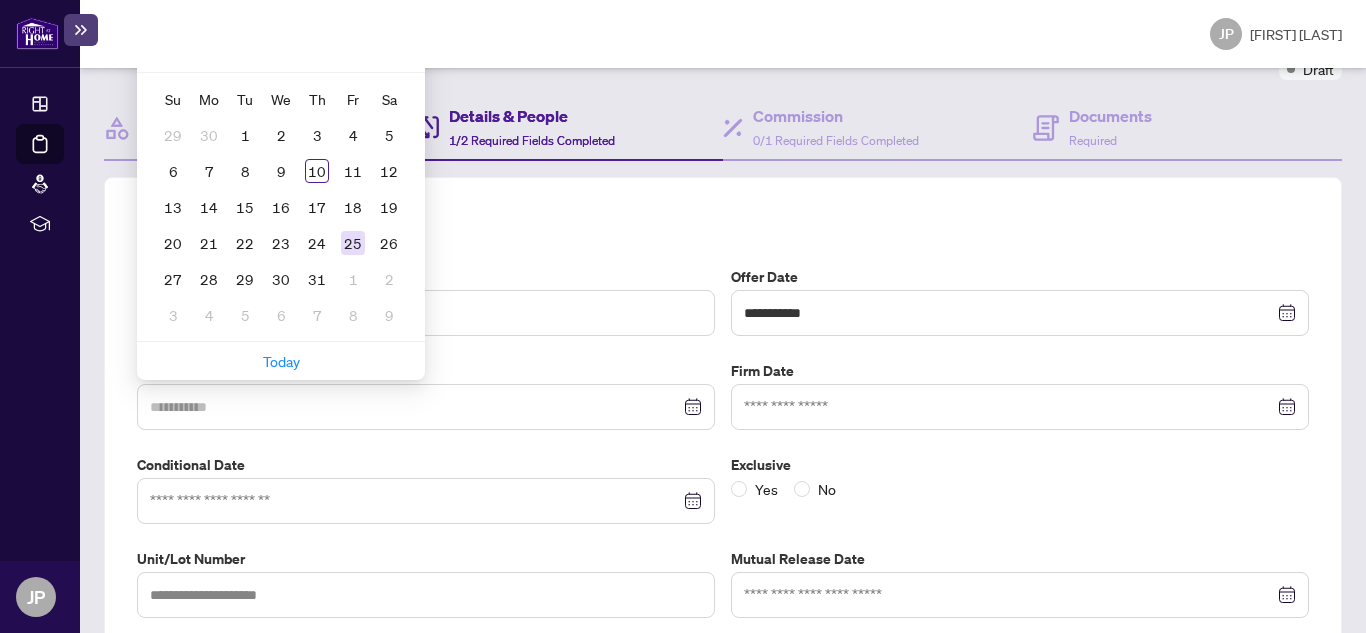 click on "25" at bounding box center [353, 243] 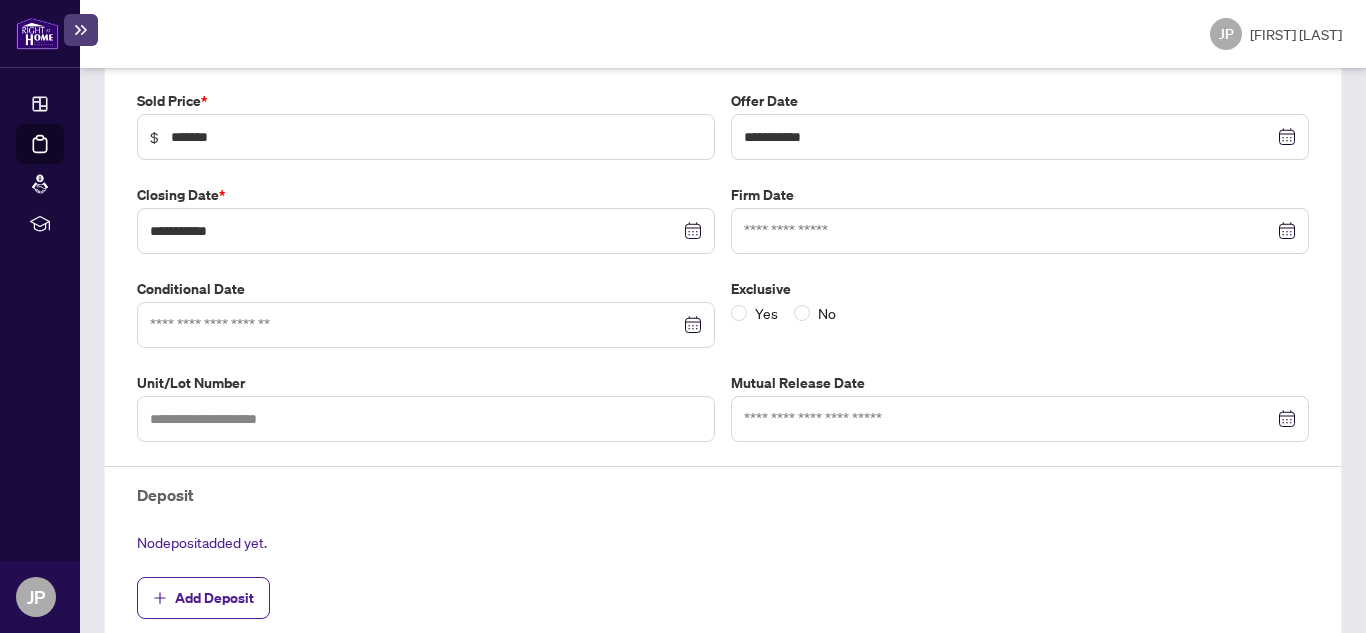 scroll, scrollTop: 381, scrollLeft: 0, axis: vertical 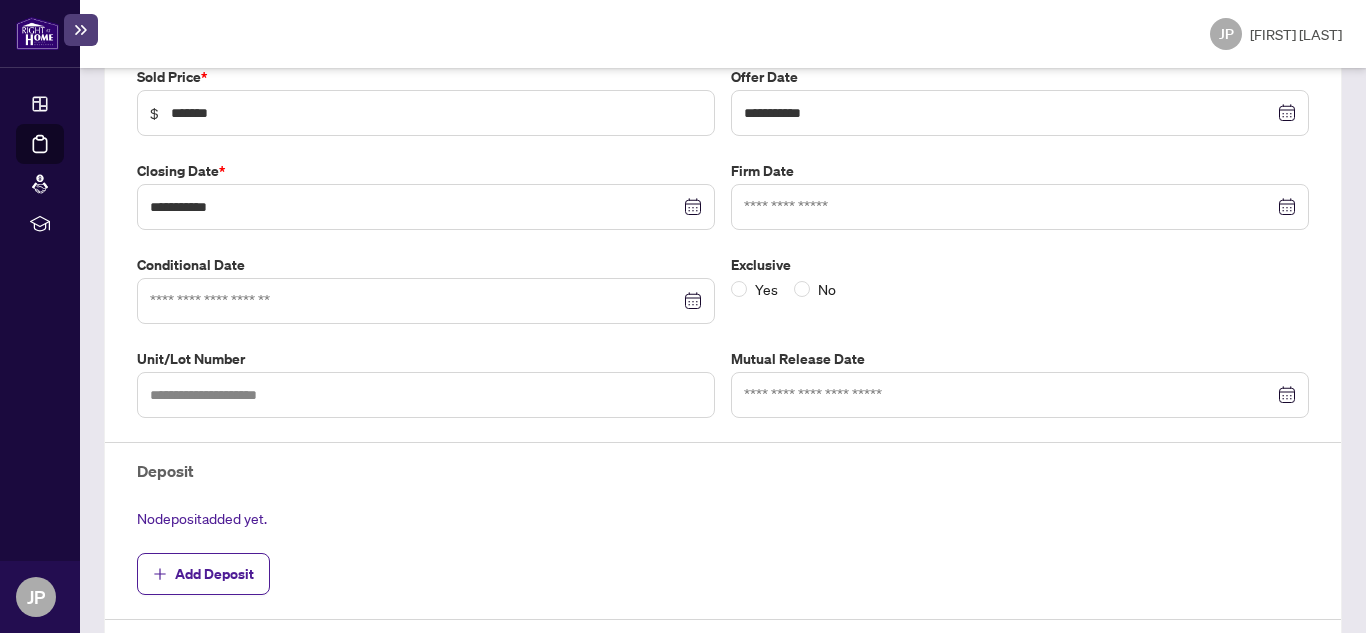 click at bounding box center (426, 301) 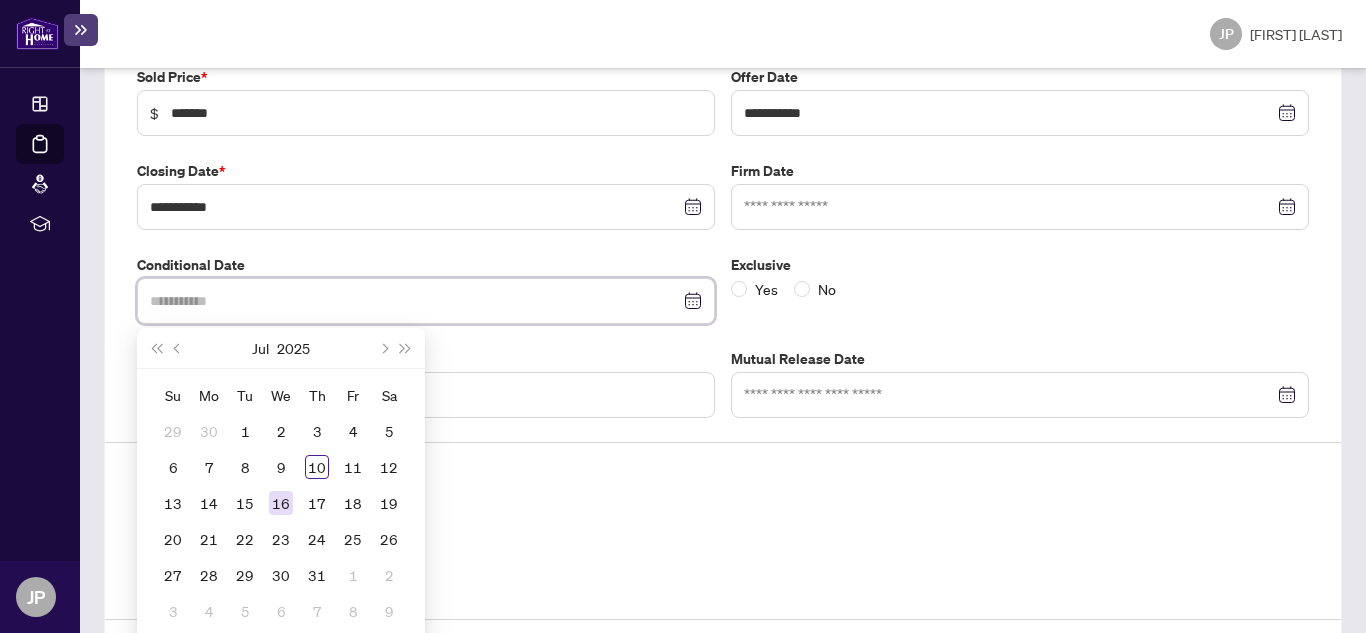 type on "**********" 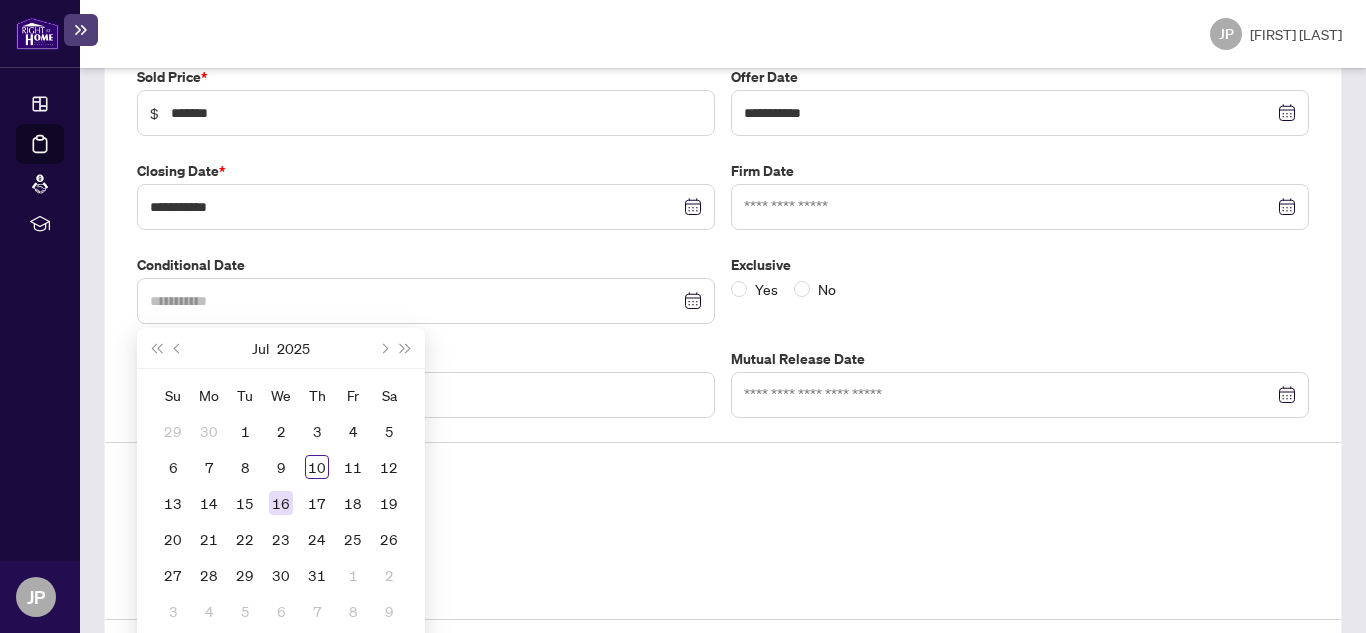 click on "16" at bounding box center [281, 503] 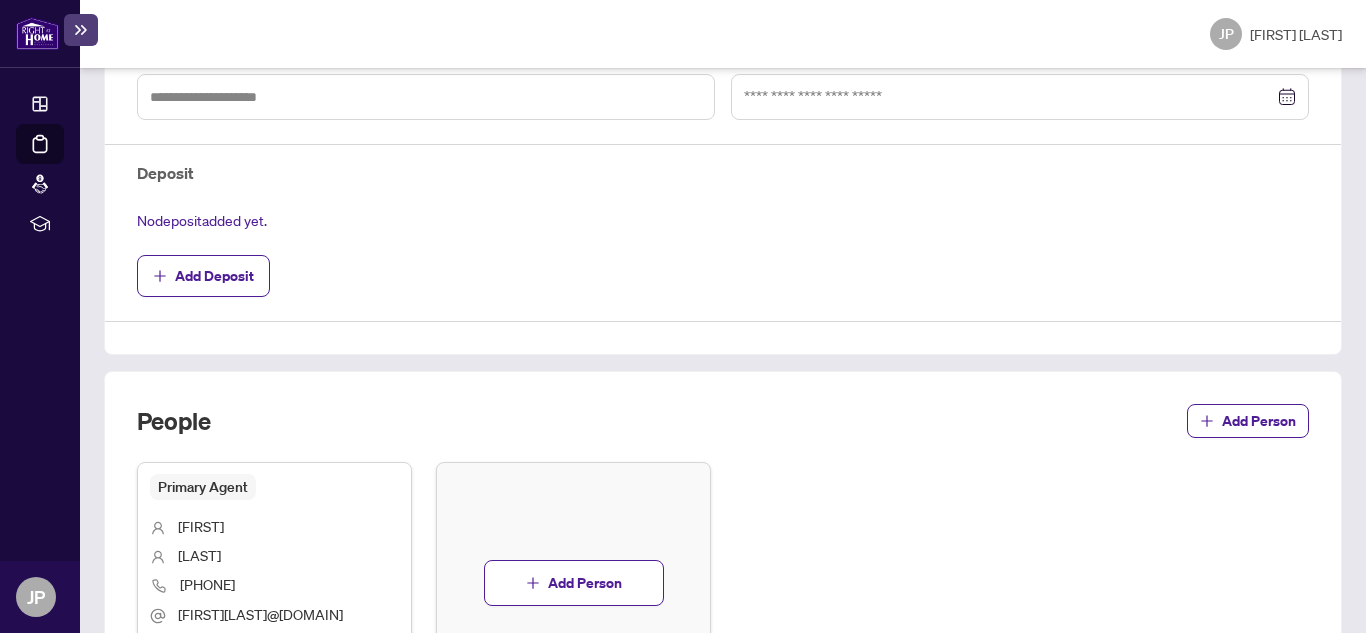 scroll, scrollTop: 681, scrollLeft: 0, axis: vertical 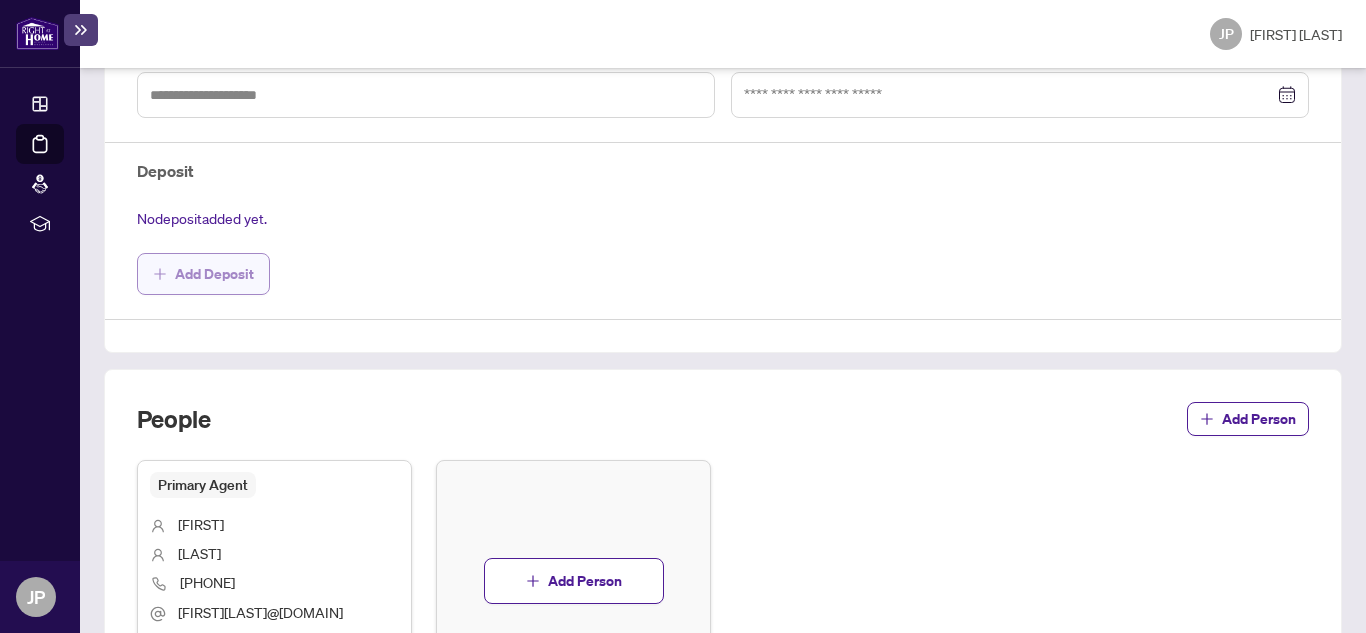 click on "Add Deposit" at bounding box center [214, 274] 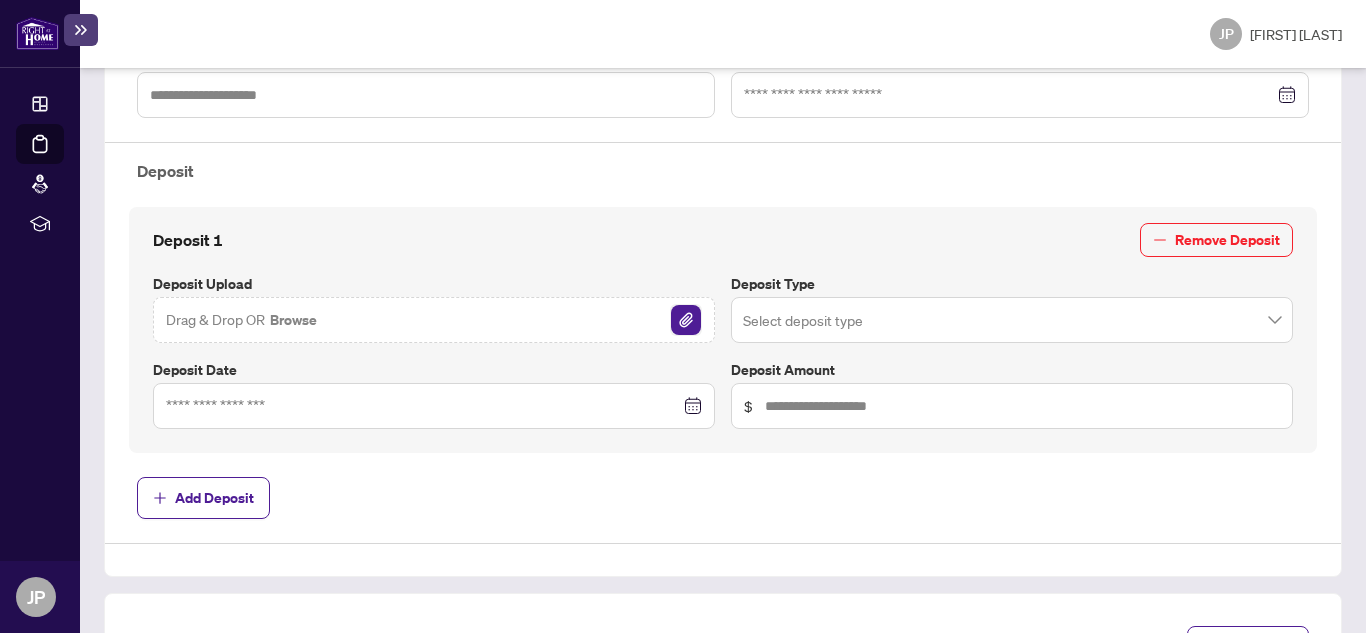 click at bounding box center [686, 320] 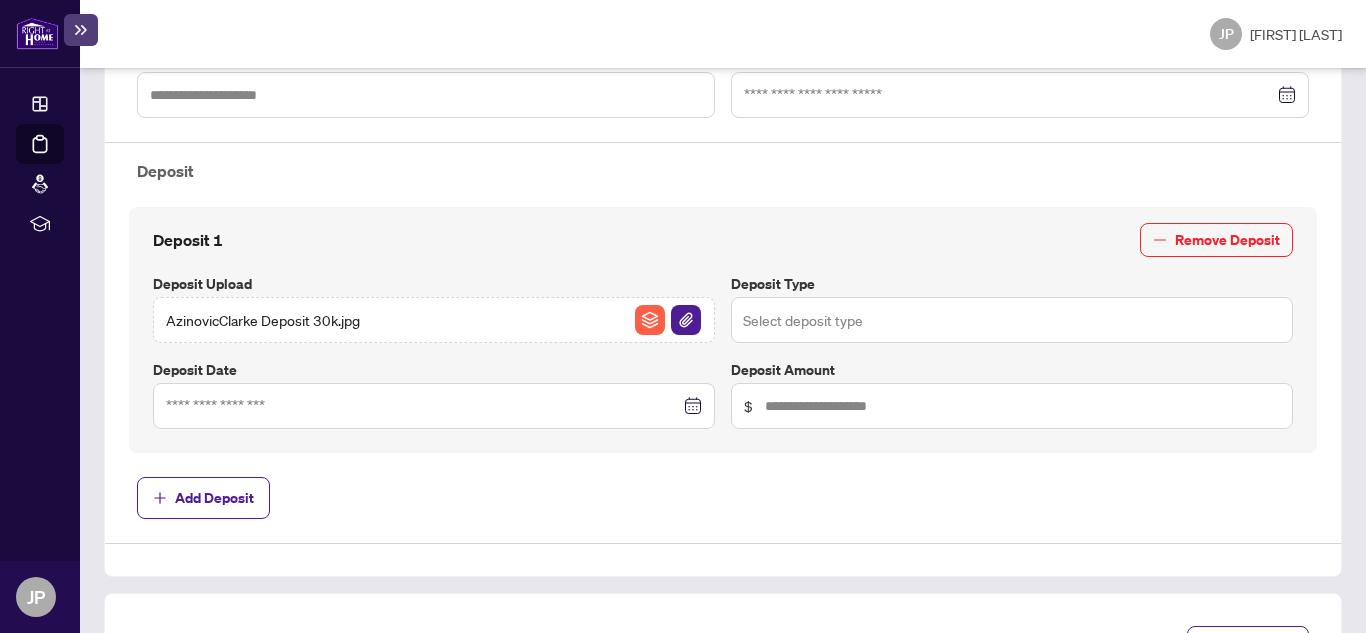 click at bounding box center [1012, 320] 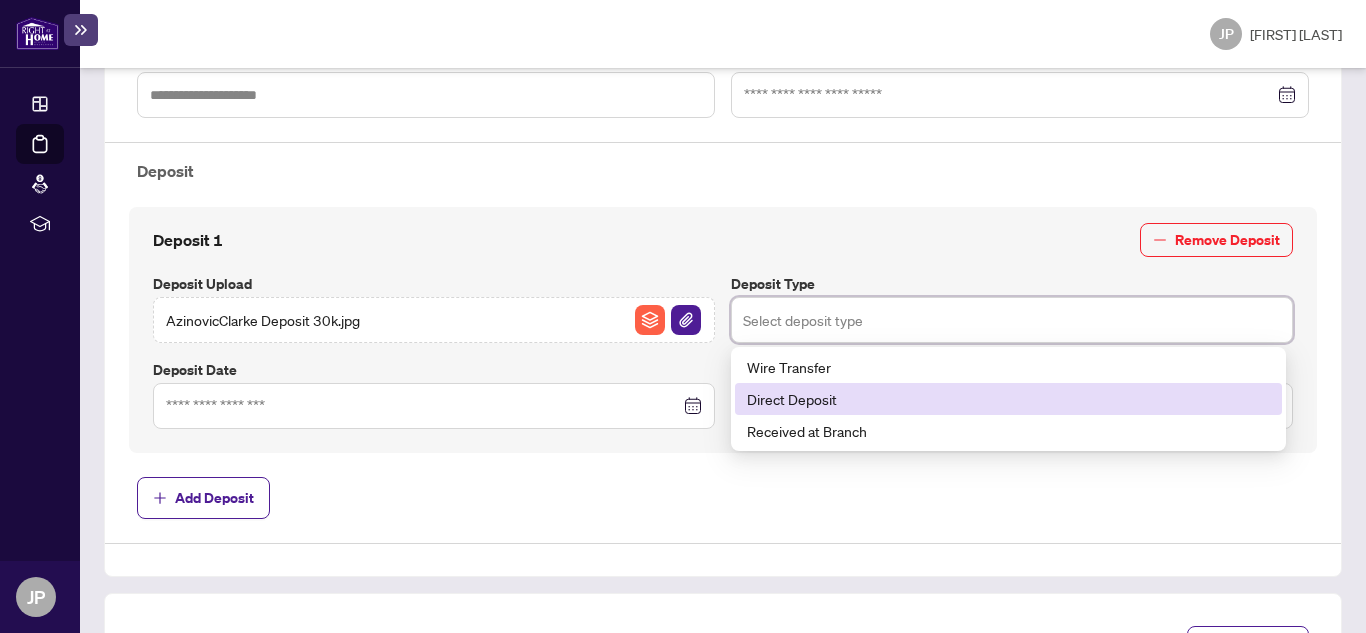 click on "Direct Deposit" at bounding box center [1008, 399] 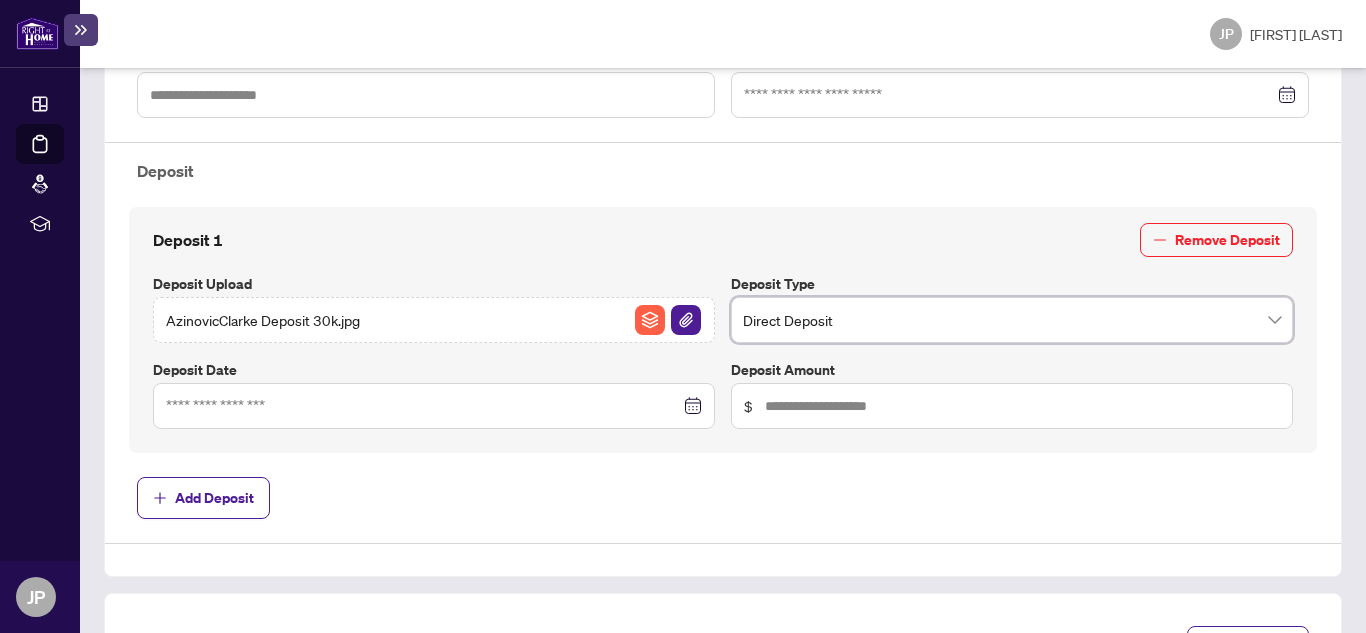 click at bounding box center [434, 406] 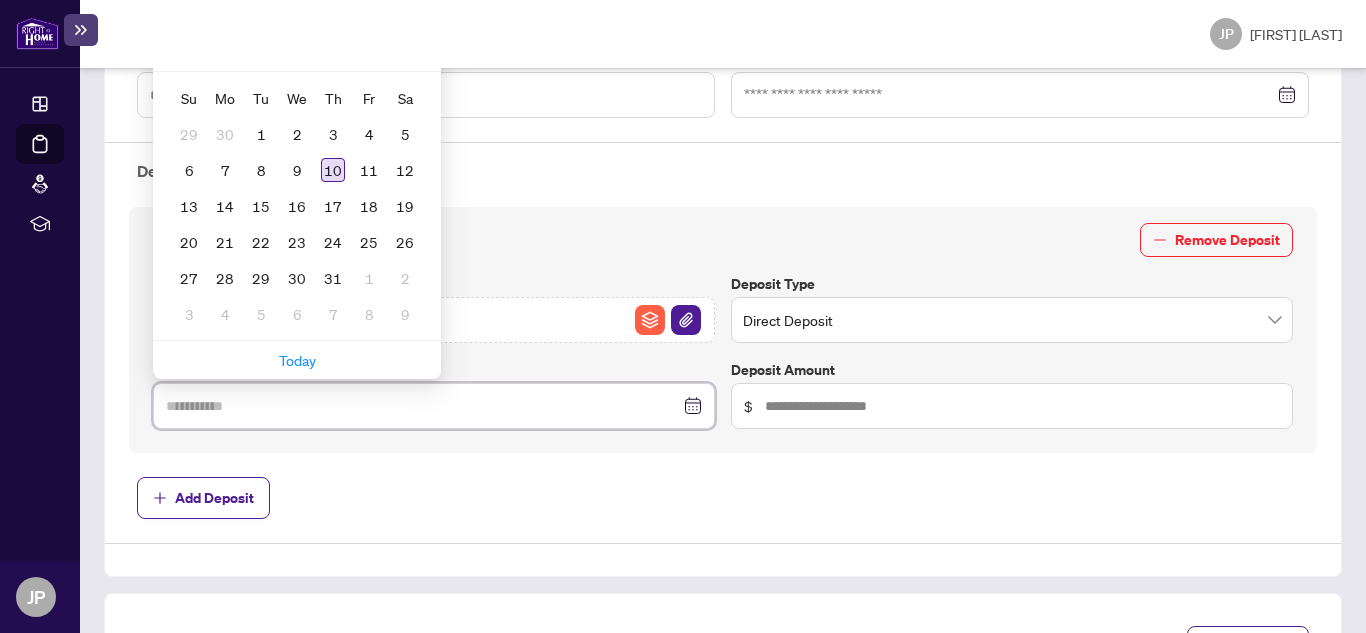 type on "**********" 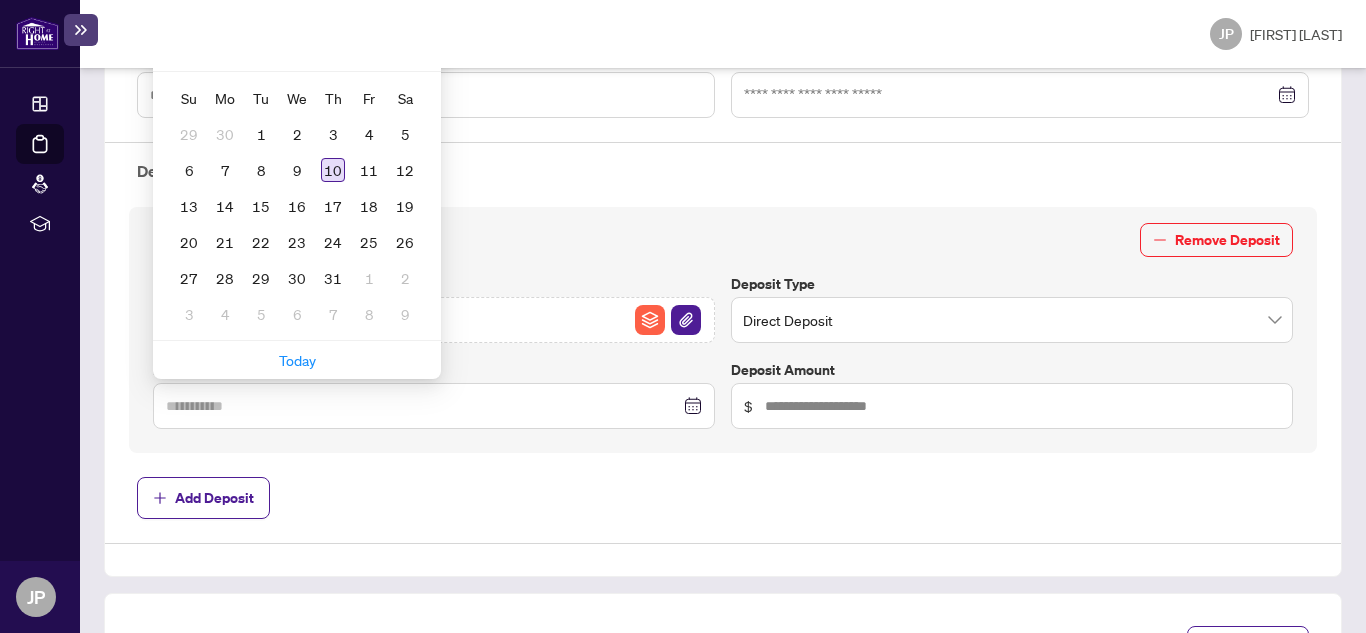 click on "10" at bounding box center [333, 170] 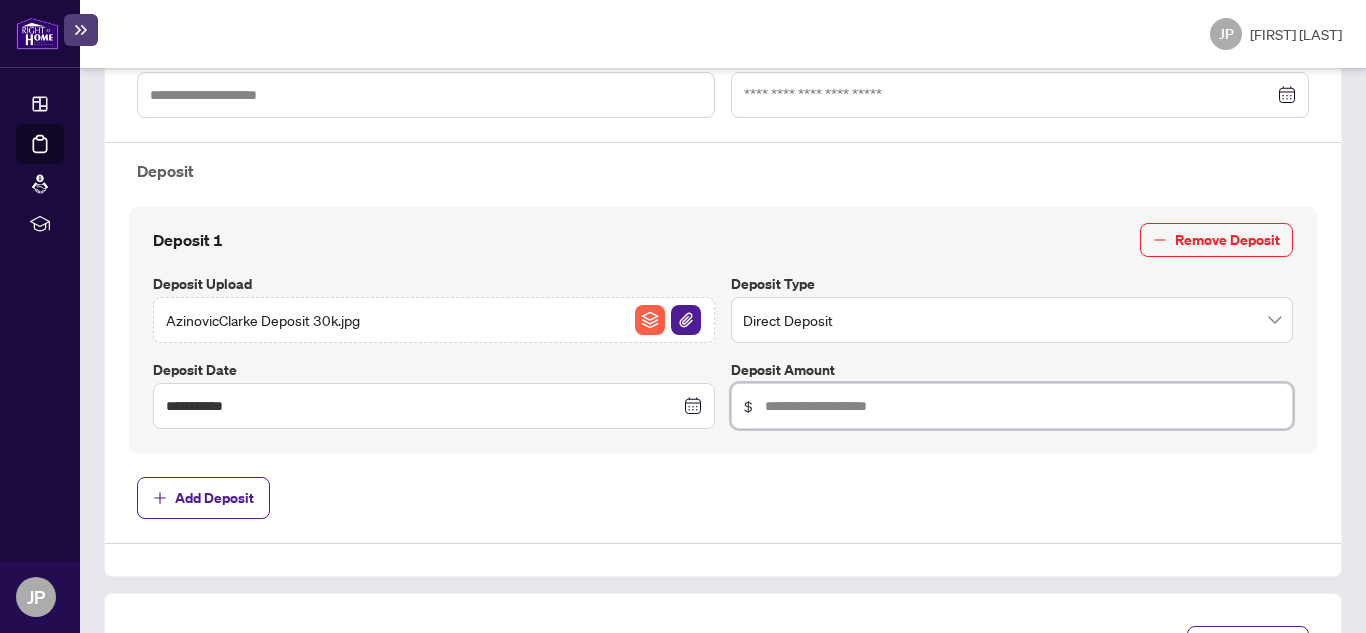 click at bounding box center [1022, 406] 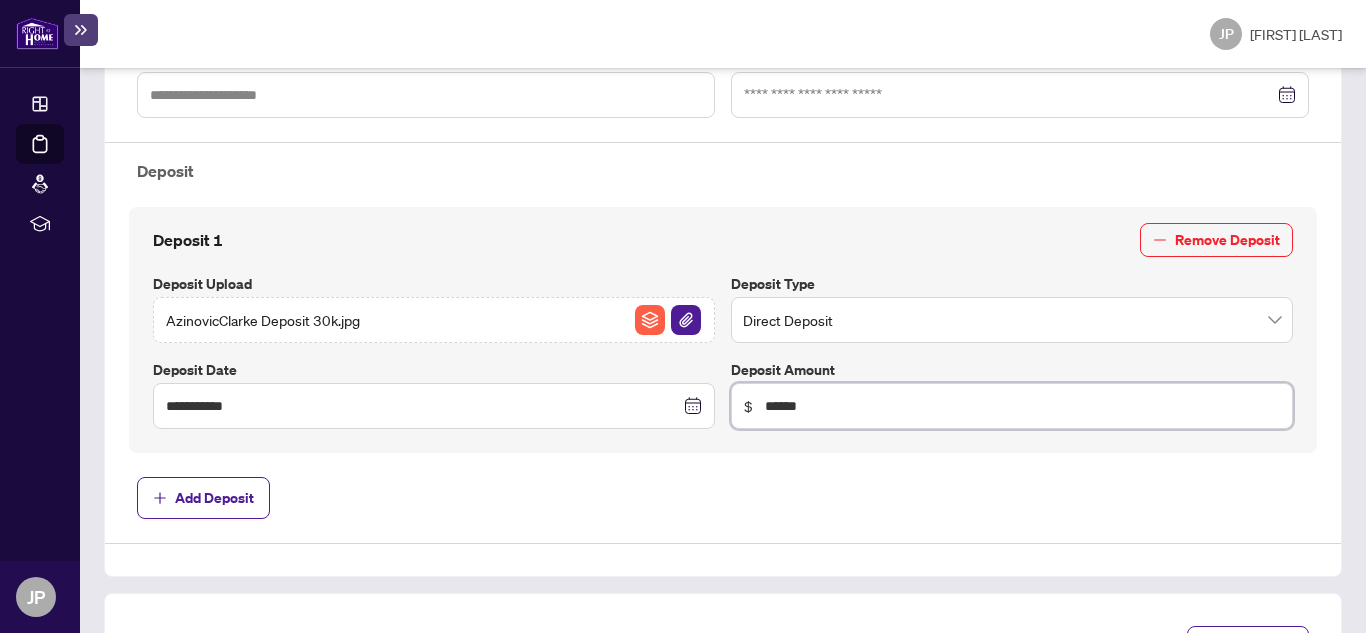 type on "******" 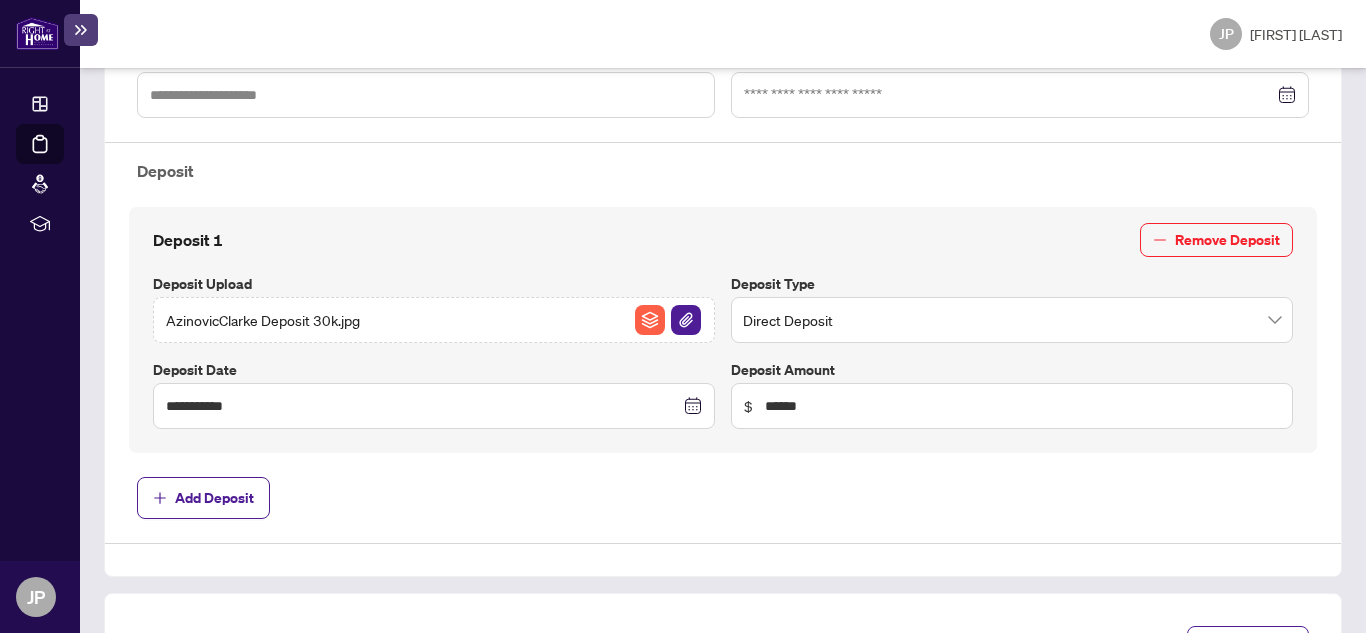 click on "Add Deposit" at bounding box center [723, 498] 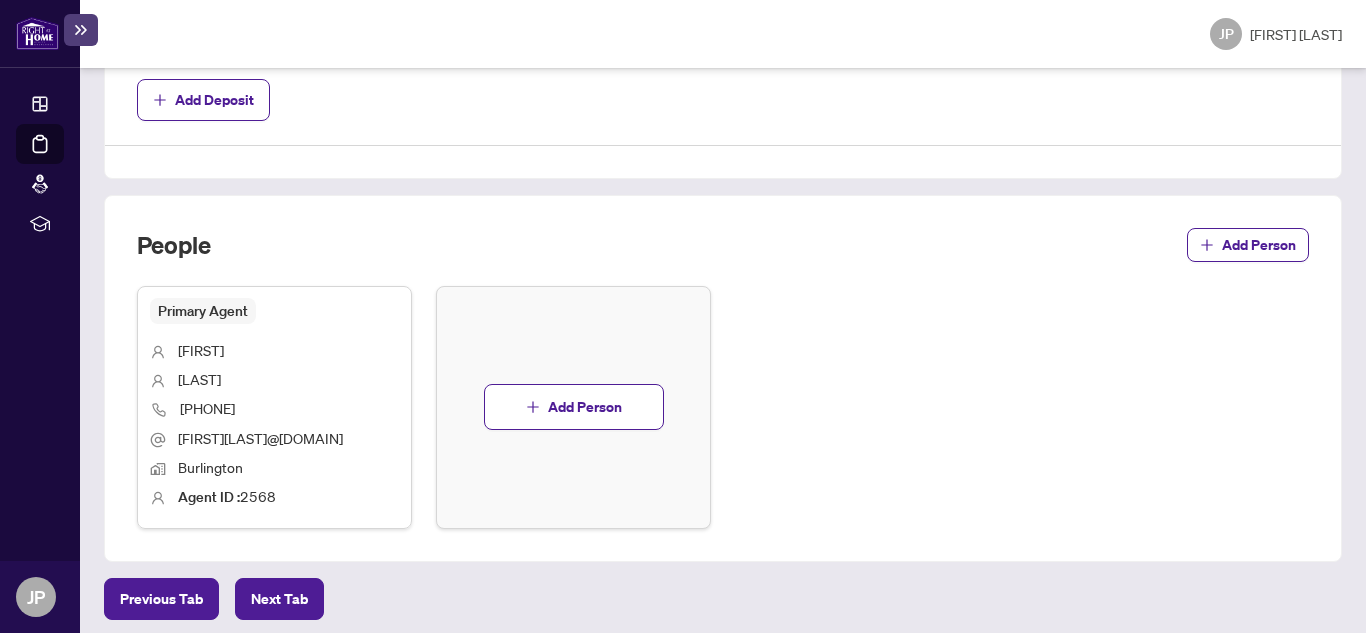 scroll, scrollTop: 1081, scrollLeft: 0, axis: vertical 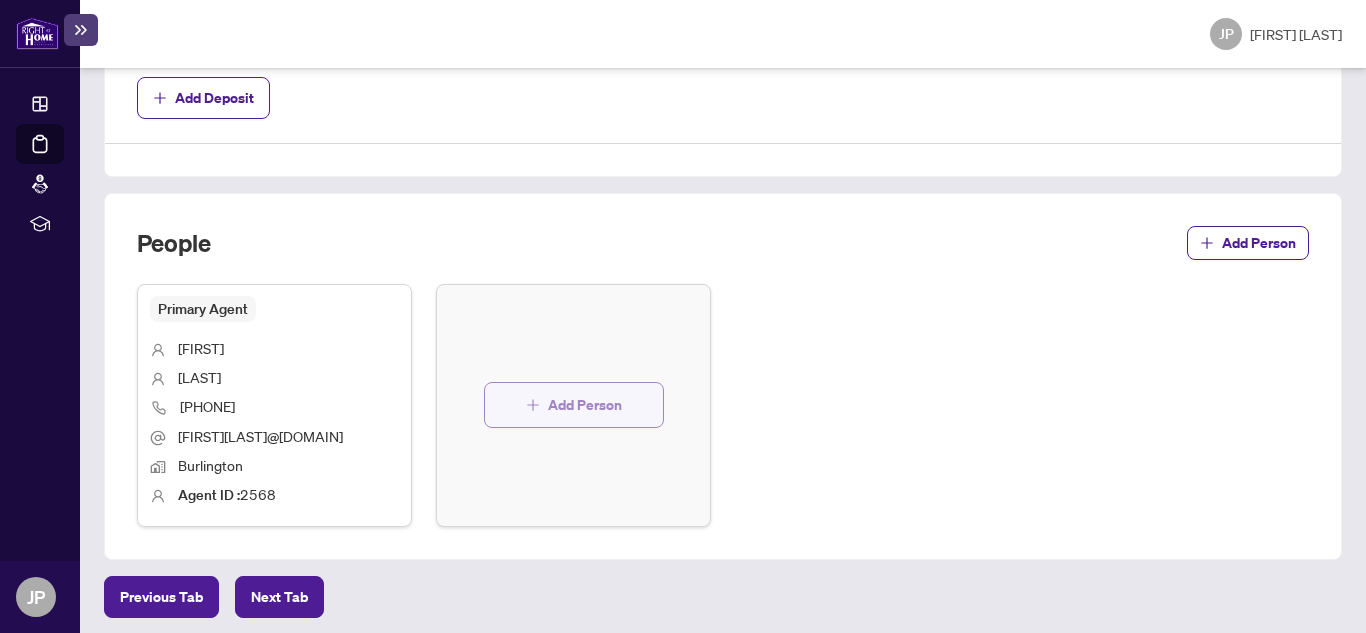 click on "Add Person" at bounding box center [585, 405] 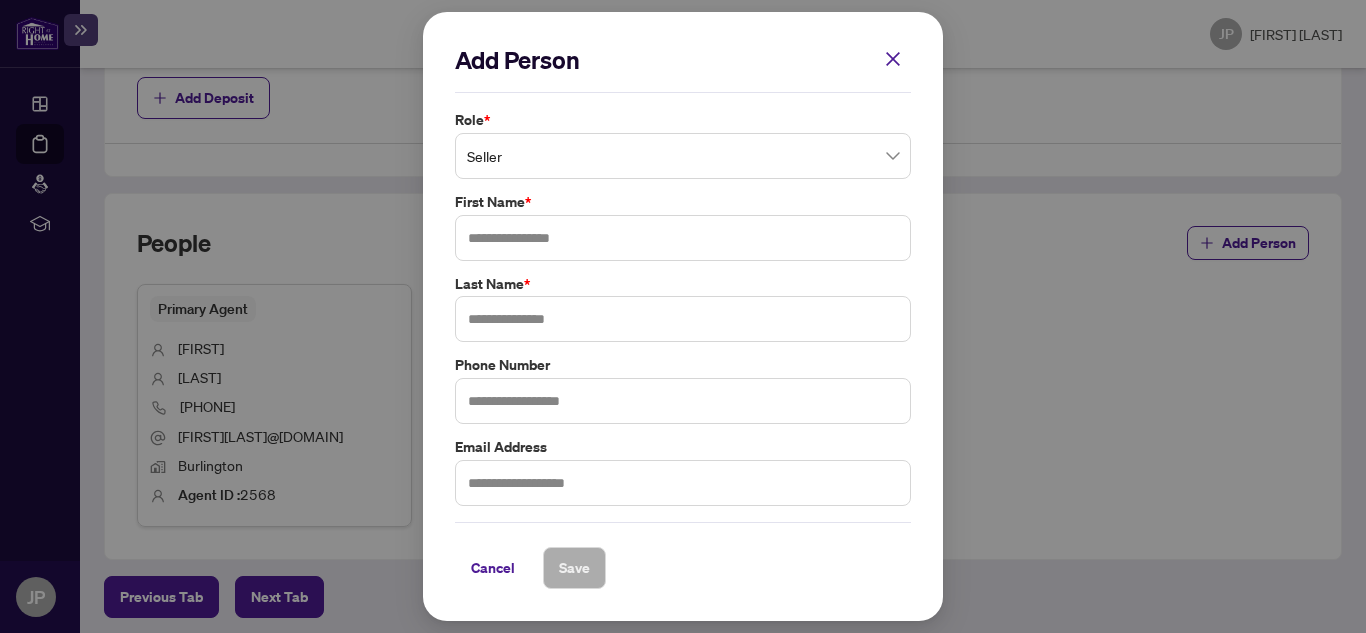 click on "Seller" at bounding box center (683, 156) 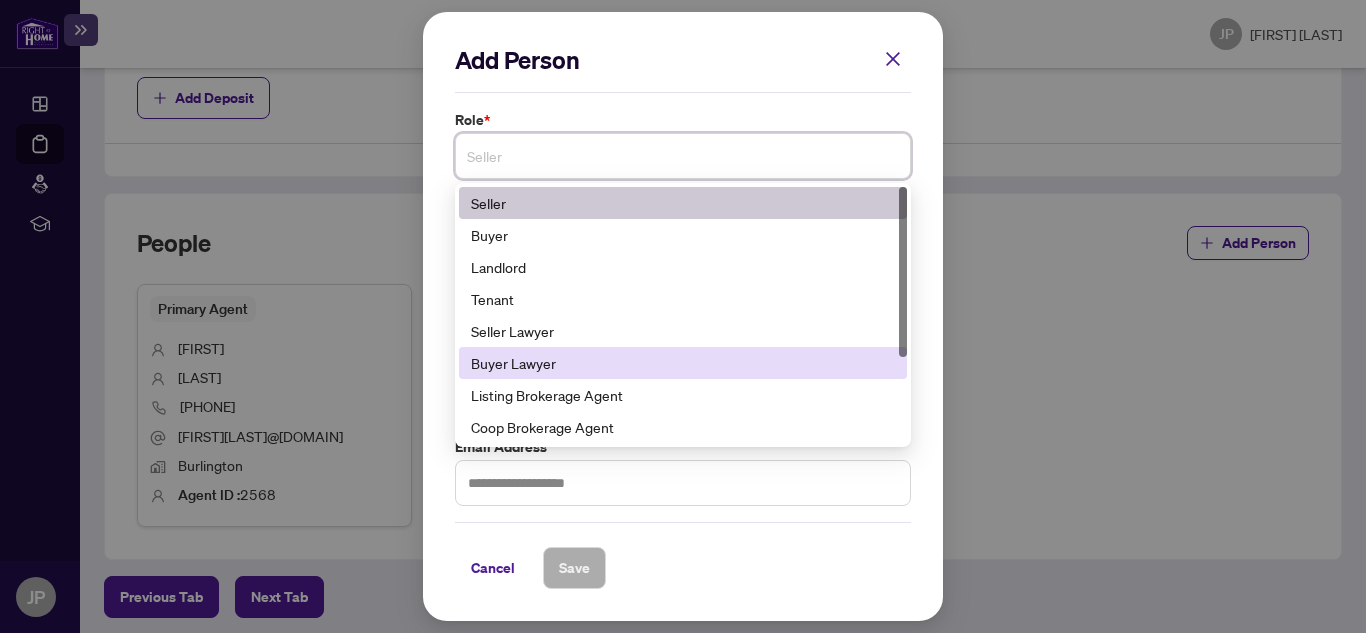 click on "Buyer Lawyer" at bounding box center [683, 363] 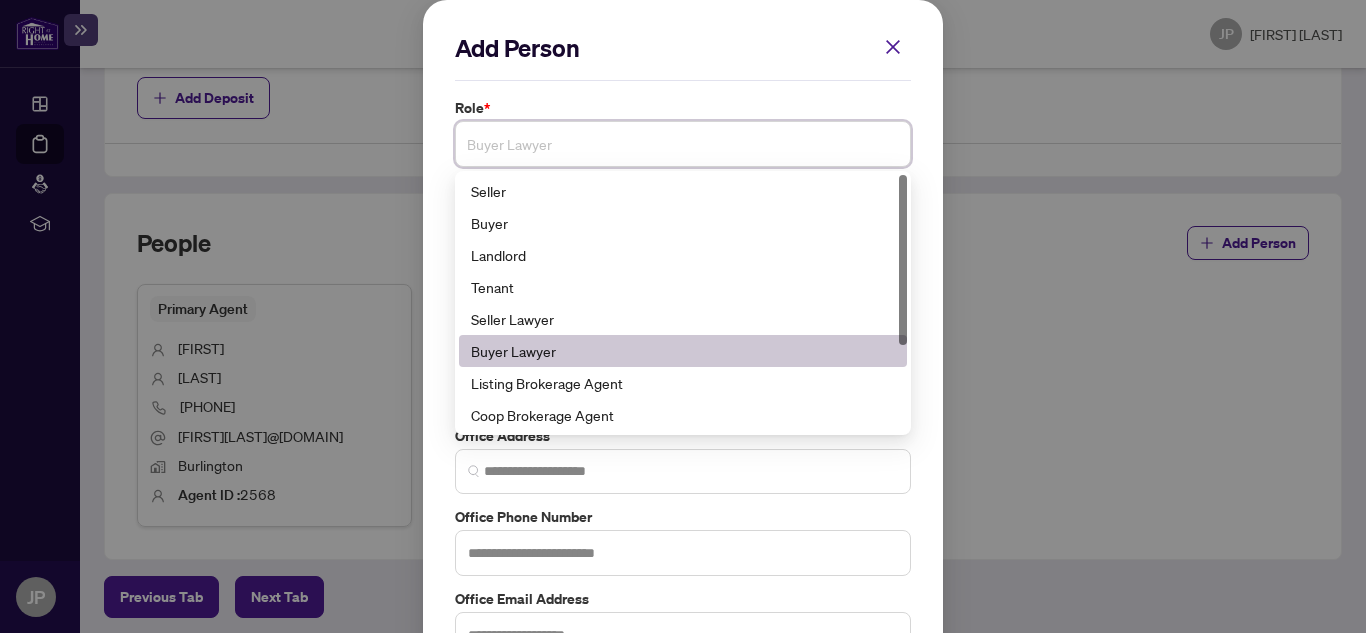 click on "Buyer Lawyer" at bounding box center [683, 144] 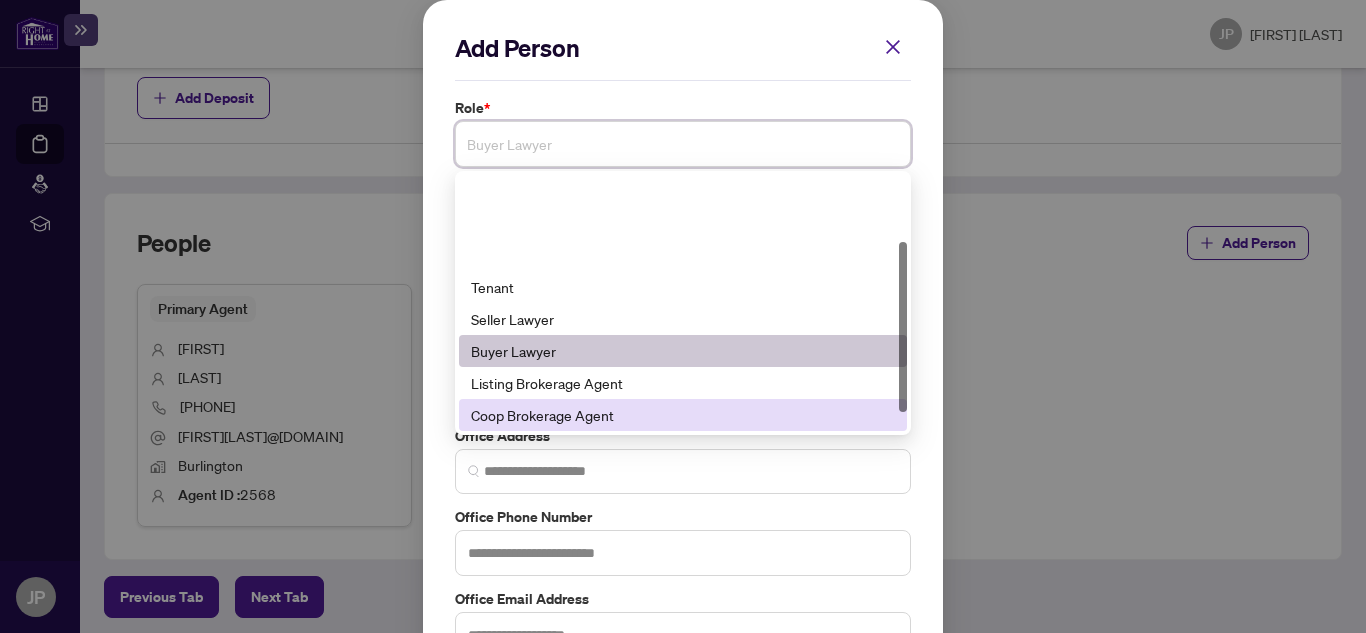 scroll, scrollTop: 100, scrollLeft: 0, axis: vertical 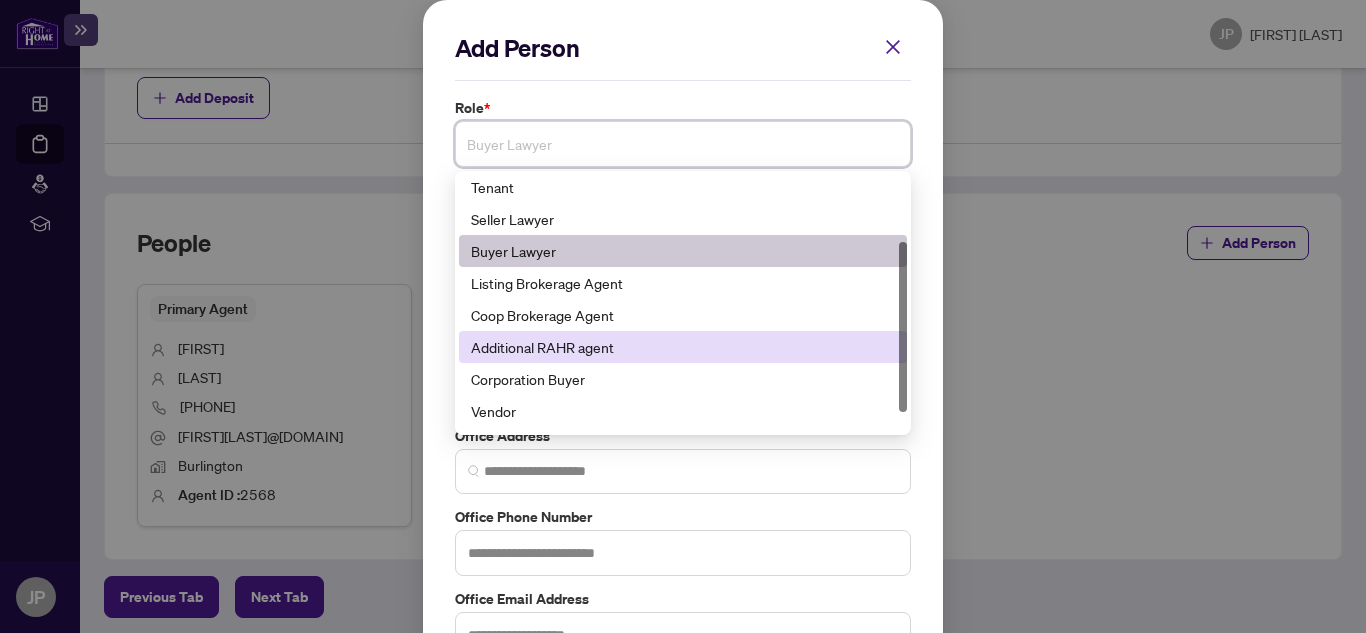 click on "Additional RAHR agent" at bounding box center [683, 347] 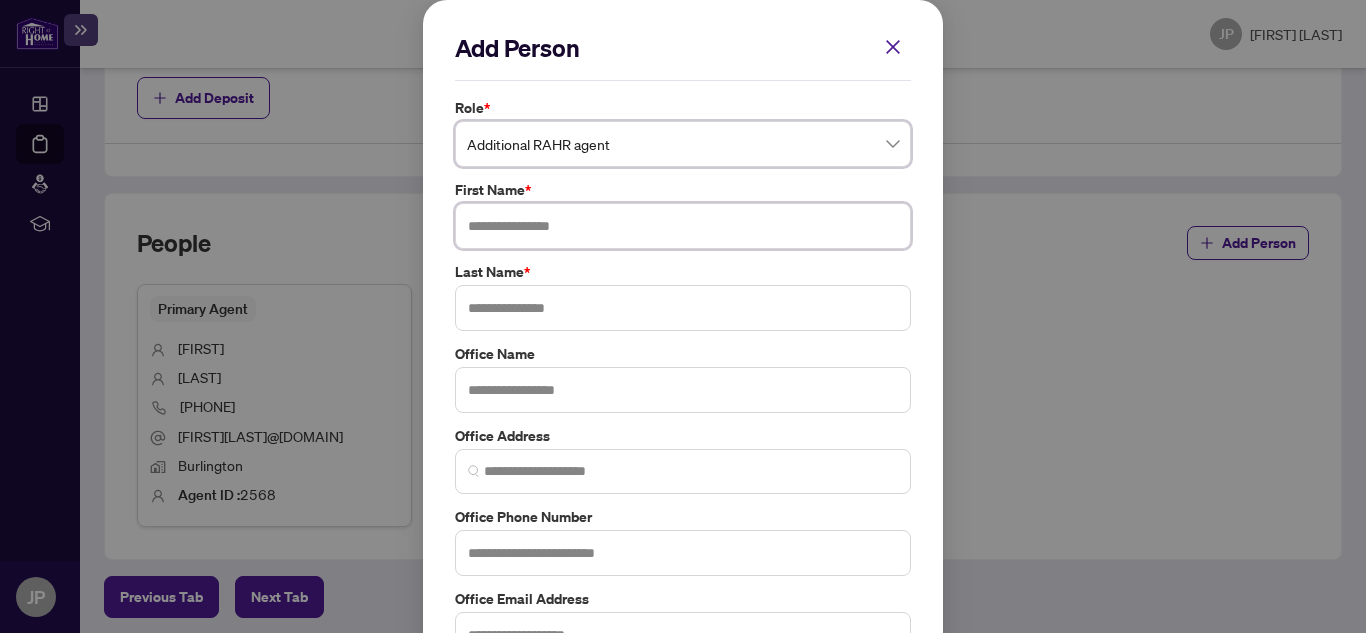 click at bounding box center (683, 226) 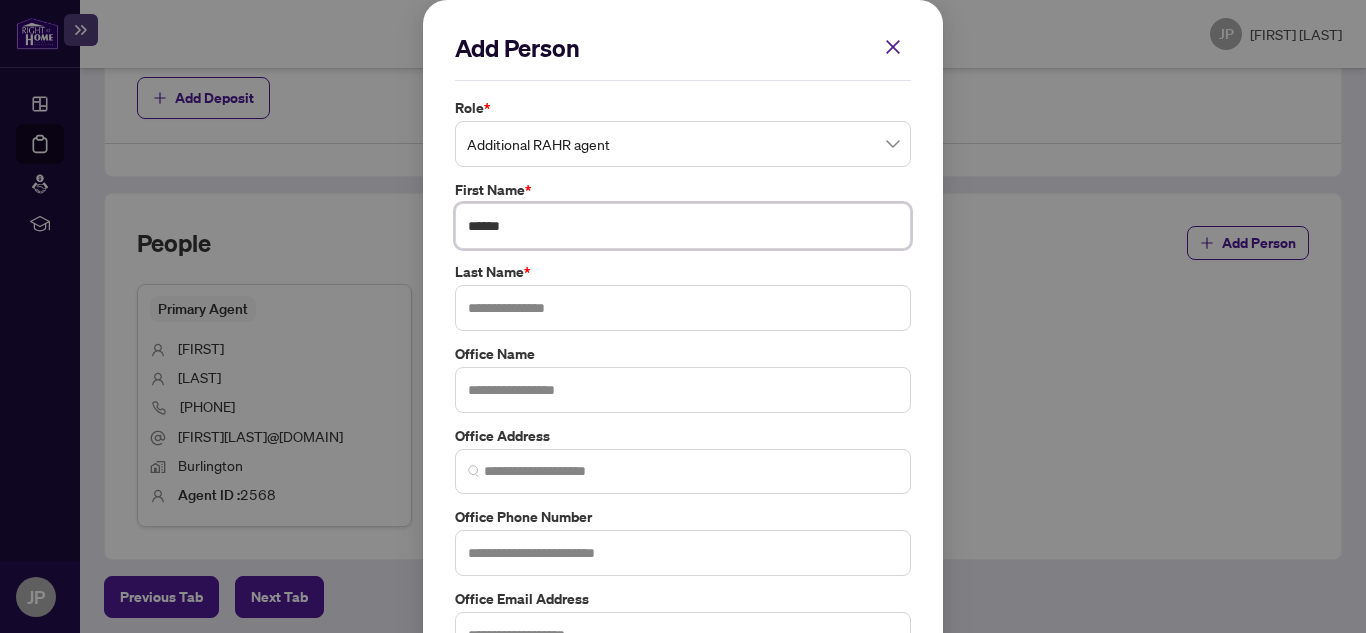 type on "******" 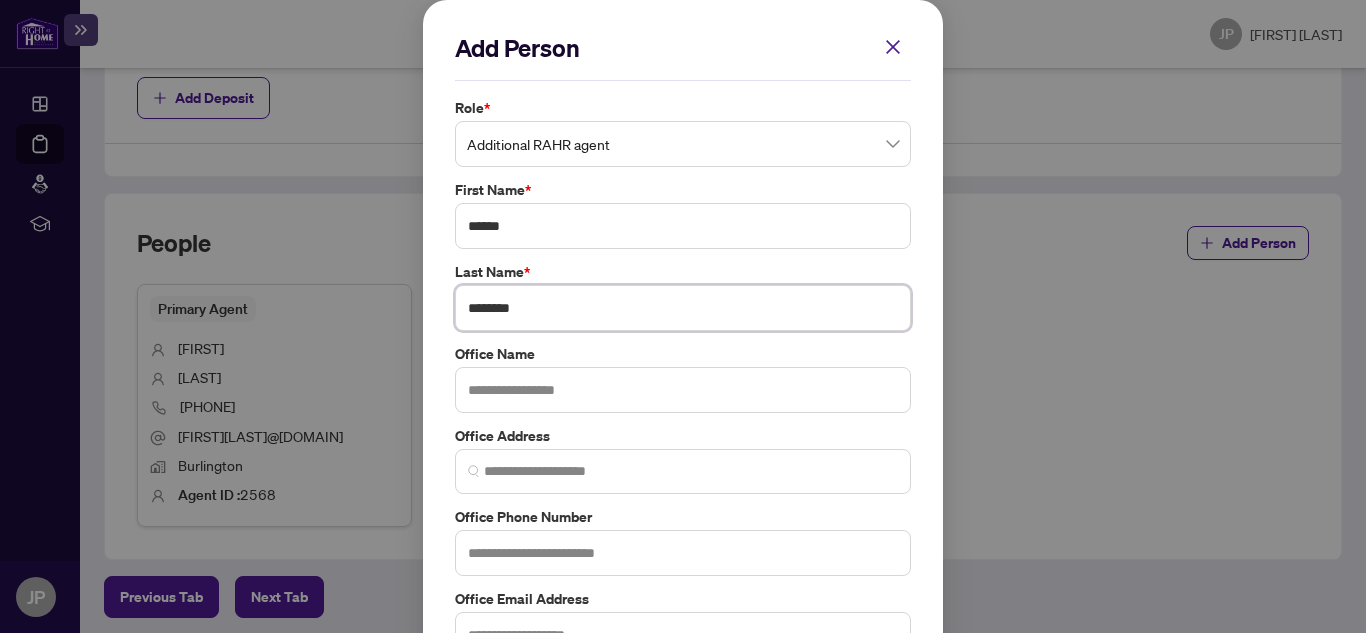 type on "********" 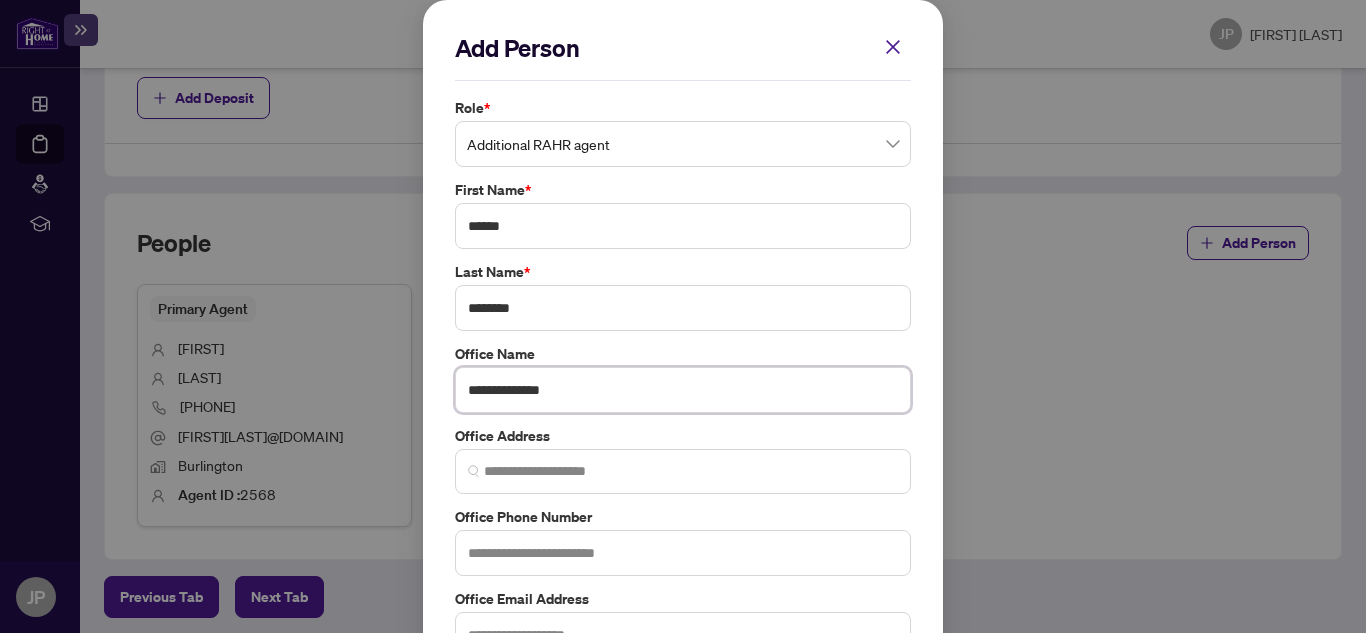 type on "**********" 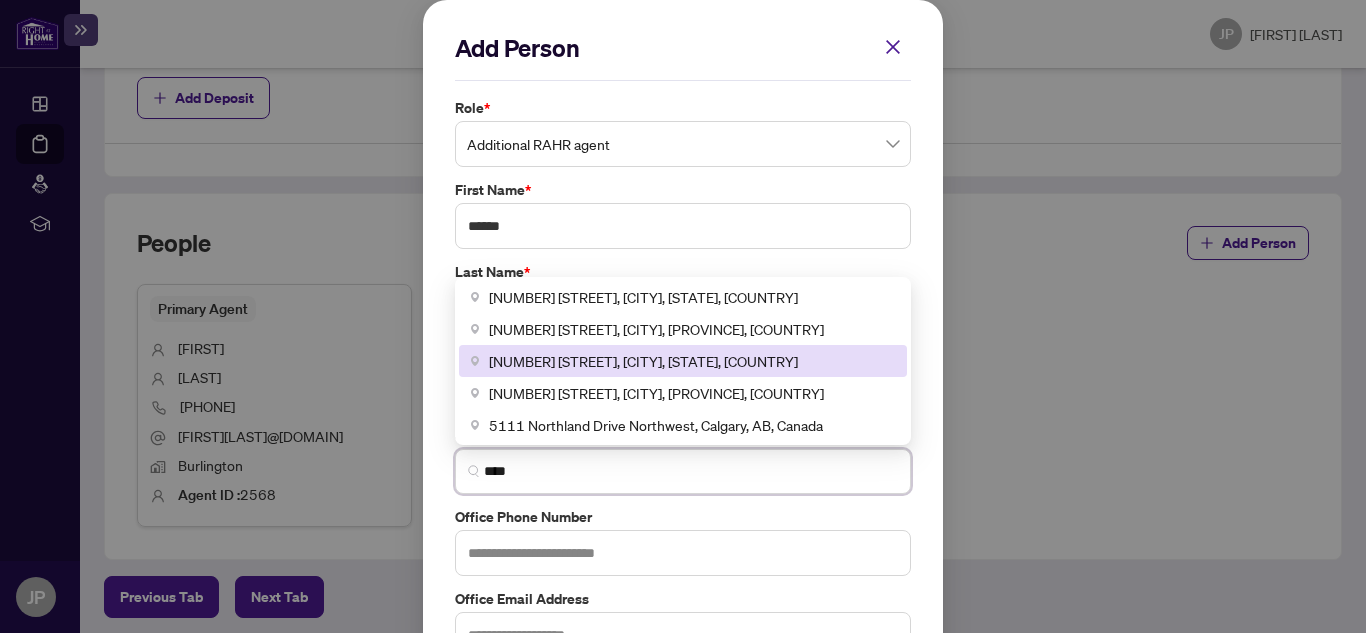 click on "[NUMBER] [STREET], [CITY], [STATE], [COUNTRY]" at bounding box center [643, 361] 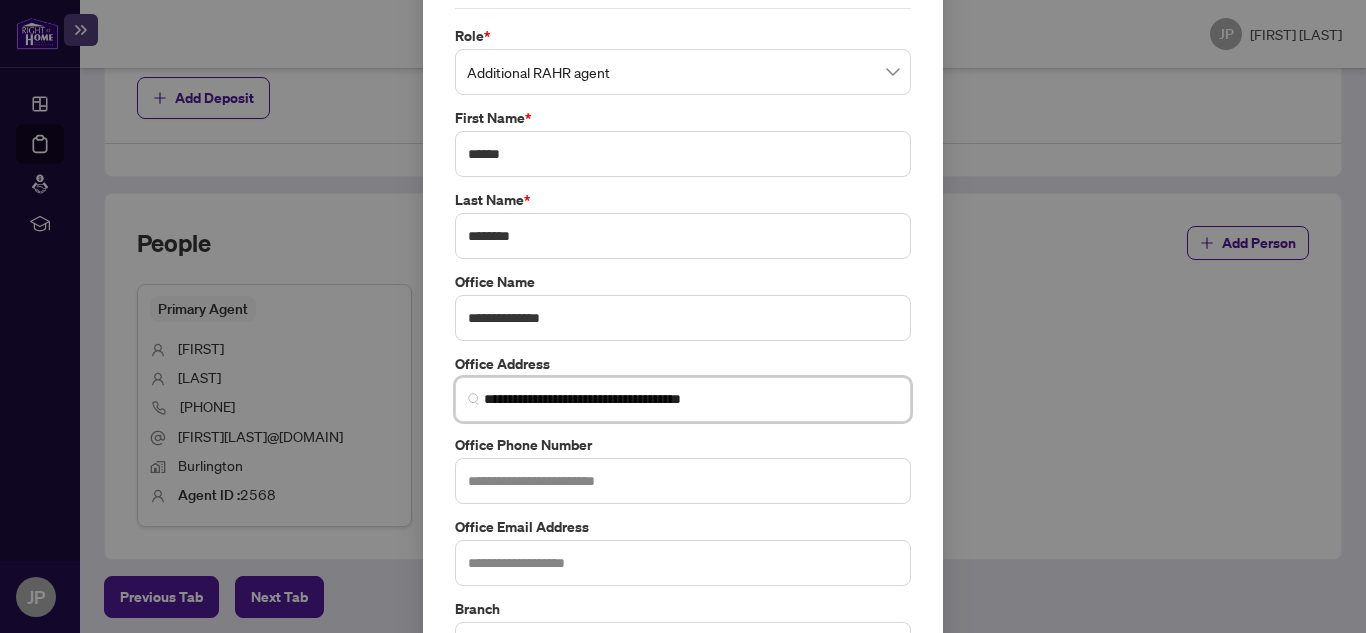 scroll, scrollTop: 200, scrollLeft: 0, axis: vertical 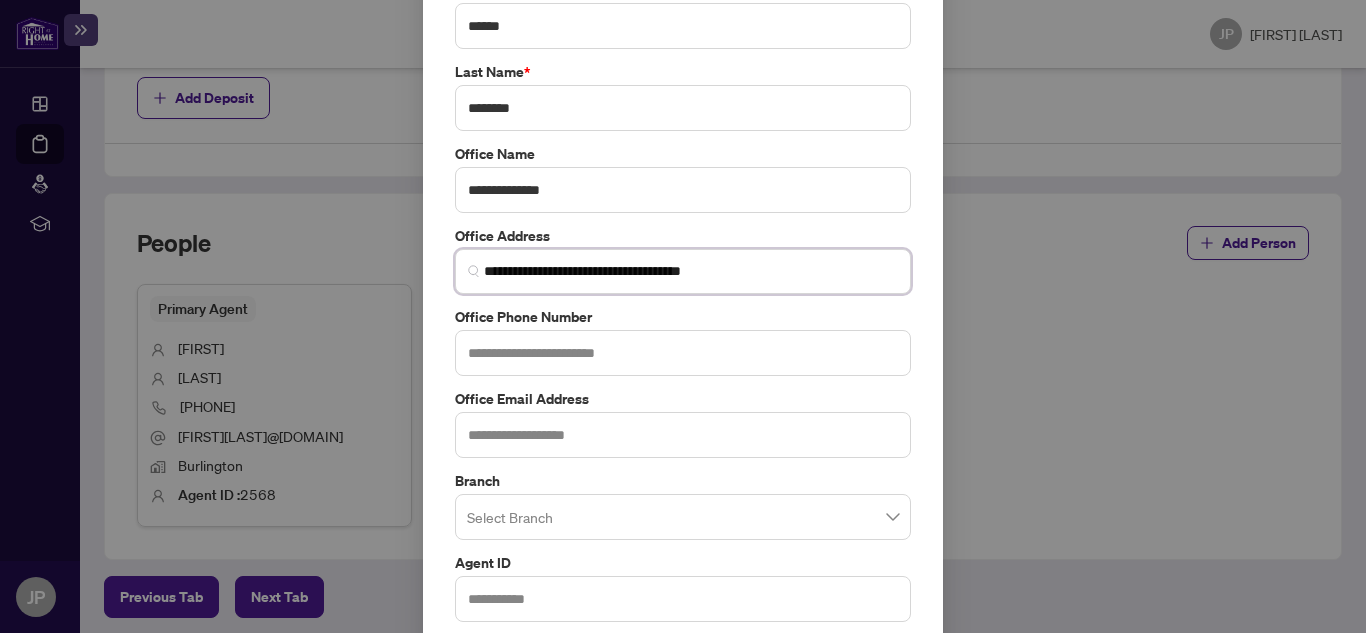 type on "**********" 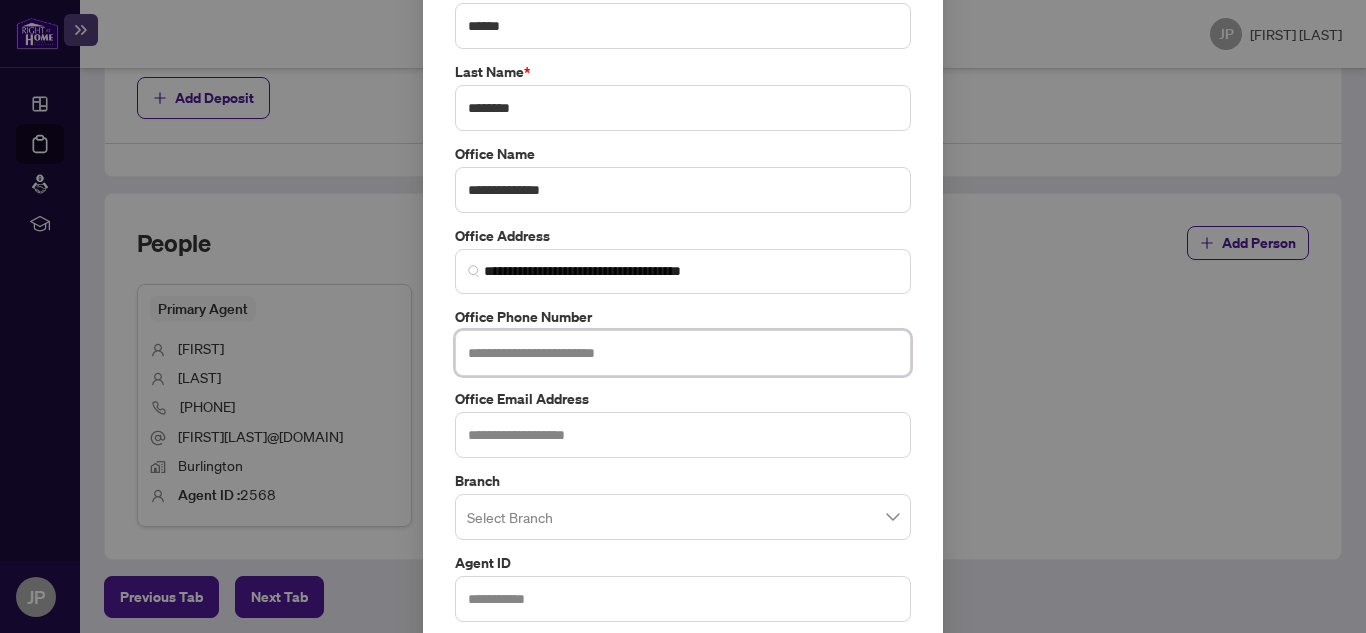 click at bounding box center [683, 353] 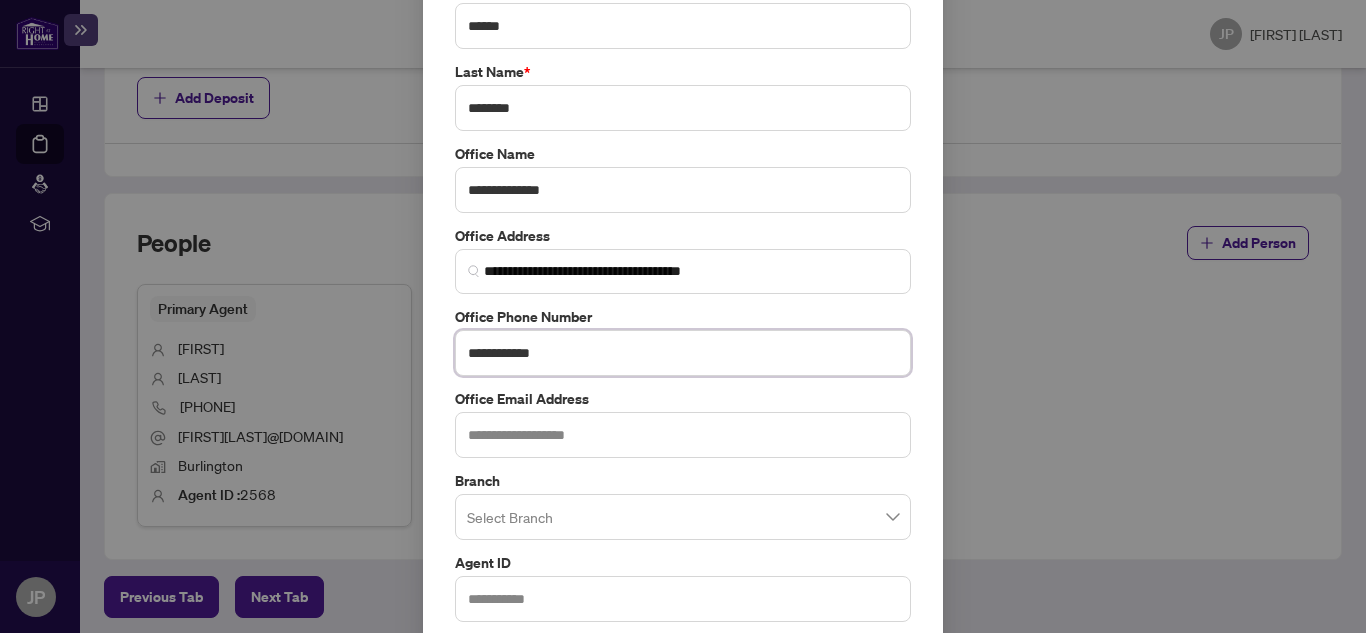 type on "**********" 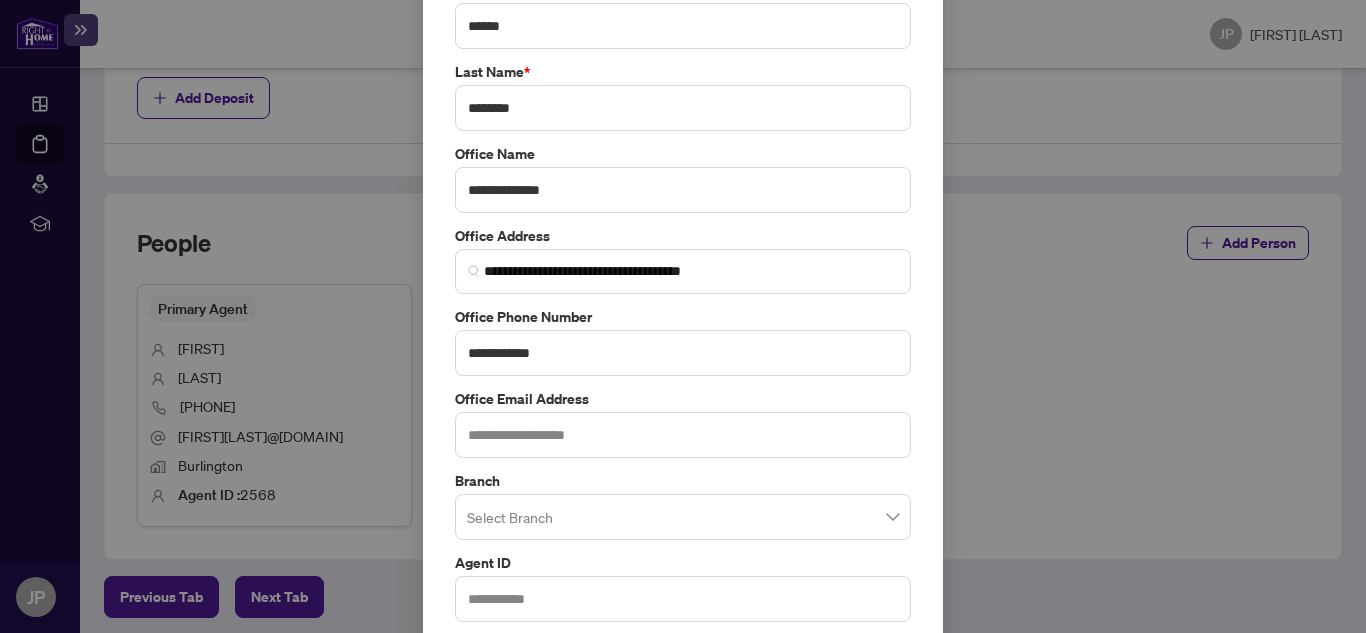 click at bounding box center [683, 517] 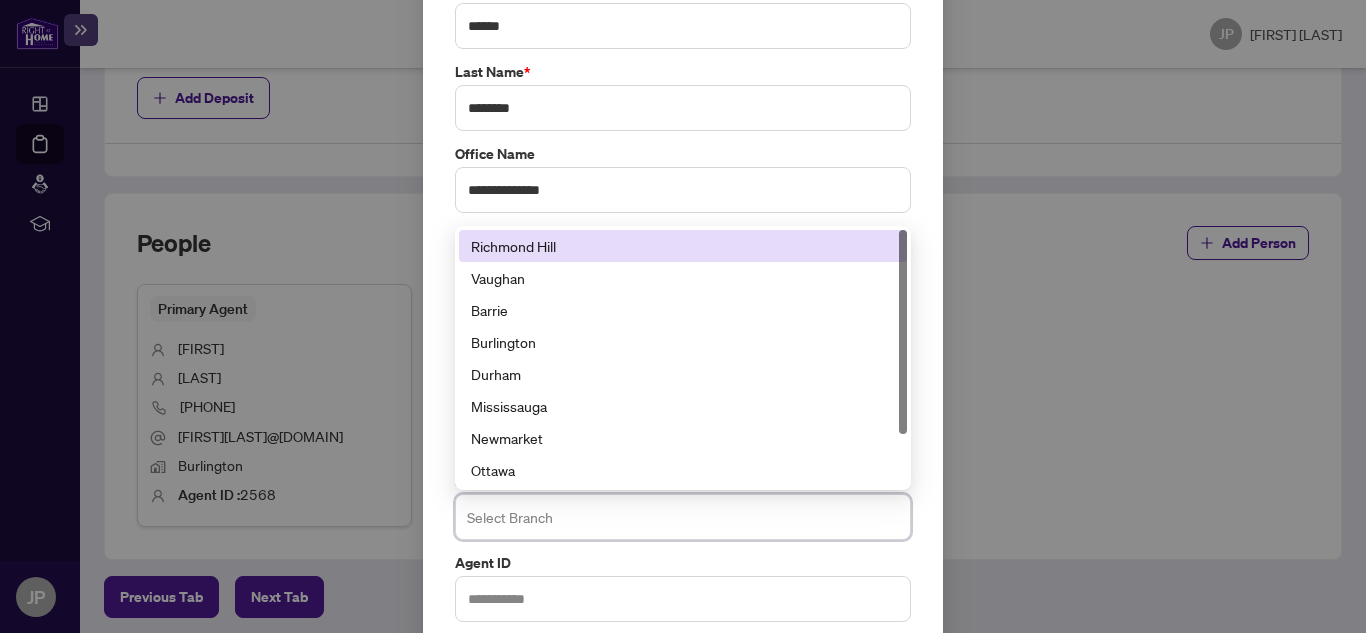 scroll, scrollTop: 300, scrollLeft: 0, axis: vertical 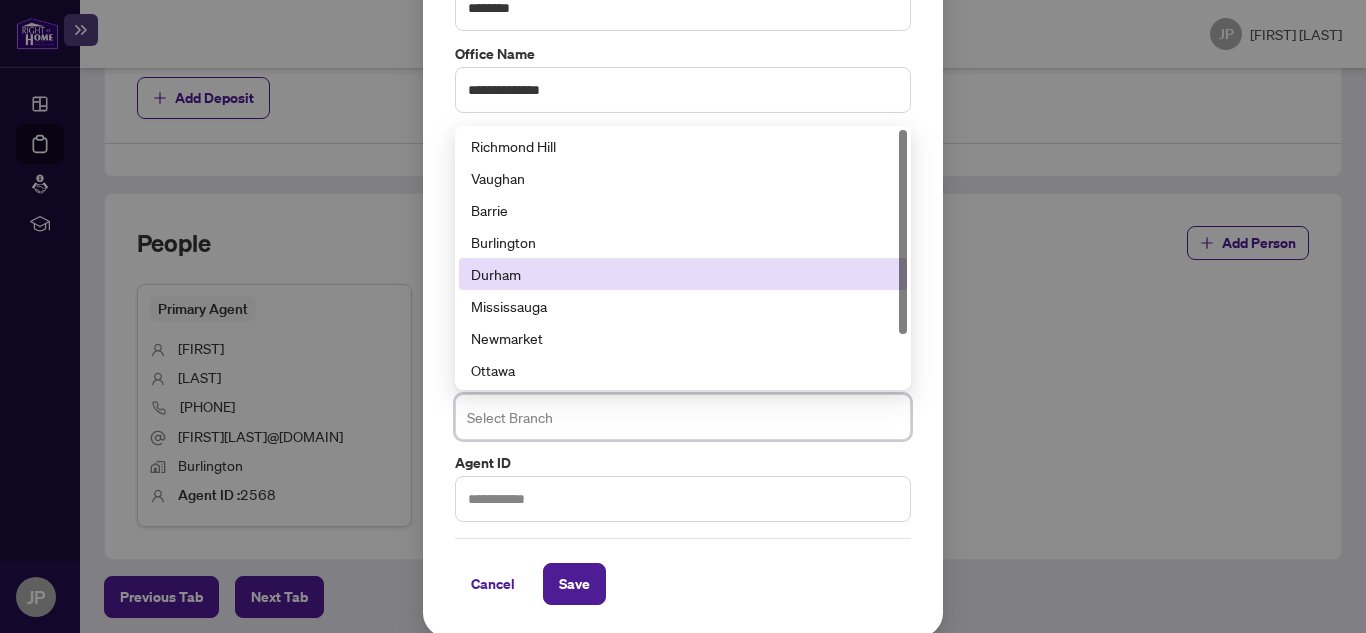 click on "Burlington" at bounding box center (683, 242) 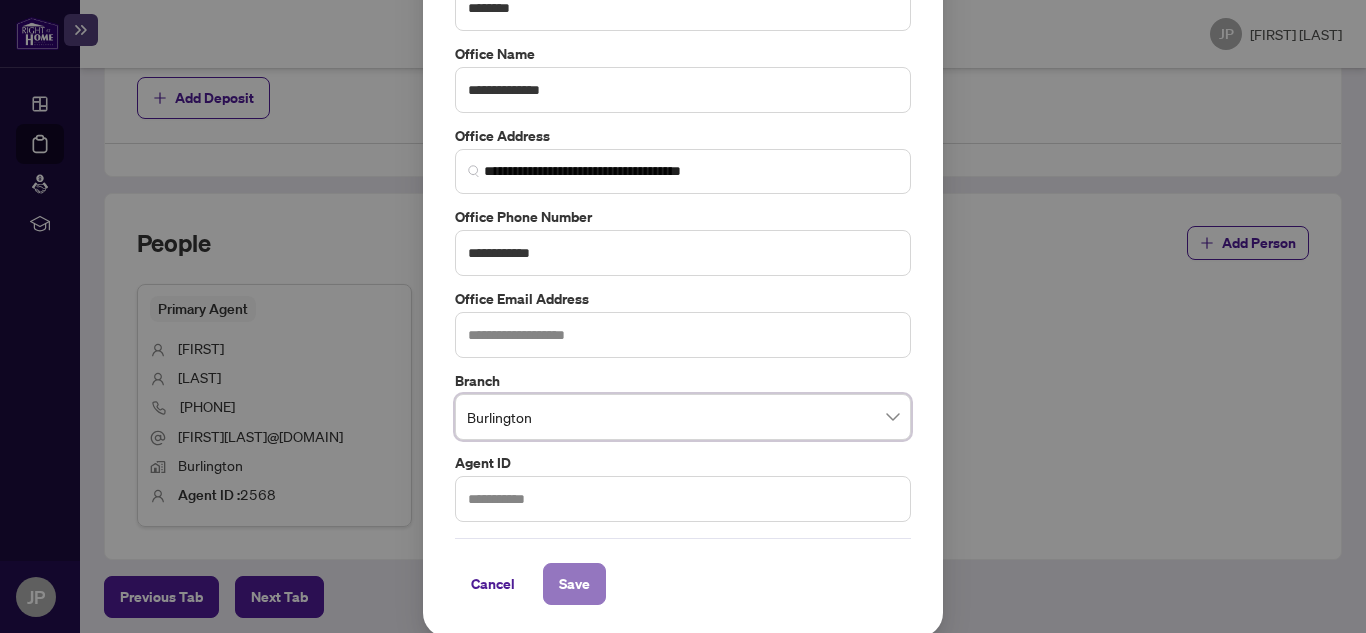 click on "Save" at bounding box center [574, 584] 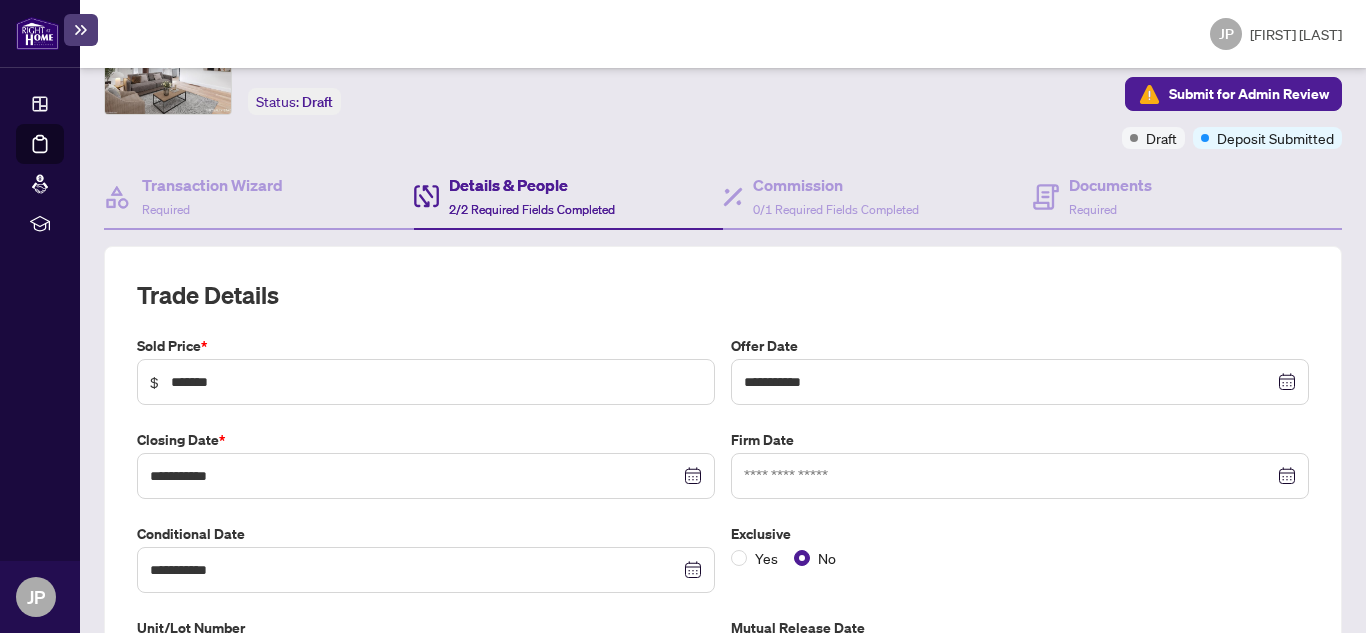 scroll, scrollTop: 0, scrollLeft: 0, axis: both 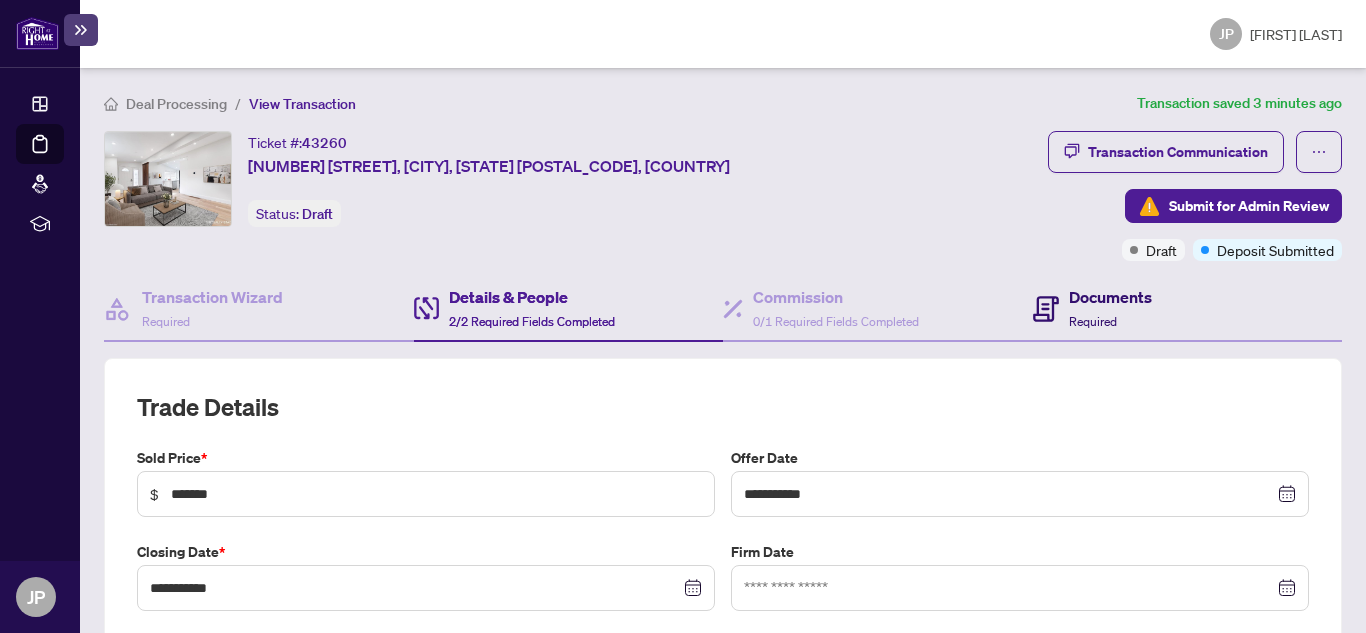 click on "Required" at bounding box center [1093, 321] 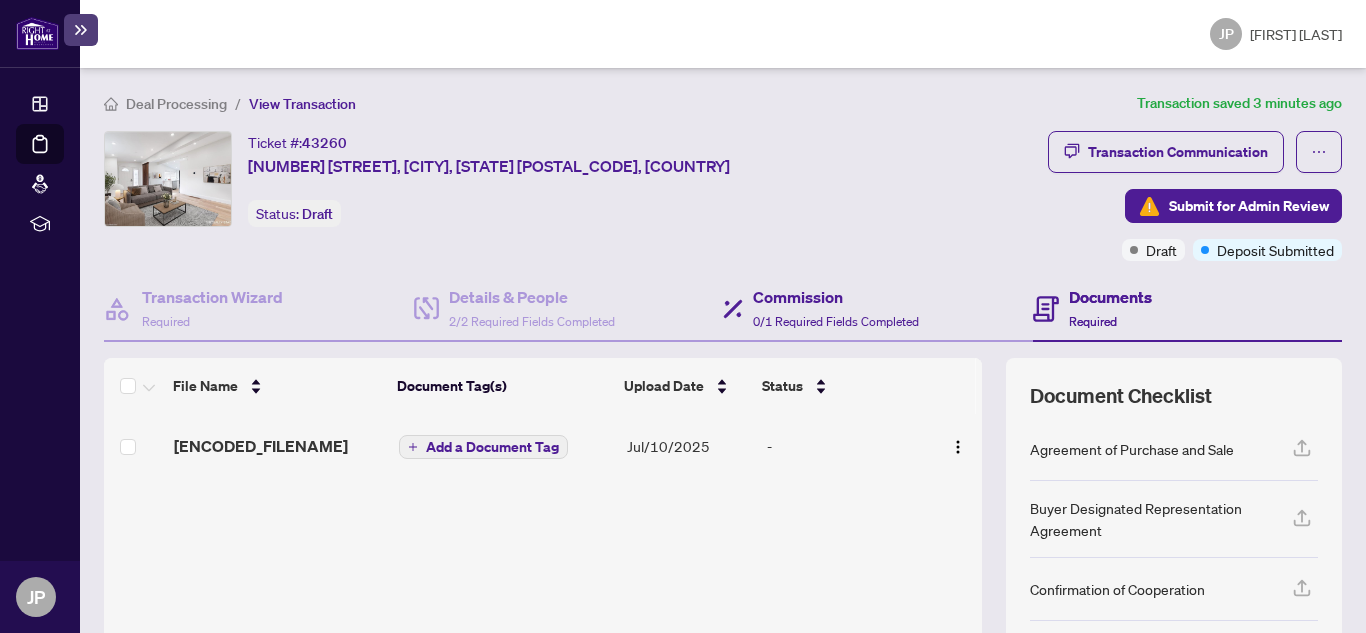 scroll, scrollTop: 200, scrollLeft: 0, axis: vertical 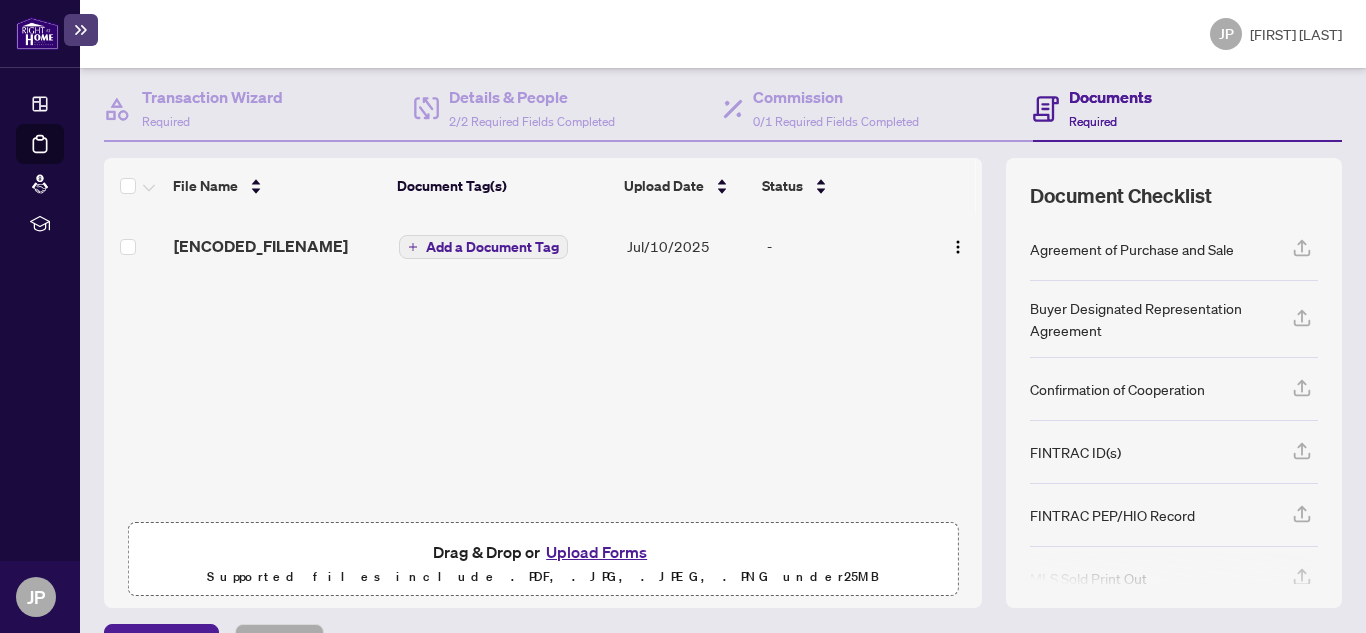 click 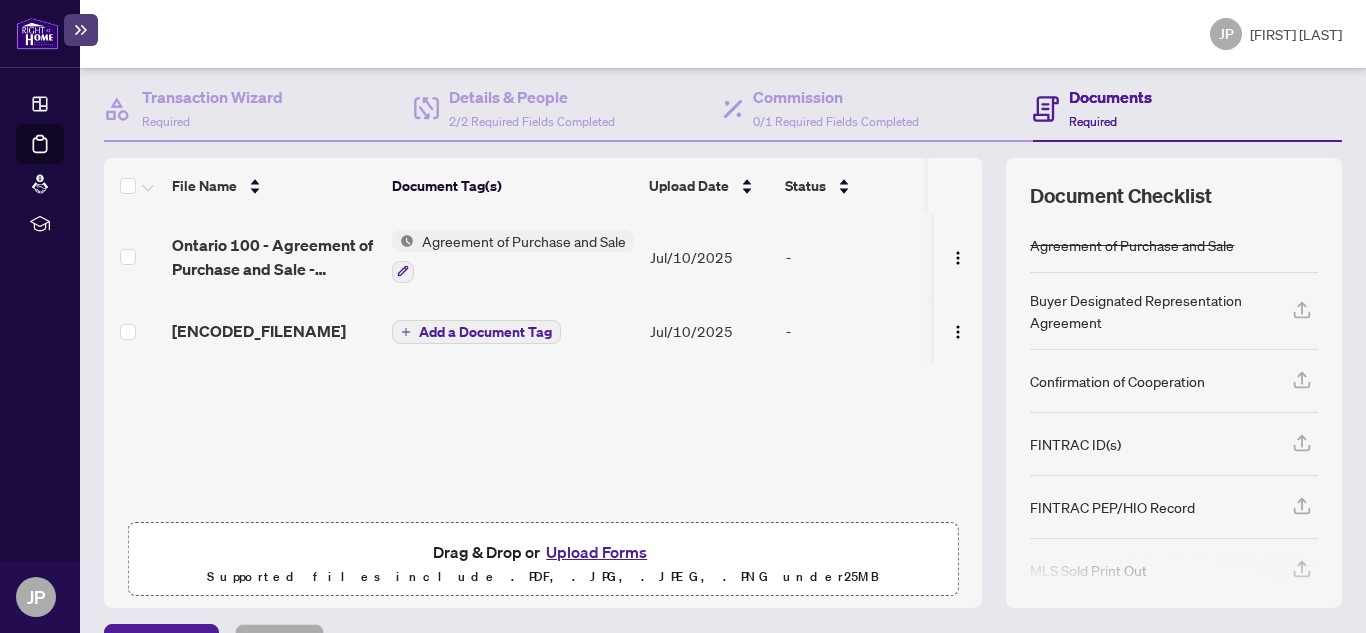 click 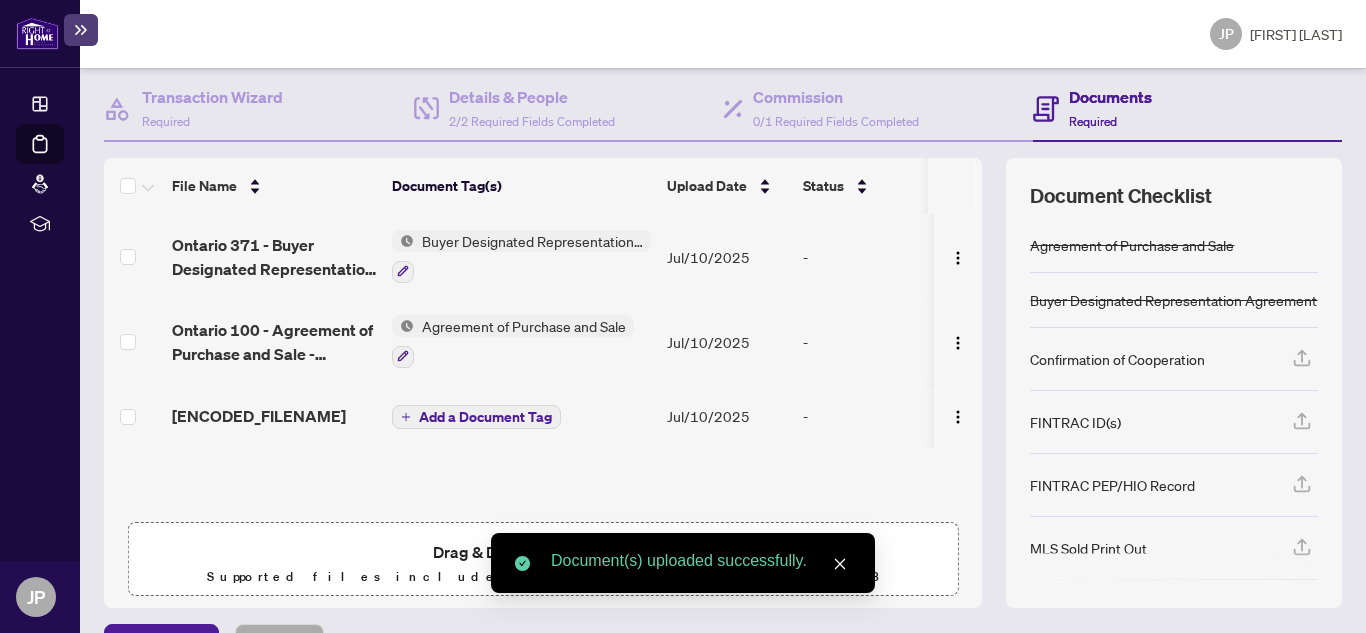 click 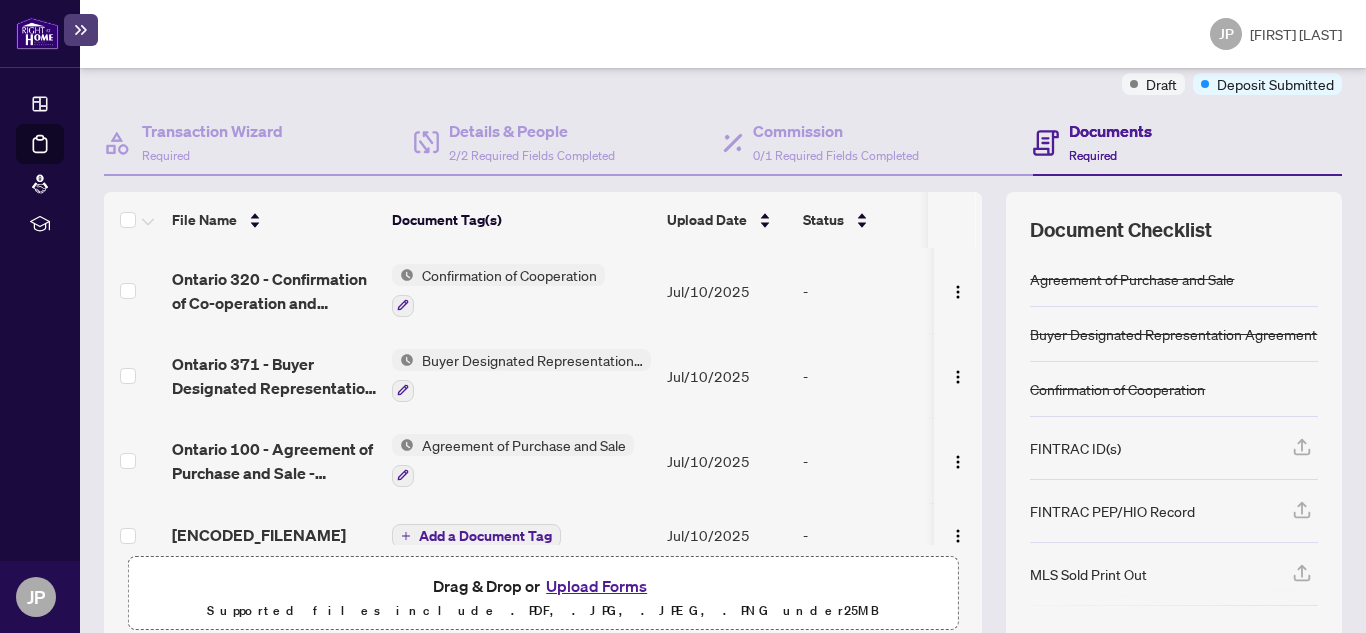 scroll, scrollTop: 200, scrollLeft: 0, axis: vertical 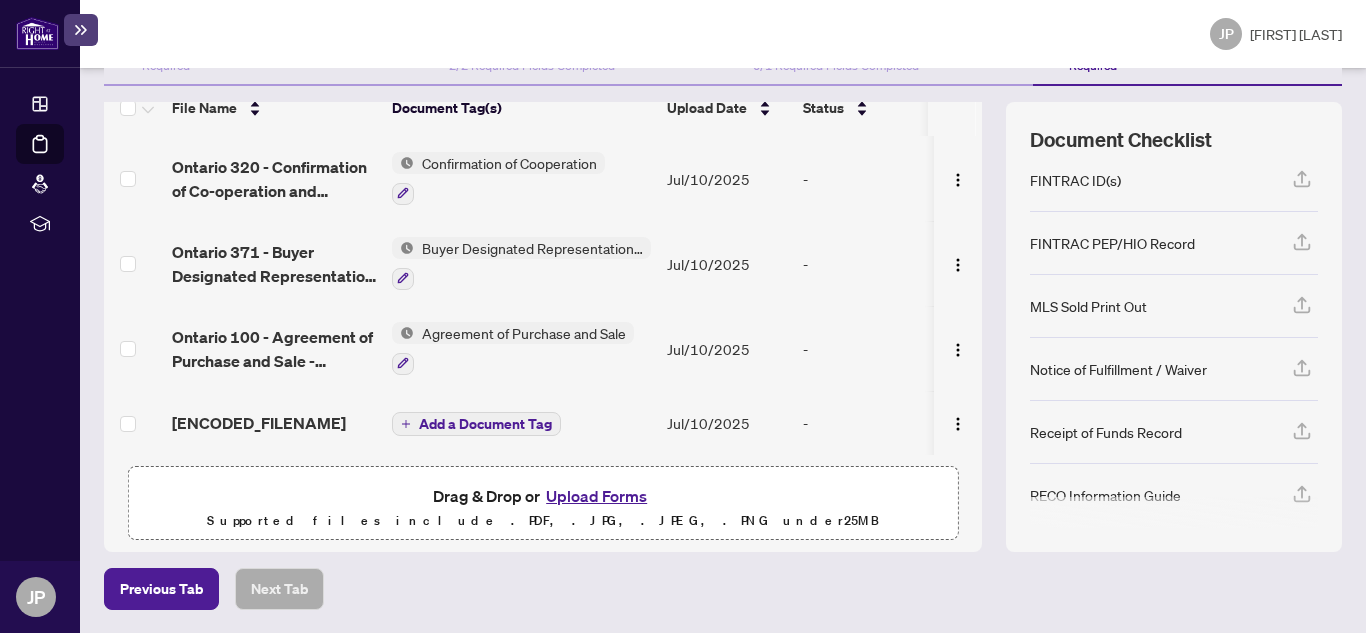 click 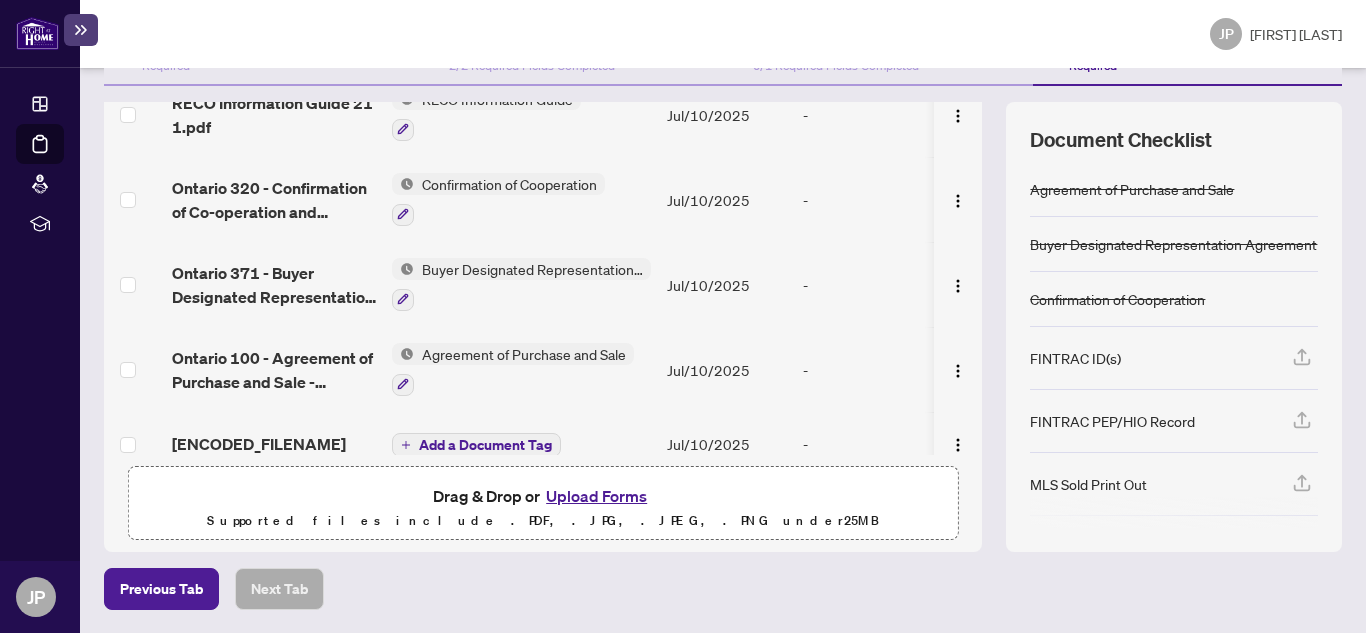 scroll, scrollTop: 0, scrollLeft: 0, axis: both 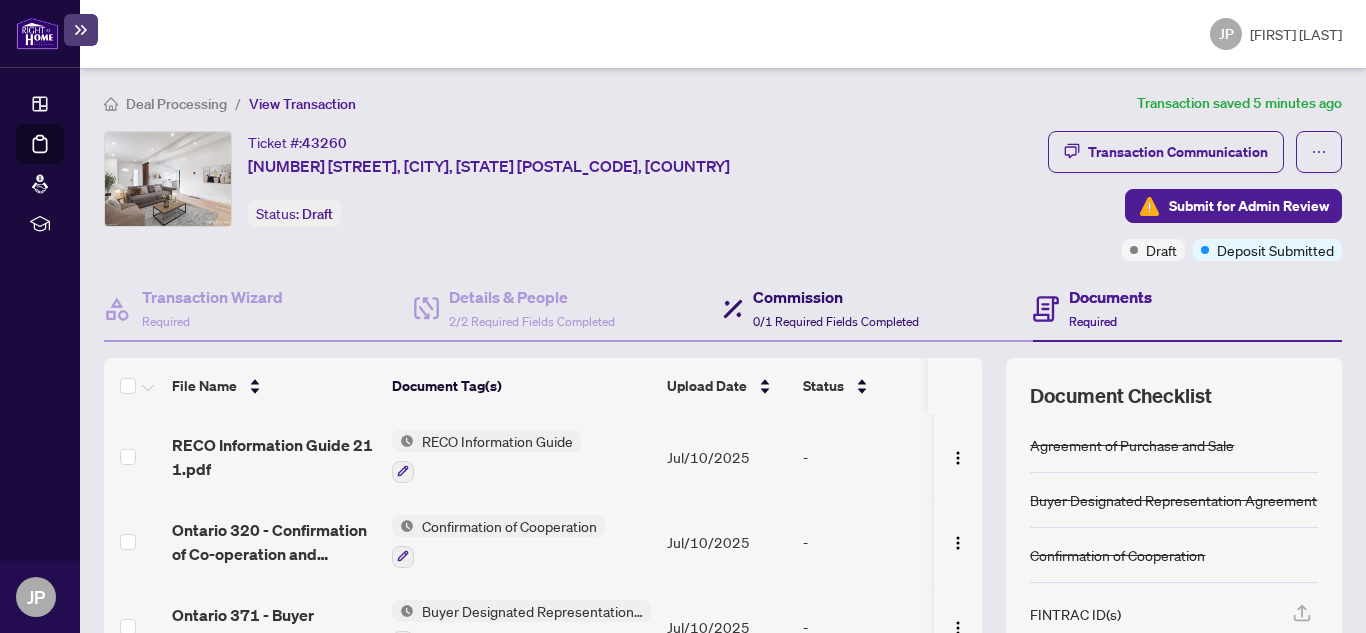 click on "Commission" at bounding box center [836, 297] 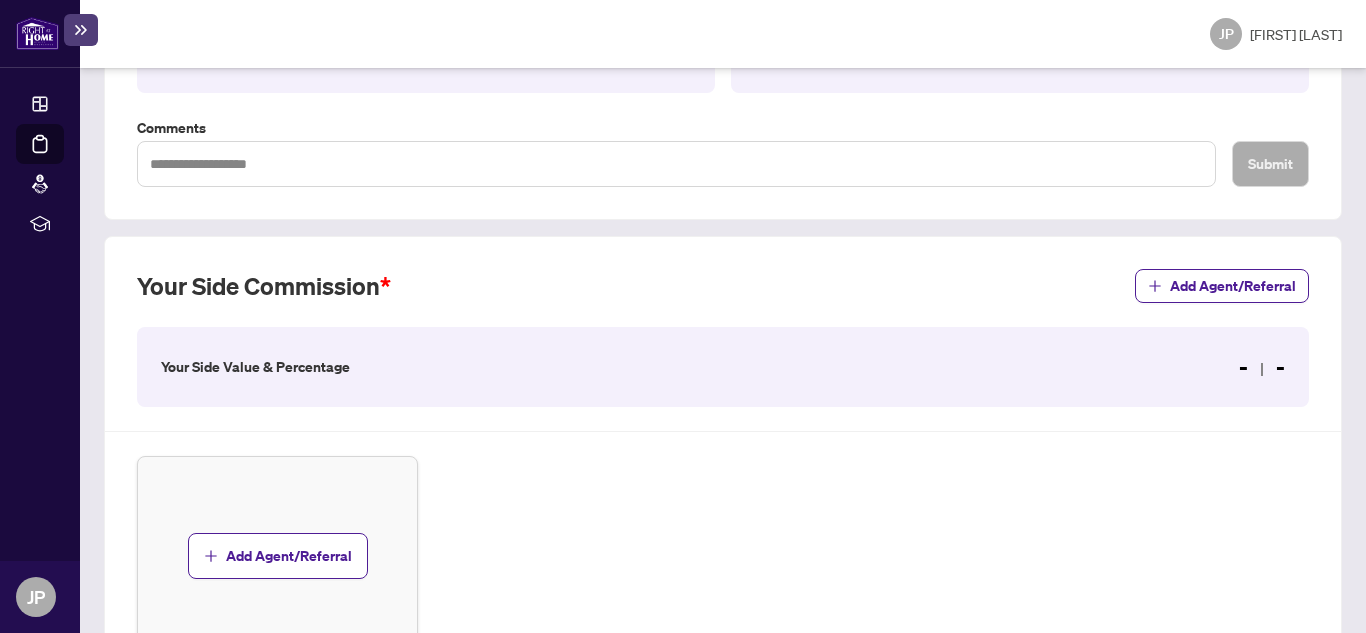 scroll, scrollTop: 500, scrollLeft: 0, axis: vertical 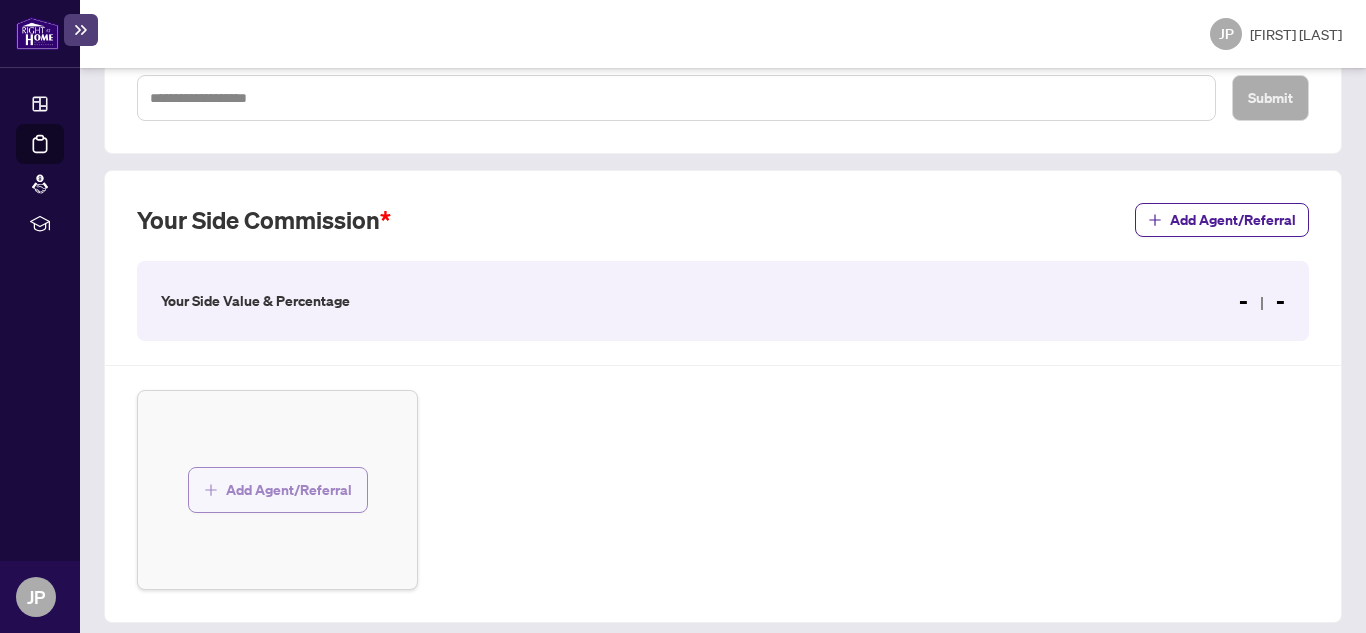 click on "Add Agent/Referral" at bounding box center (289, 490) 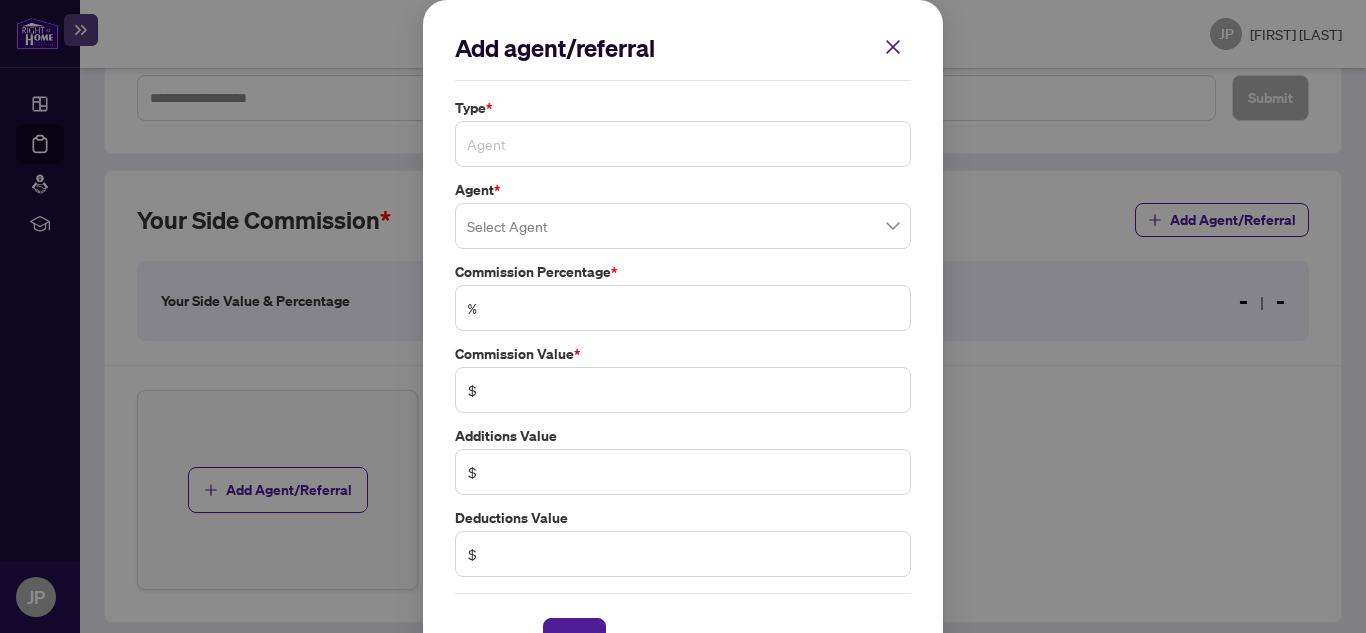 click on "Agent" at bounding box center (683, 144) 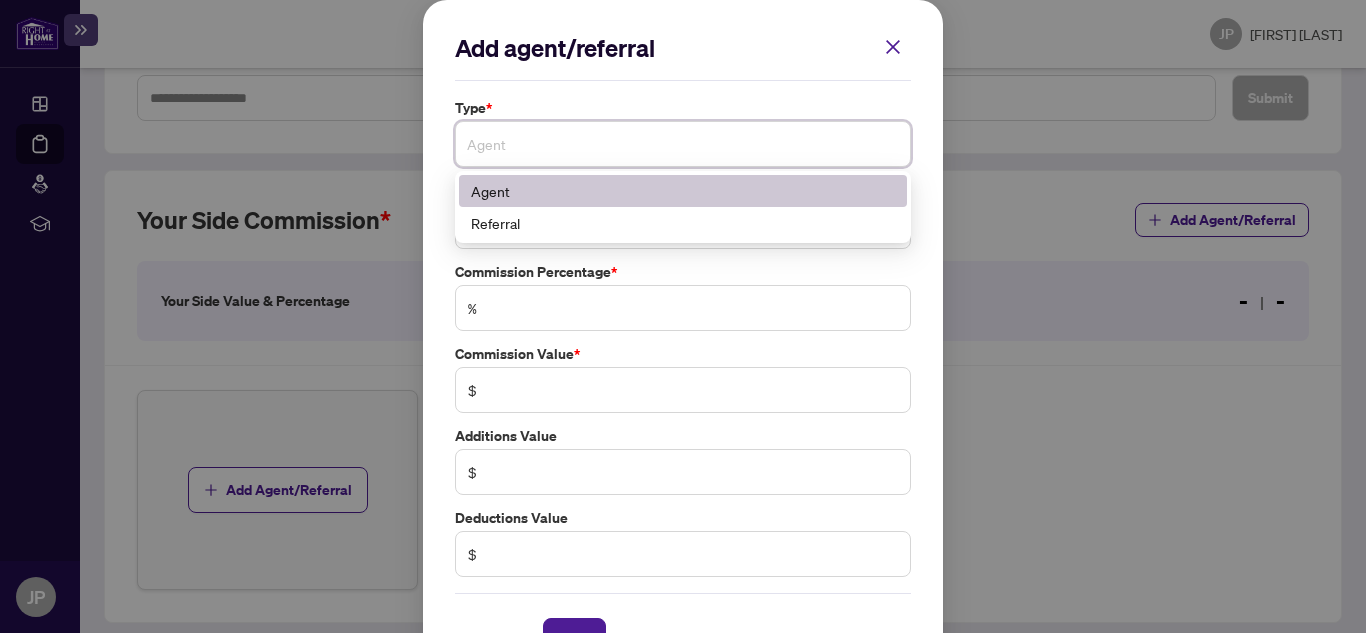 click on "Agent" at bounding box center (683, 144) 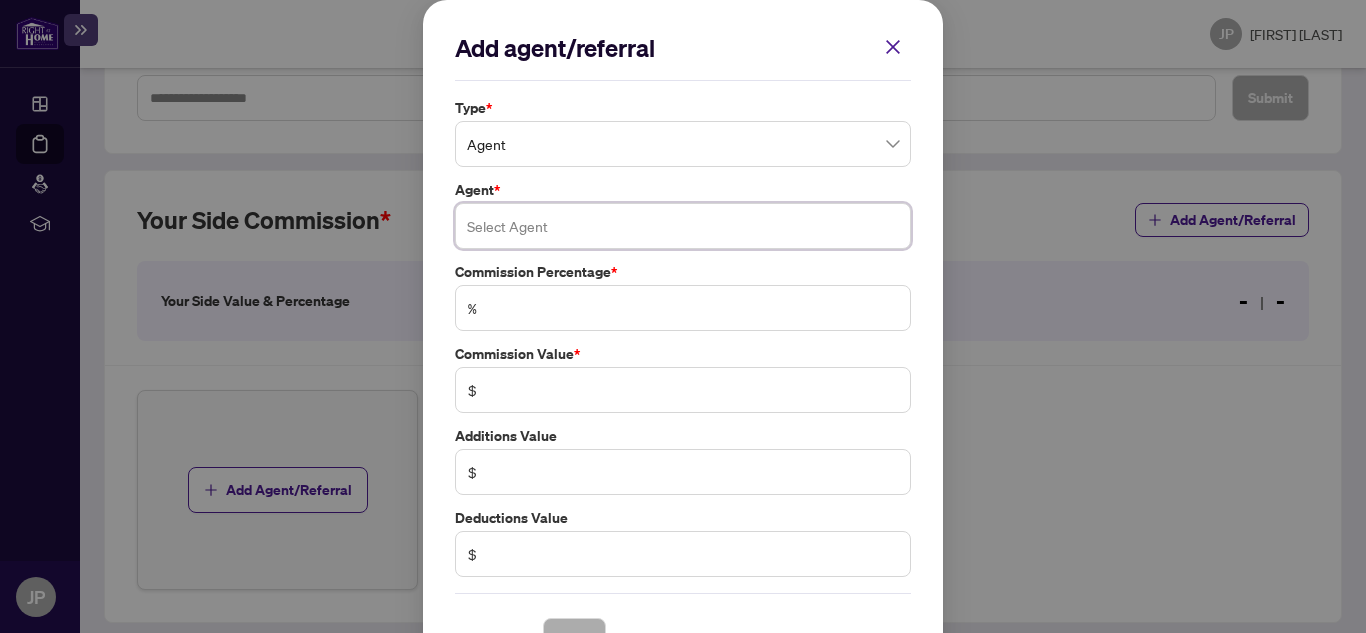 click at bounding box center (683, 226) 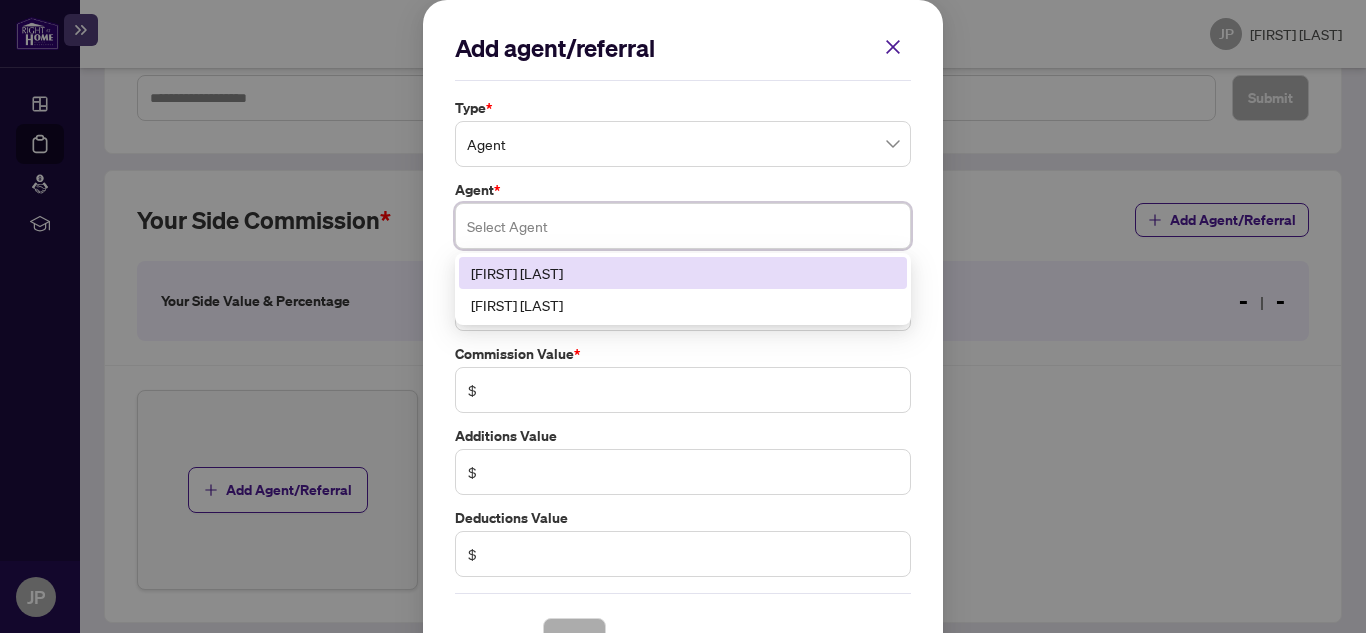 click on "[FIRST] [LAST]" at bounding box center (683, 273) 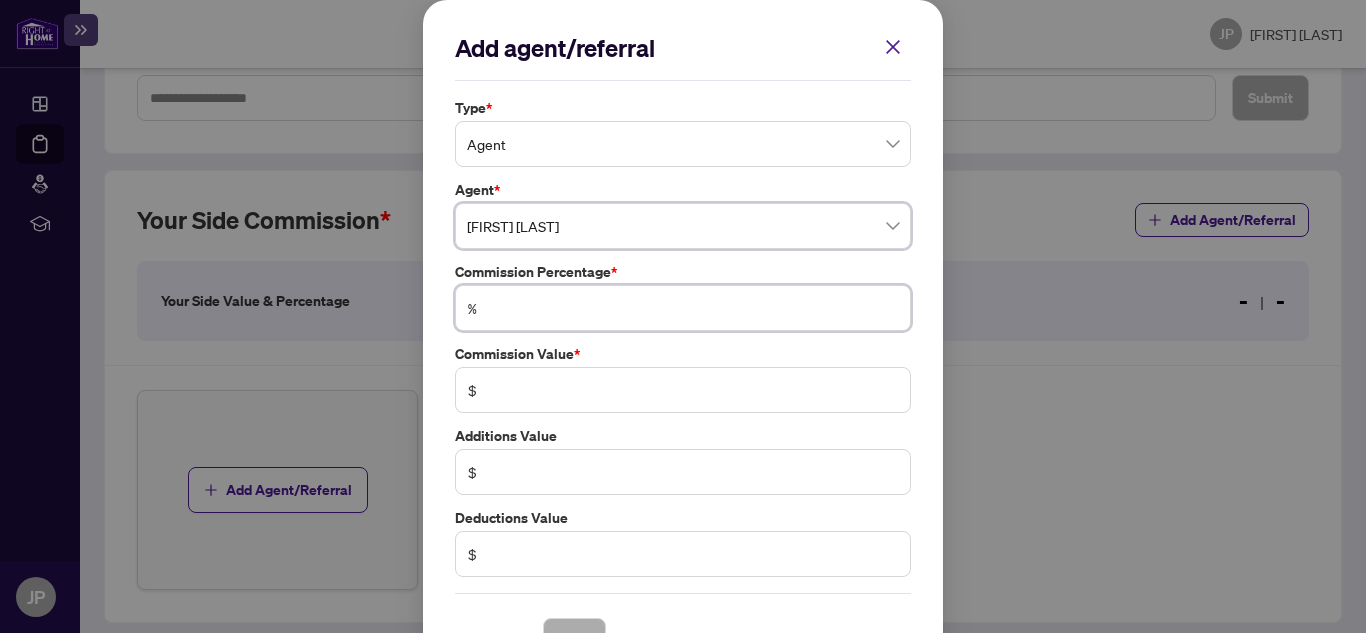 click at bounding box center (693, 308) 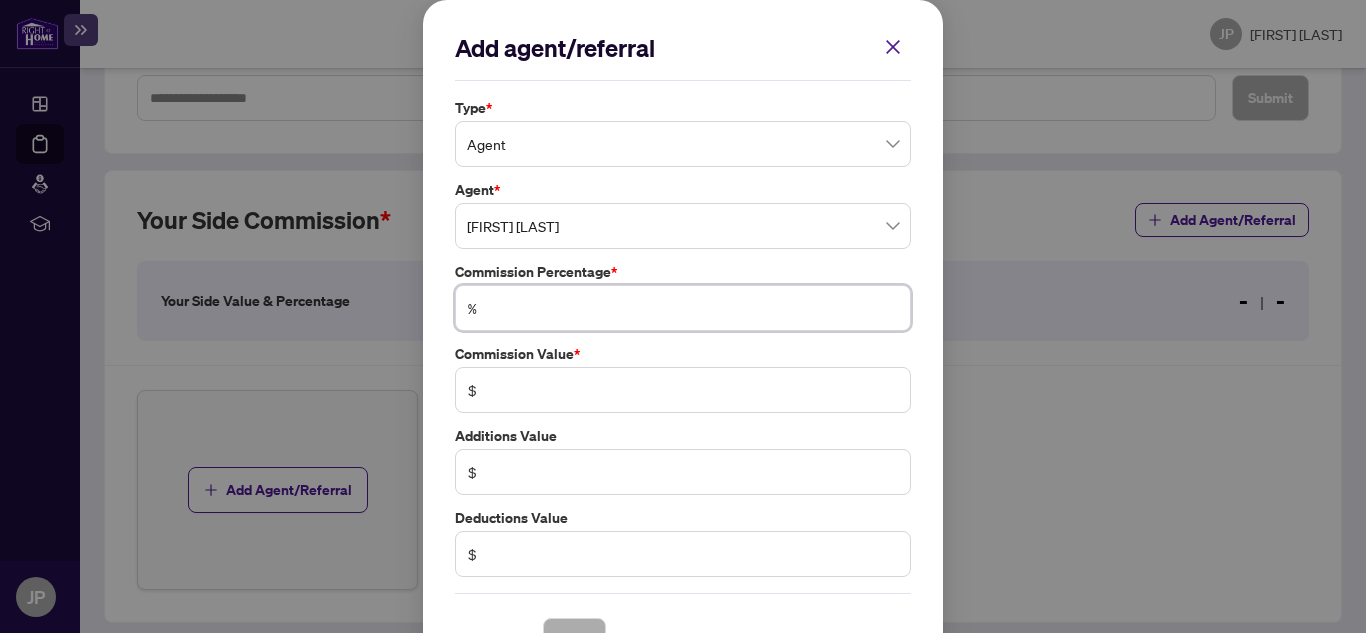 type on "*" 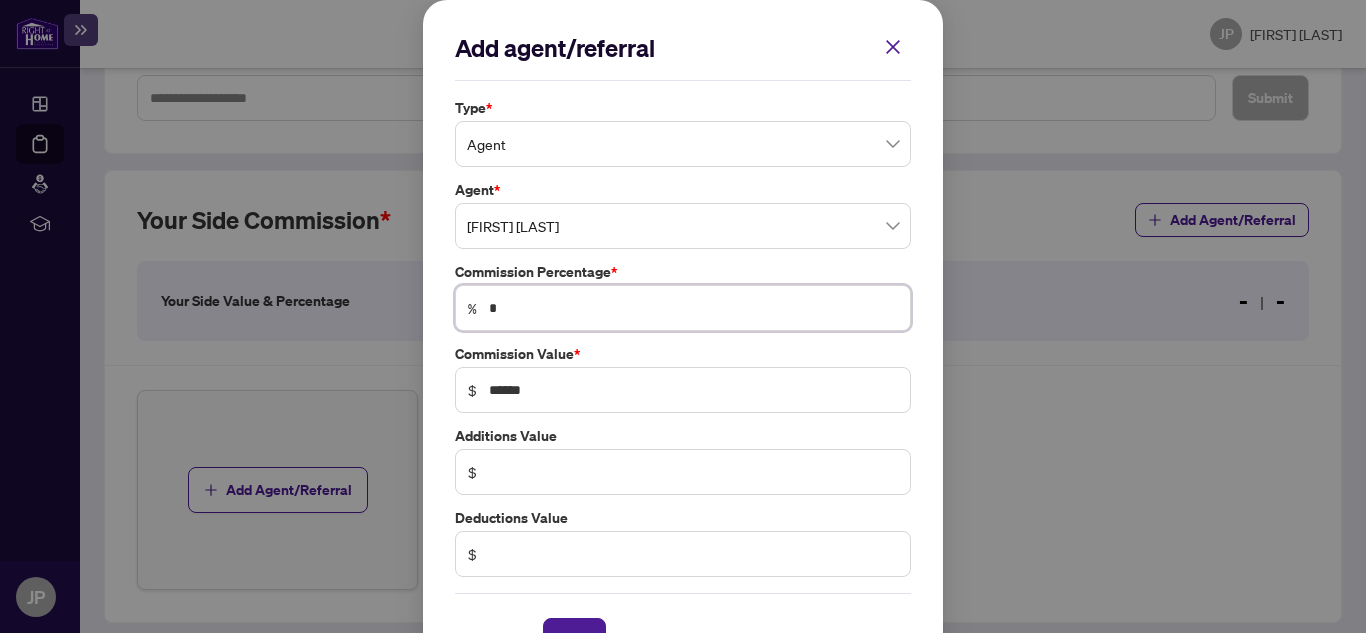 scroll, scrollTop: 59, scrollLeft: 0, axis: vertical 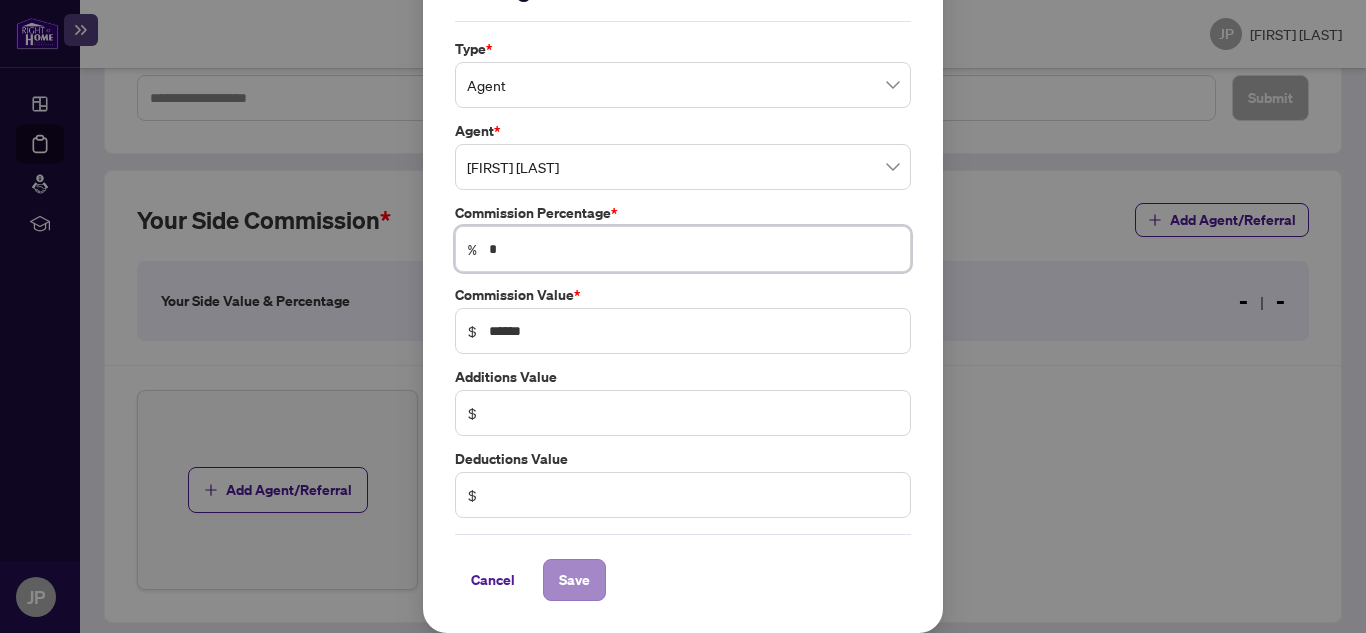 type on "*" 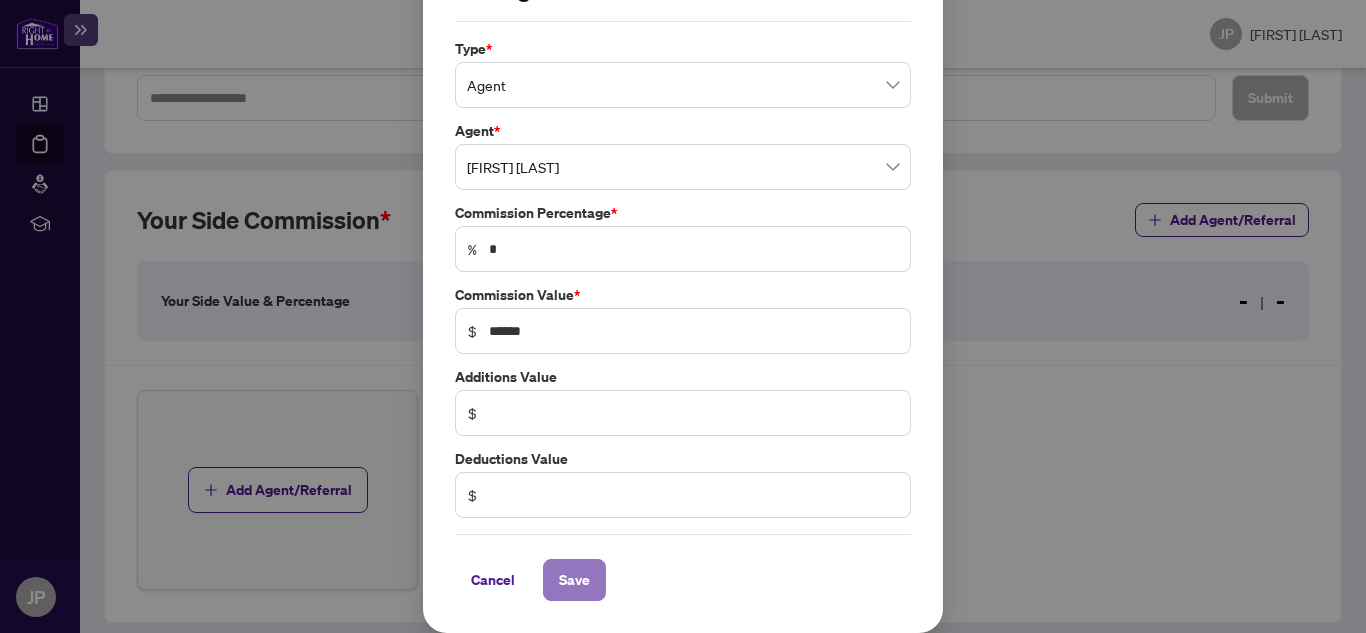 click on "Save" at bounding box center [574, 580] 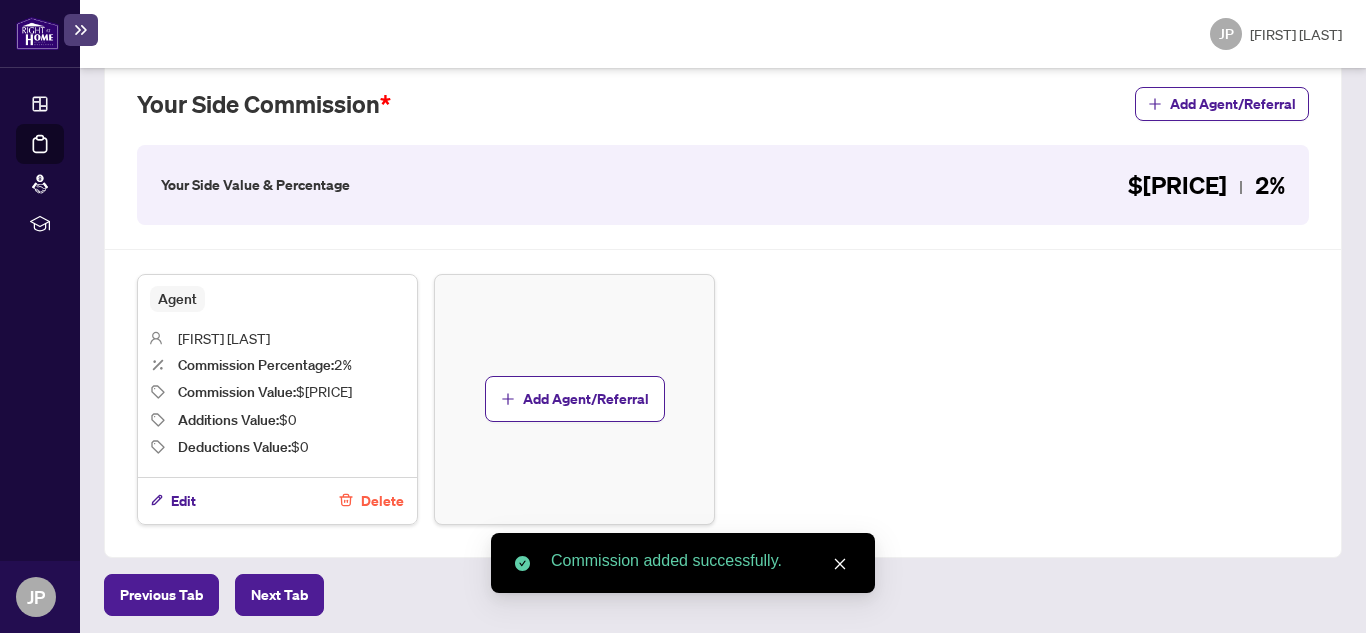 scroll, scrollTop: 617, scrollLeft: 0, axis: vertical 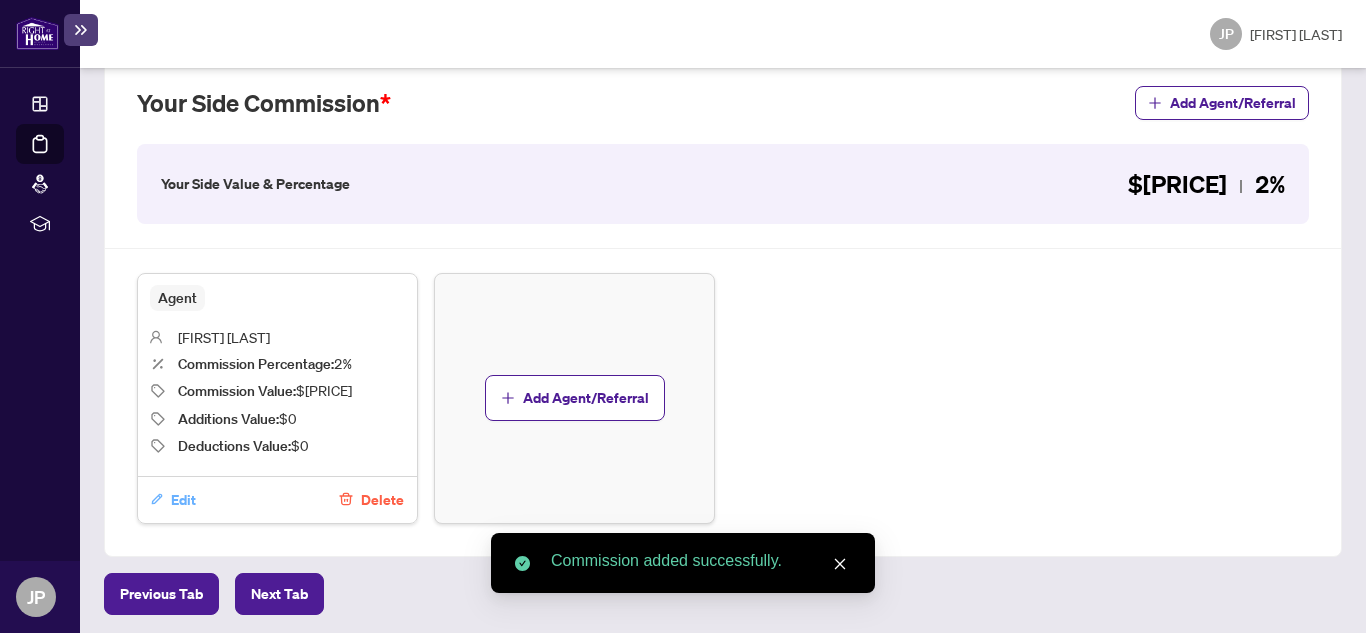 click on "Edit" at bounding box center [183, 500] 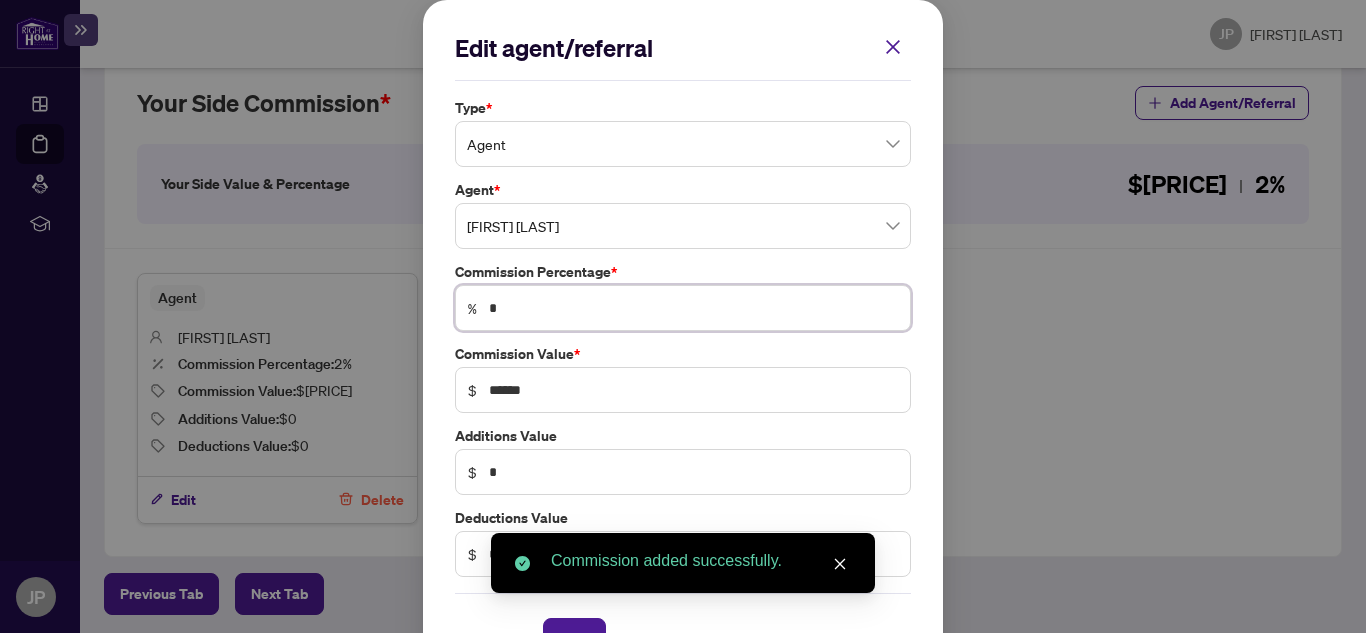 drag, startPoint x: 511, startPoint y: 311, endPoint x: 431, endPoint y: 321, distance: 80.622574 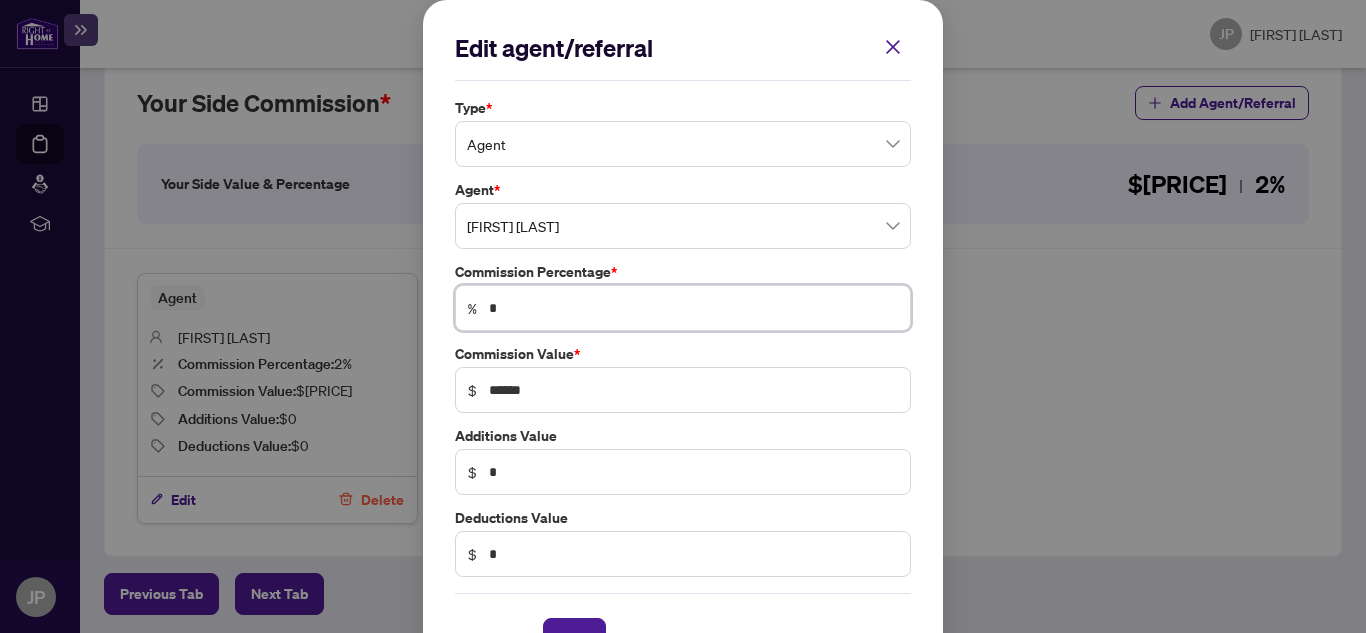 type on "*" 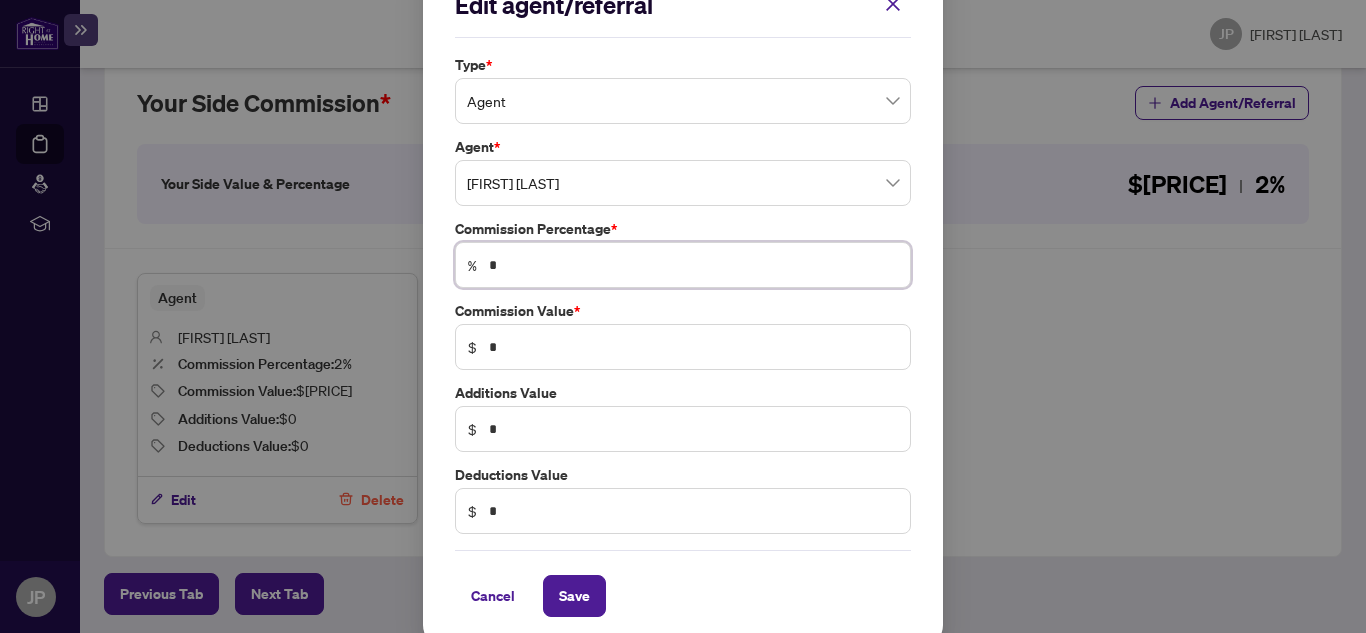 scroll, scrollTop: 59, scrollLeft: 0, axis: vertical 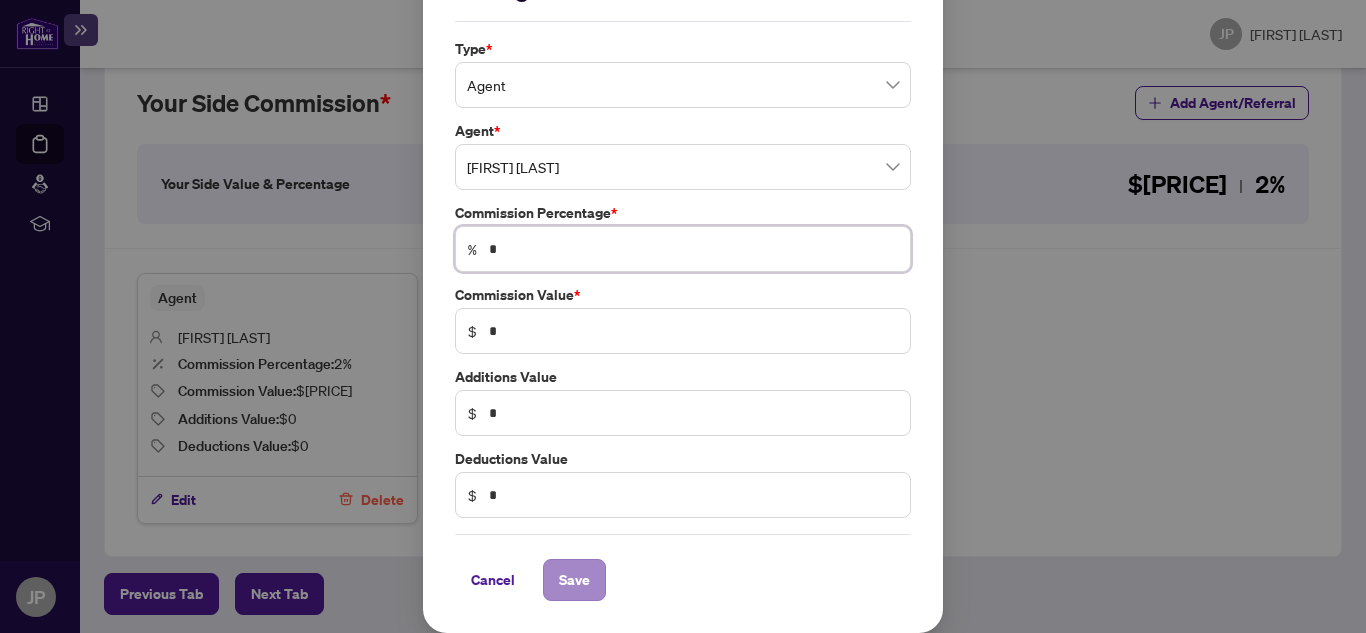 type on "*" 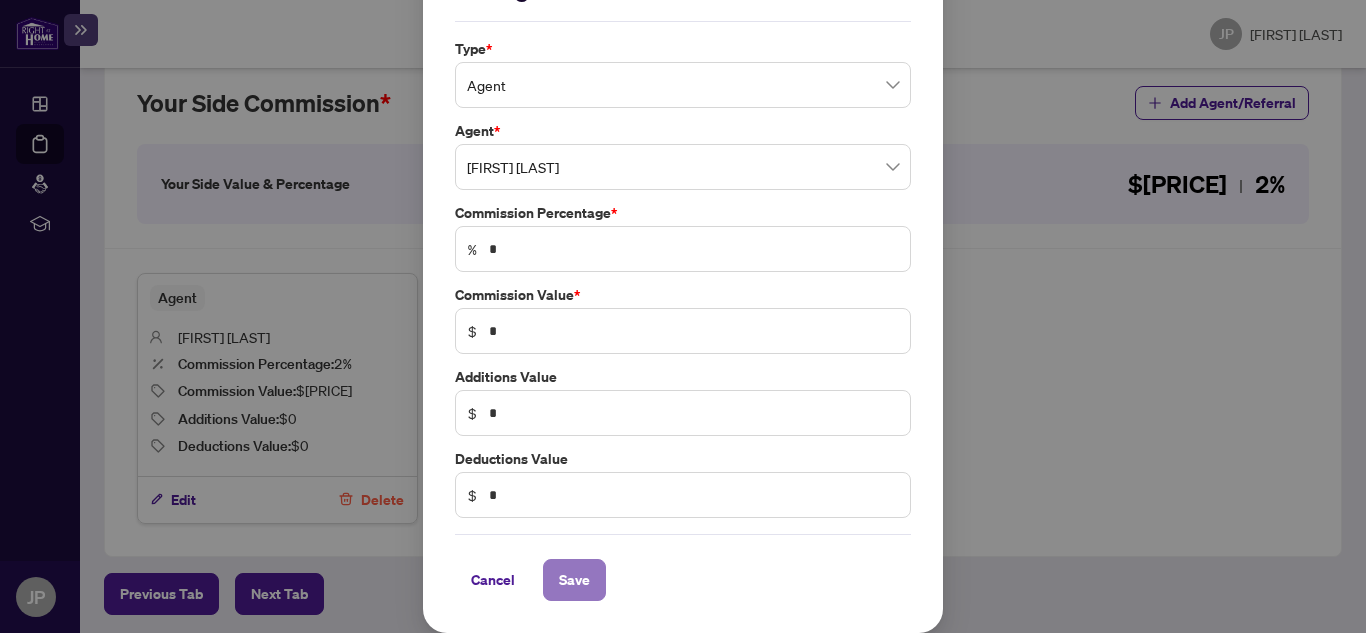 click on "Save" at bounding box center (574, 580) 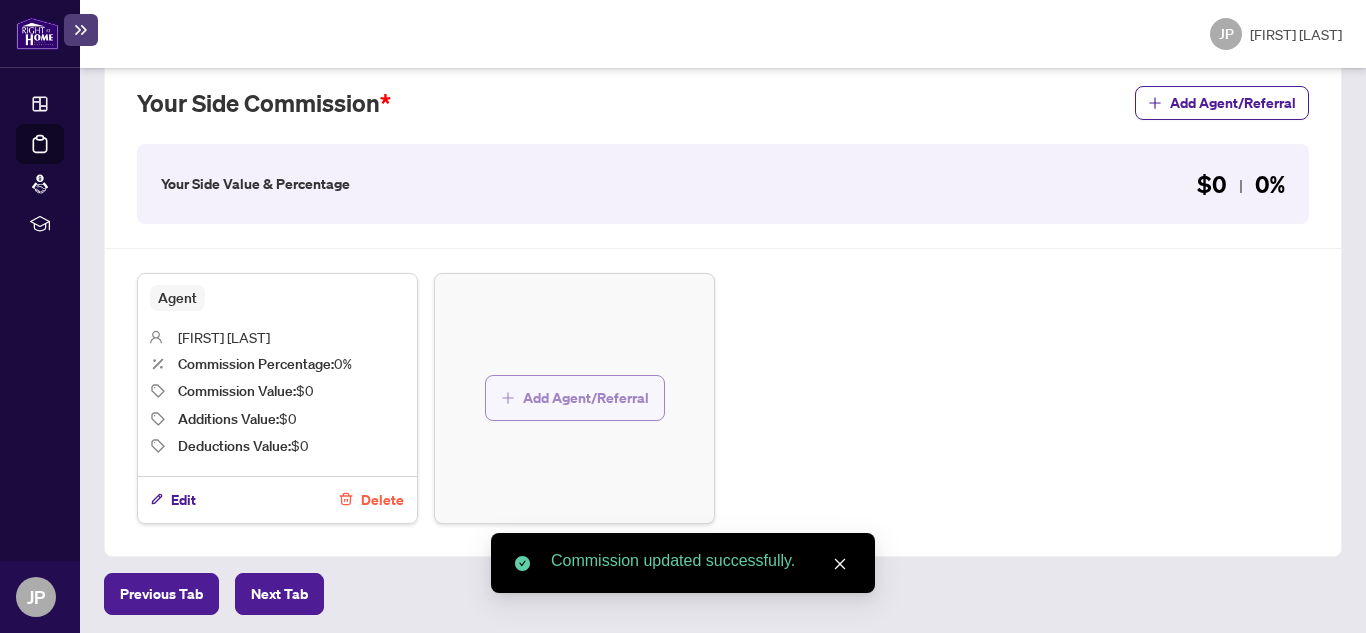 click on "Add Agent/Referral" at bounding box center [586, 398] 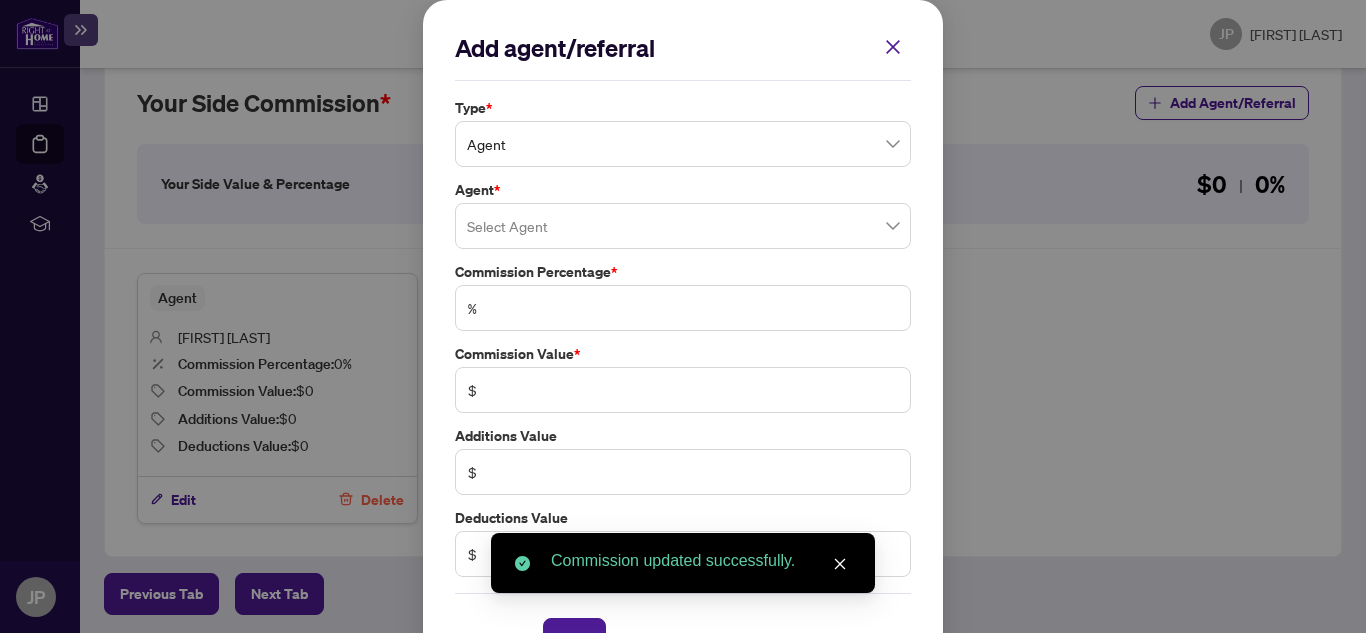 click on "Agent" at bounding box center [683, 144] 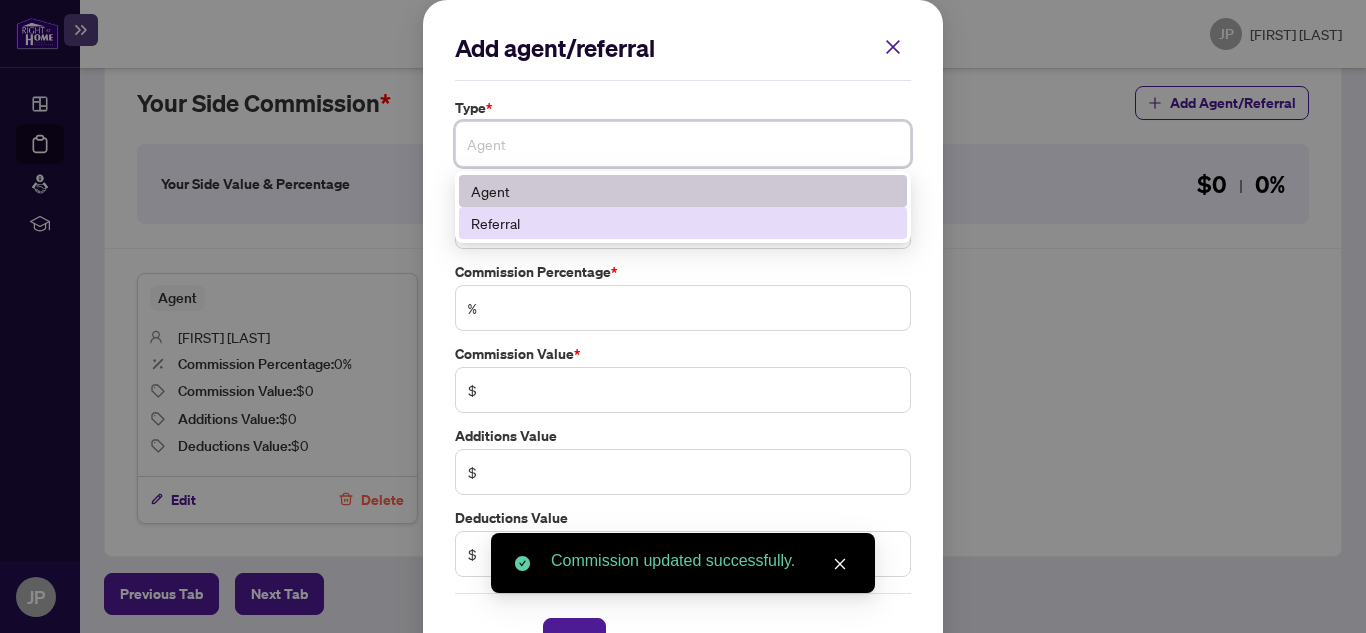 click on "Referral" at bounding box center [683, 223] 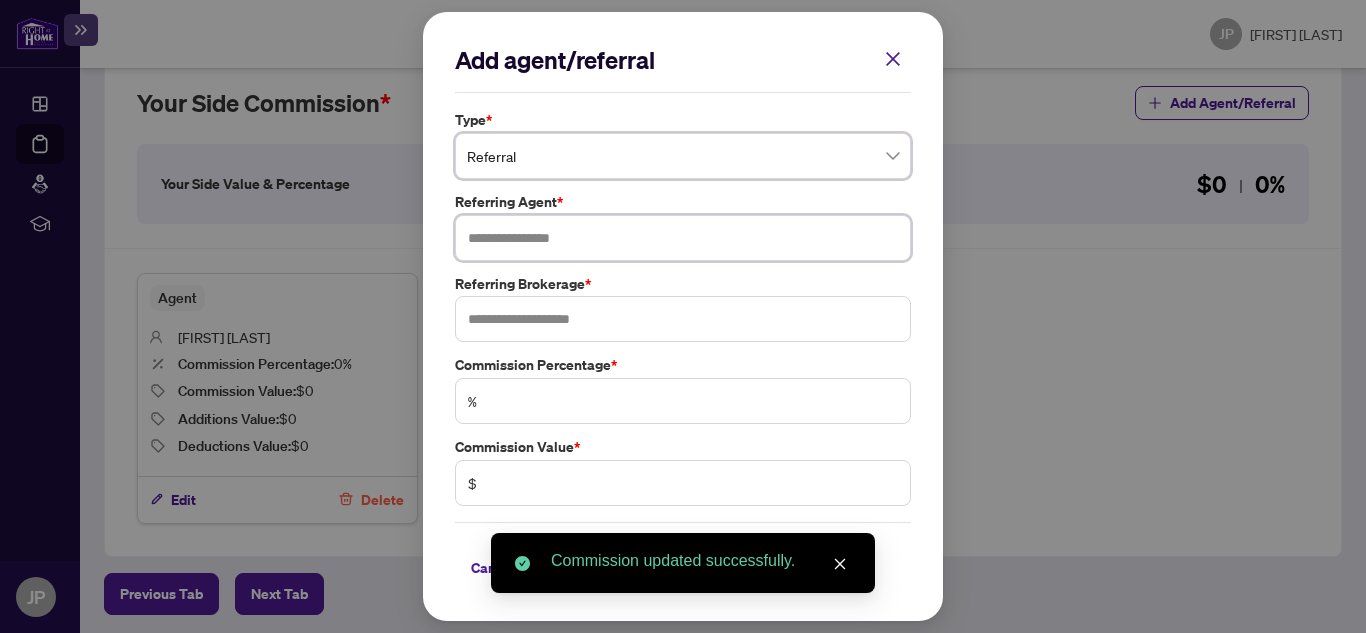 click at bounding box center [683, 238] 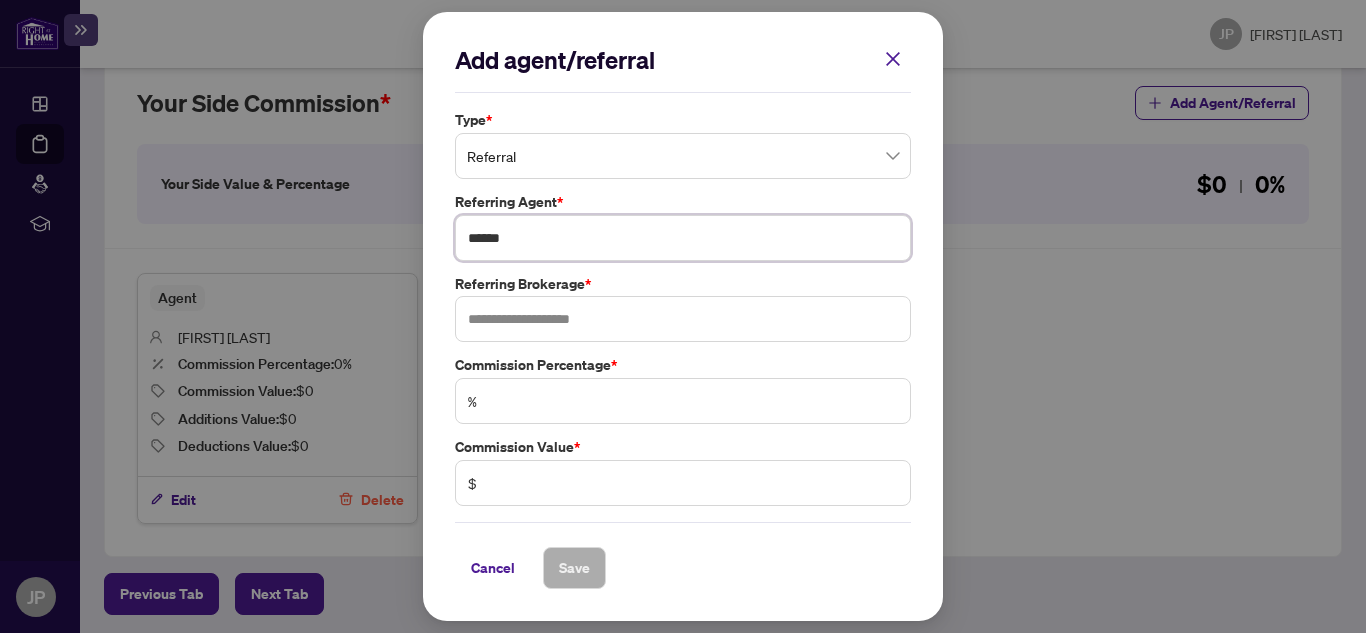 click on "******" at bounding box center [683, 238] 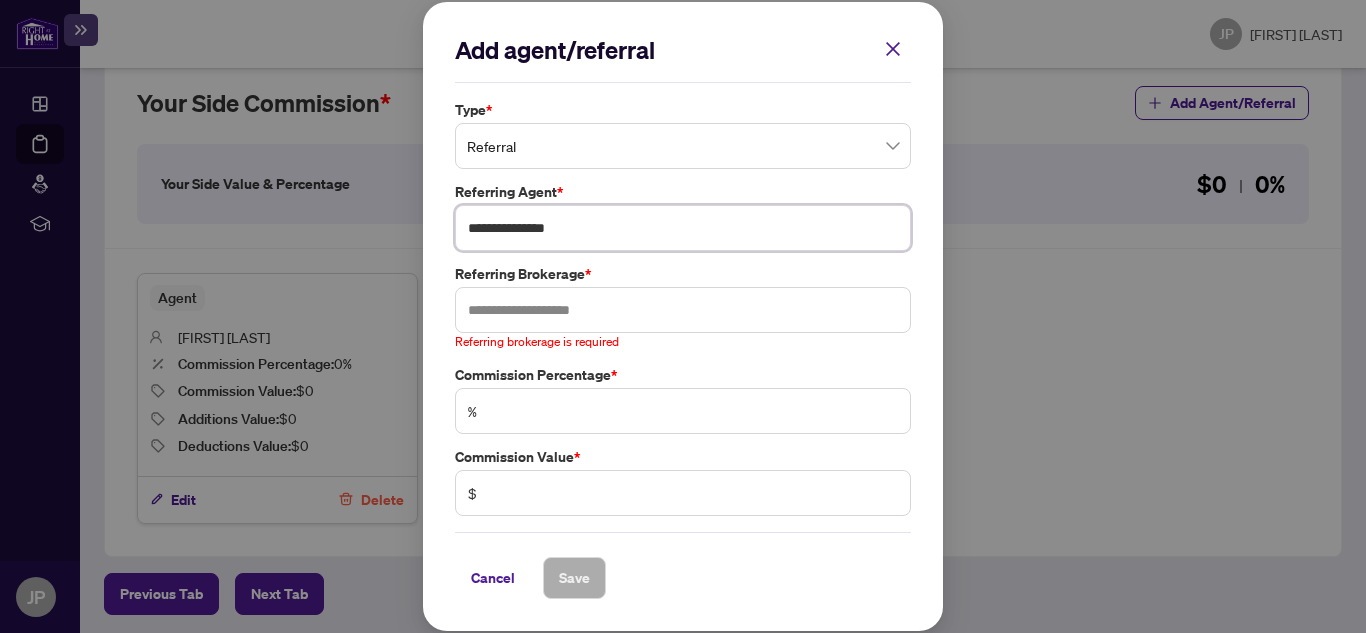 type on "**********" 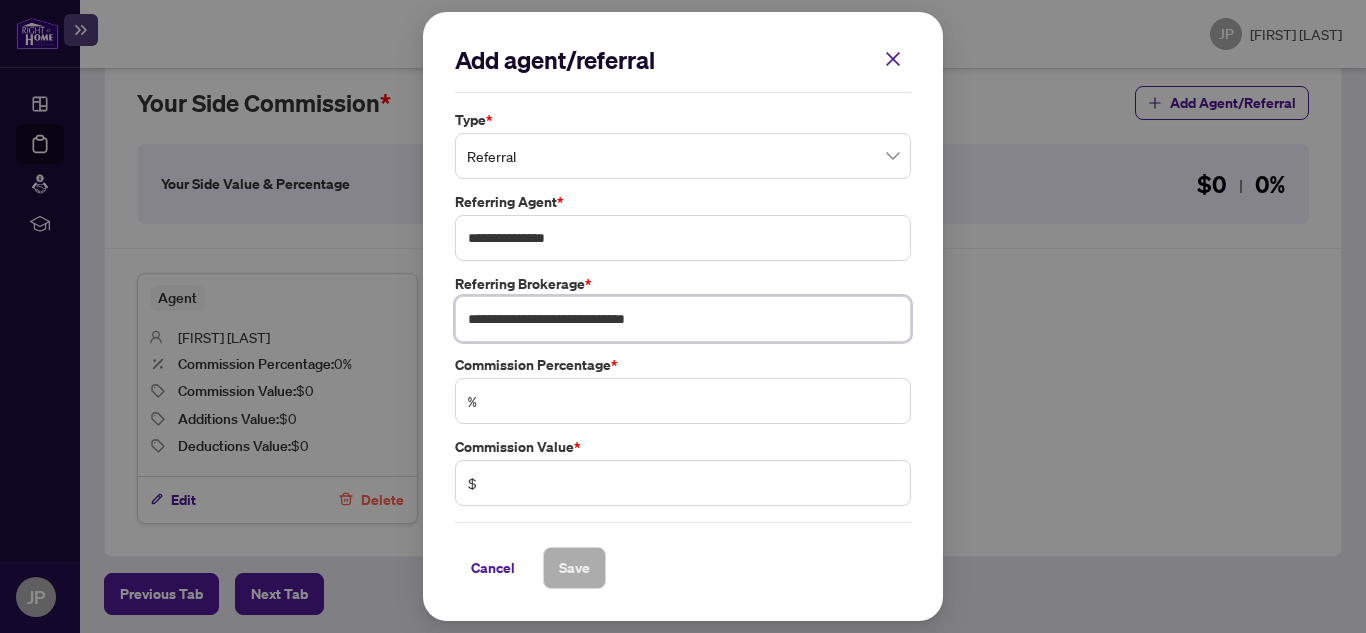 click on "**********" at bounding box center (683, 319) 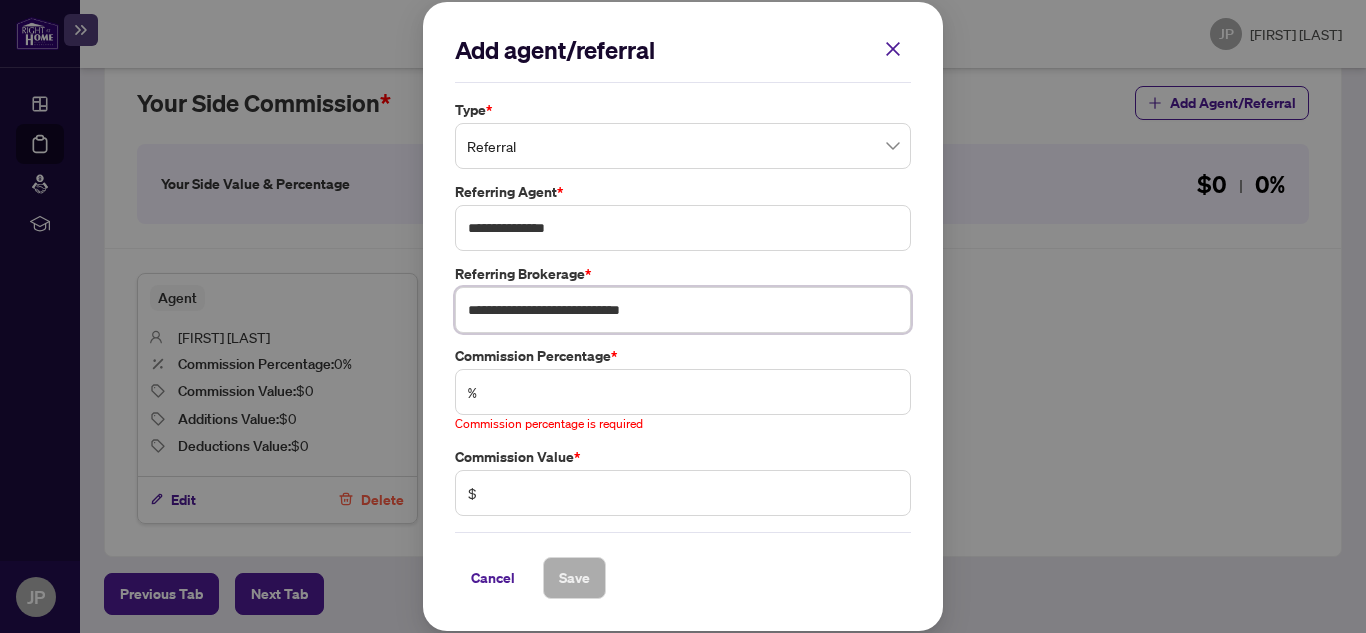 type on "**********" 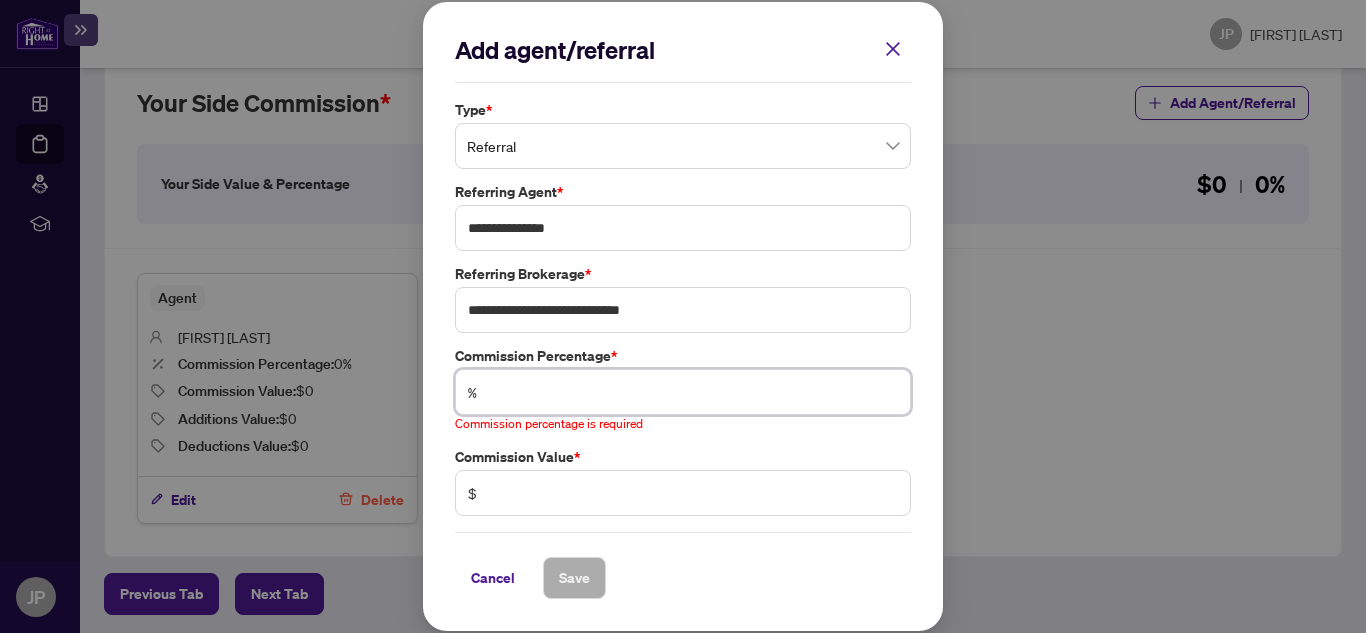 click at bounding box center [693, 392] 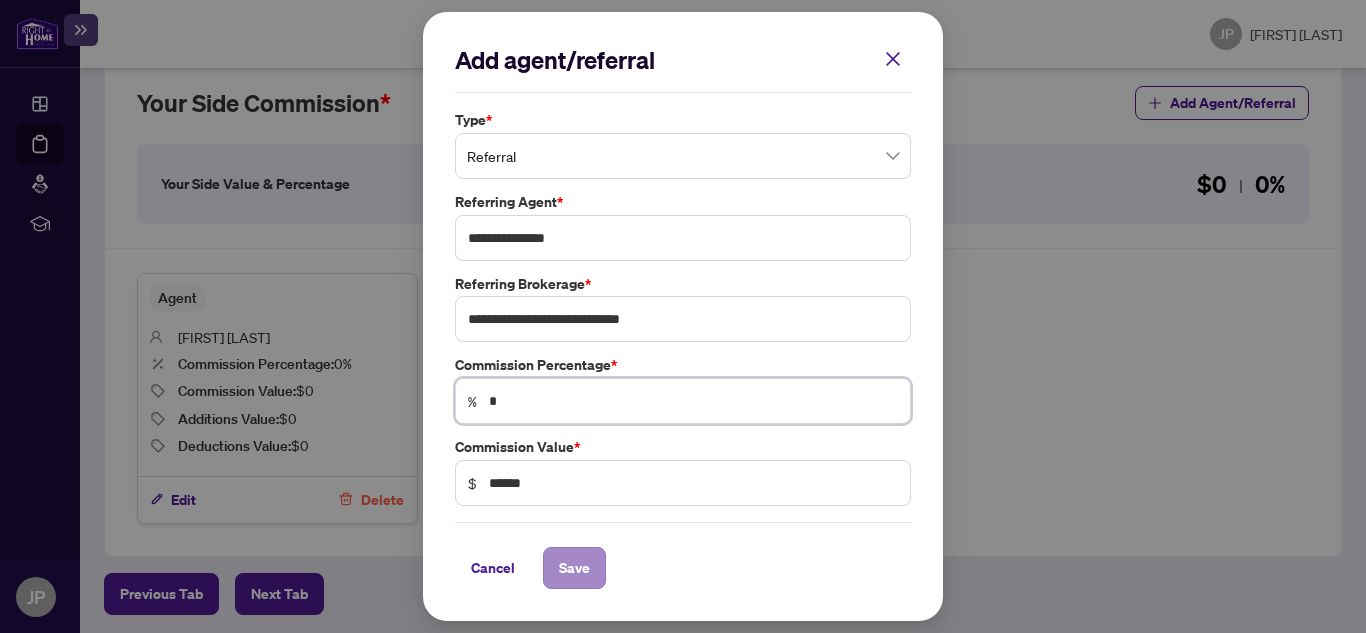 type on "*" 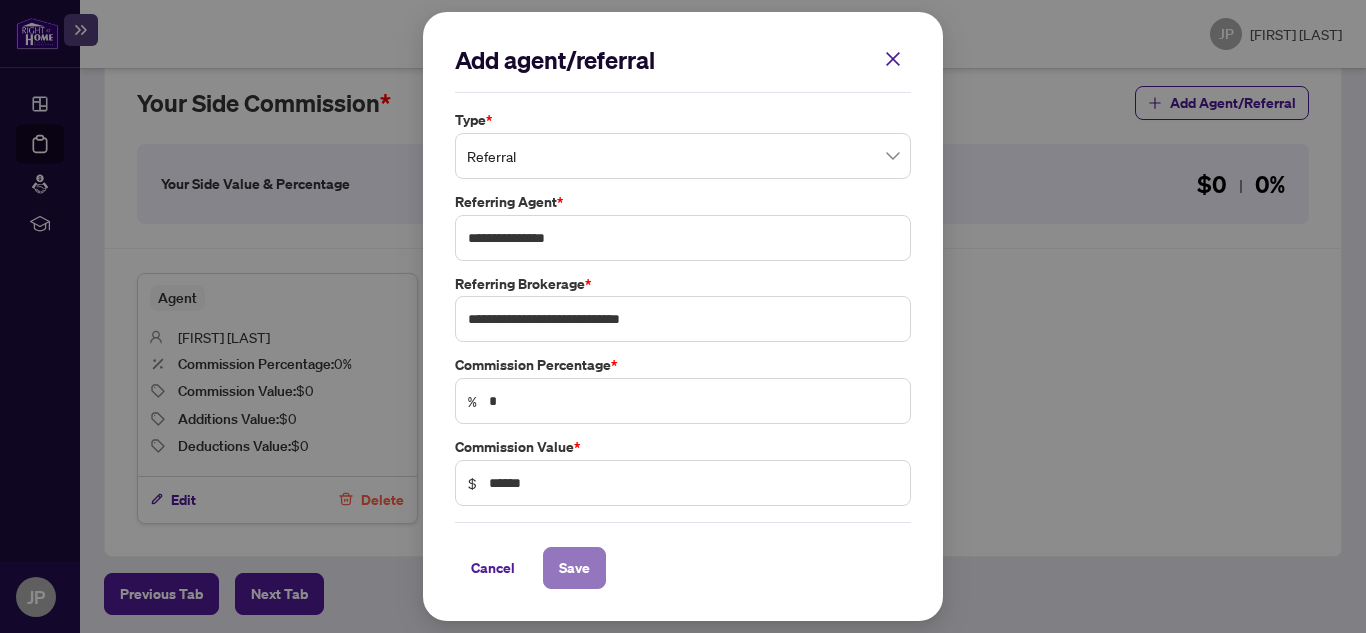 click on "Save" at bounding box center [574, 568] 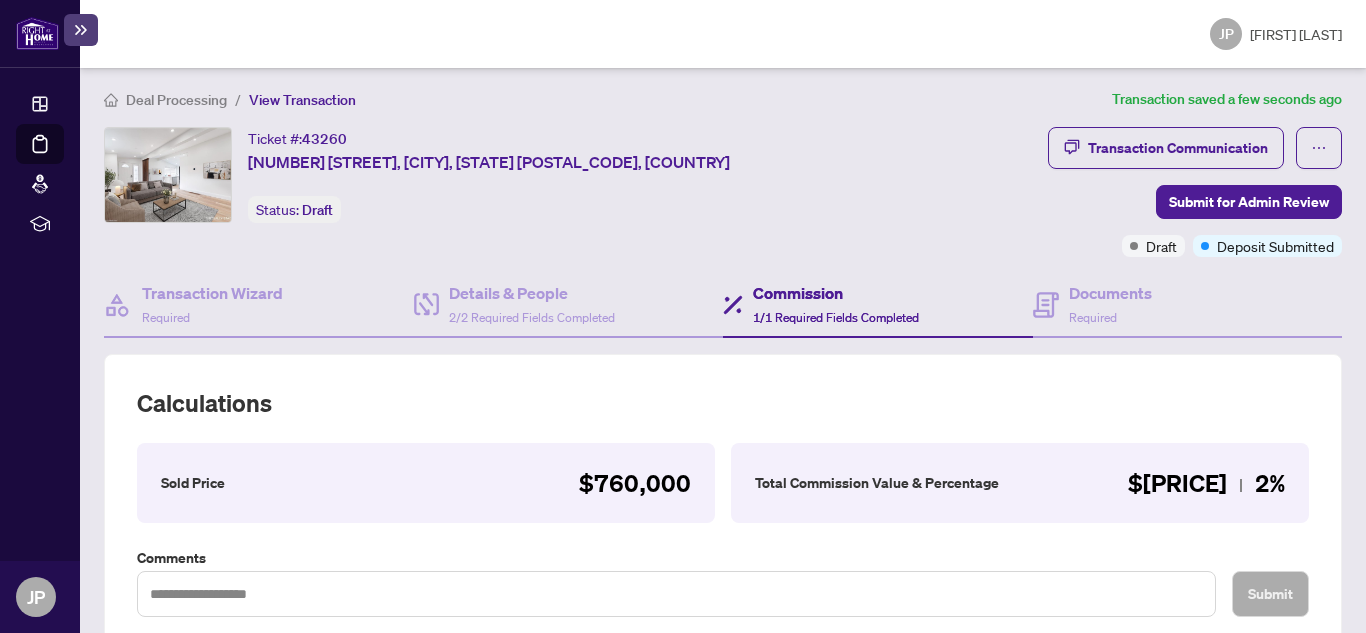 scroll, scrollTop: 0, scrollLeft: 0, axis: both 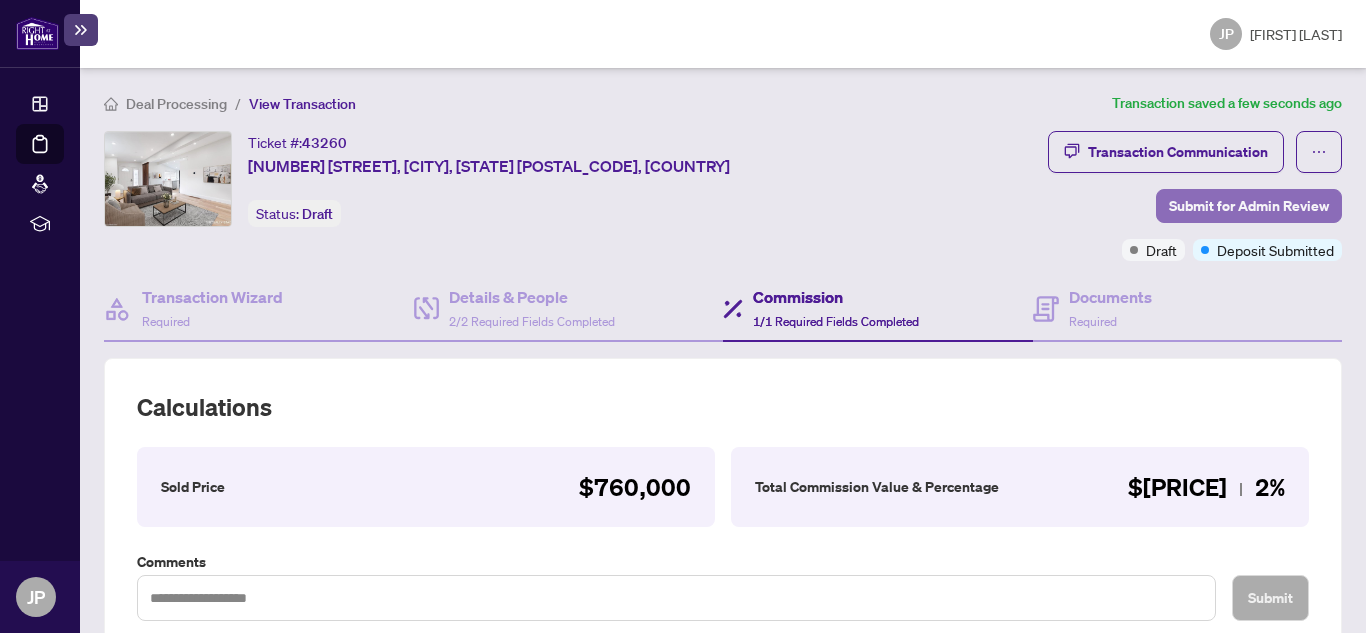 click on "Submit for Admin Review" at bounding box center (1249, 206) 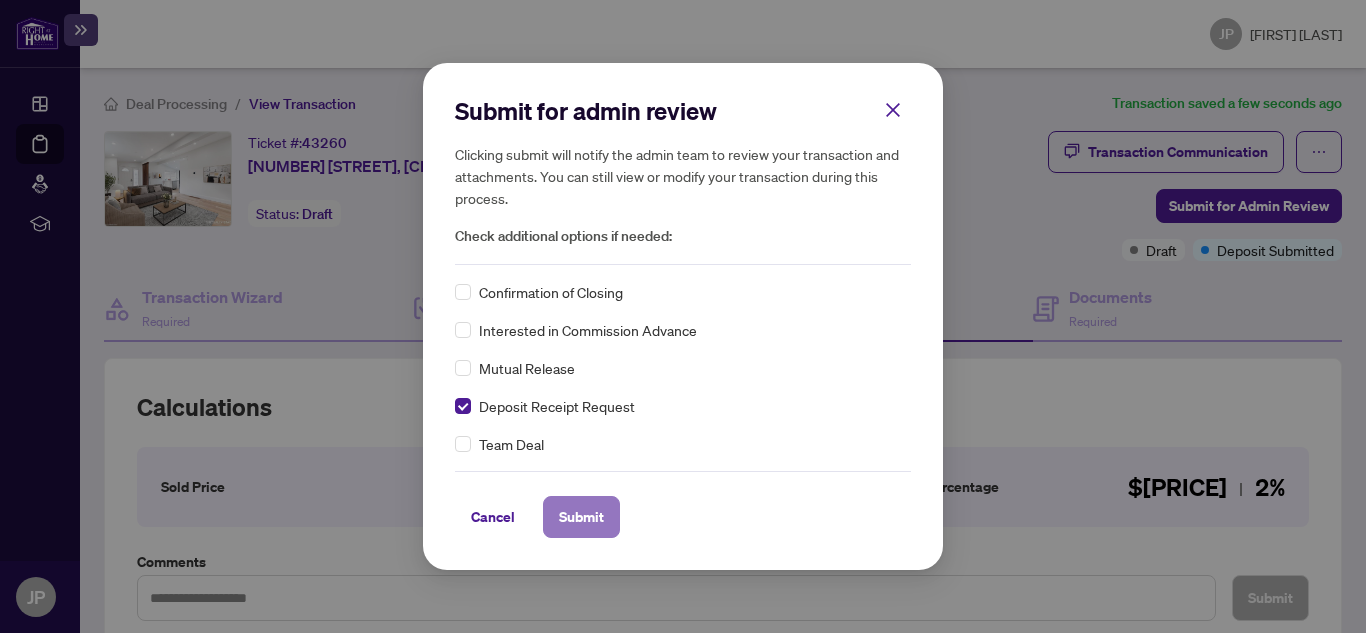 click on "Submit" at bounding box center [581, 517] 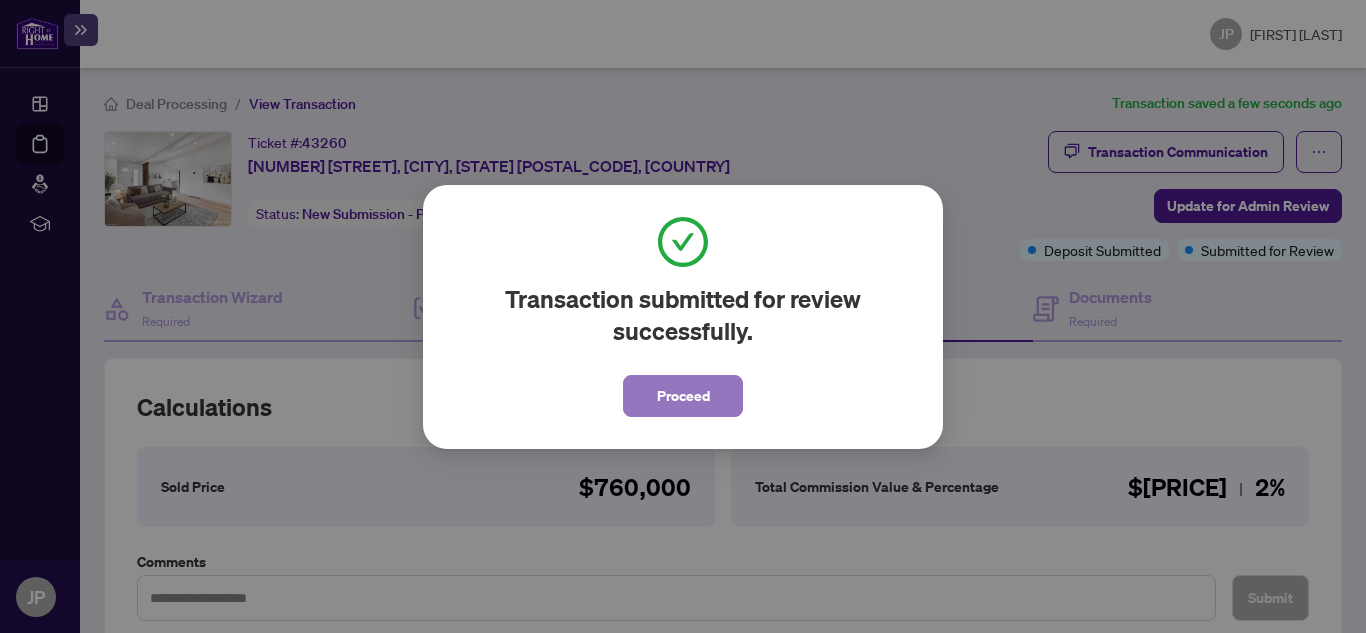 click on "Proceed" at bounding box center [683, 396] 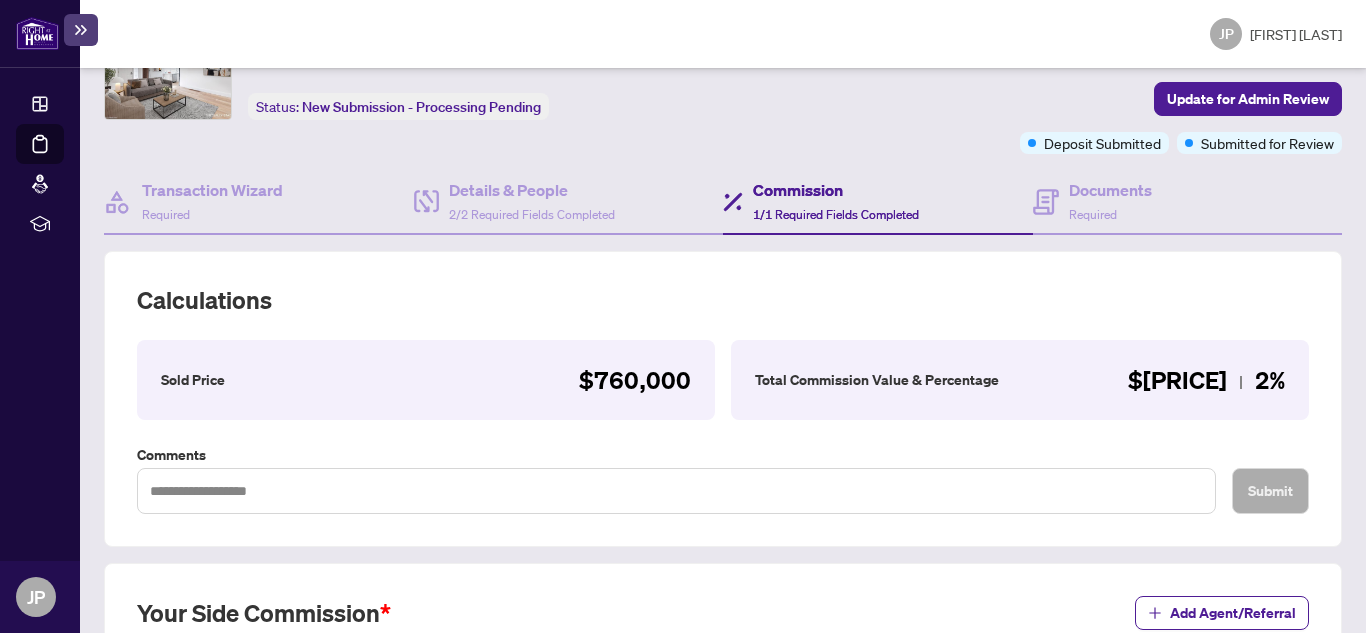 scroll, scrollTop: 100, scrollLeft: 0, axis: vertical 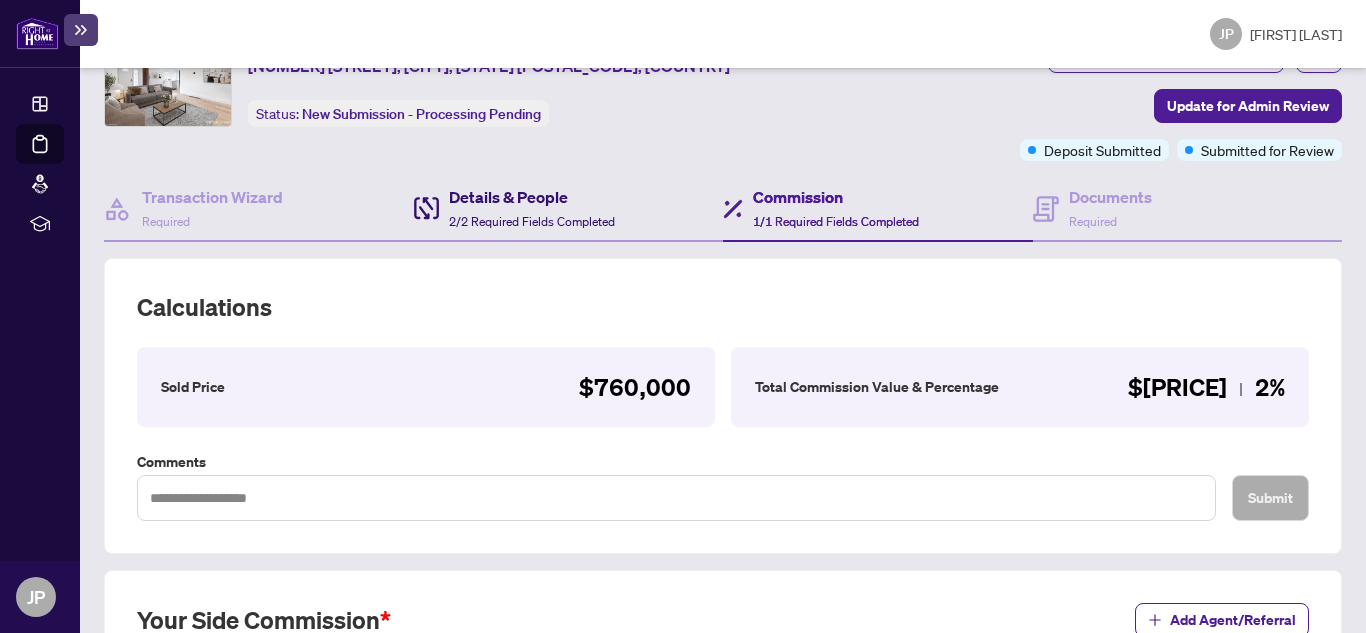 click on "Details & People" at bounding box center [532, 197] 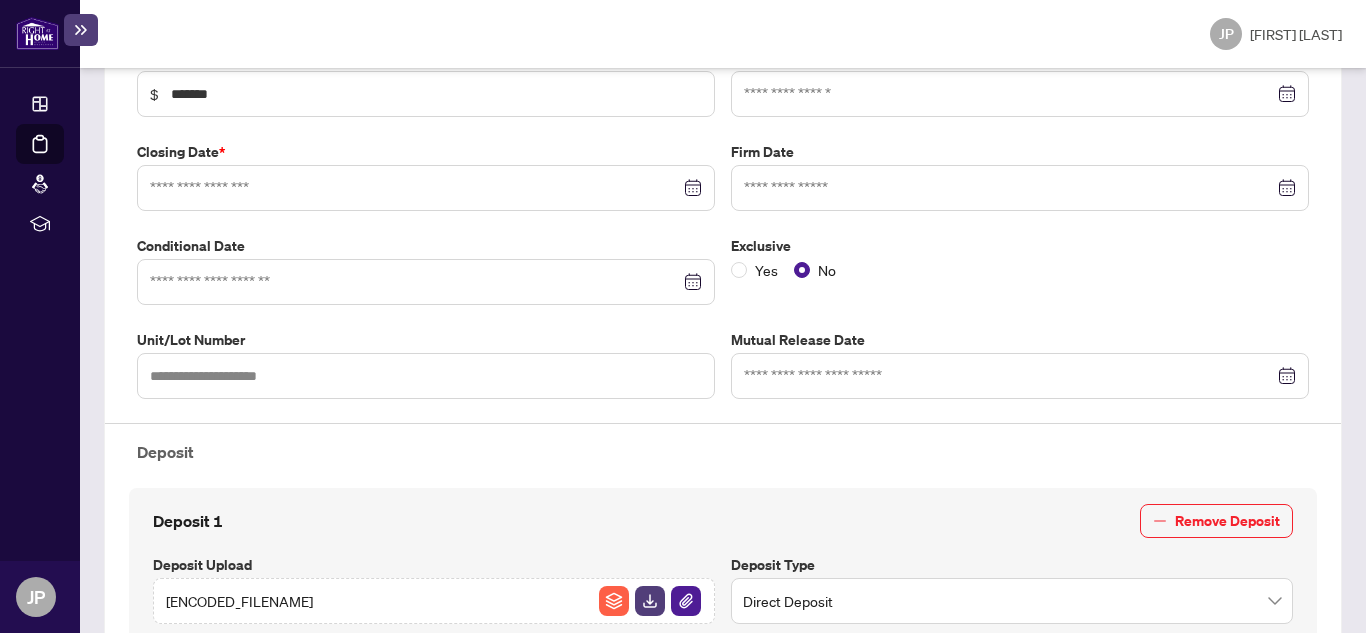 type on "**********" 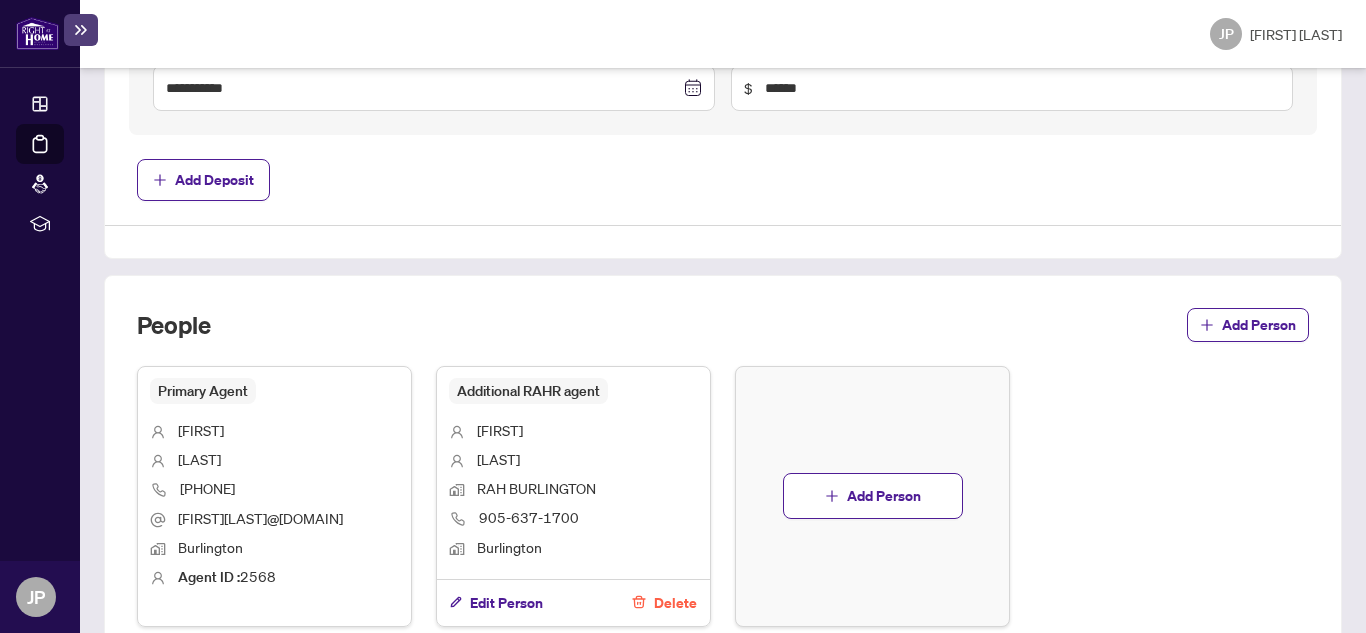 scroll, scrollTop: 1108, scrollLeft: 0, axis: vertical 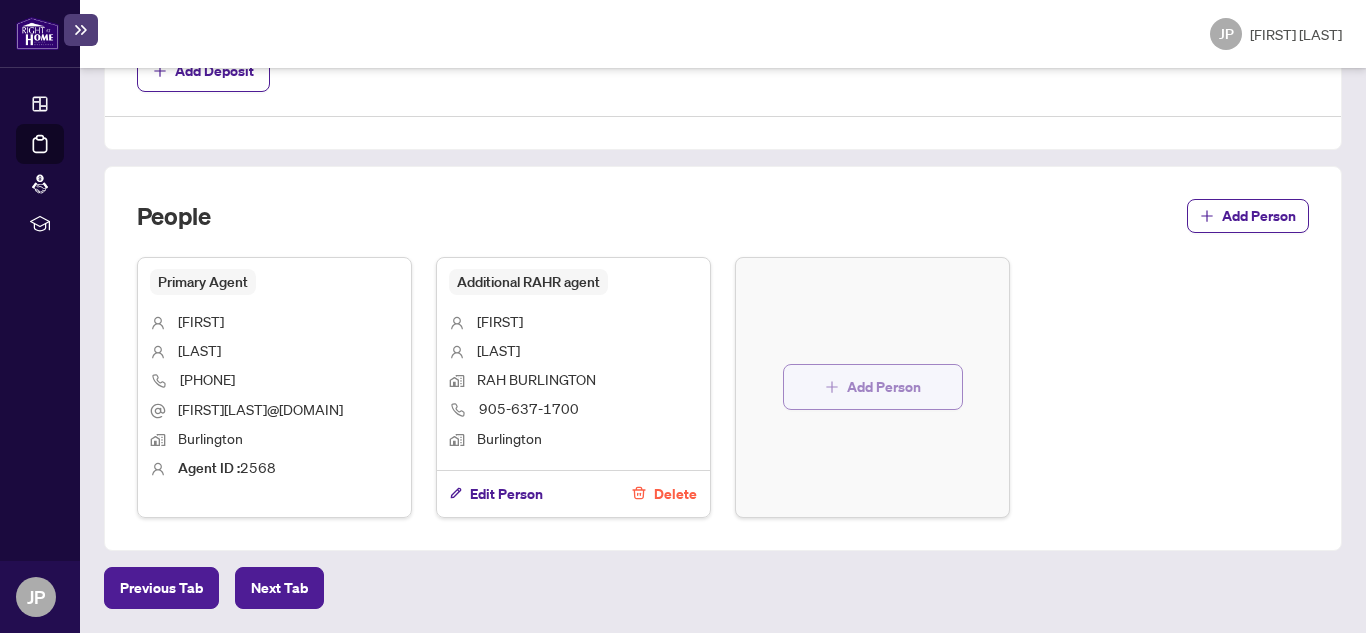 click on "Add Person" at bounding box center (884, 387) 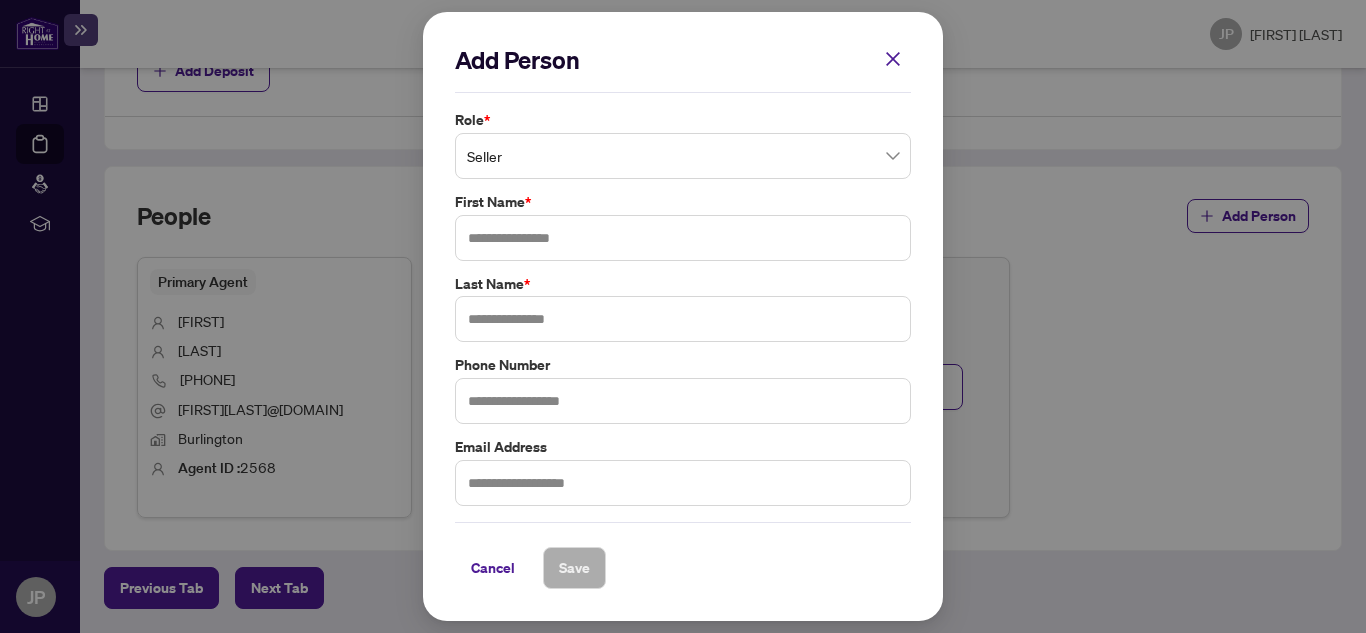 click on "Seller" at bounding box center [683, 156] 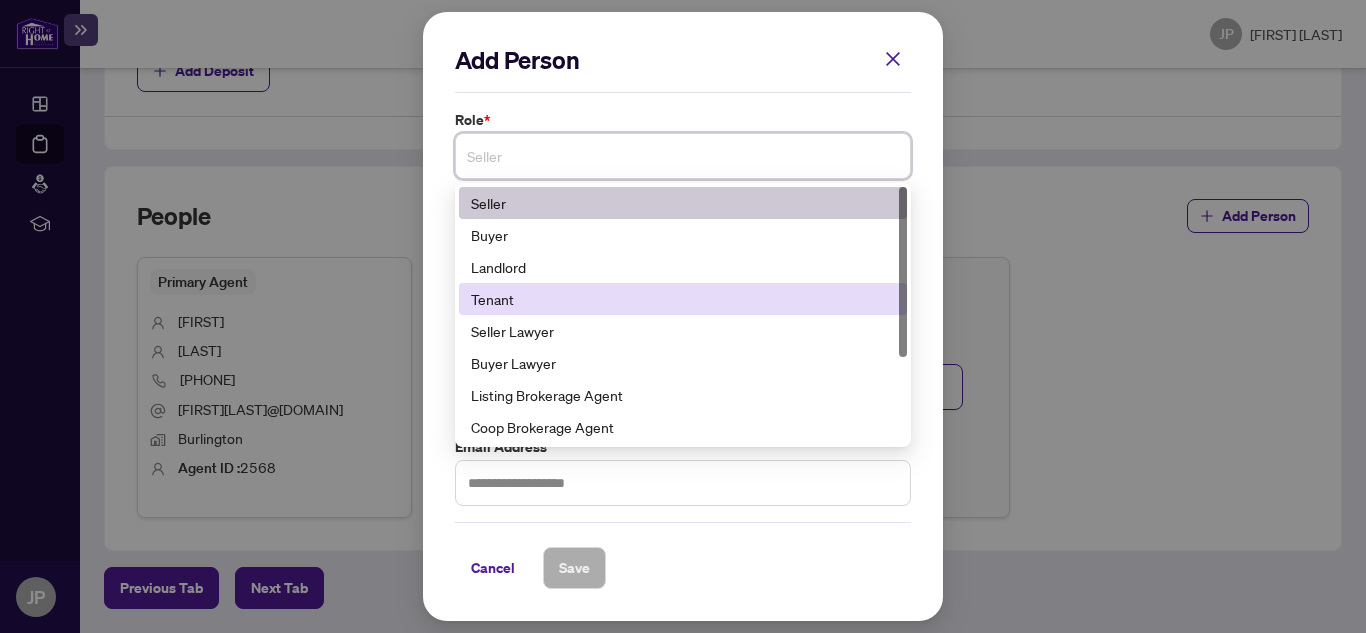 scroll, scrollTop: 100, scrollLeft: 0, axis: vertical 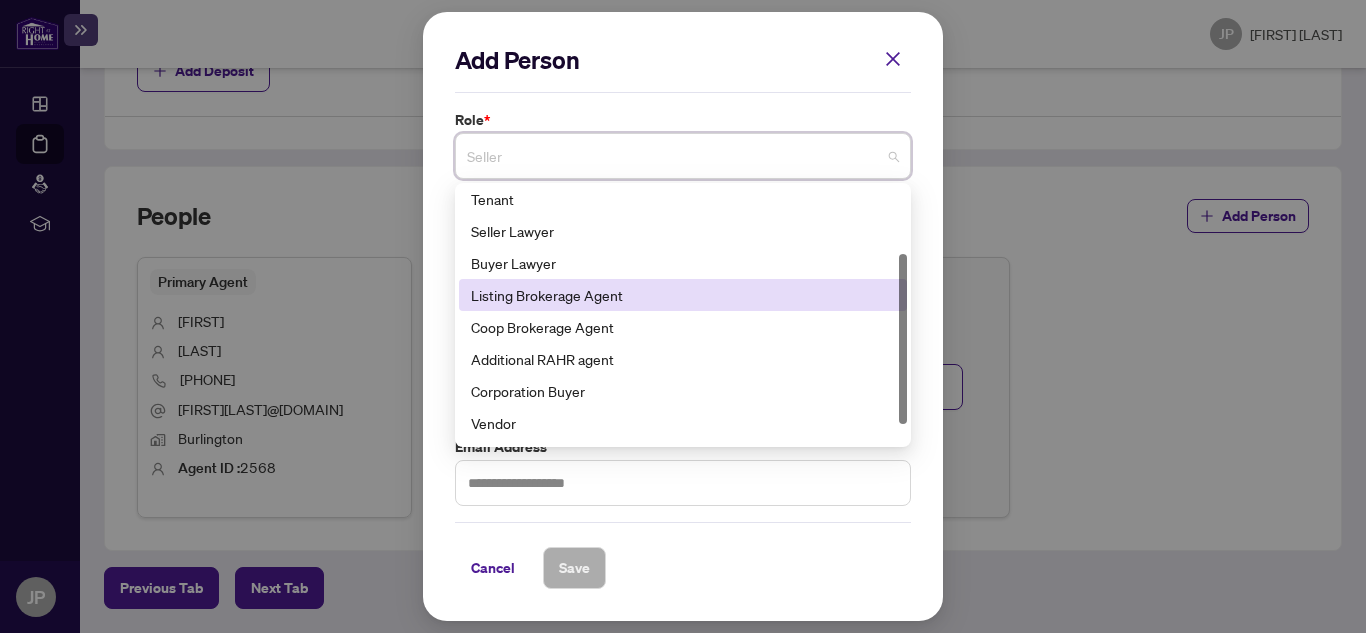 click on "Listing Brokerage Agent" at bounding box center [683, 295] 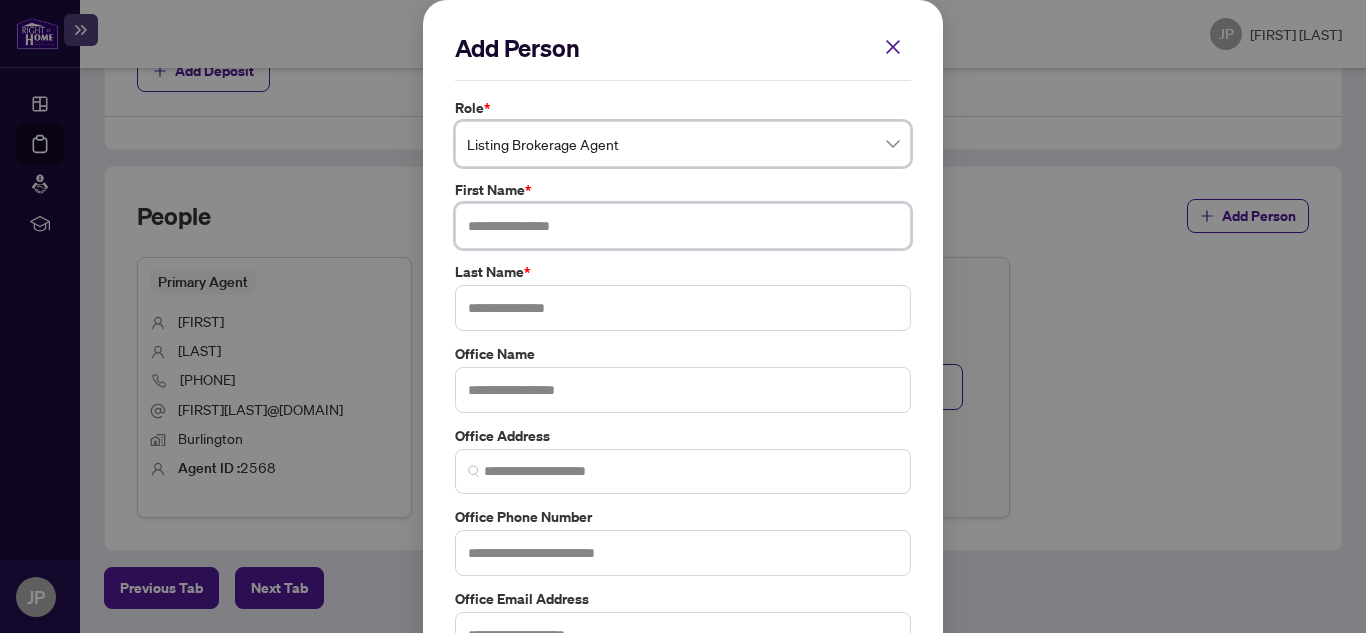 click at bounding box center [683, 226] 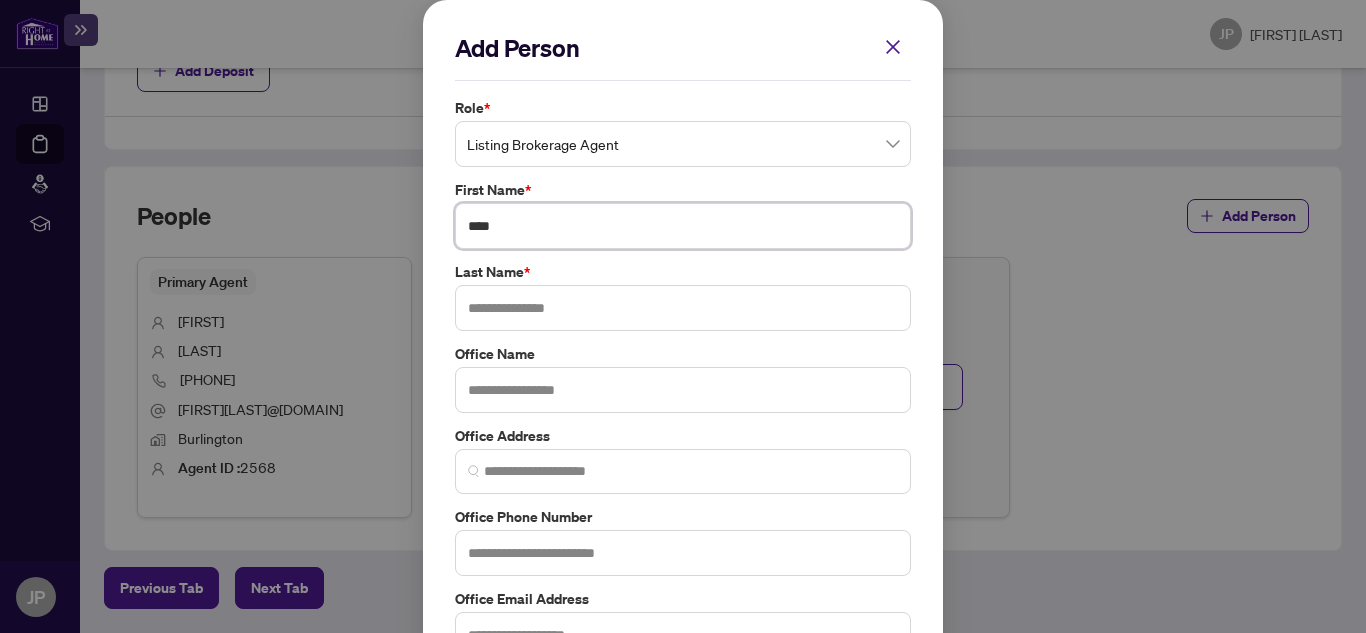 type on "****" 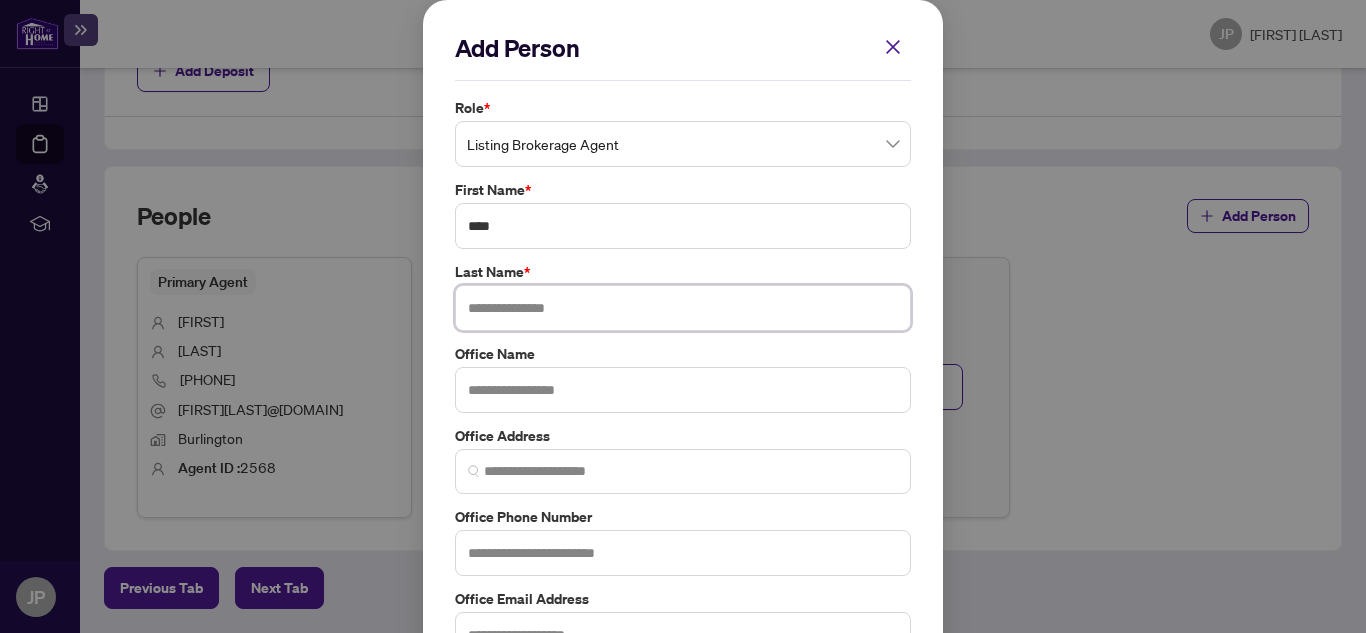click at bounding box center (683, 308) 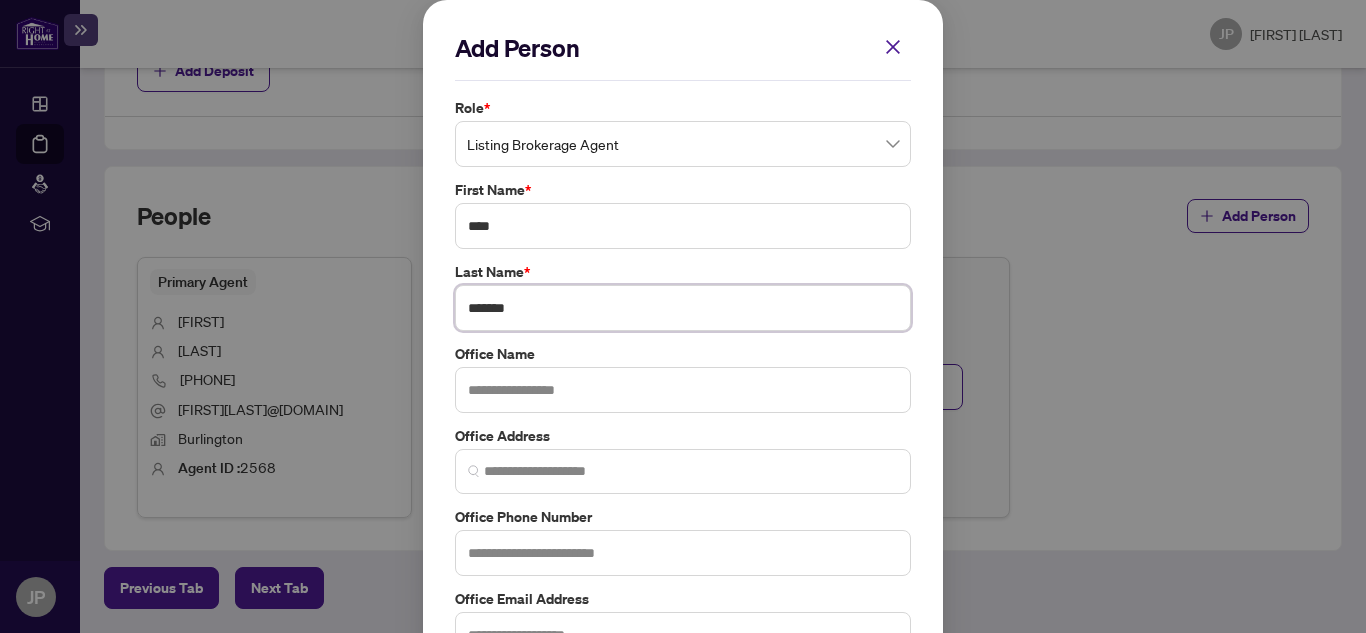 type on "*******" 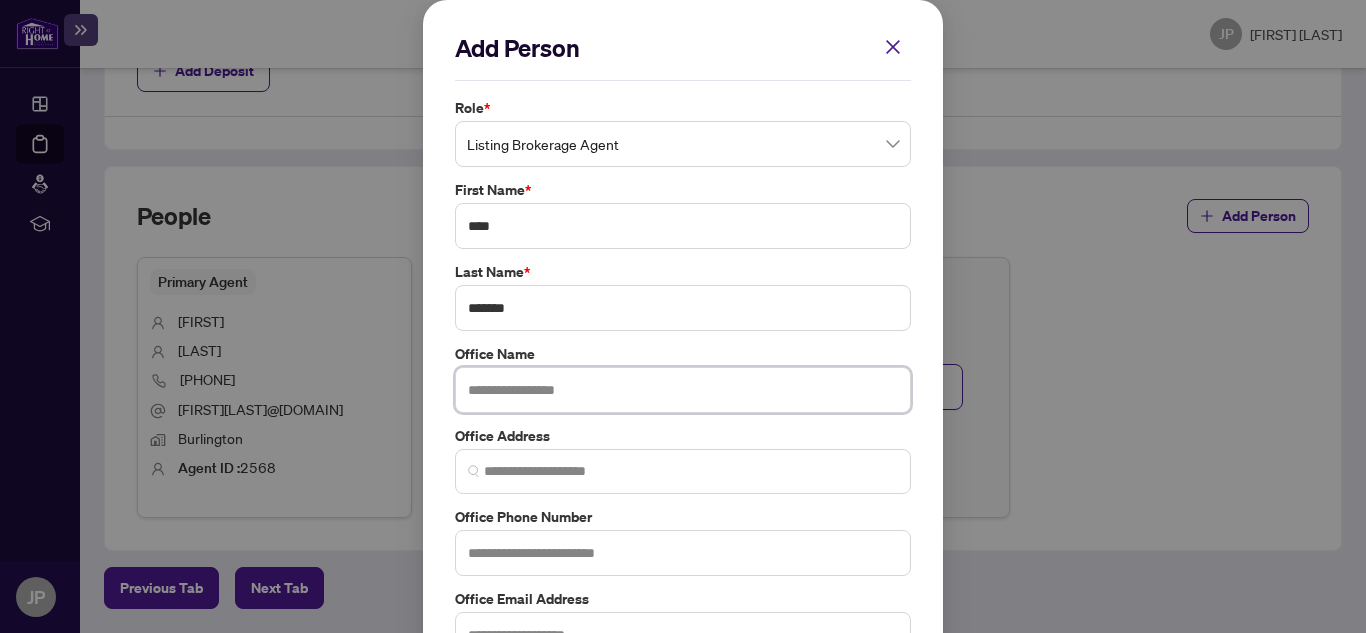 click at bounding box center (683, 390) 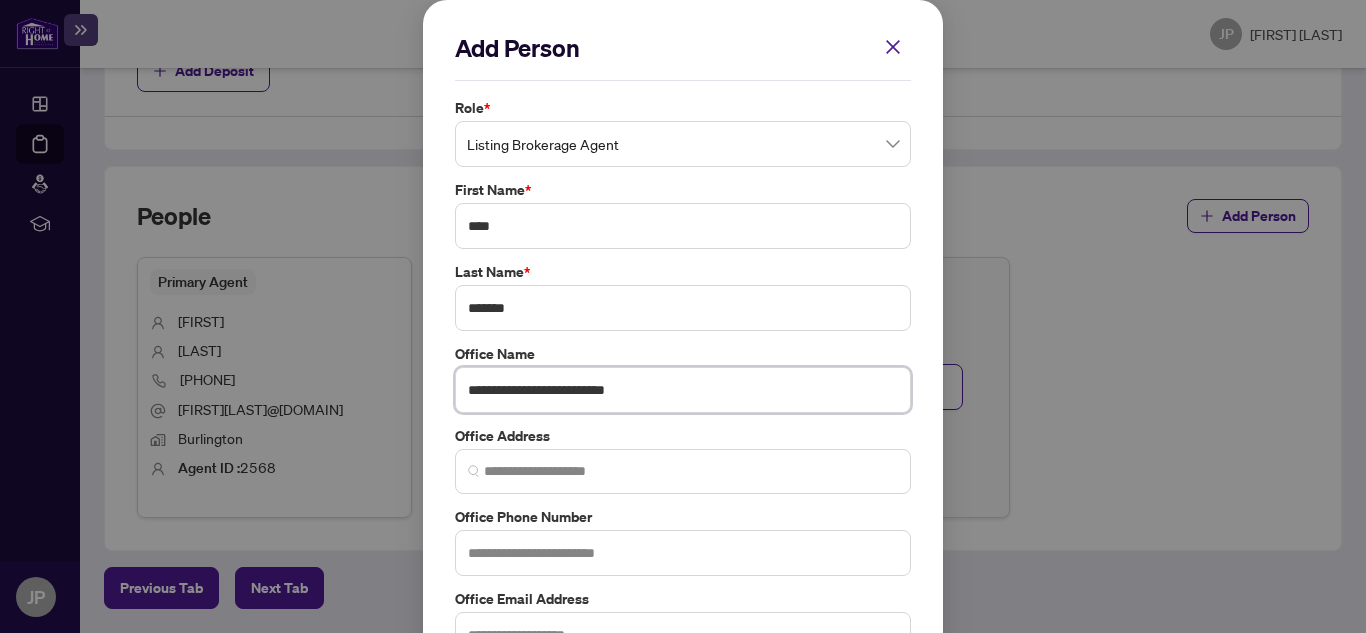 type on "**********" 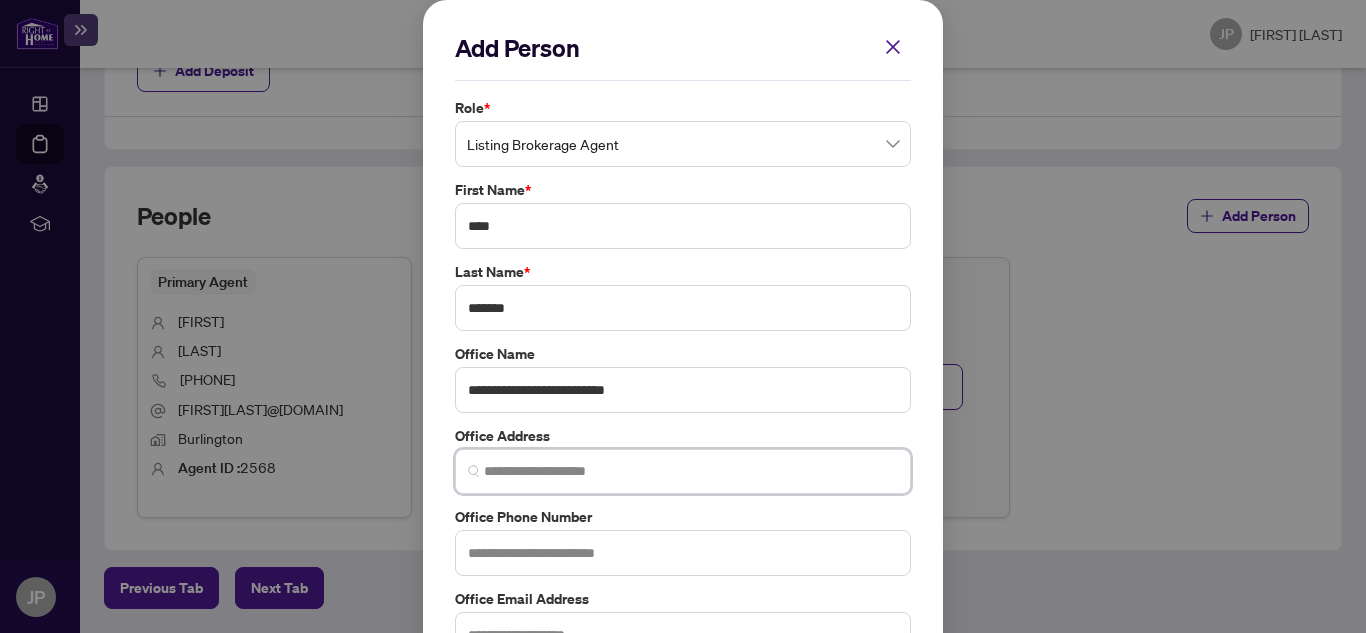 click at bounding box center (691, 471) 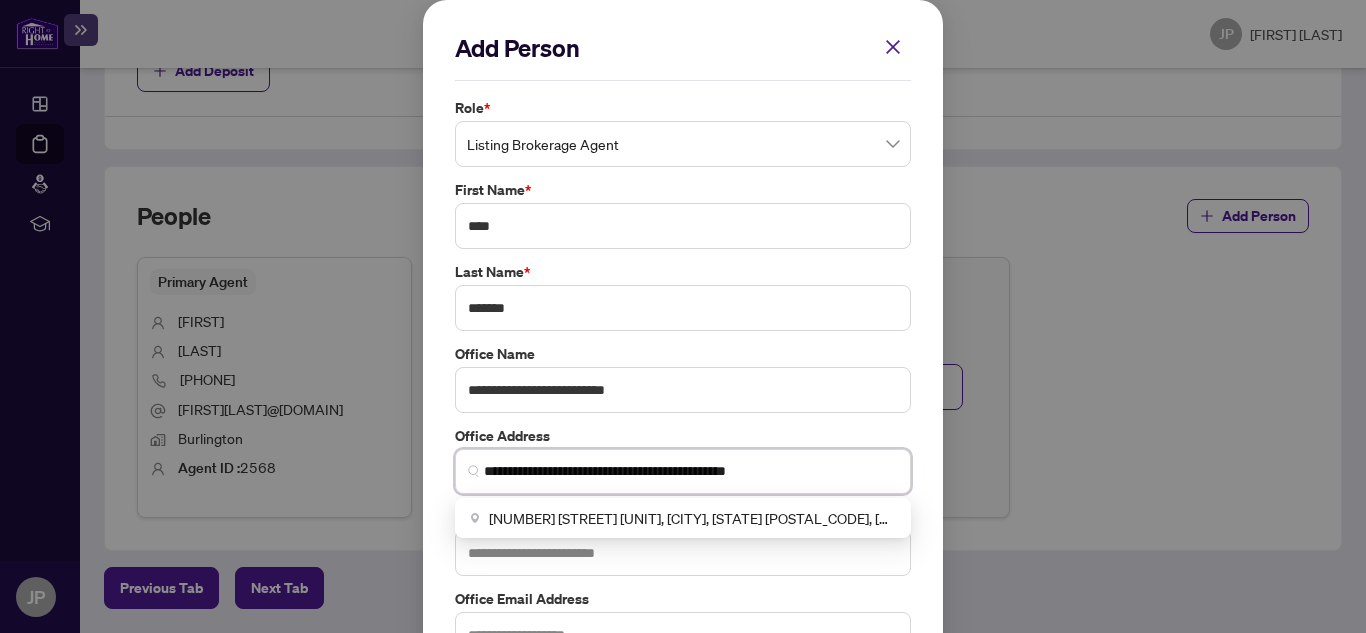 scroll, scrollTop: 100, scrollLeft: 0, axis: vertical 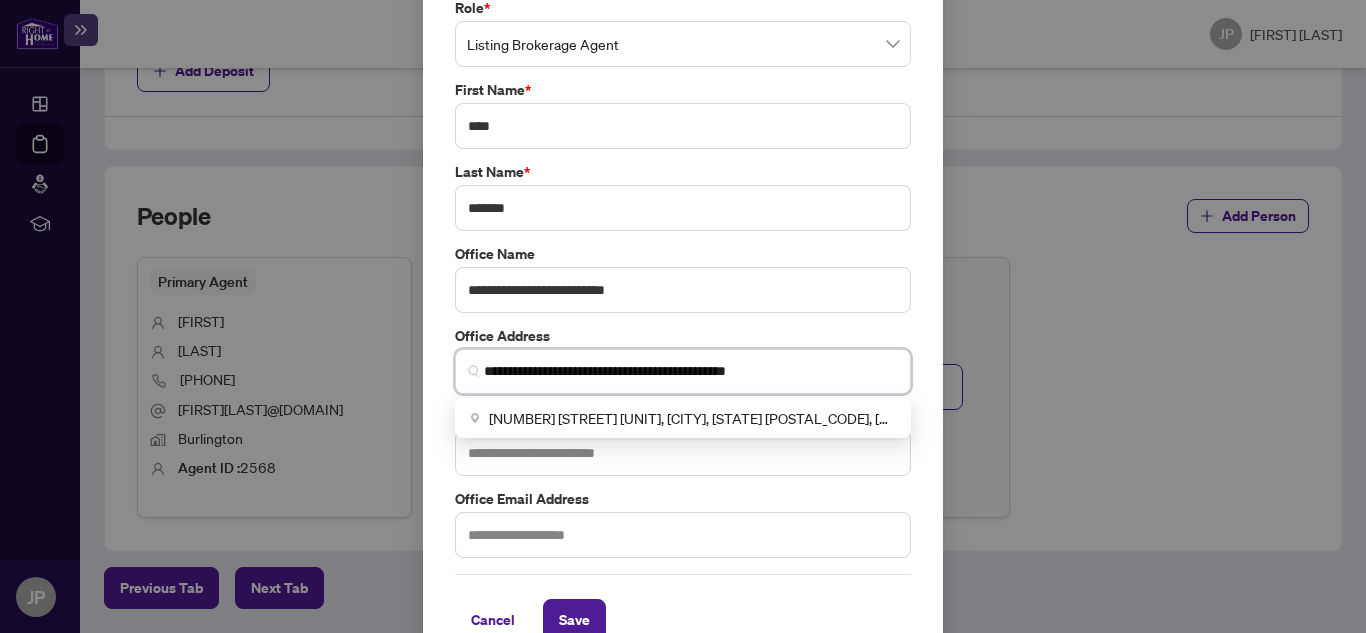 type on "**********" 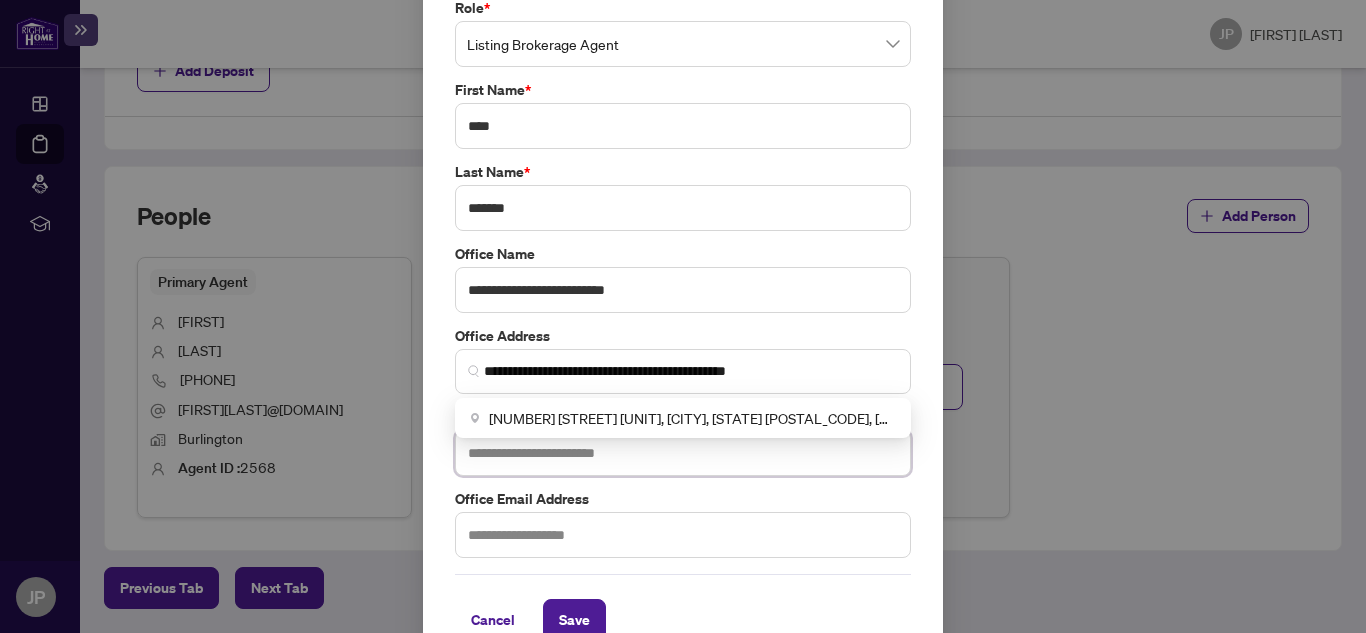 click at bounding box center [683, 453] 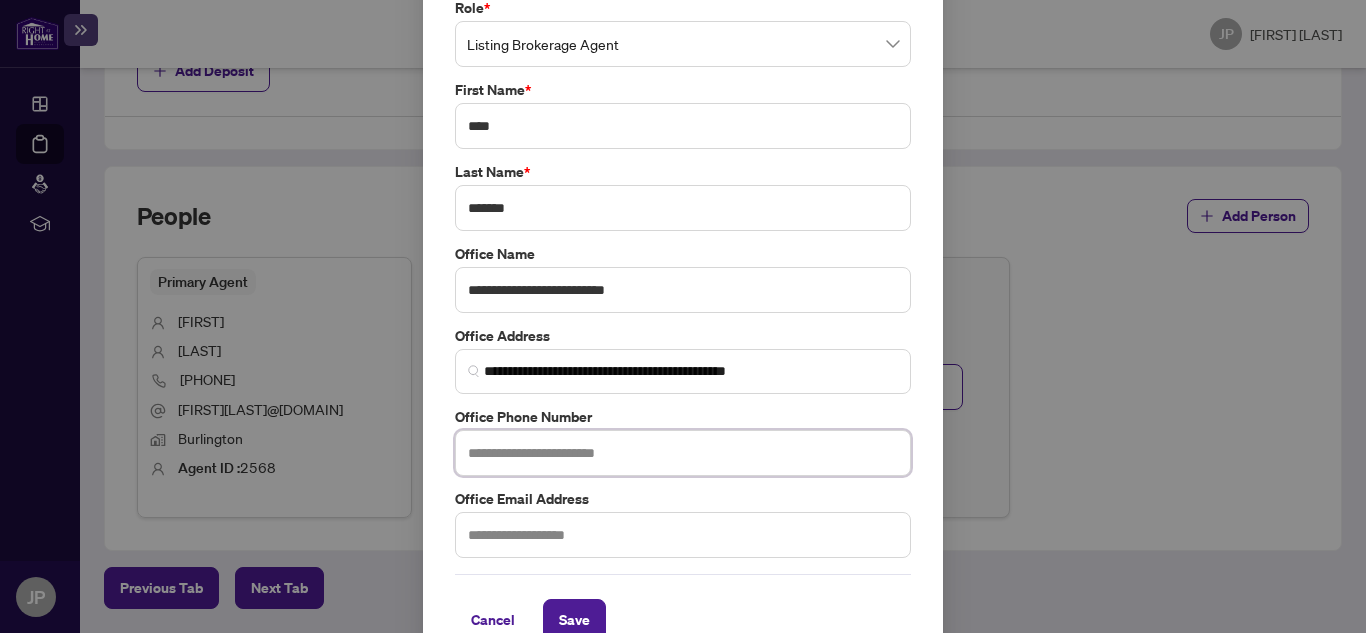 paste on "**********" 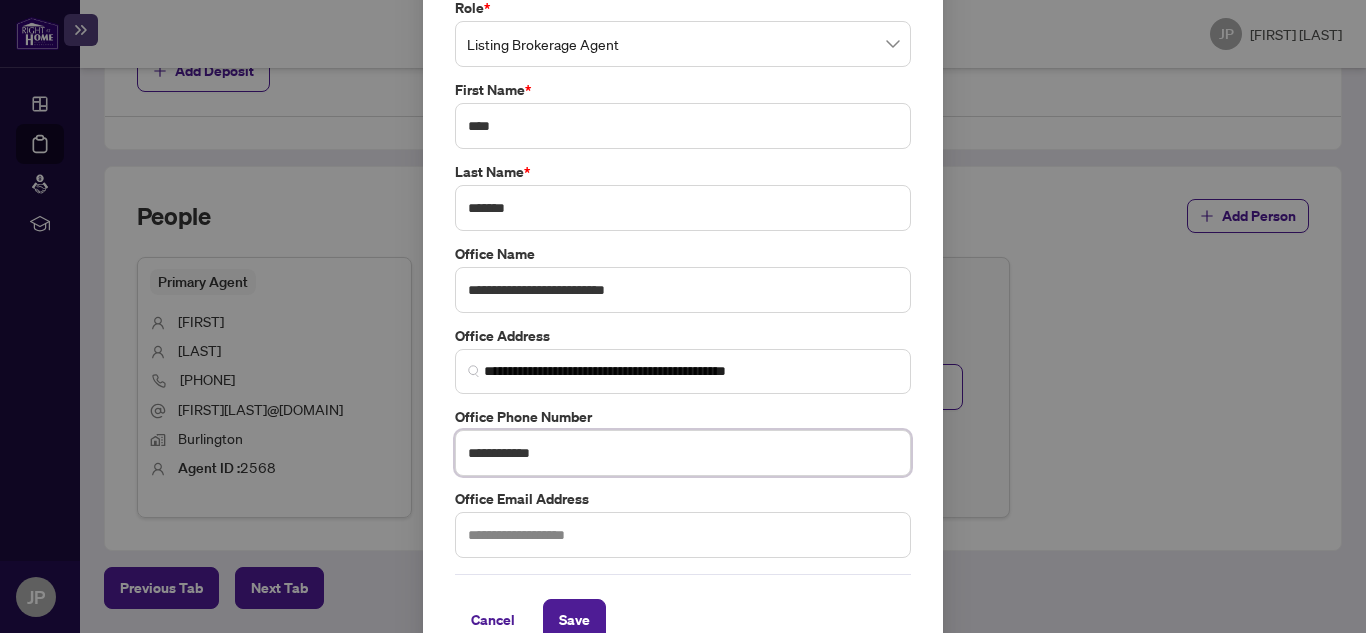 type on "**********" 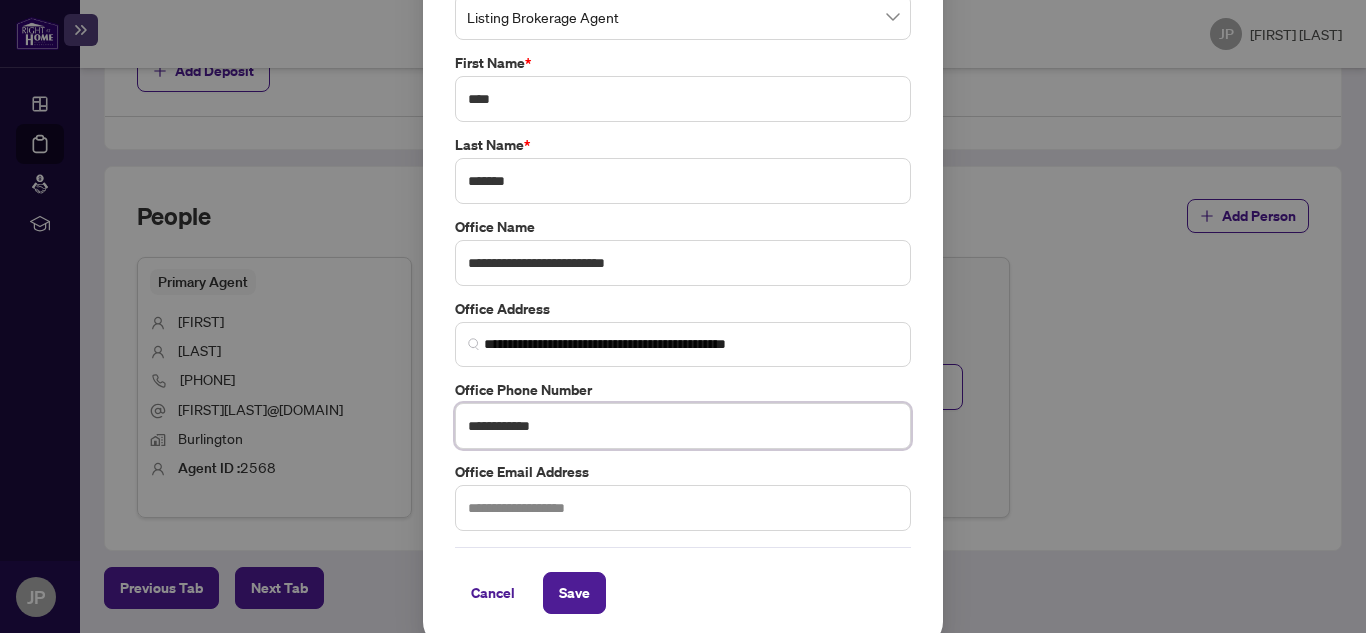 scroll, scrollTop: 140, scrollLeft: 0, axis: vertical 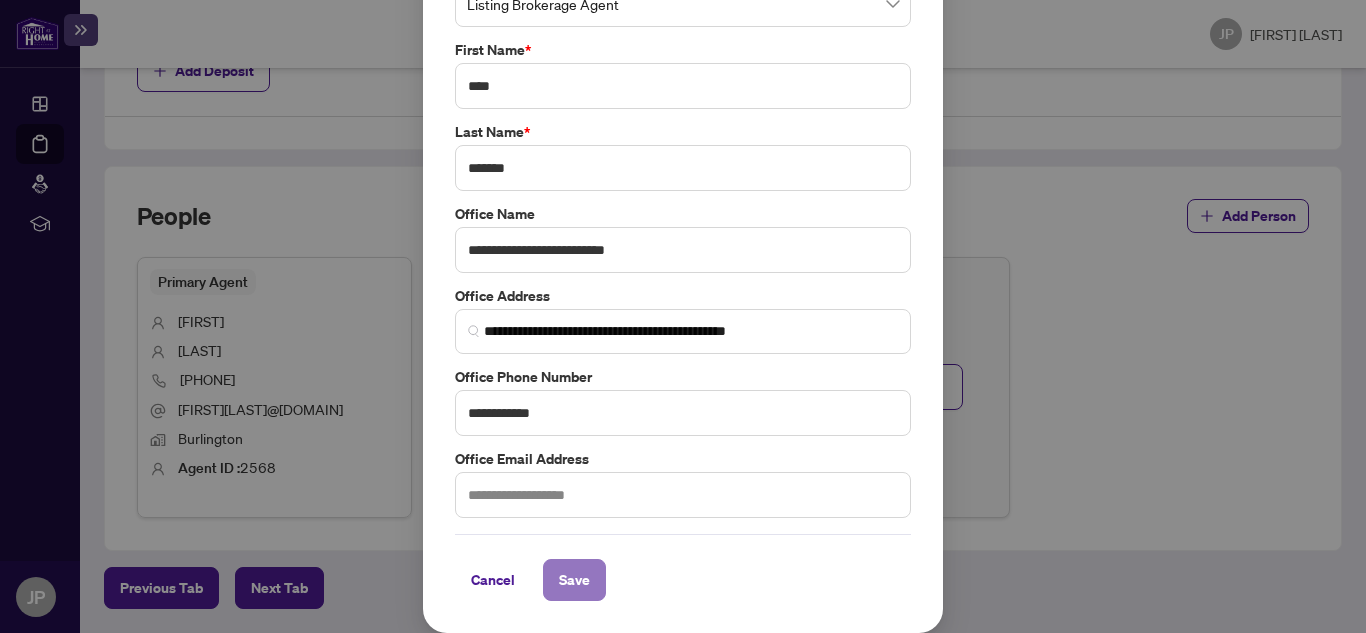 click on "Save" at bounding box center (574, 580) 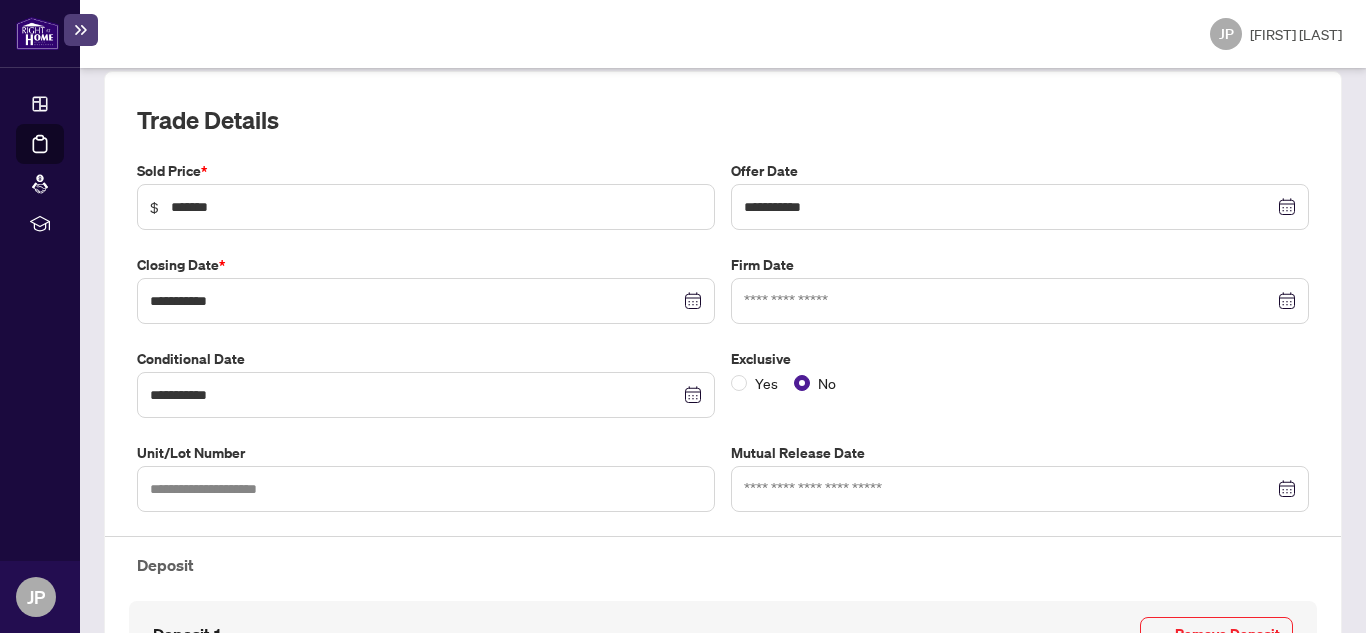 scroll, scrollTop: 108, scrollLeft: 0, axis: vertical 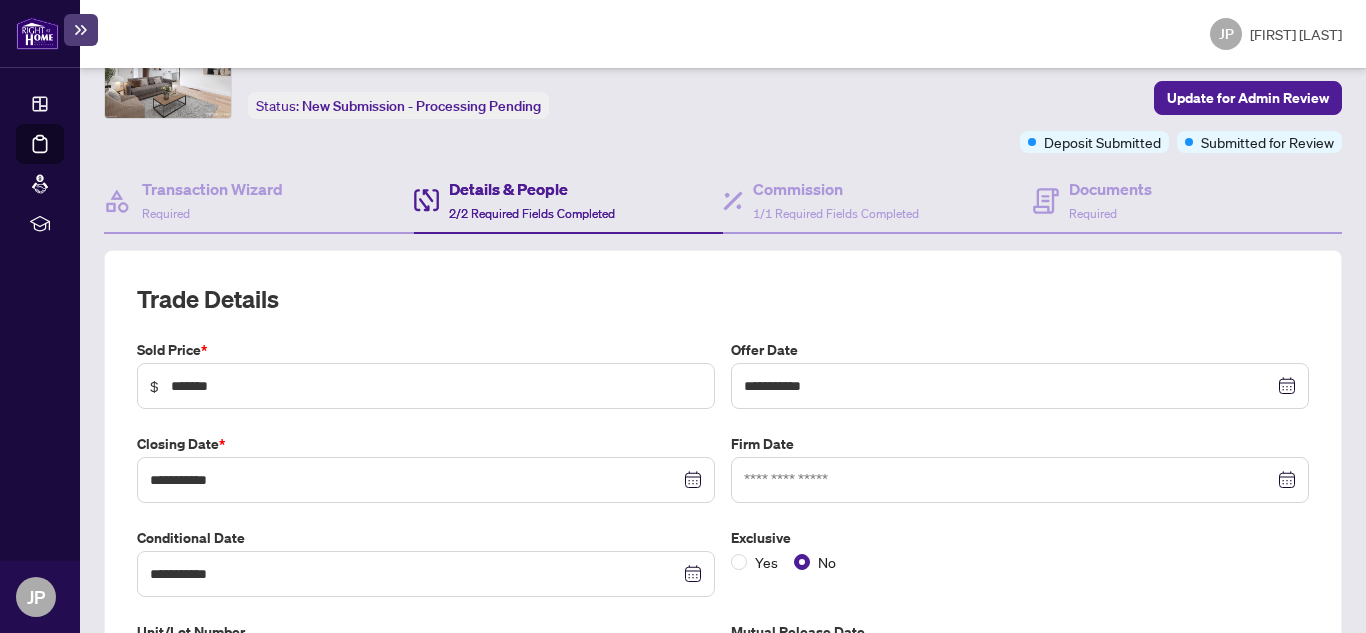 click on "Deal Processing" at bounding box center (63, 158) 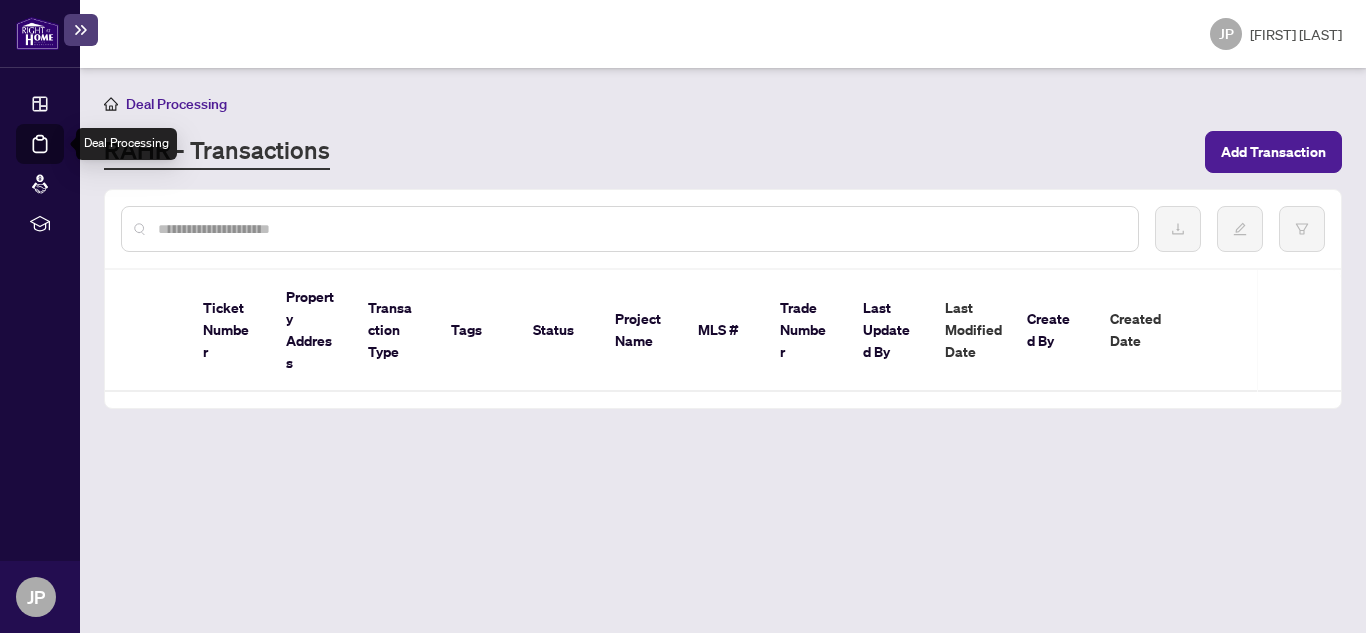scroll, scrollTop: 0, scrollLeft: 0, axis: both 